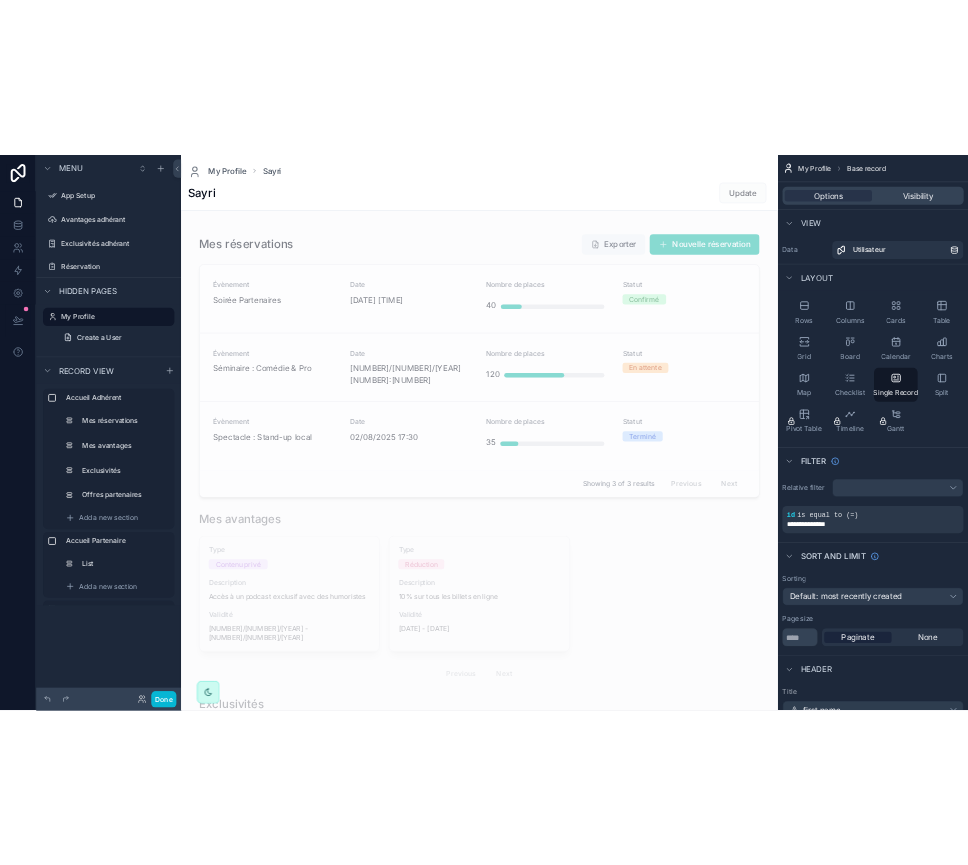 scroll, scrollTop: 0, scrollLeft: 0, axis: both 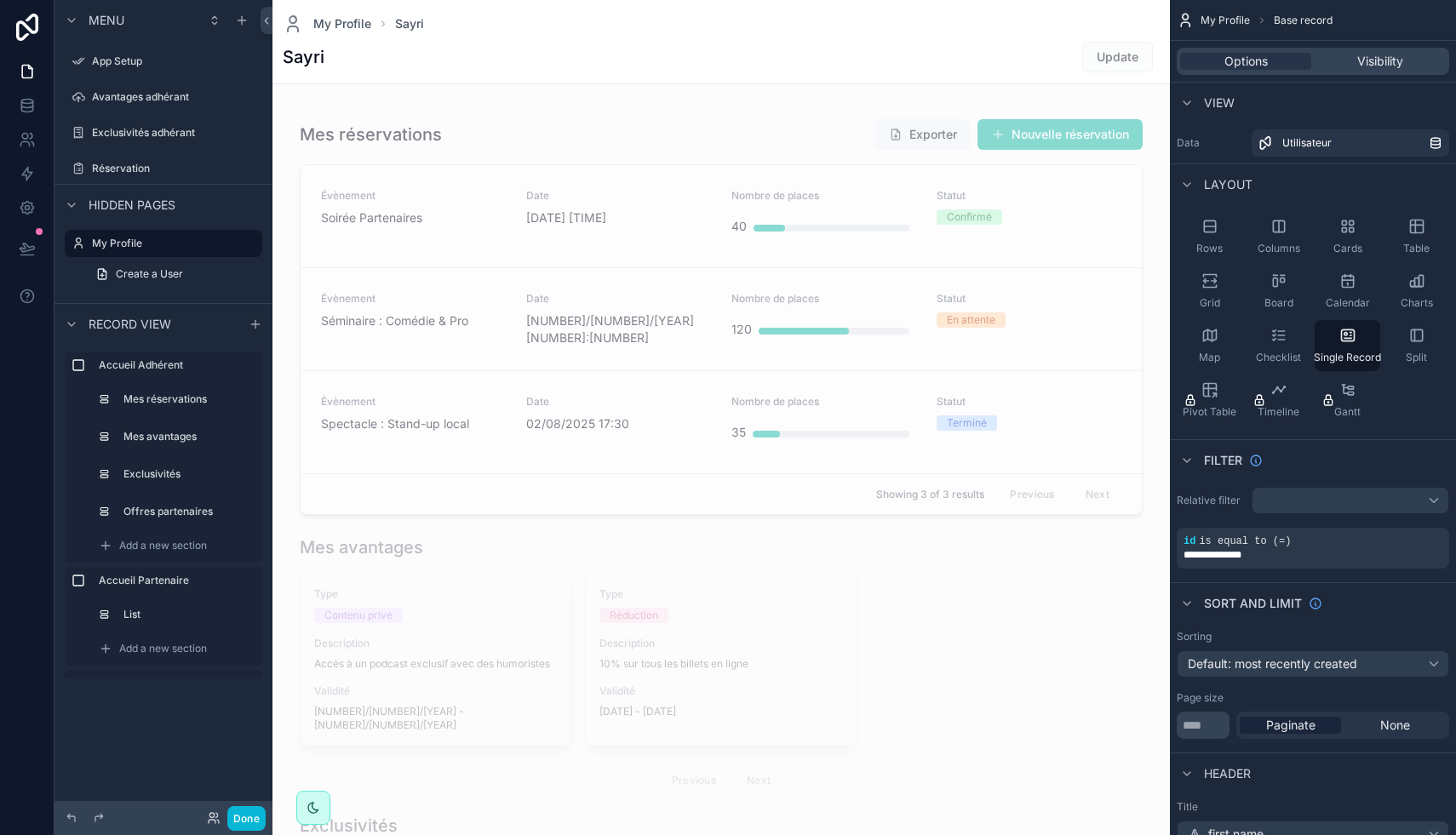 click at bounding box center (721, 1513) 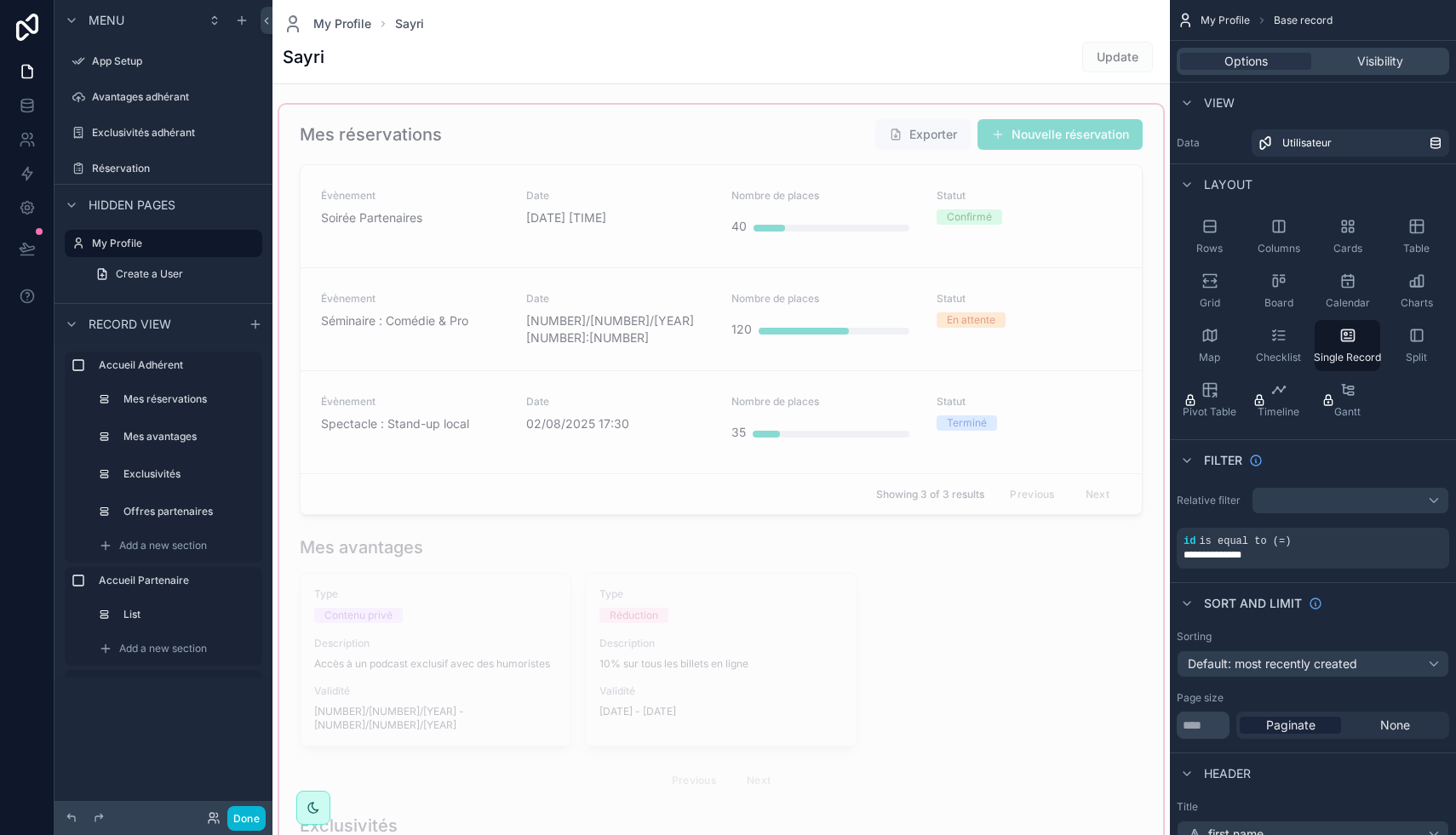 click at bounding box center [721, 929] 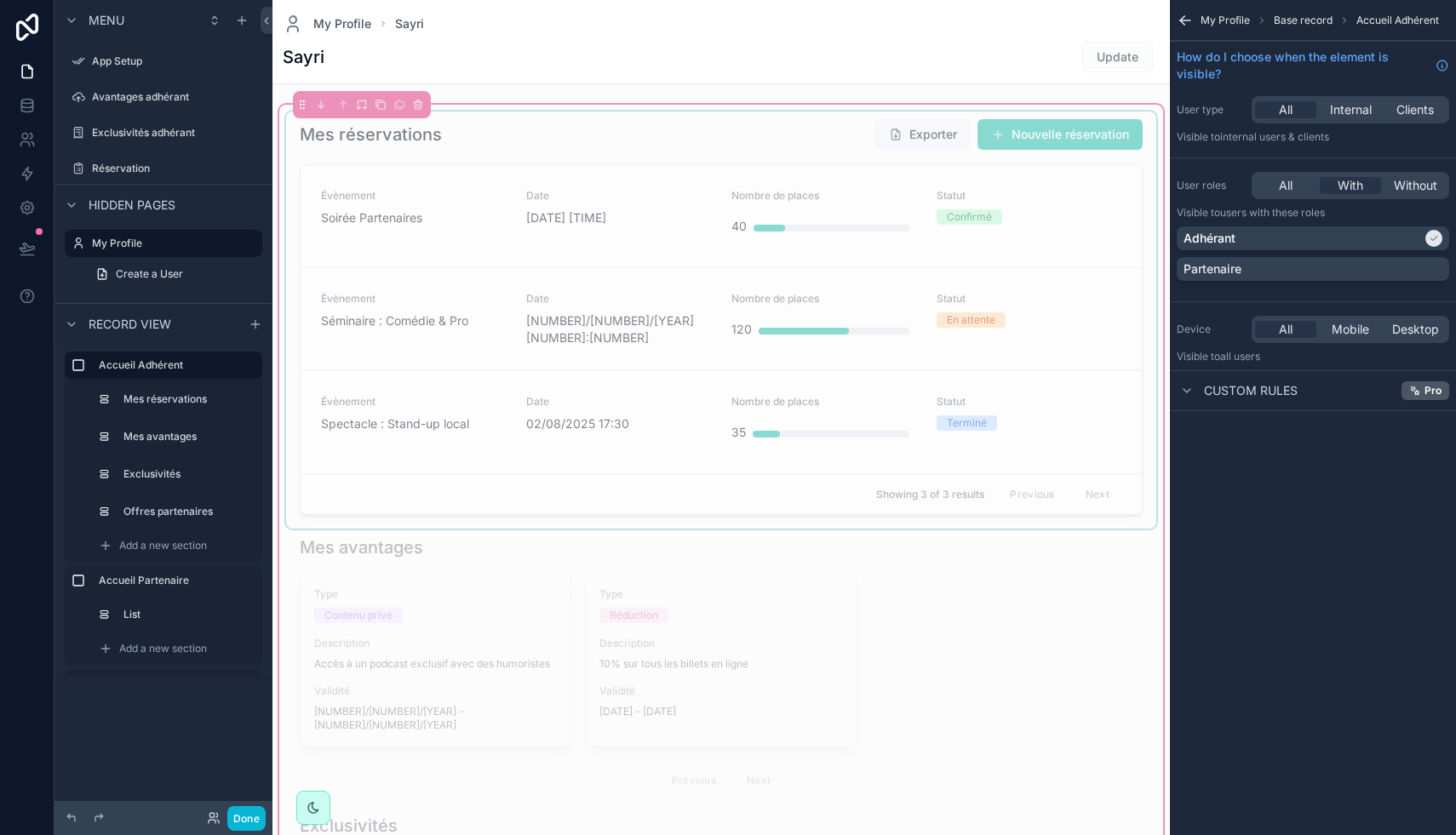 click at bounding box center [721, 320] 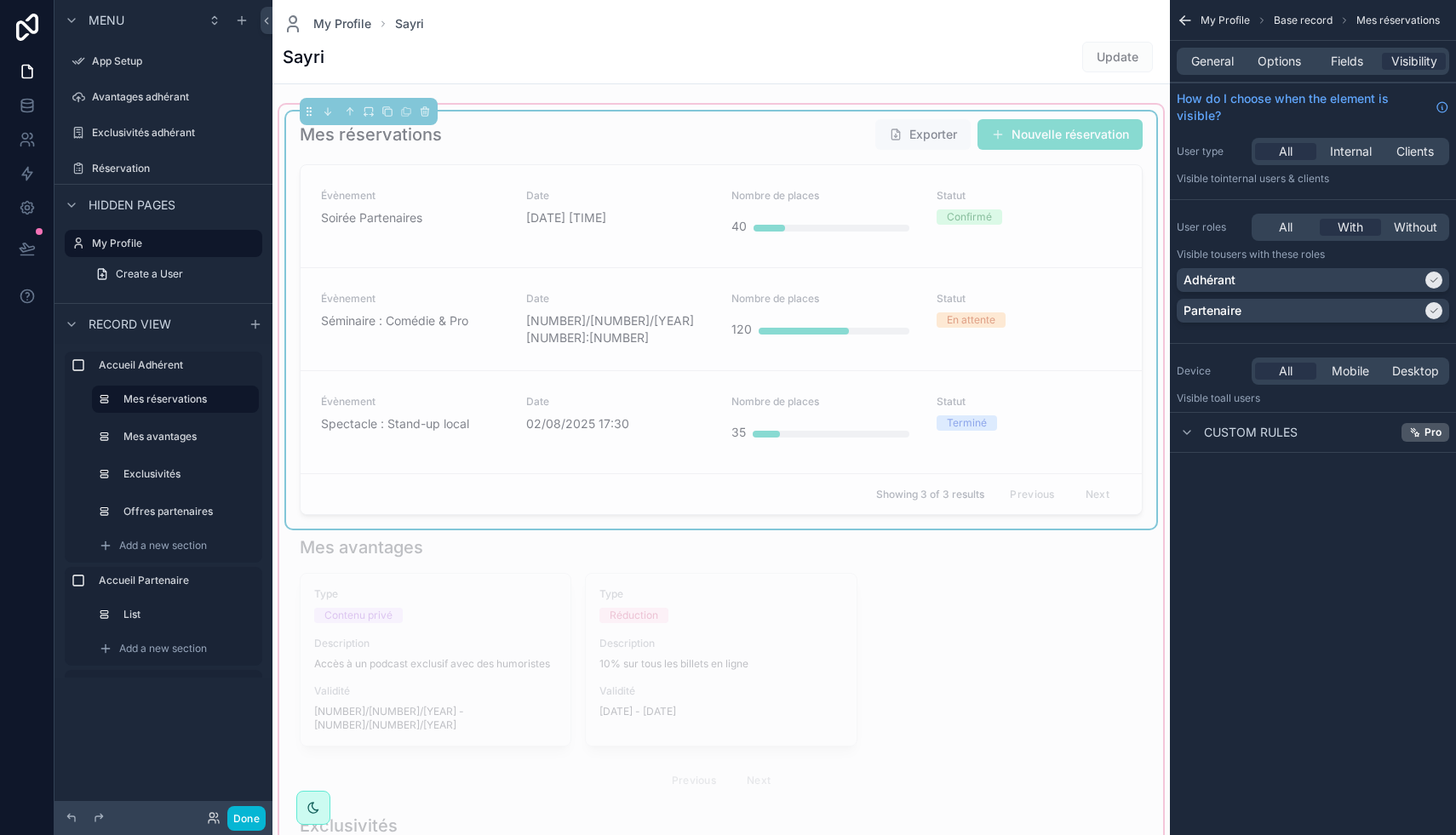click on "Sayri Update" at bounding box center [721, 57] 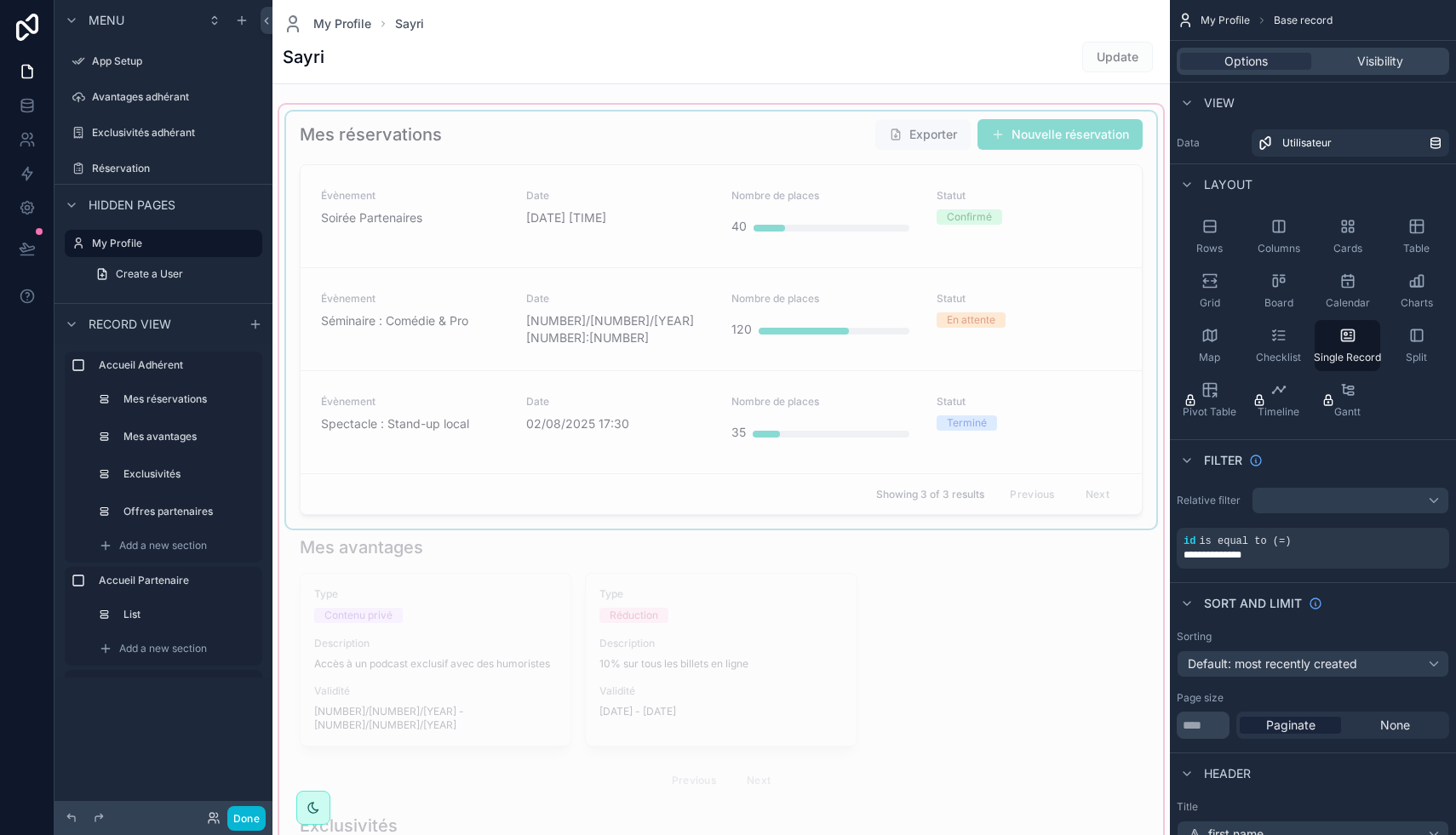 click on "Sayri Update" at bounding box center (721, 57) 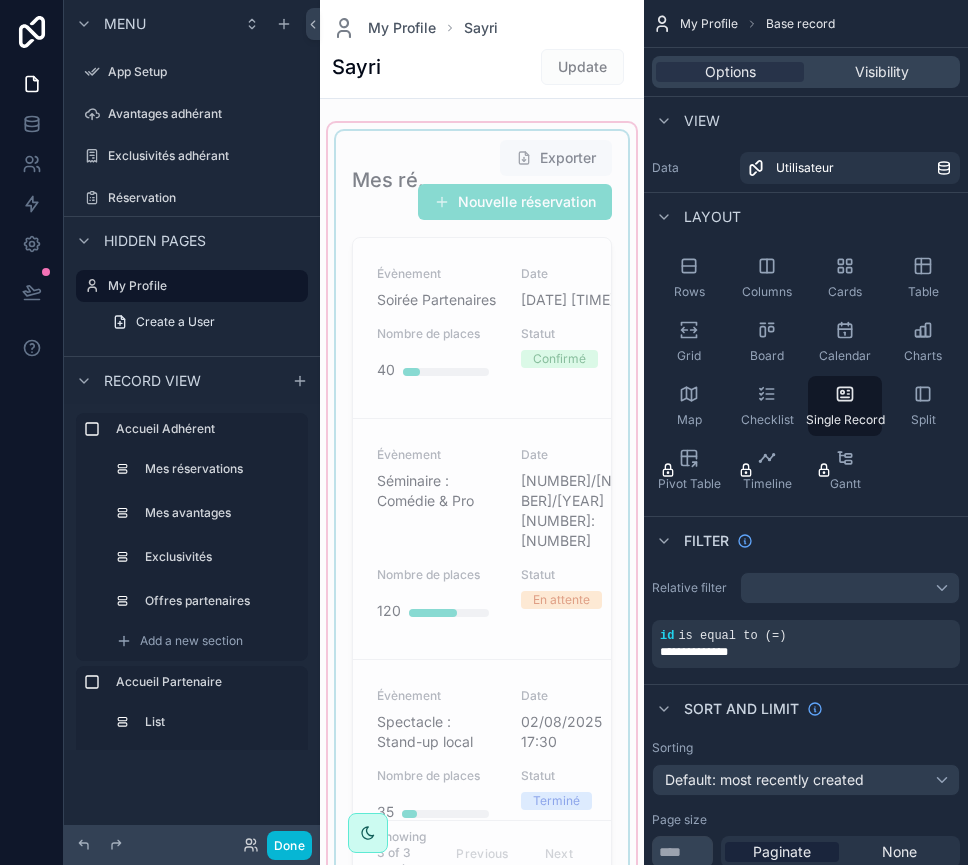 click on "Update" at bounding box center [557, 67] 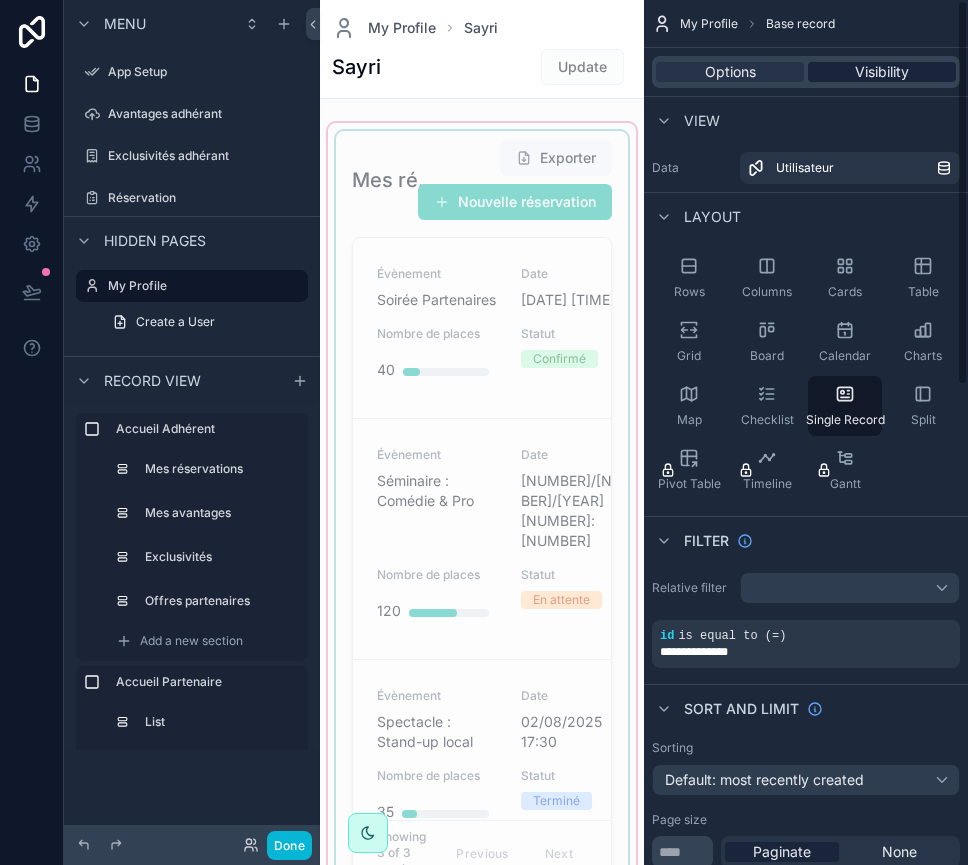 click on "Visibility" at bounding box center [882, 72] 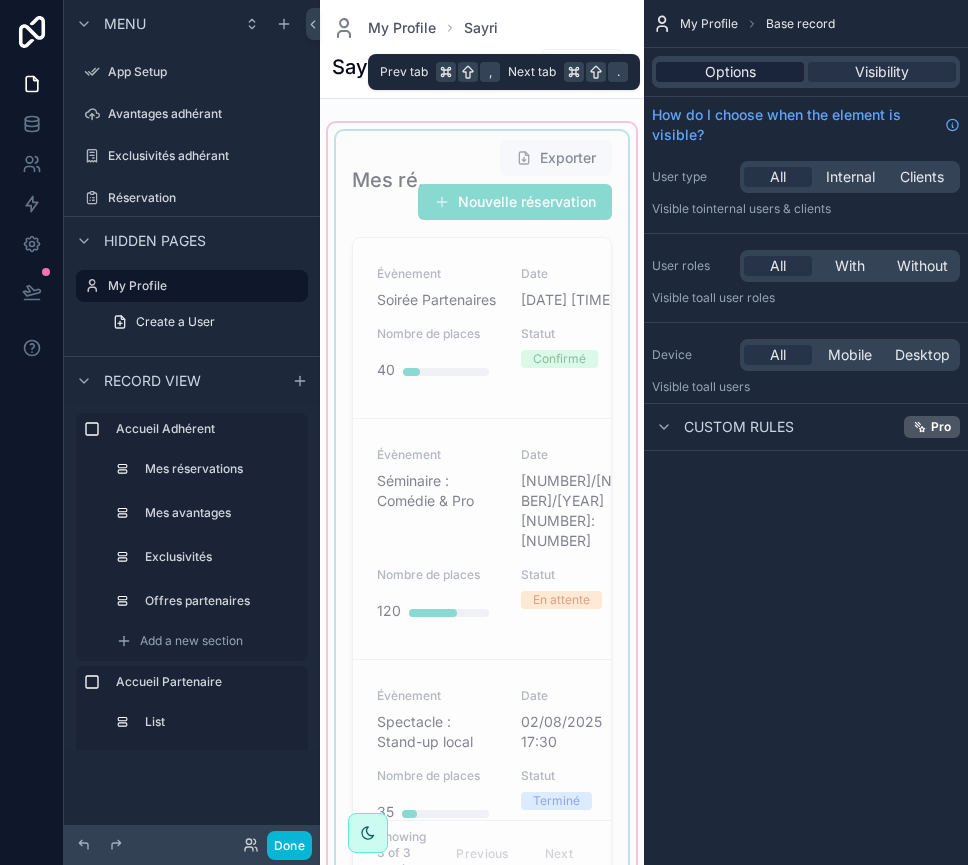 click on "Options" at bounding box center (730, 72) 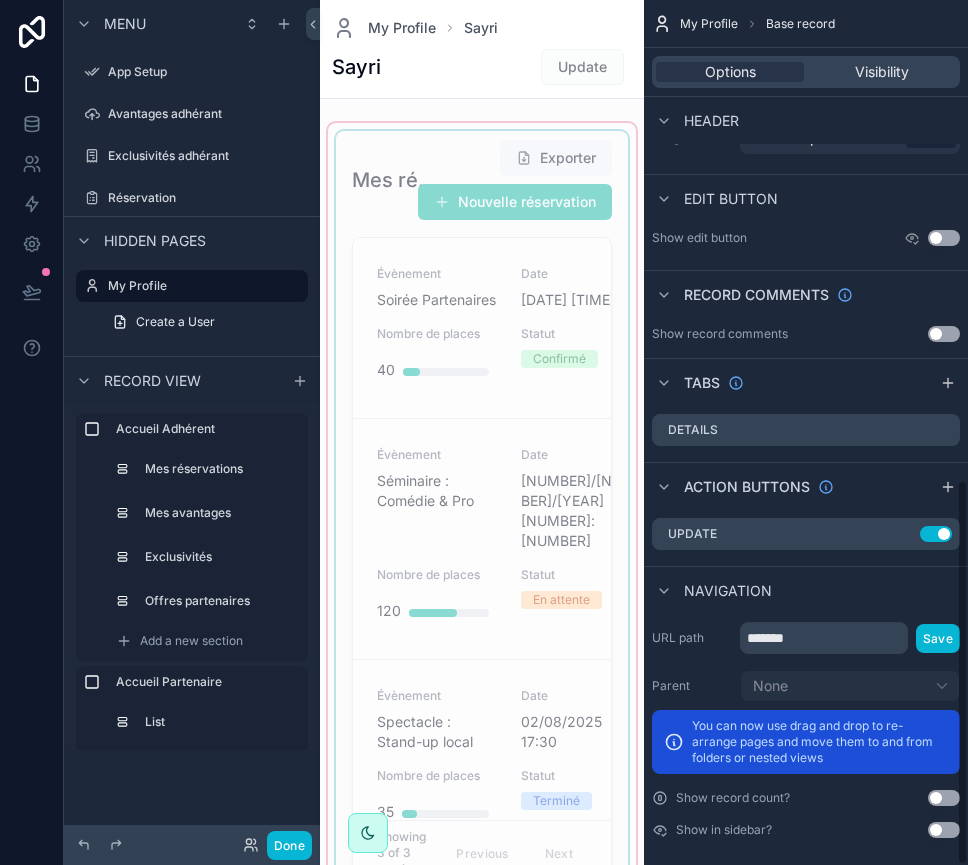 scroll, scrollTop: 1075, scrollLeft: 0, axis: vertical 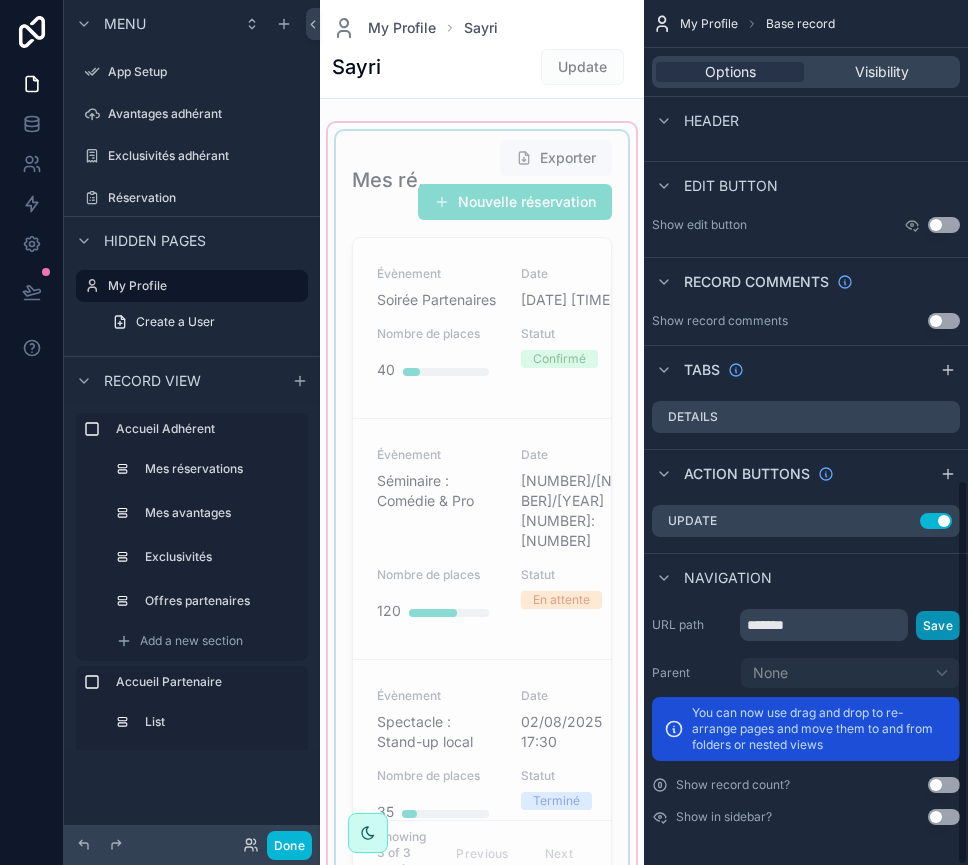click on "Save" at bounding box center (938, 625) 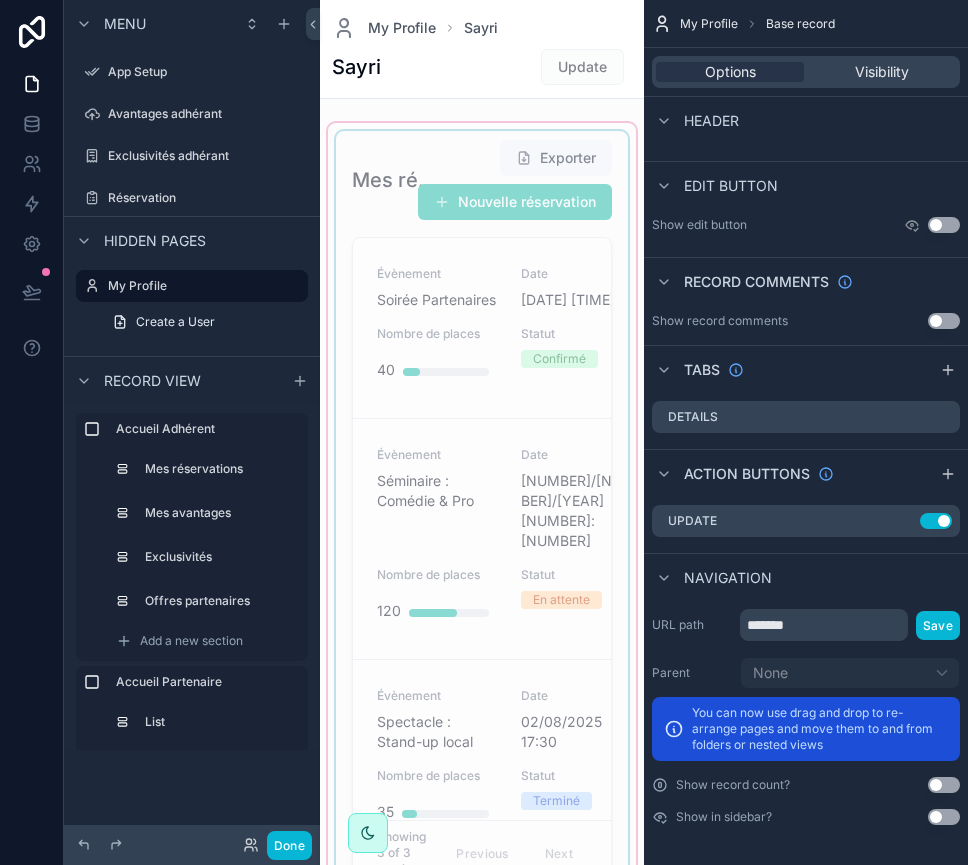 click on "Use setting" at bounding box center [944, 817] 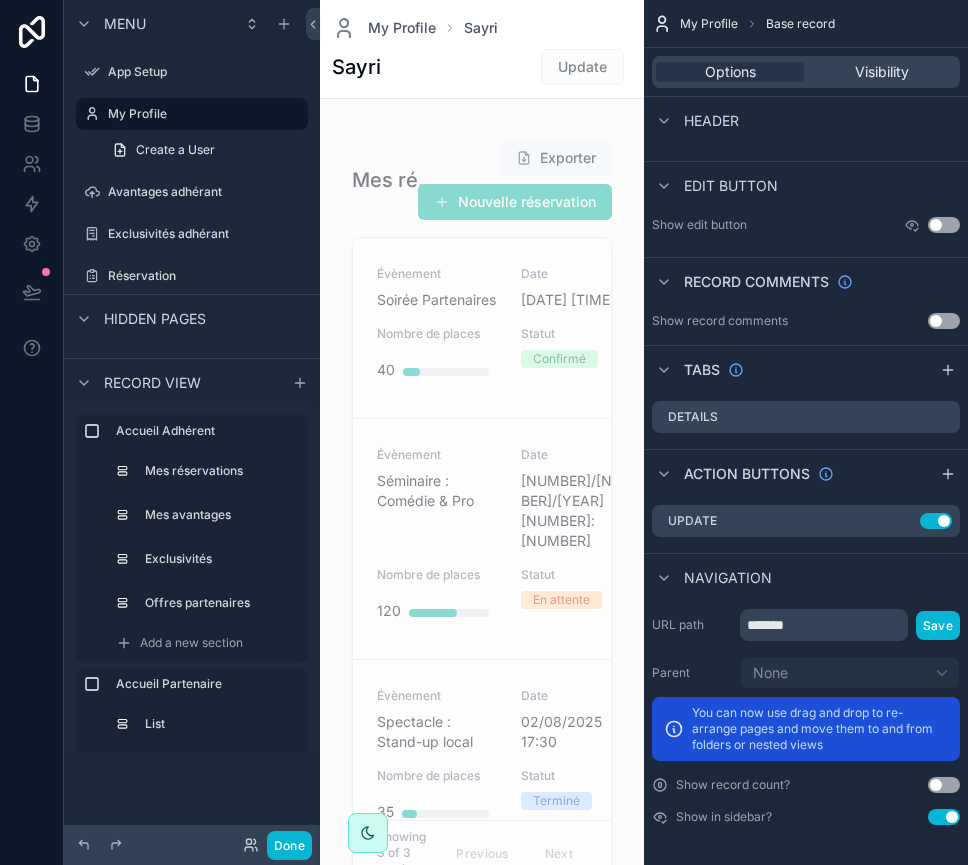 click on "Use setting" at bounding box center [944, 817] 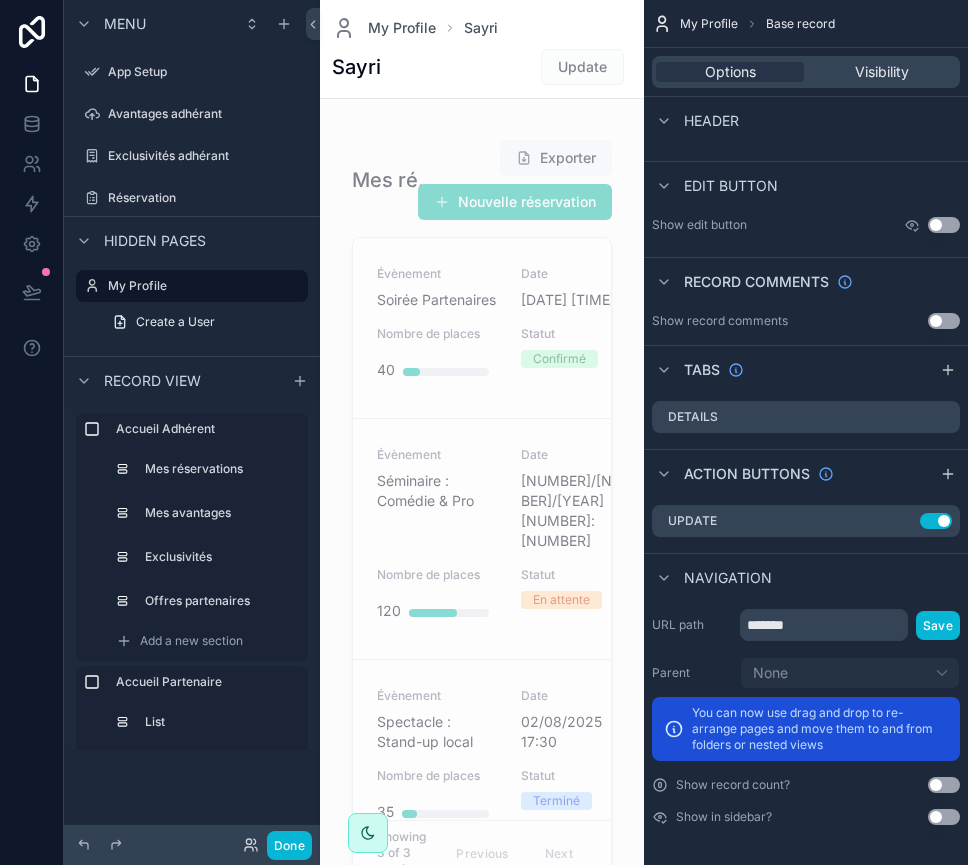 click on "Use setting" at bounding box center [944, 817] 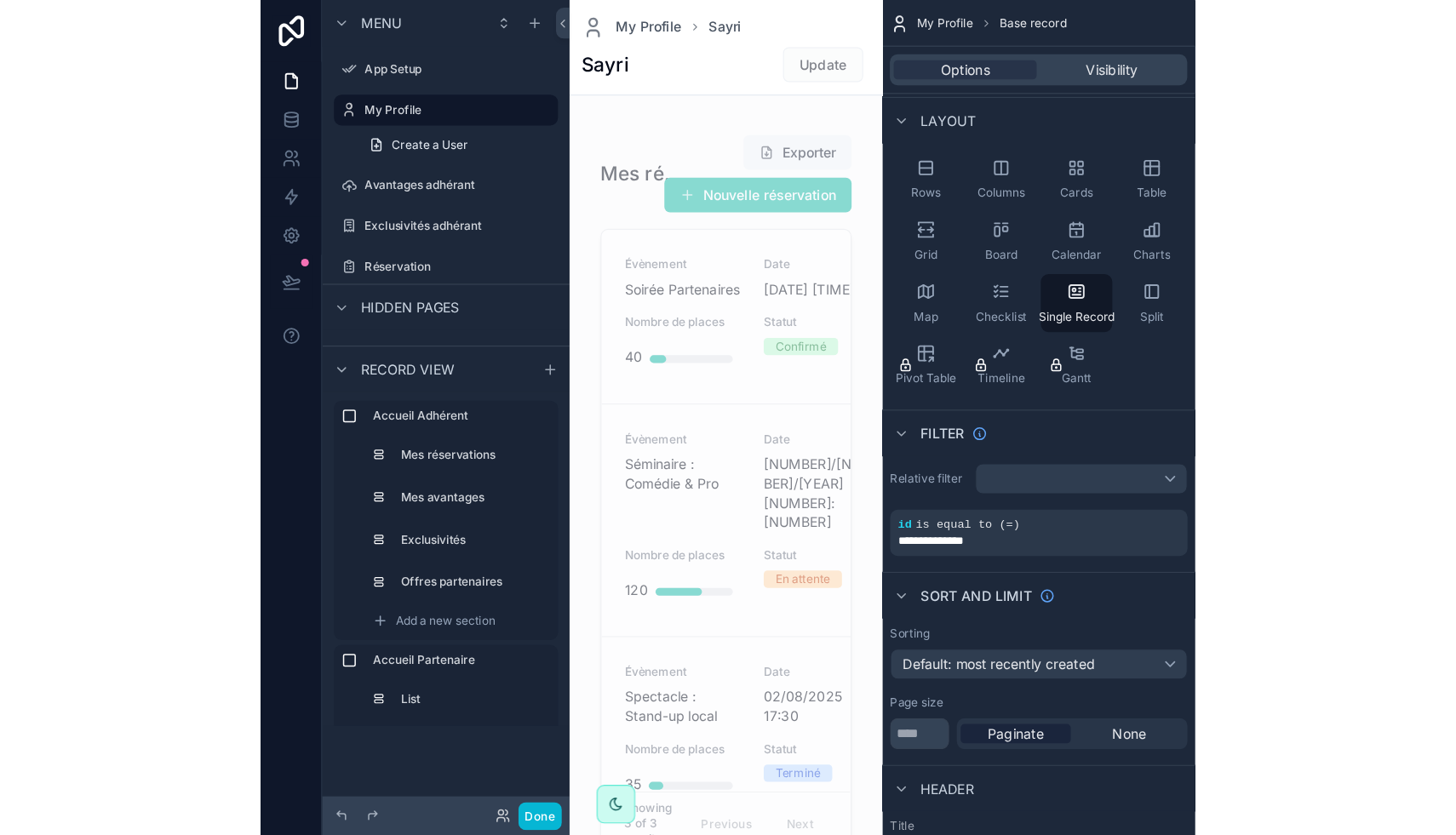 scroll, scrollTop: 0, scrollLeft: 0, axis: both 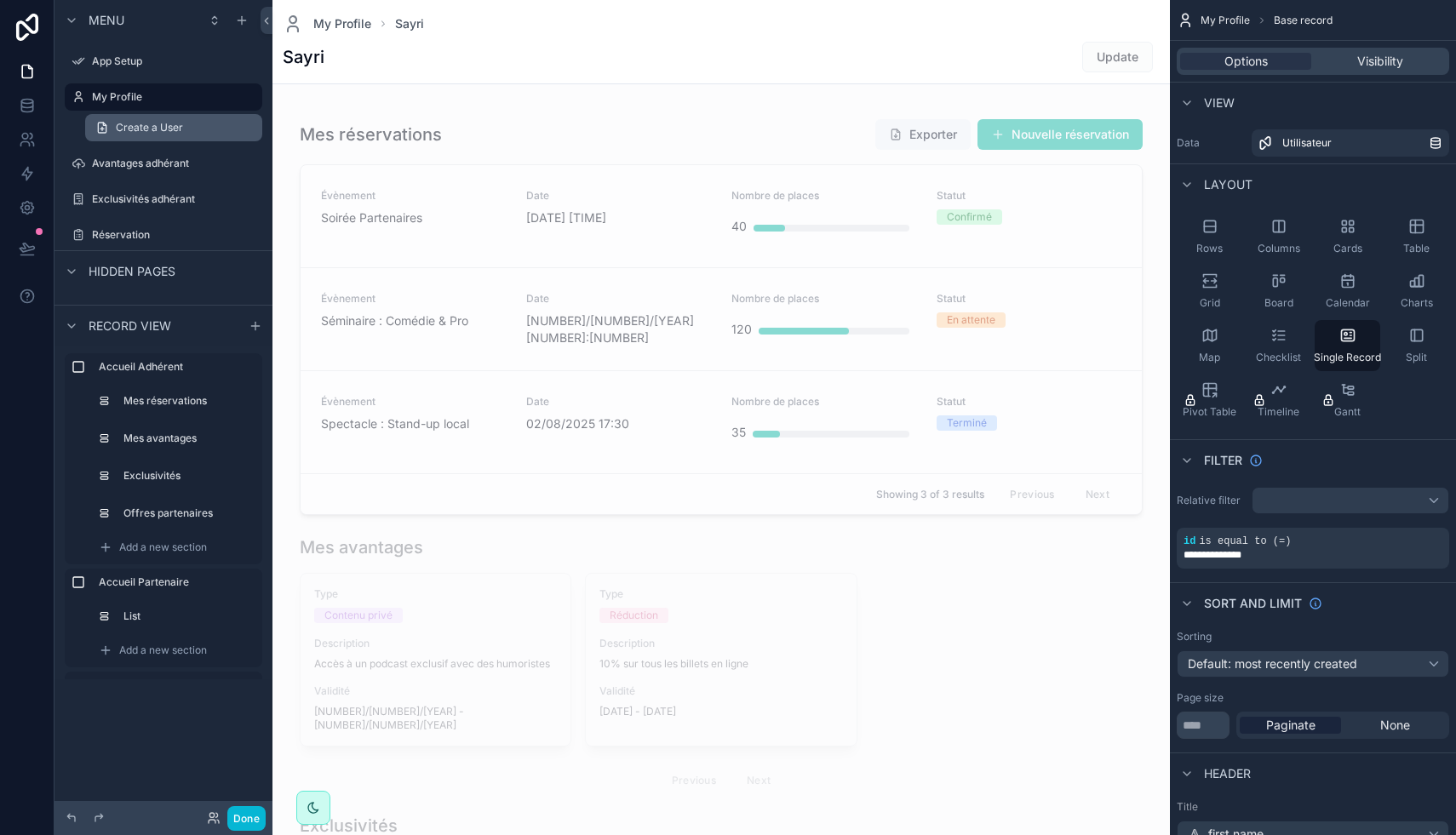 click on "Create a User" at bounding box center (149, 128) 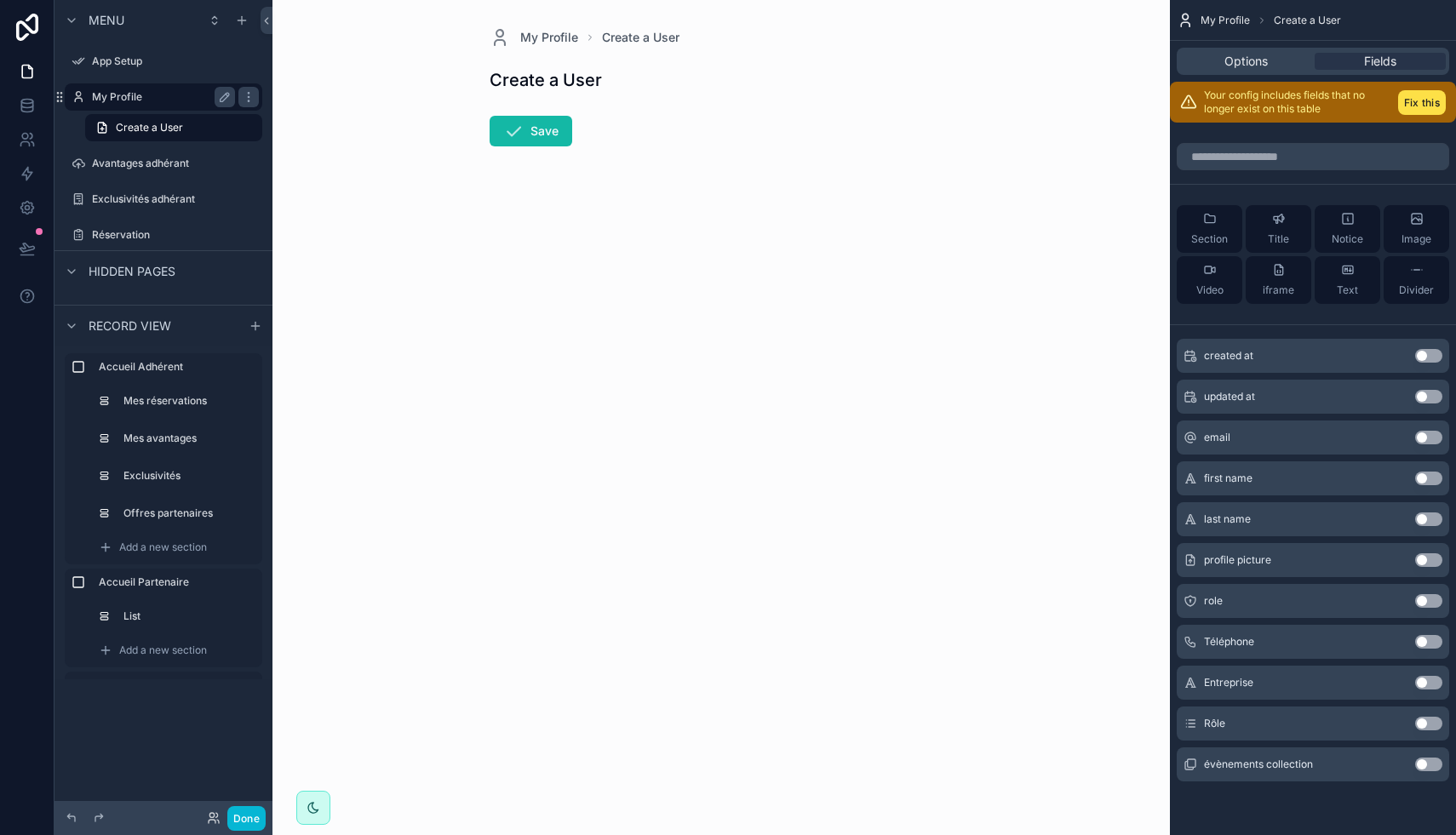 click on "My Profile" at bounding box center (160, 97) 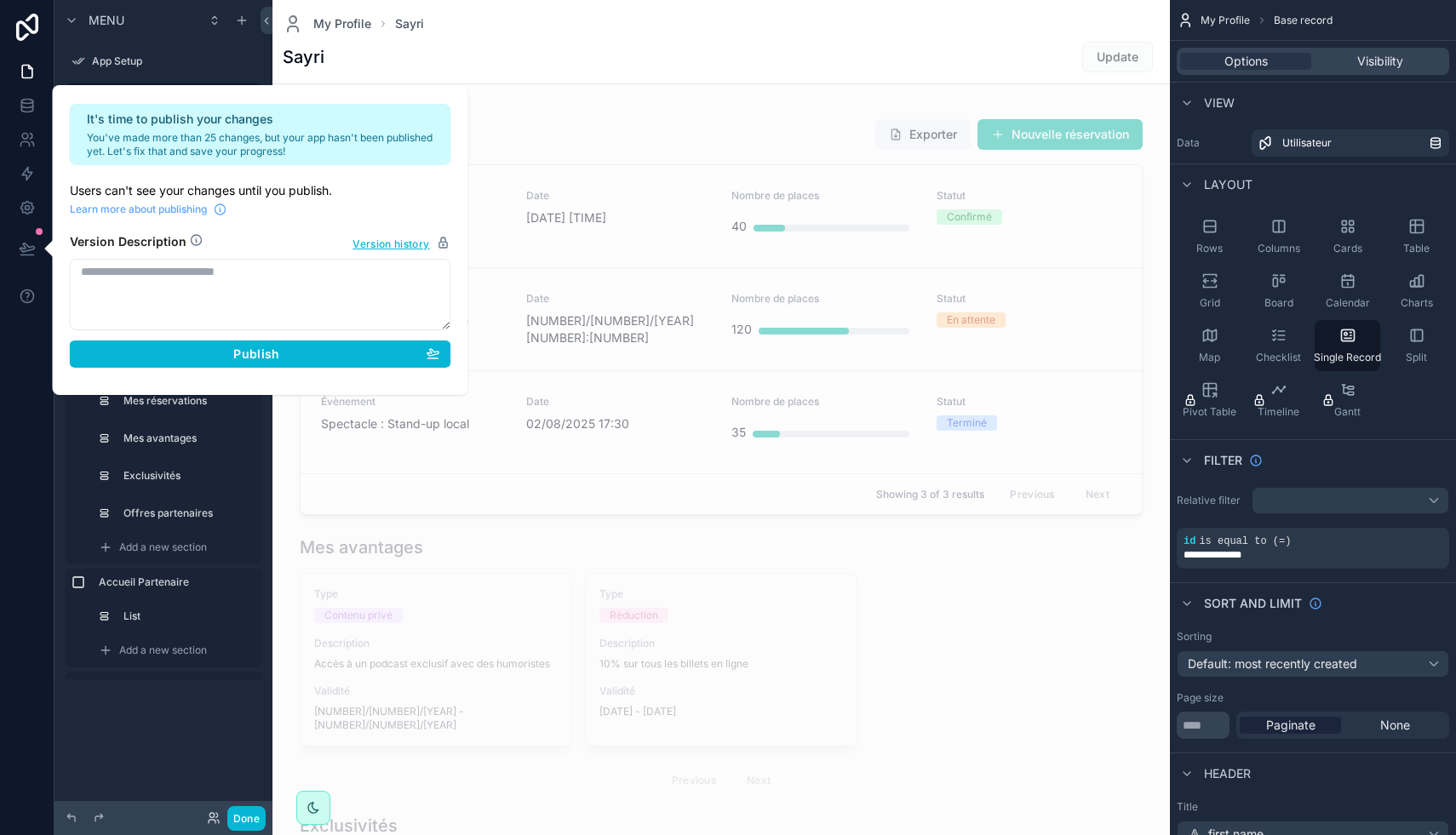 click on "Sayri Update" at bounding box center [721, 57] 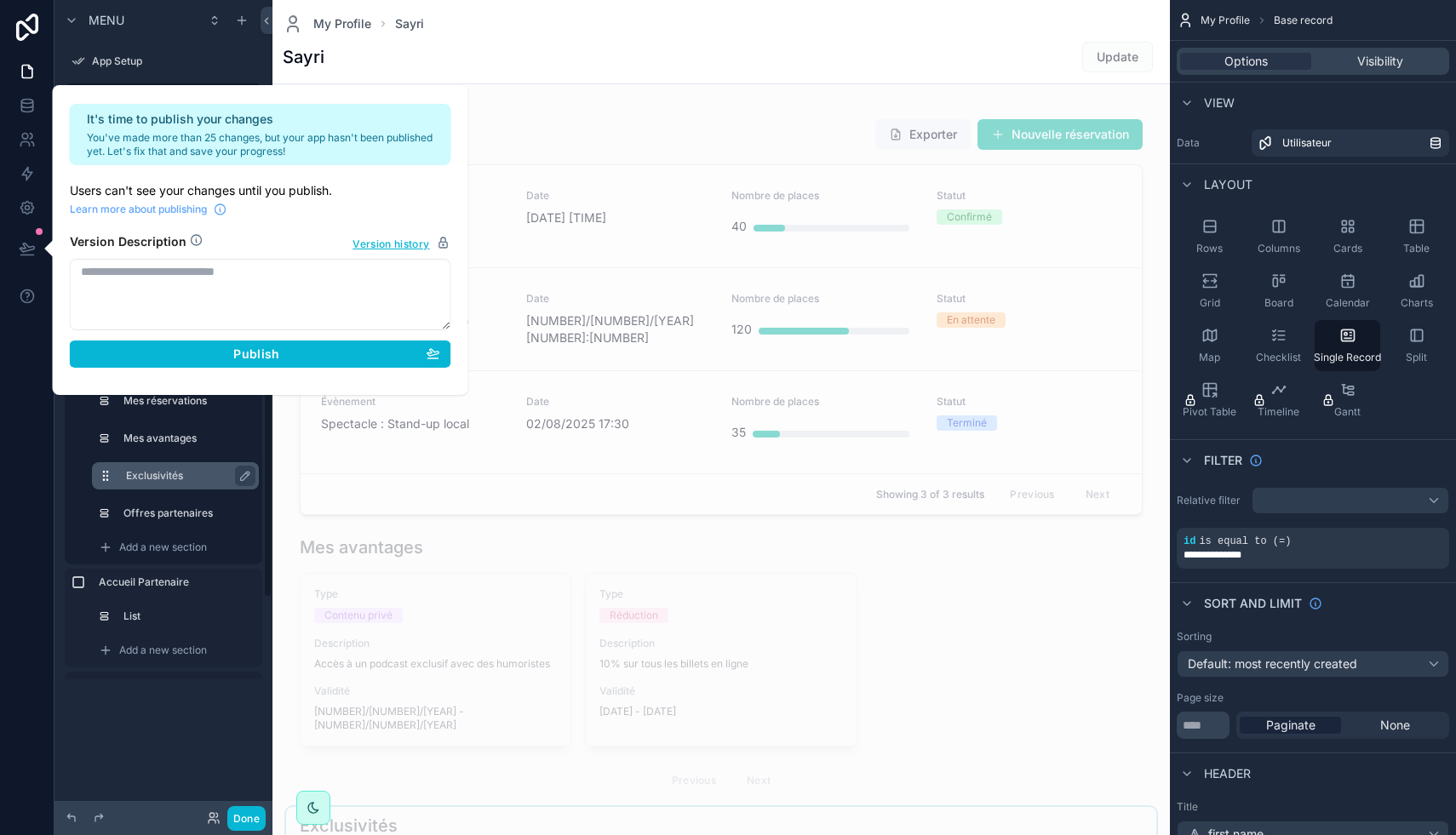 click on "Exclusivités" at bounding box center (186, 476) 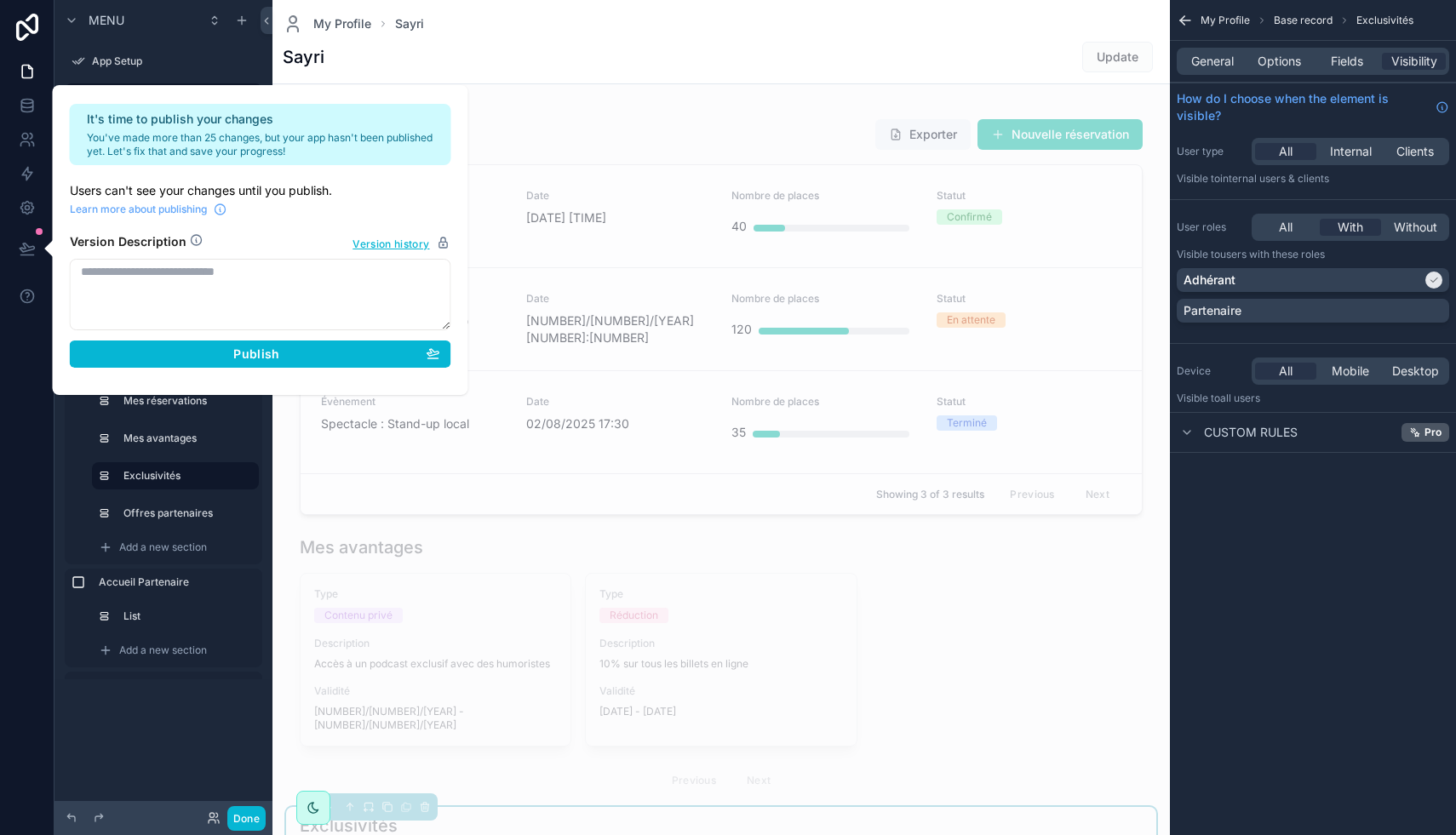 click on "Sayri Update" at bounding box center (721, 57) 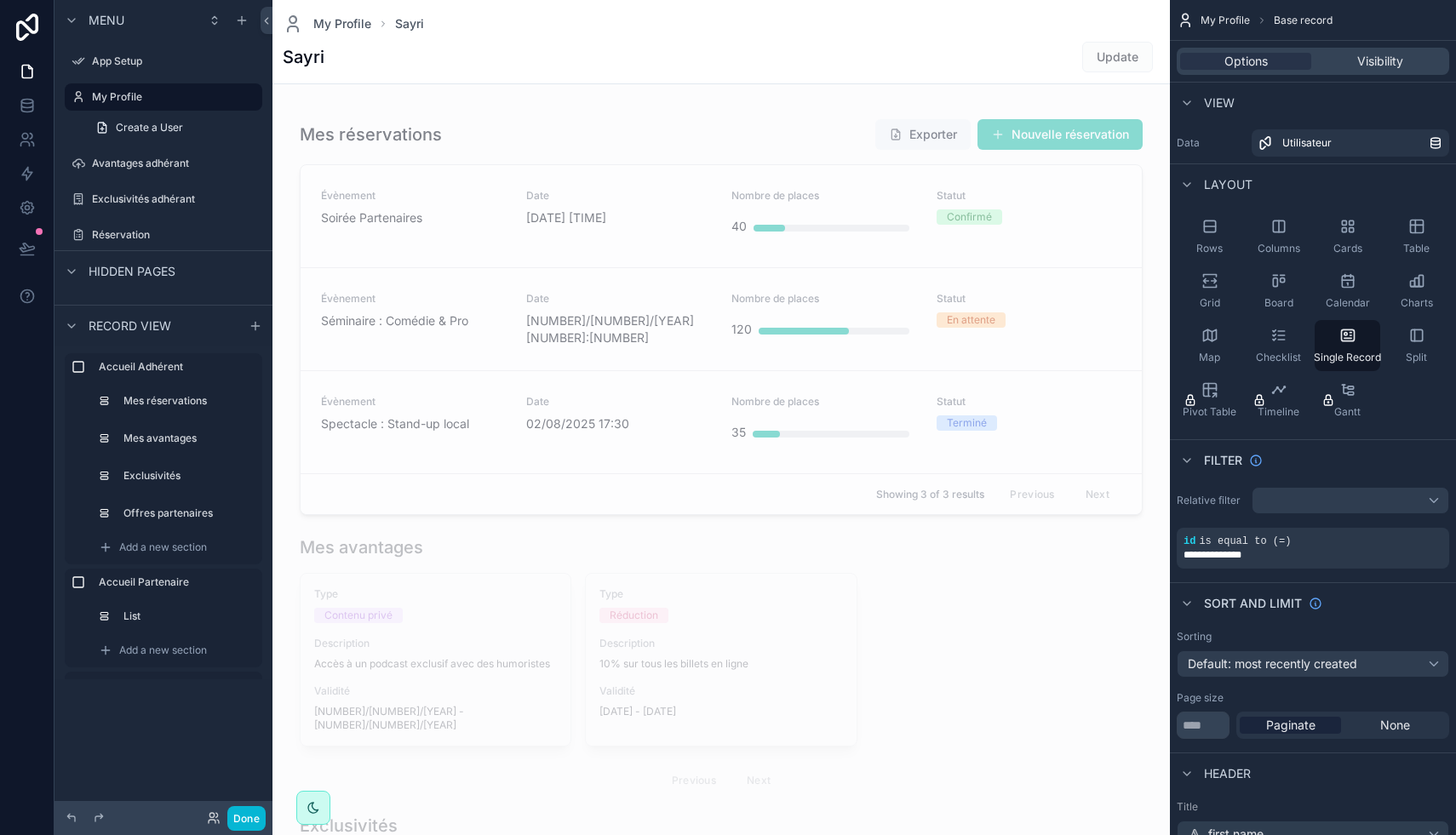 click on "Sayri" at bounding box center [303, 57] 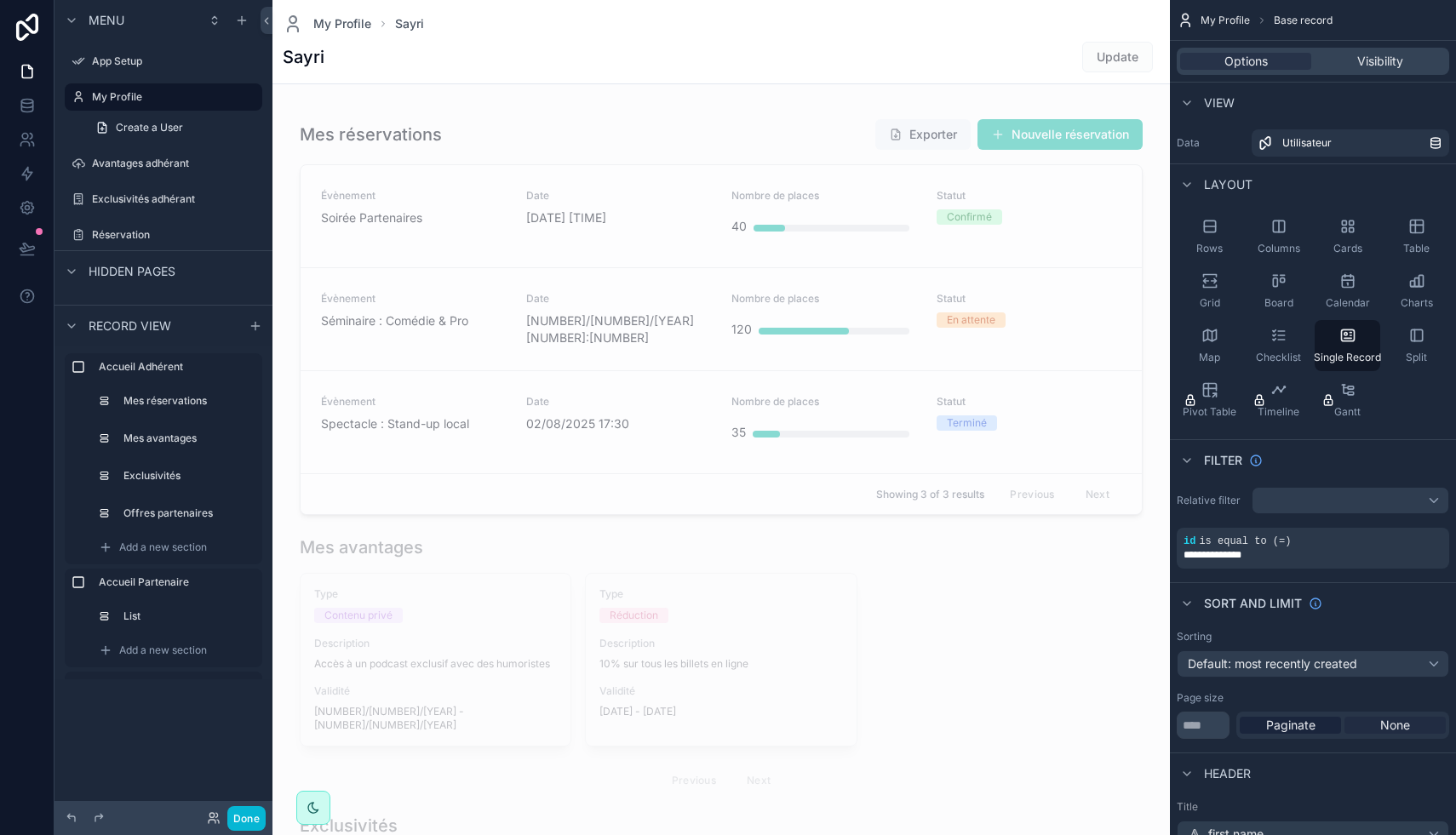 click on "None" at bounding box center (1395, 725) 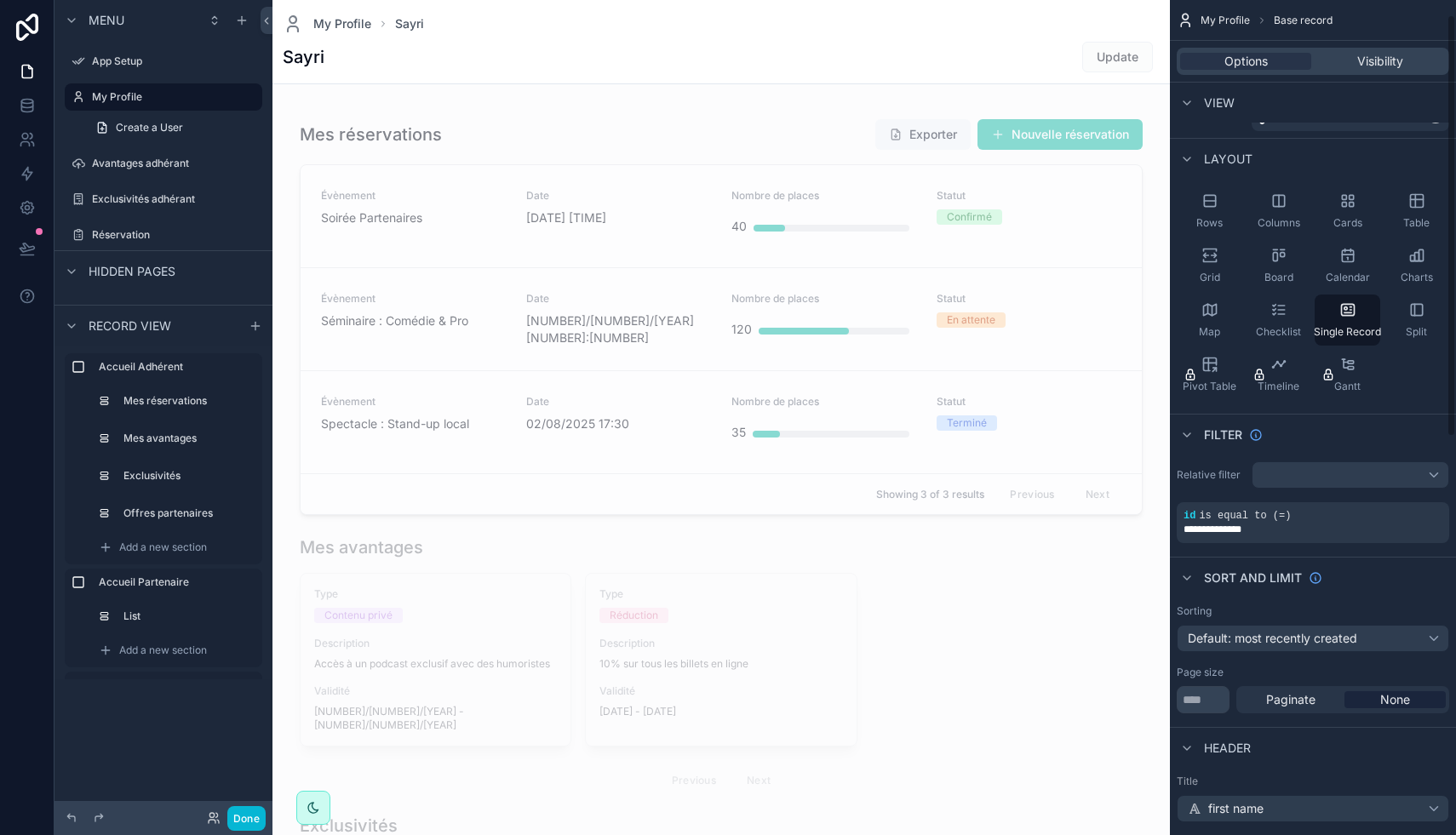 scroll, scrollTop: 31, scrollLeft: 0, axis: vertical 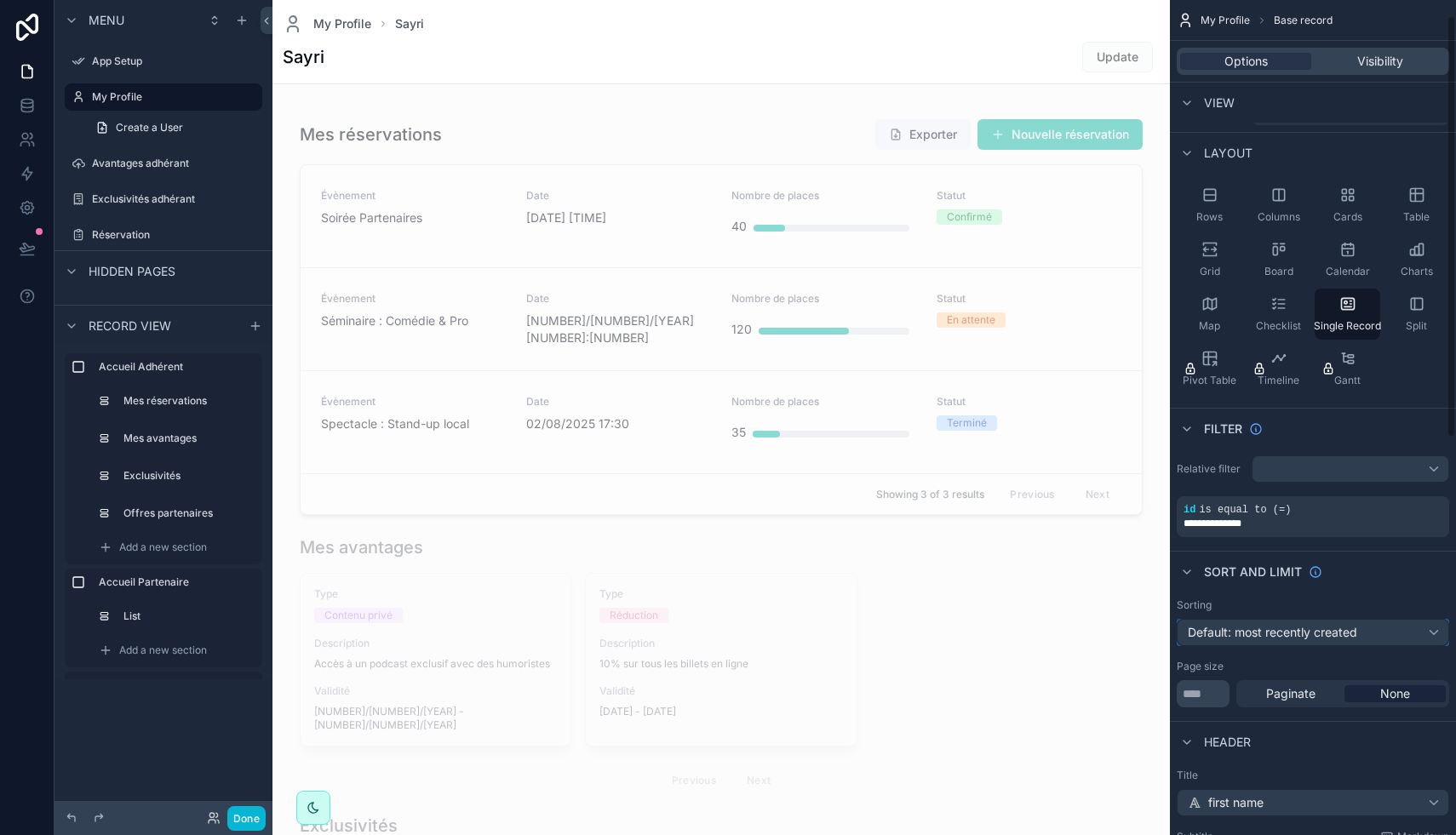 click on "Default: most recently created" at bounding box center [1313, 632] 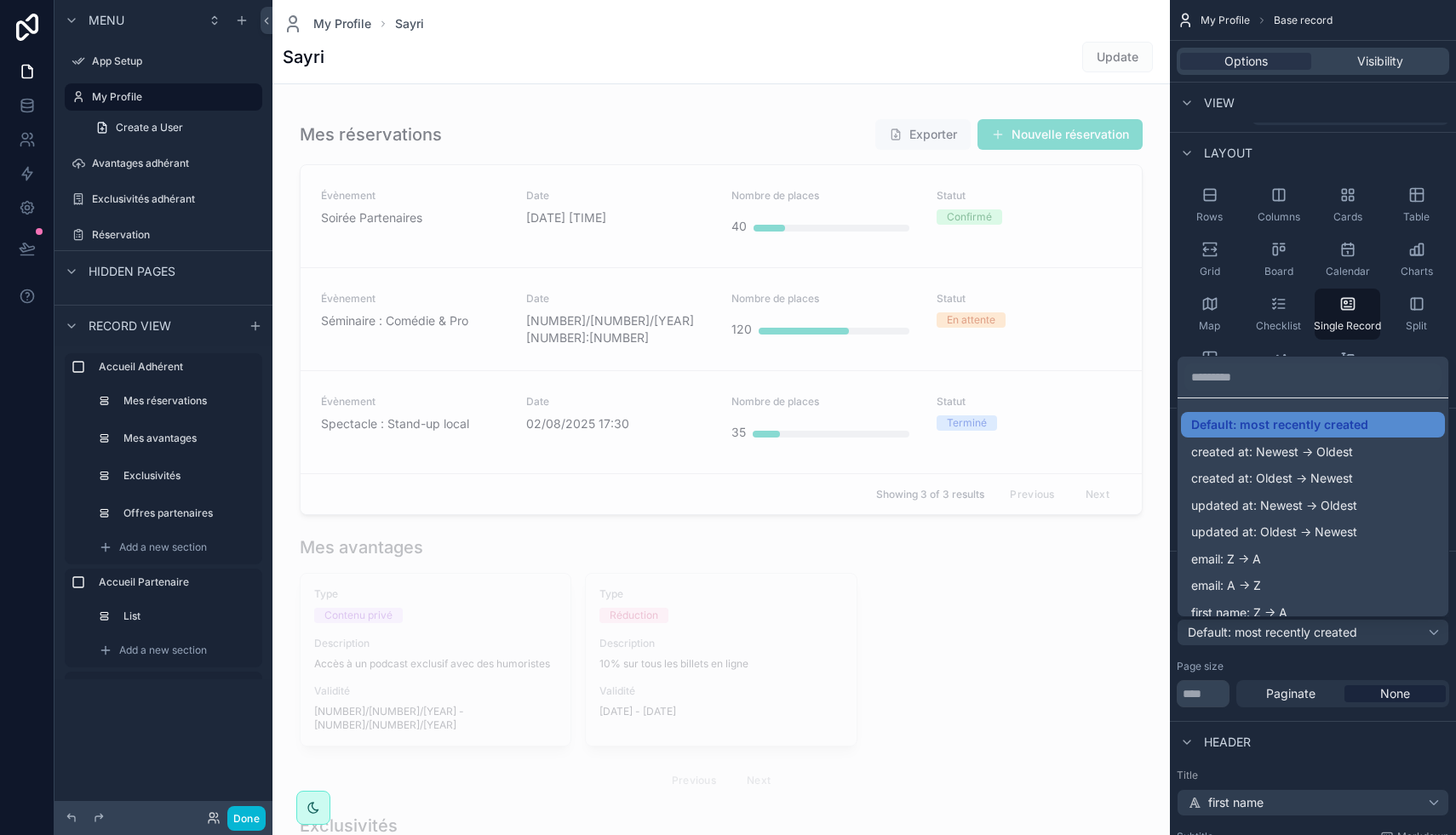 click at bounding box center [728, 417] 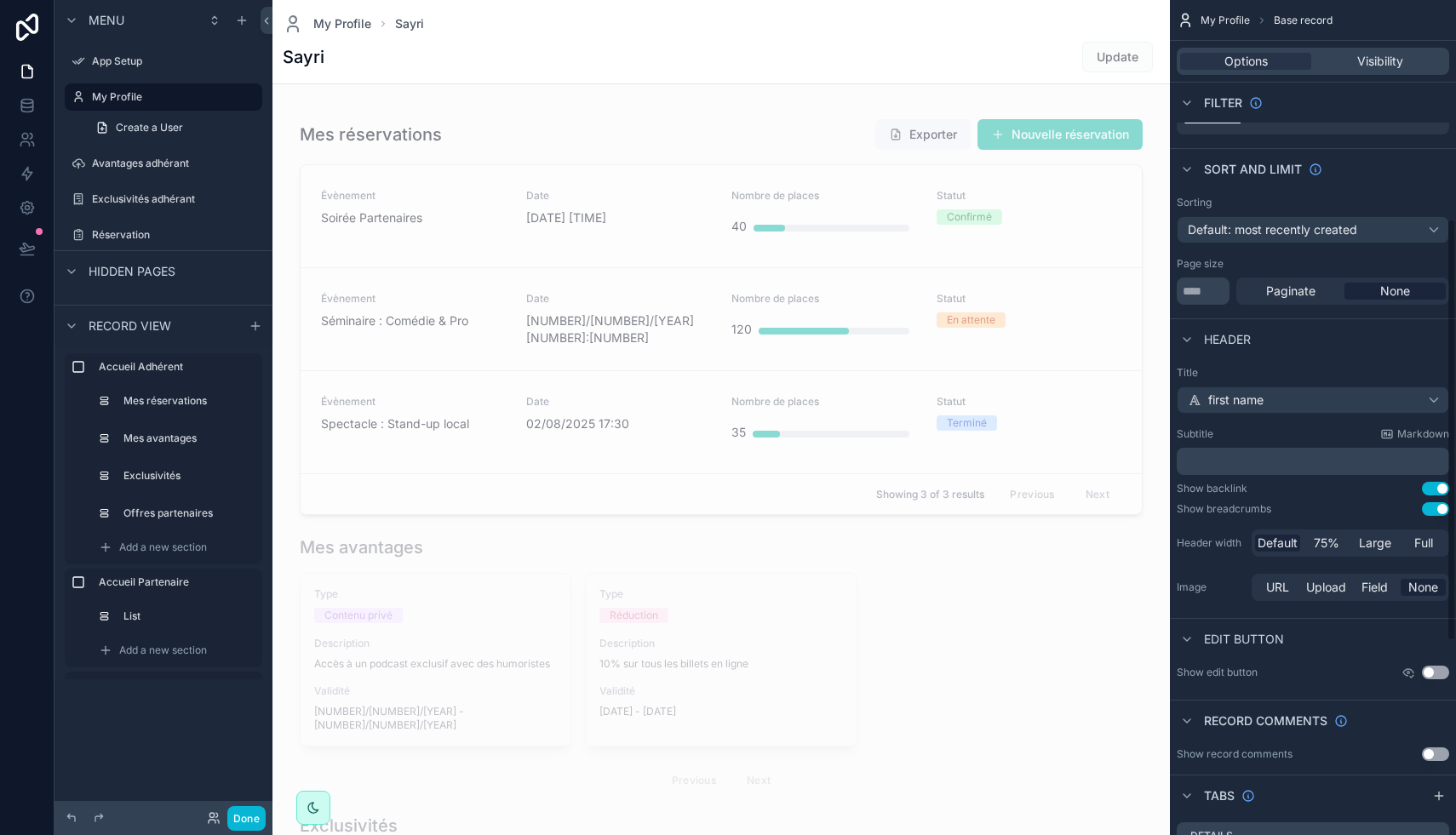 scroll, scrollTop: 440, scrollLeft: 0, axis: vertical 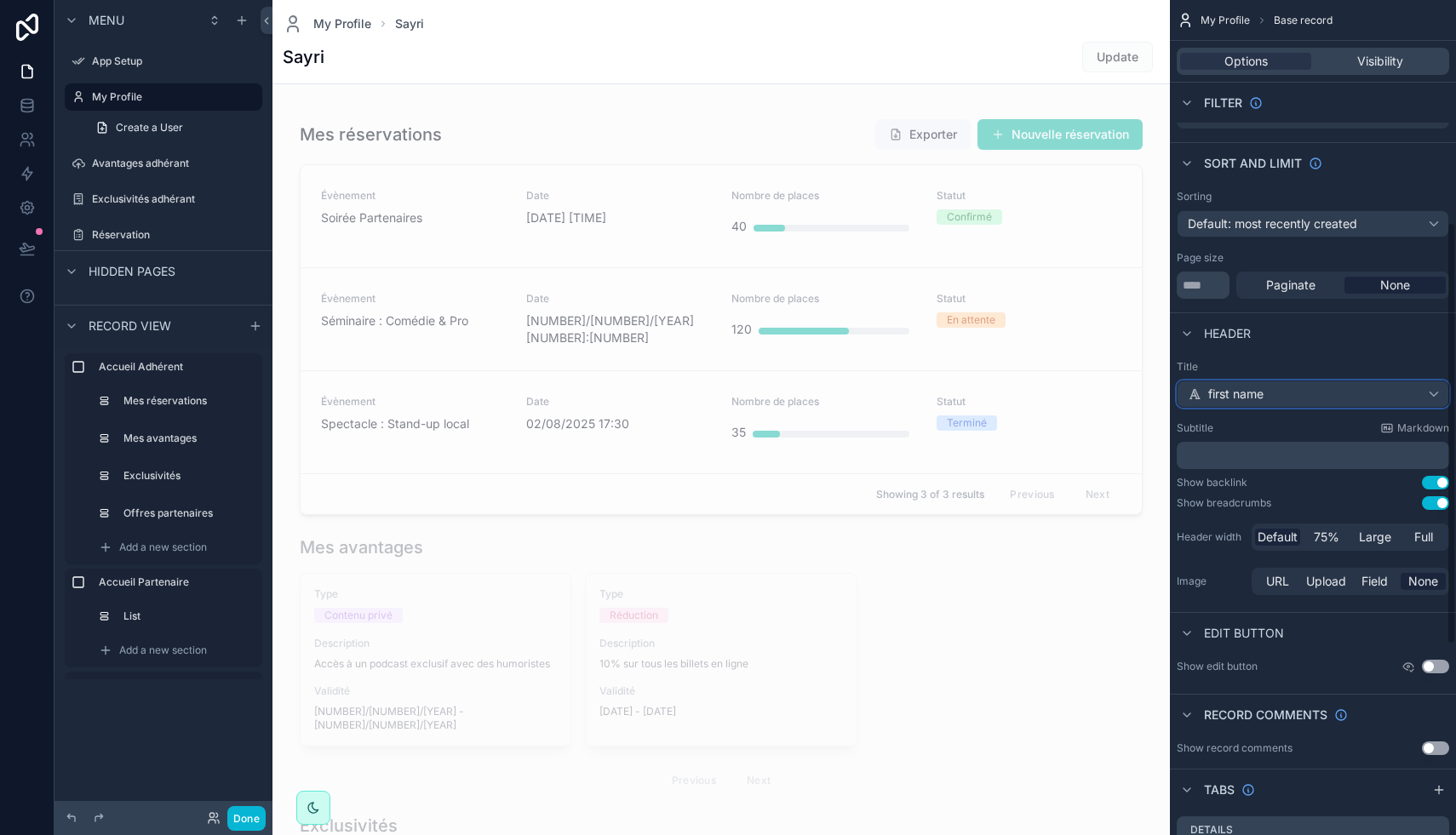 click on "first name" at bounding box center [1313, 394] 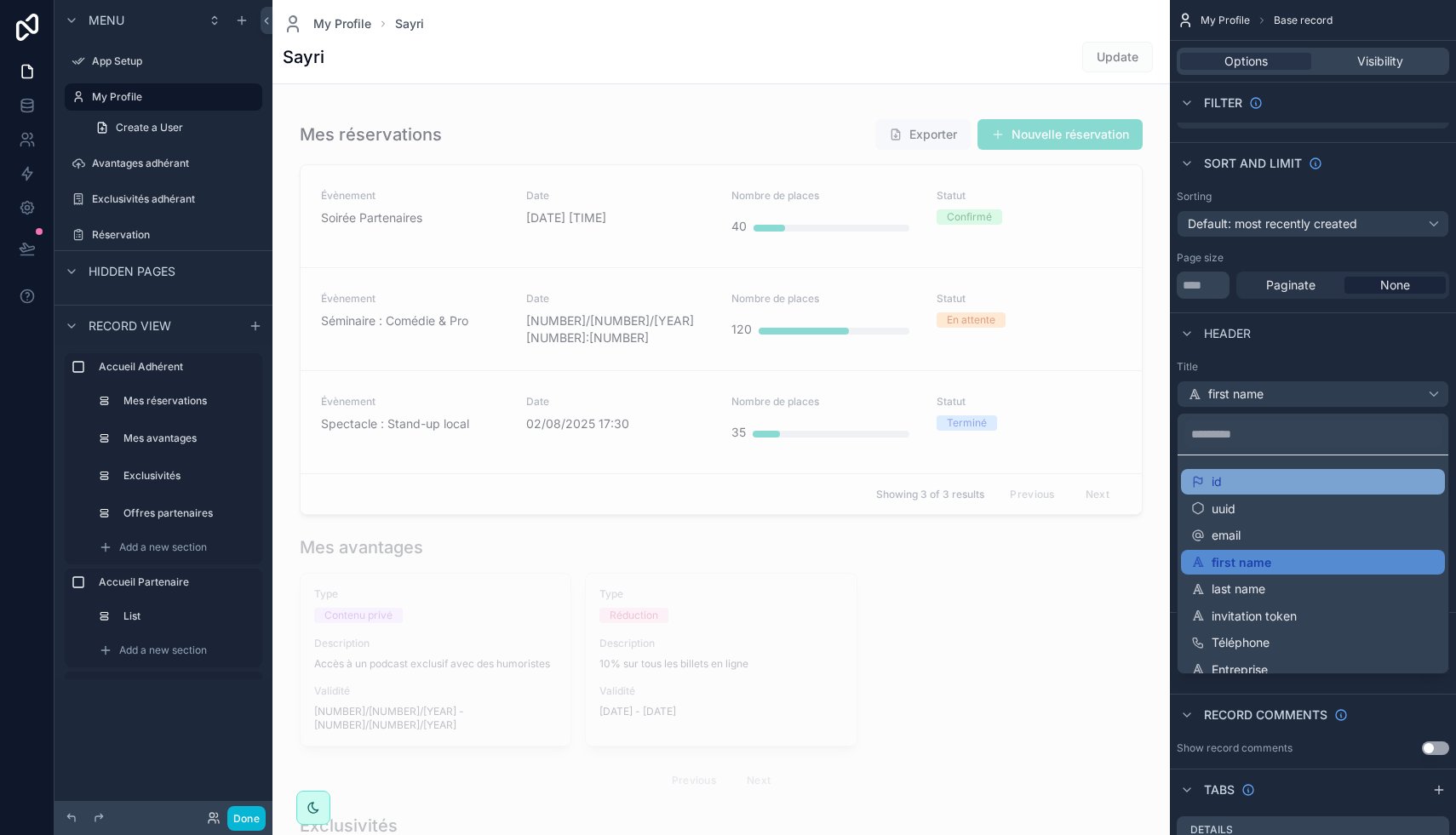 click on "id" at bounding box center [1313, 482] 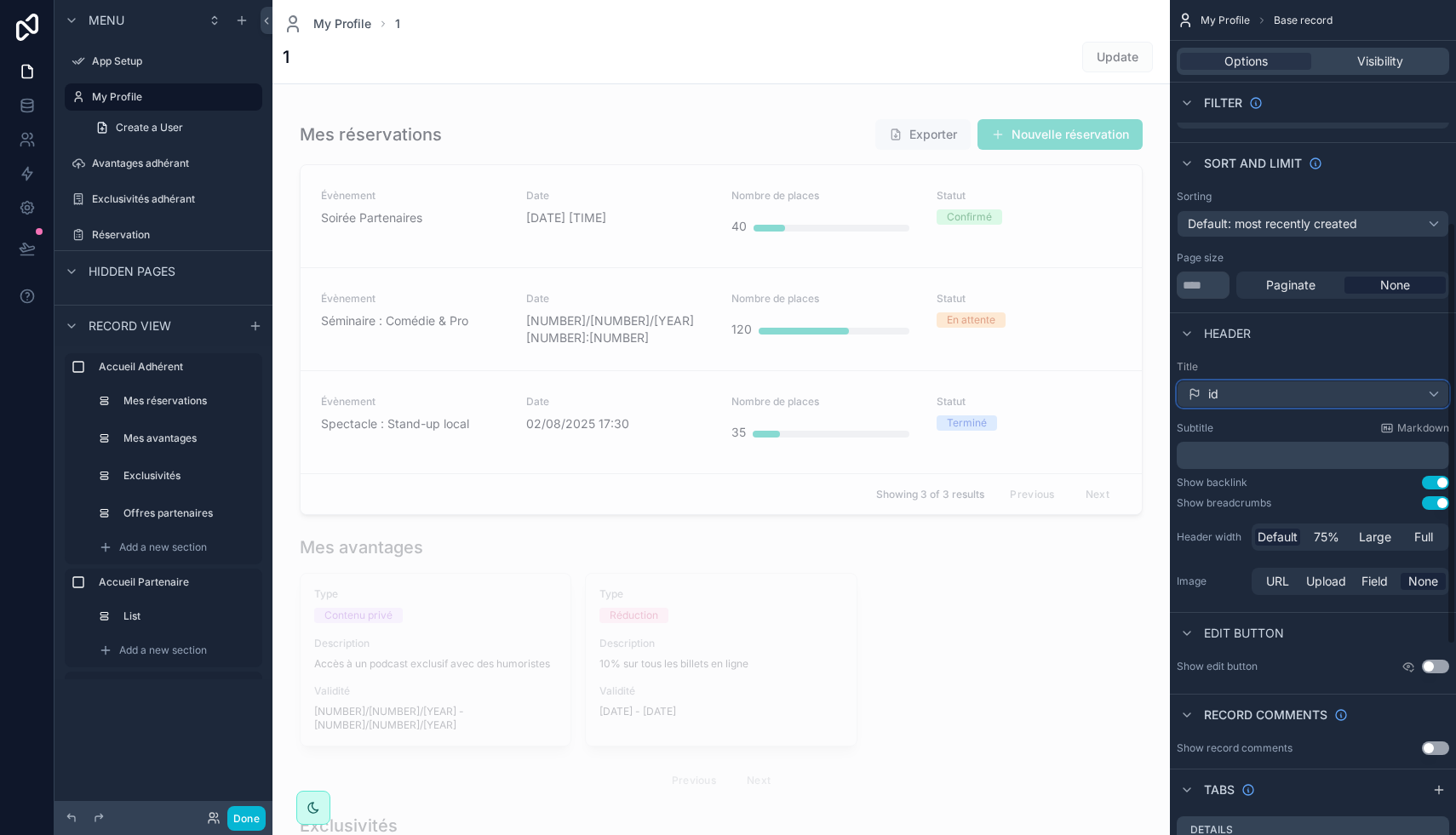 click on "id" at bounding box center [1313, 394] 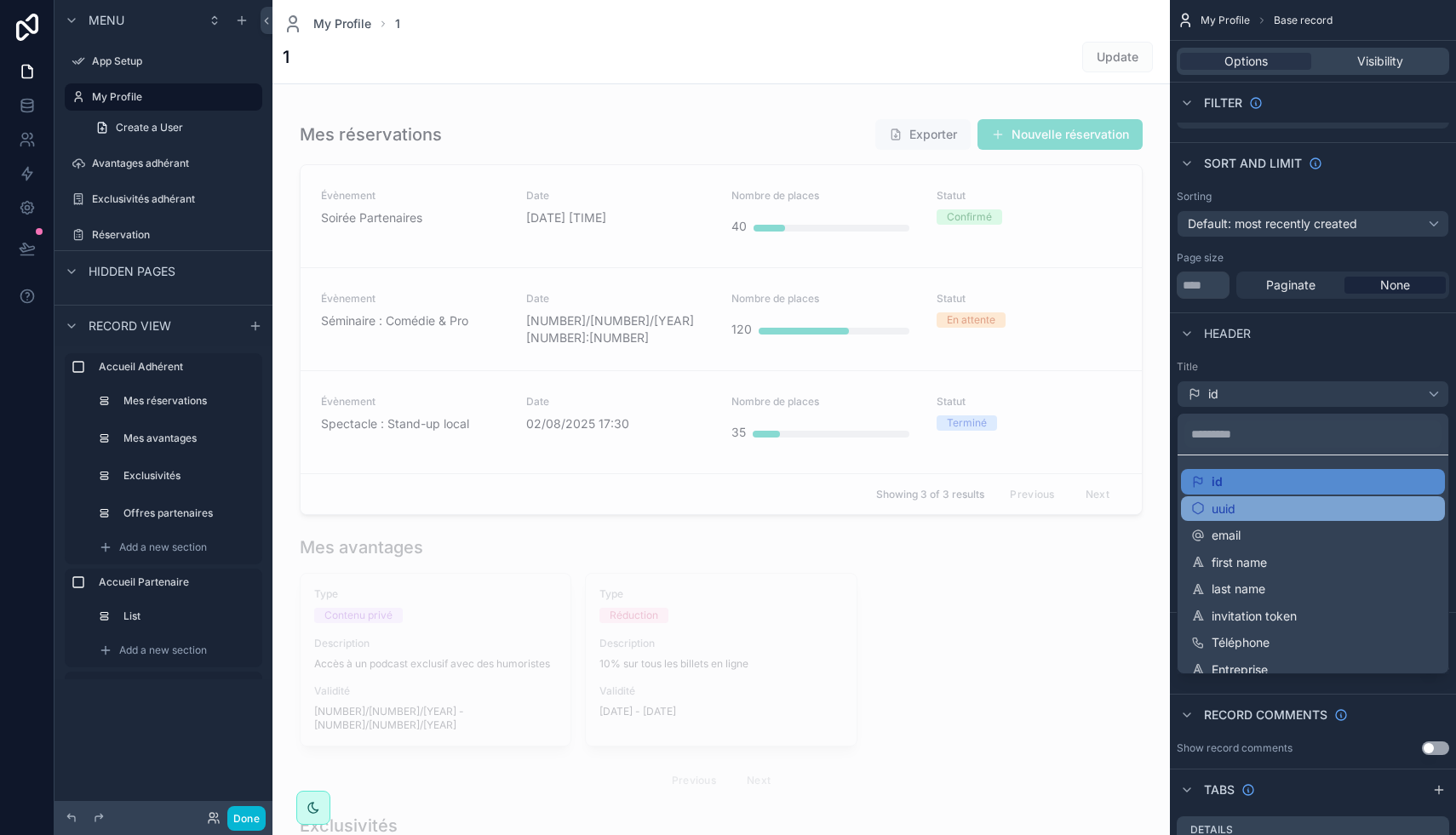 click on "uuid" at bounding box center [1313, 509] 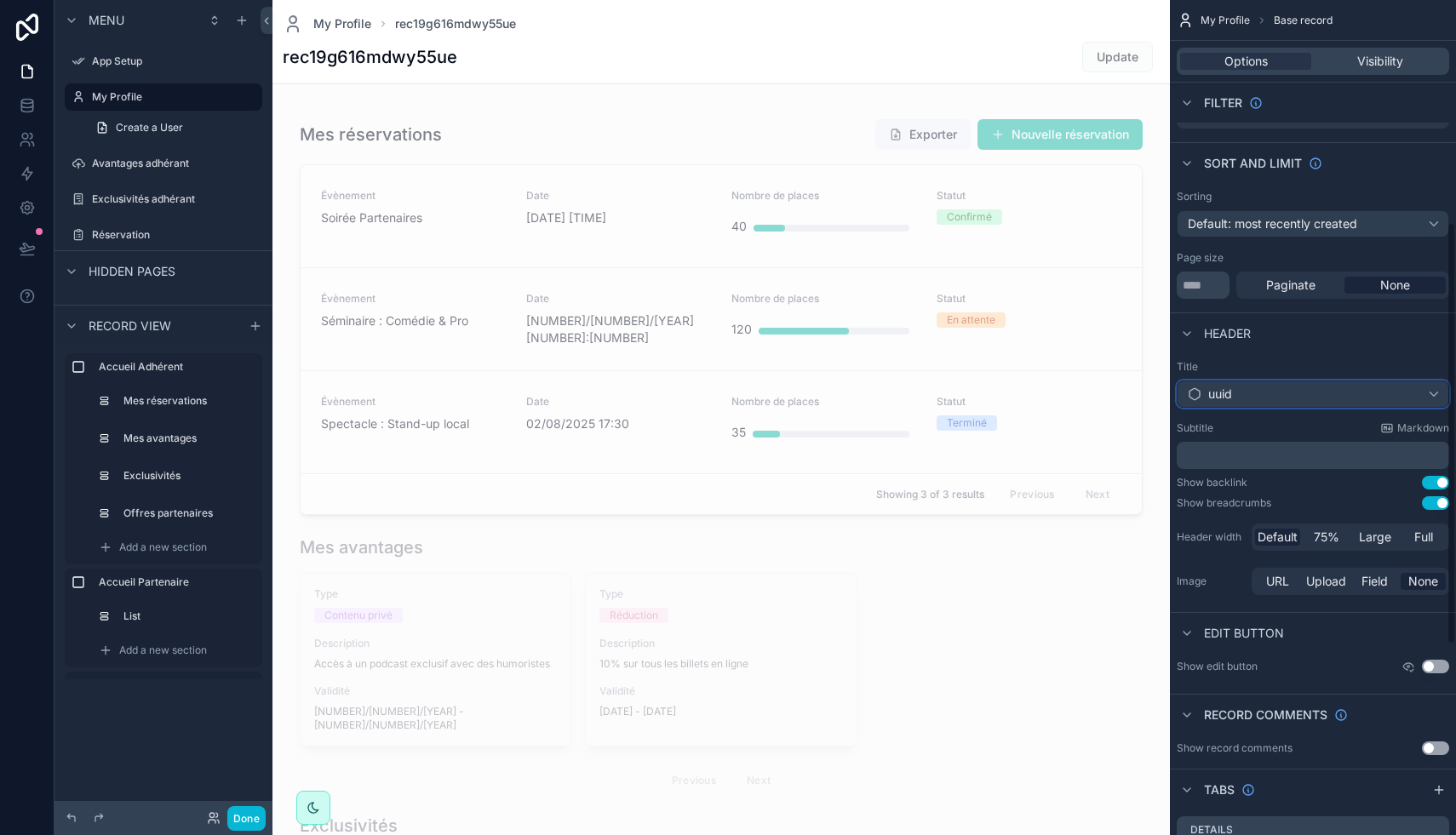 click on "uuid" at bounding box center [1313, 394] 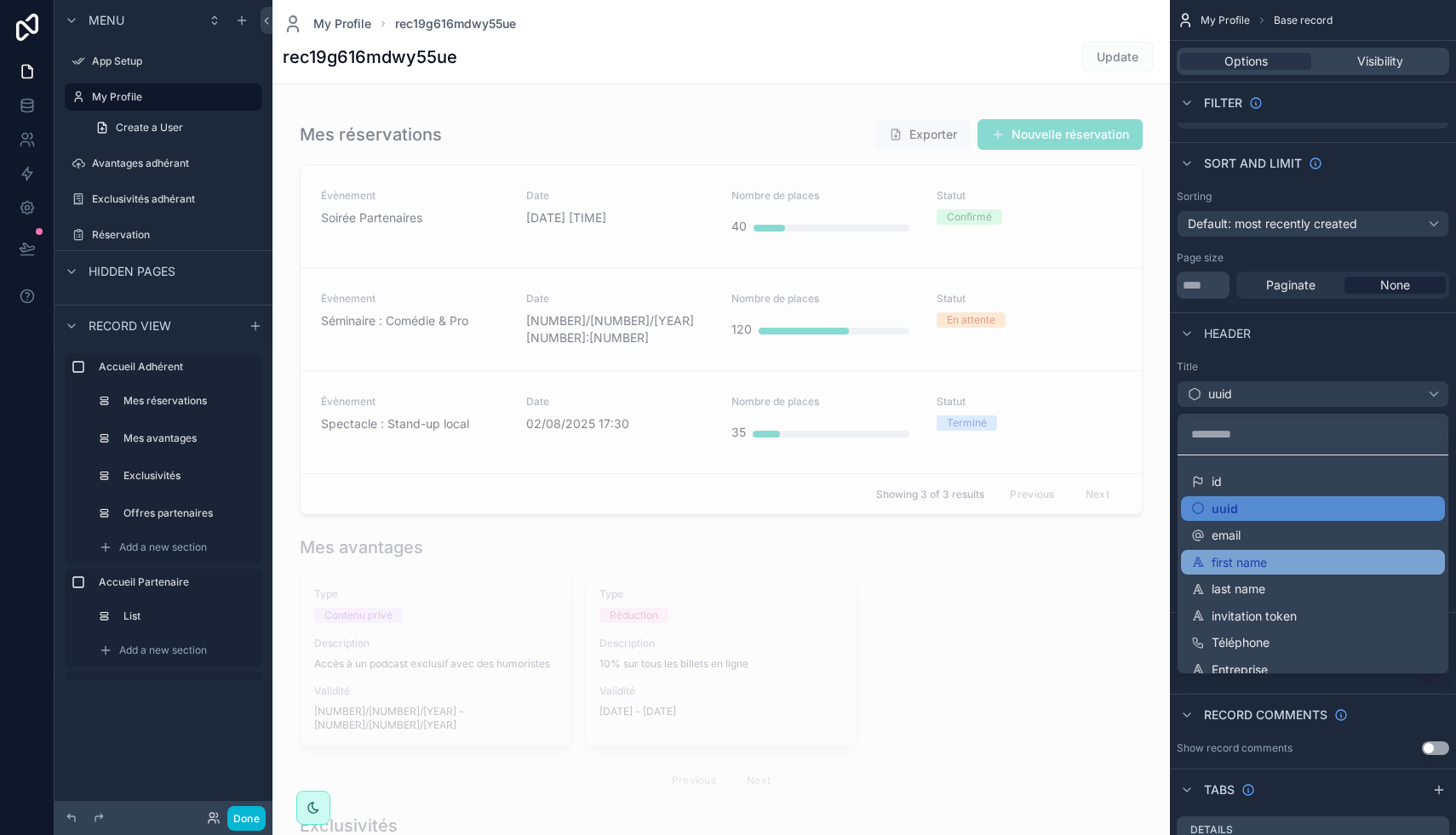 click on "first name" at bounding box center [1313, 563] 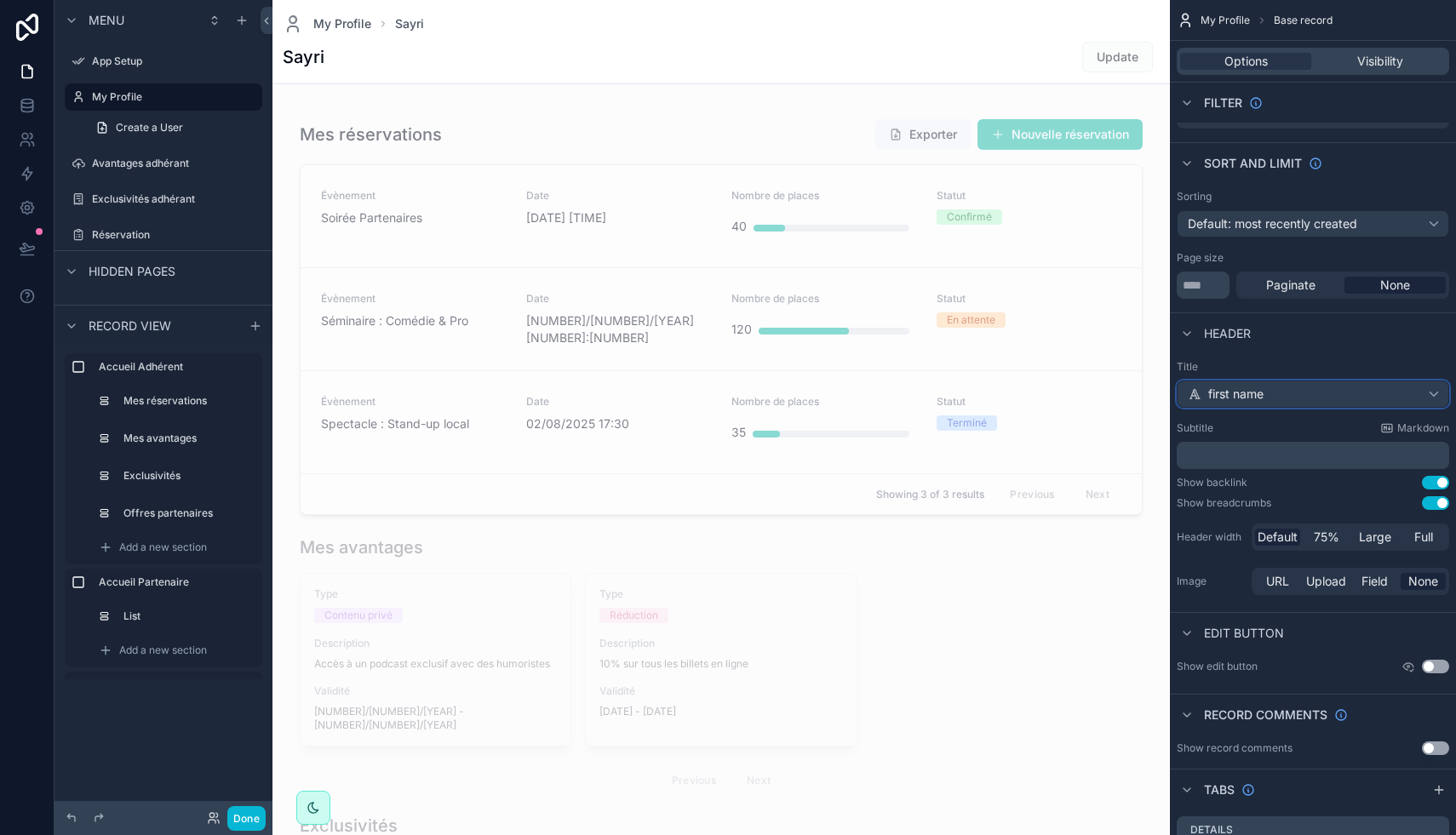 click on "first name" at bounding box center (1235, 394) 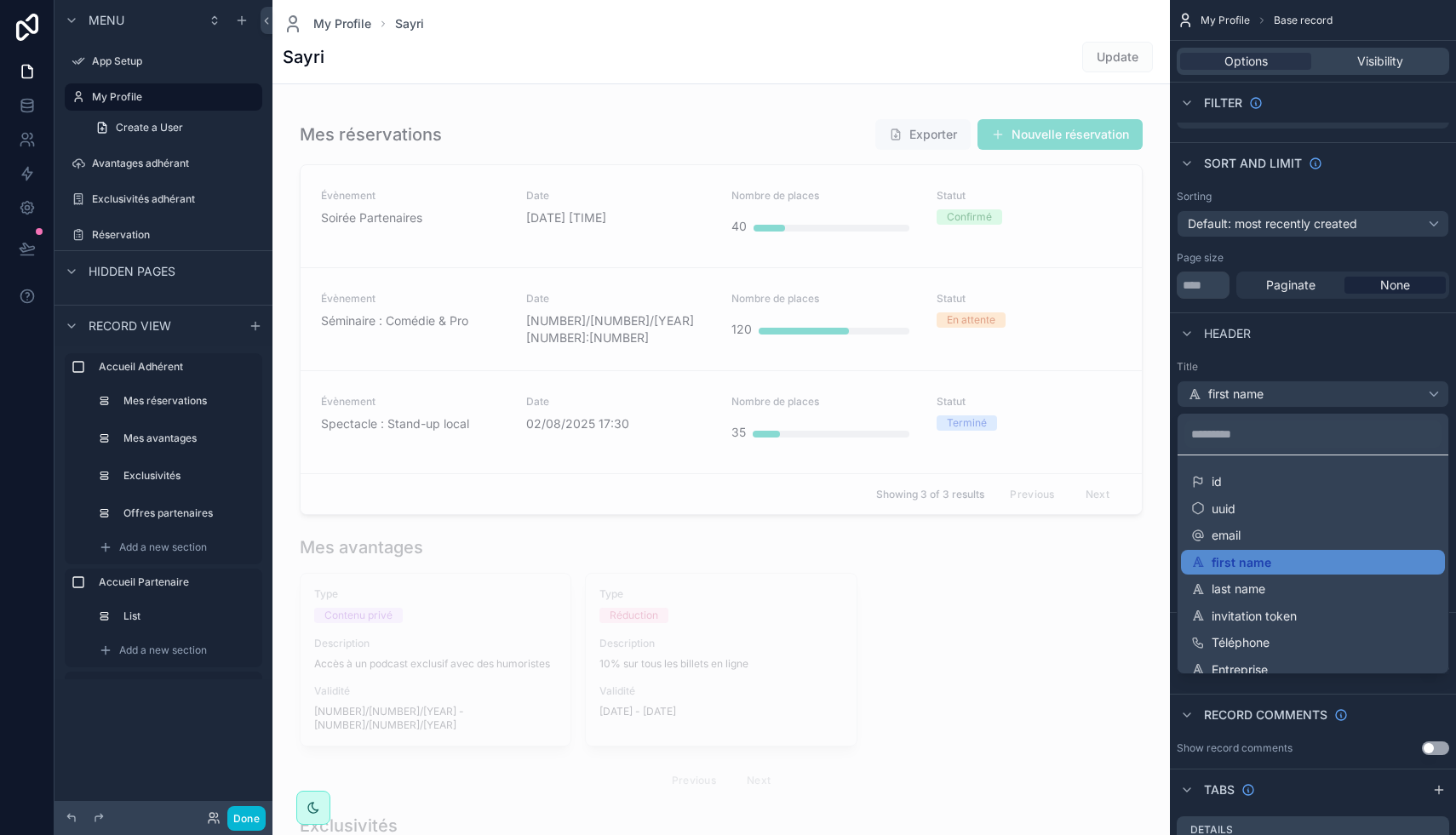 click at bounding box center (728, 417) 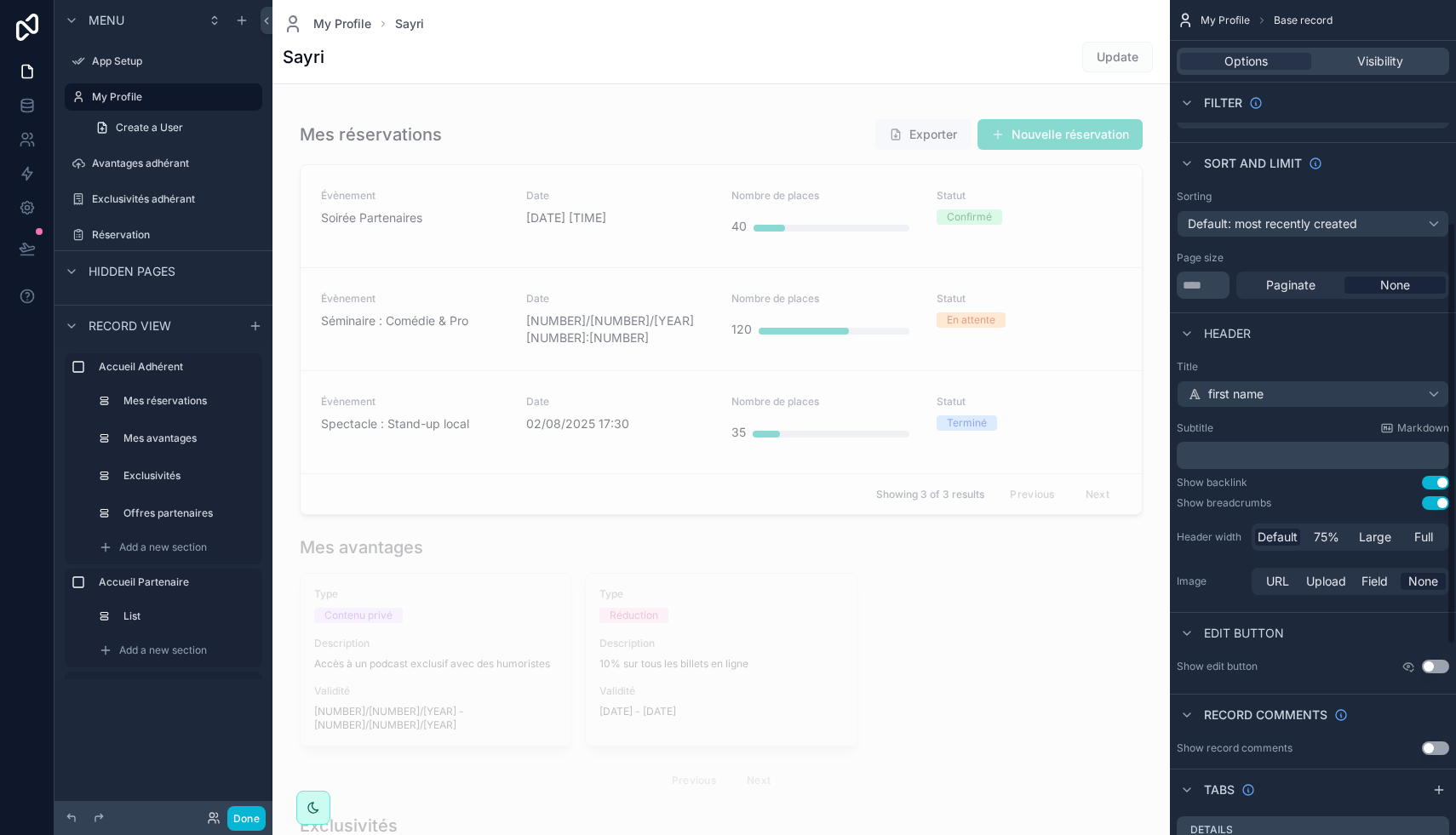 click on "Use setting" at bounding box center (1436, 483) 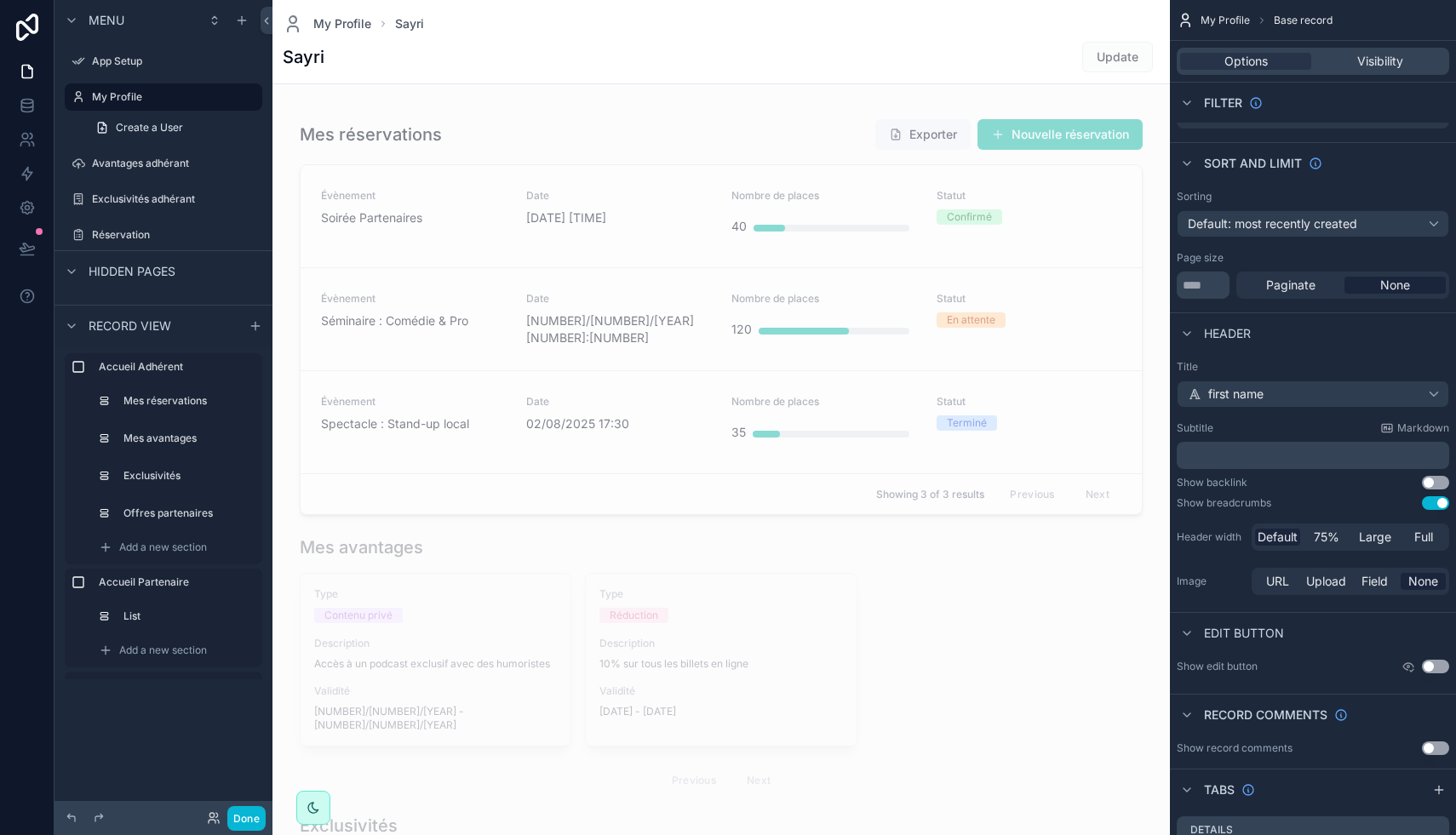 click on "Use setting" at bounding box center [1436, 483] 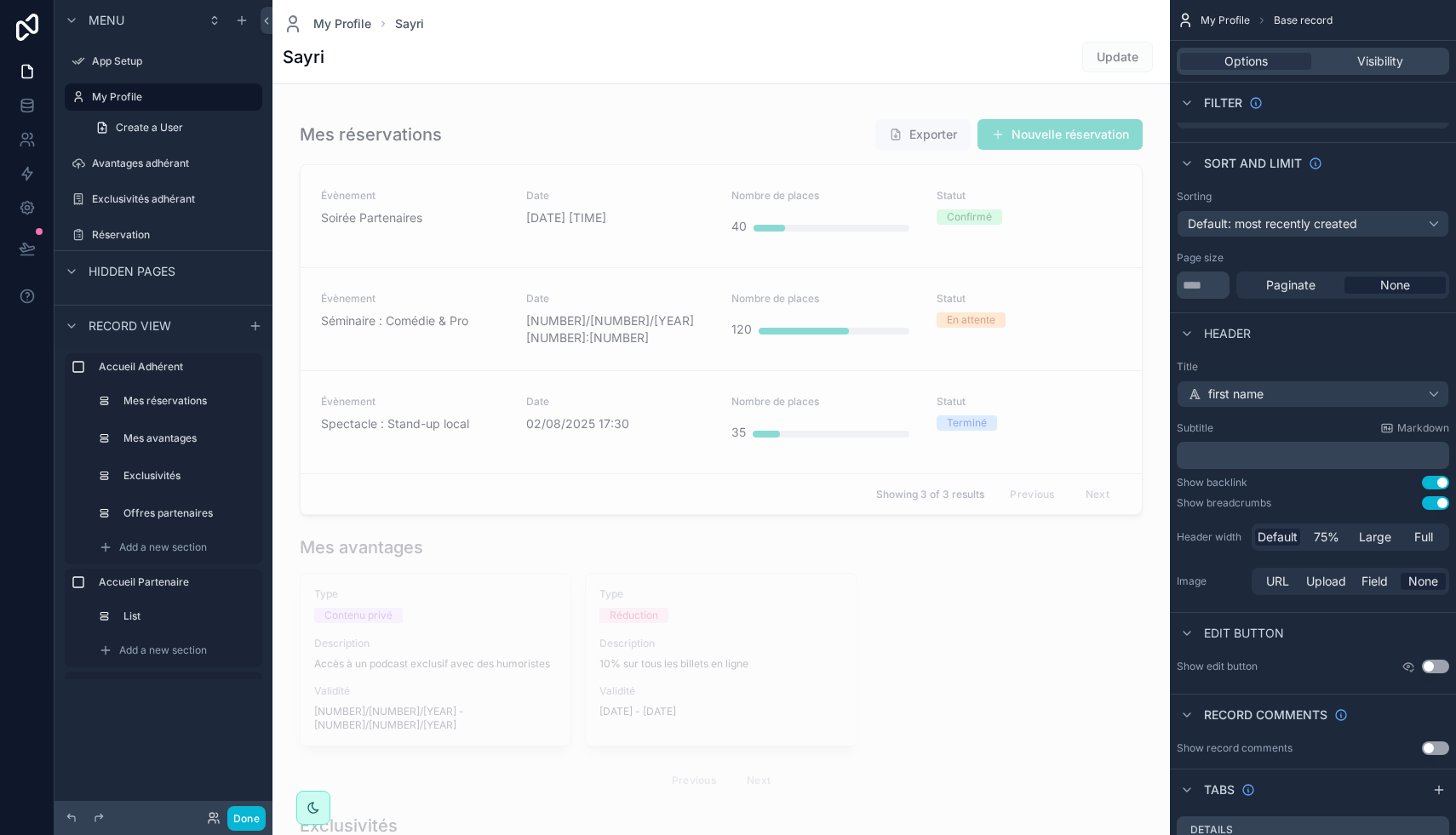 click on "Use setting" at bounding box center (1436, 483) 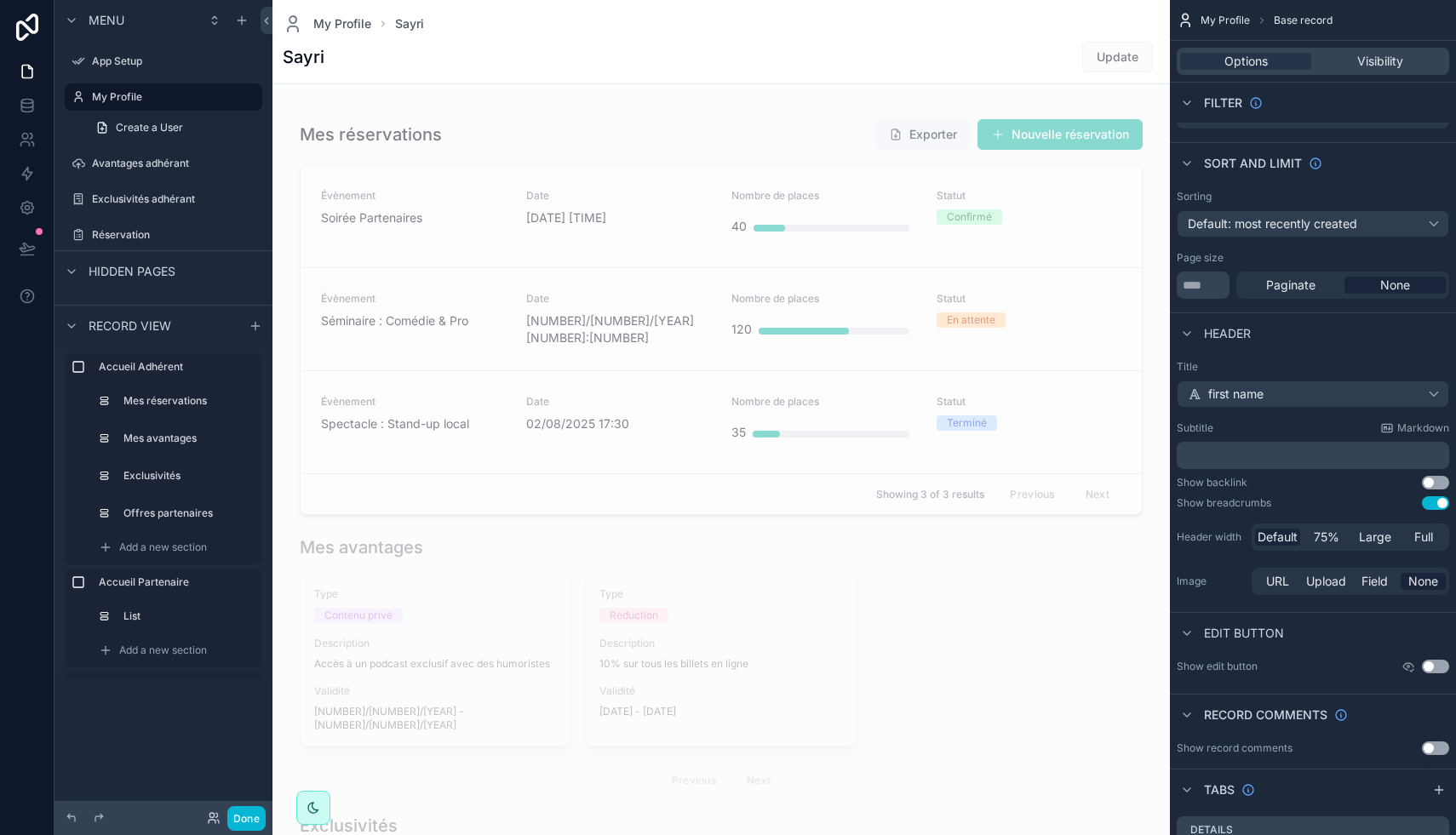 click on "Use setting" at bounding box center (1436, 483) 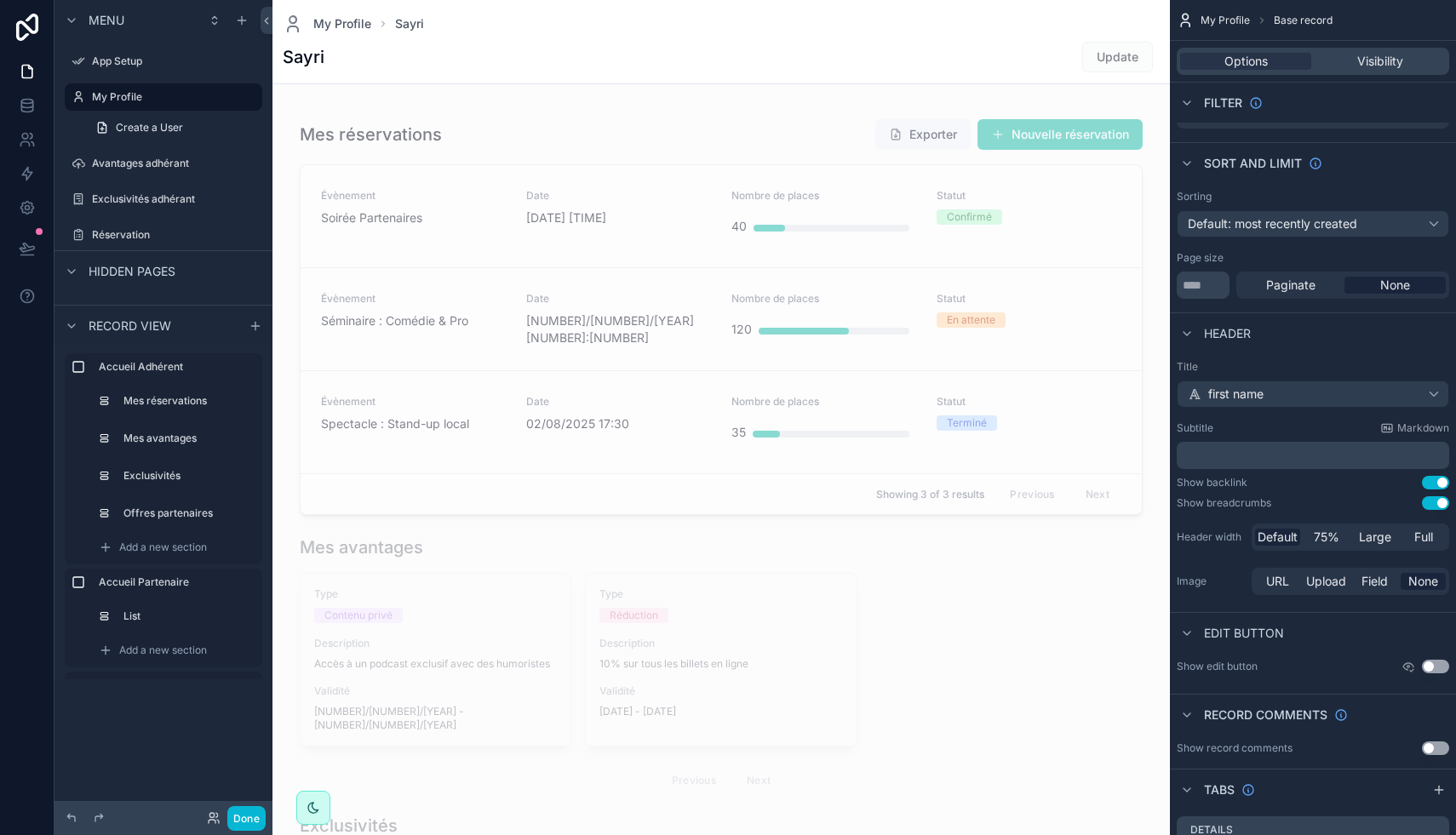 click on "Use setting" at bounding box center [1436, 503] 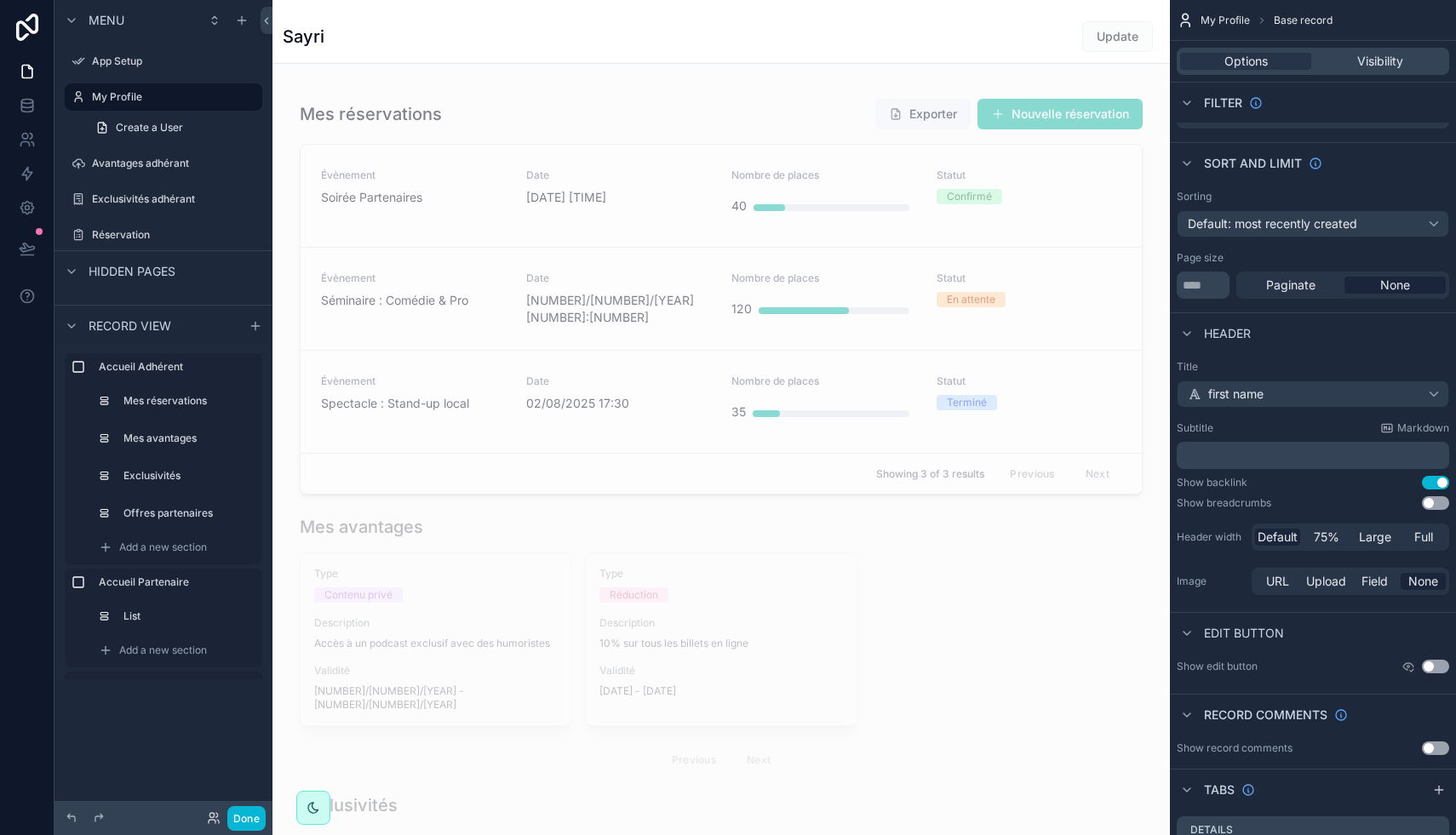 click on "Use setting" at bounding box center (1436, 503) 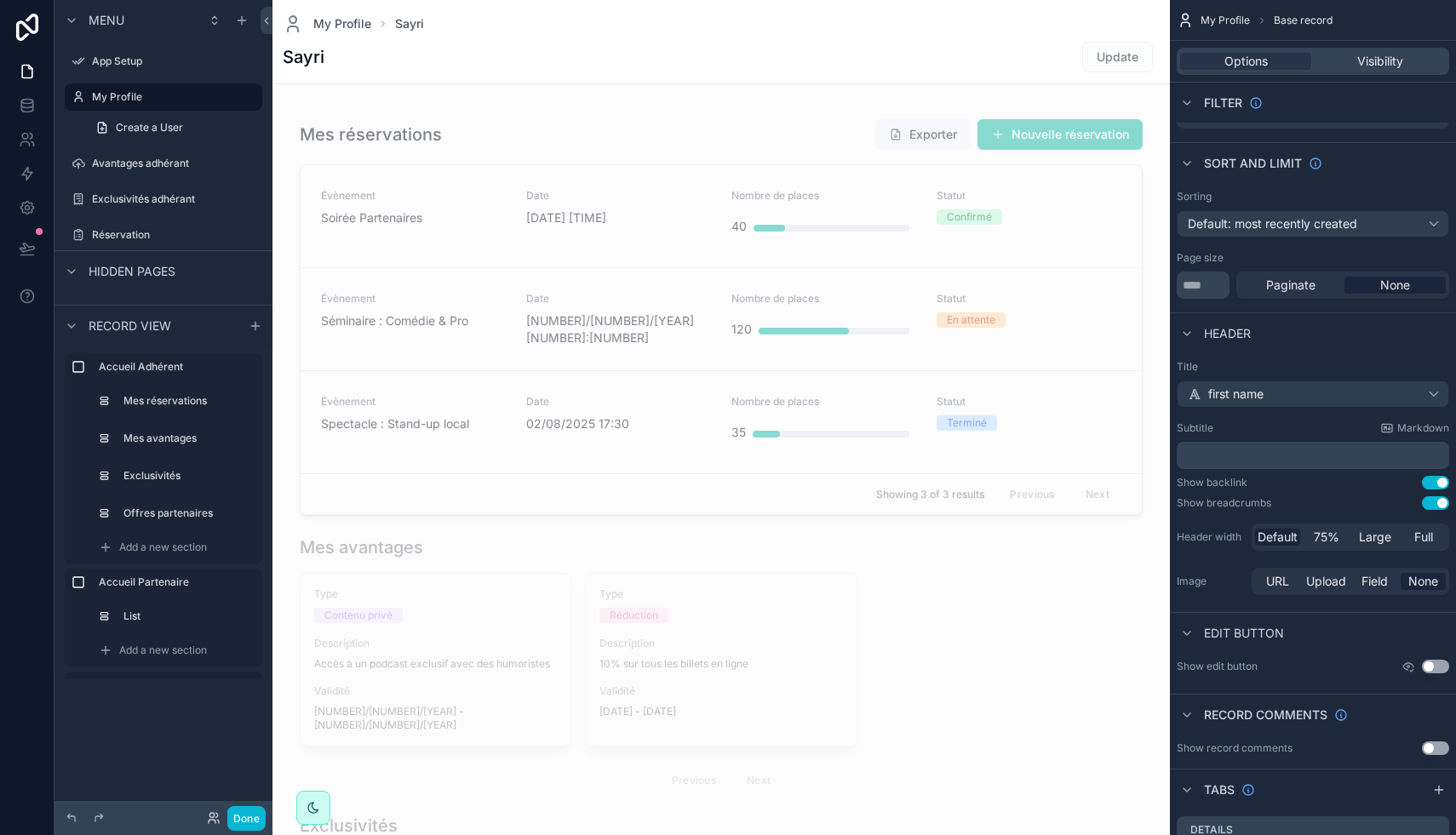 click on "Use setting" at bounding box center (1436, 503) 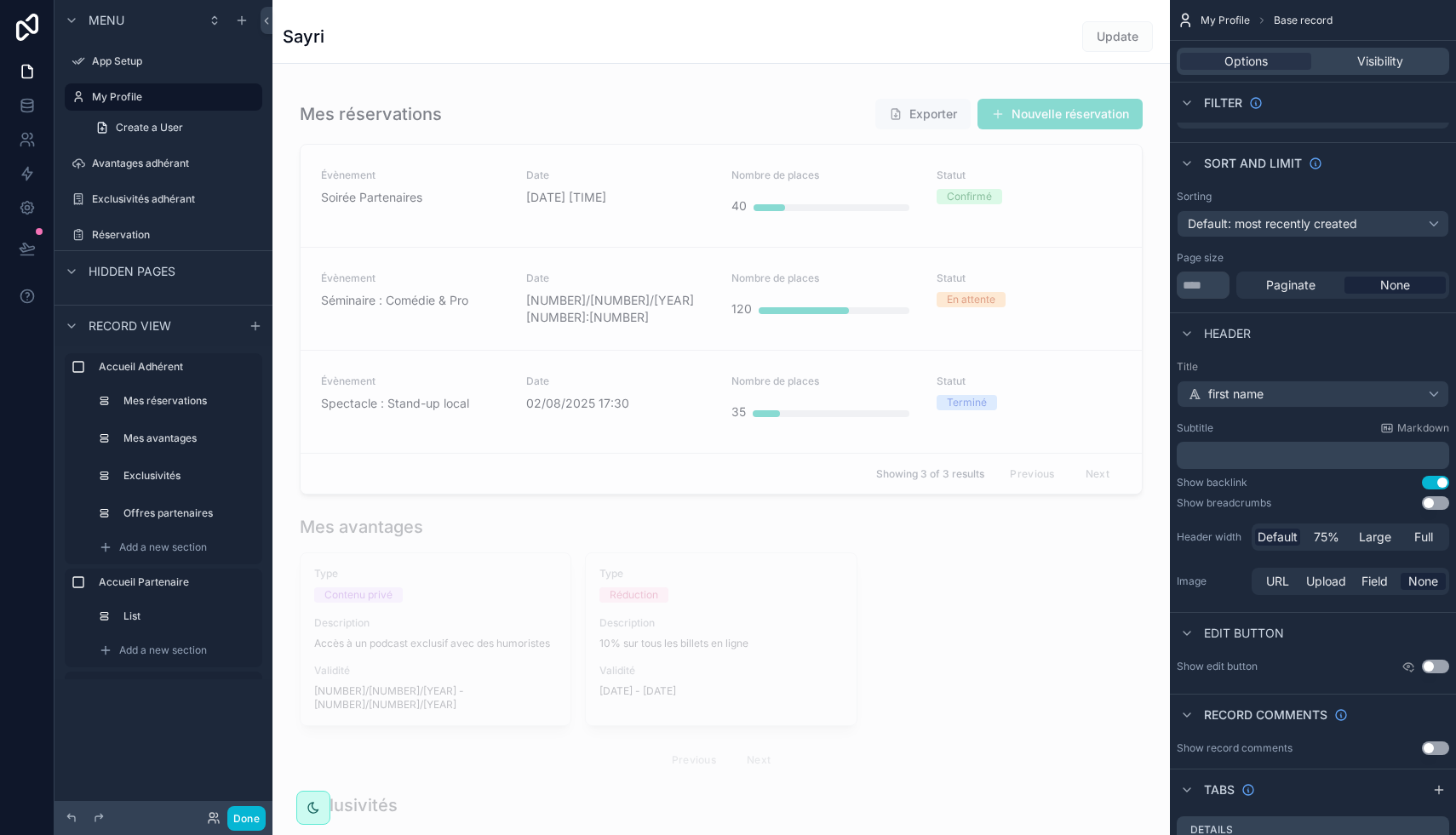 click on "Use setting" at bounding box center [1436, 503] 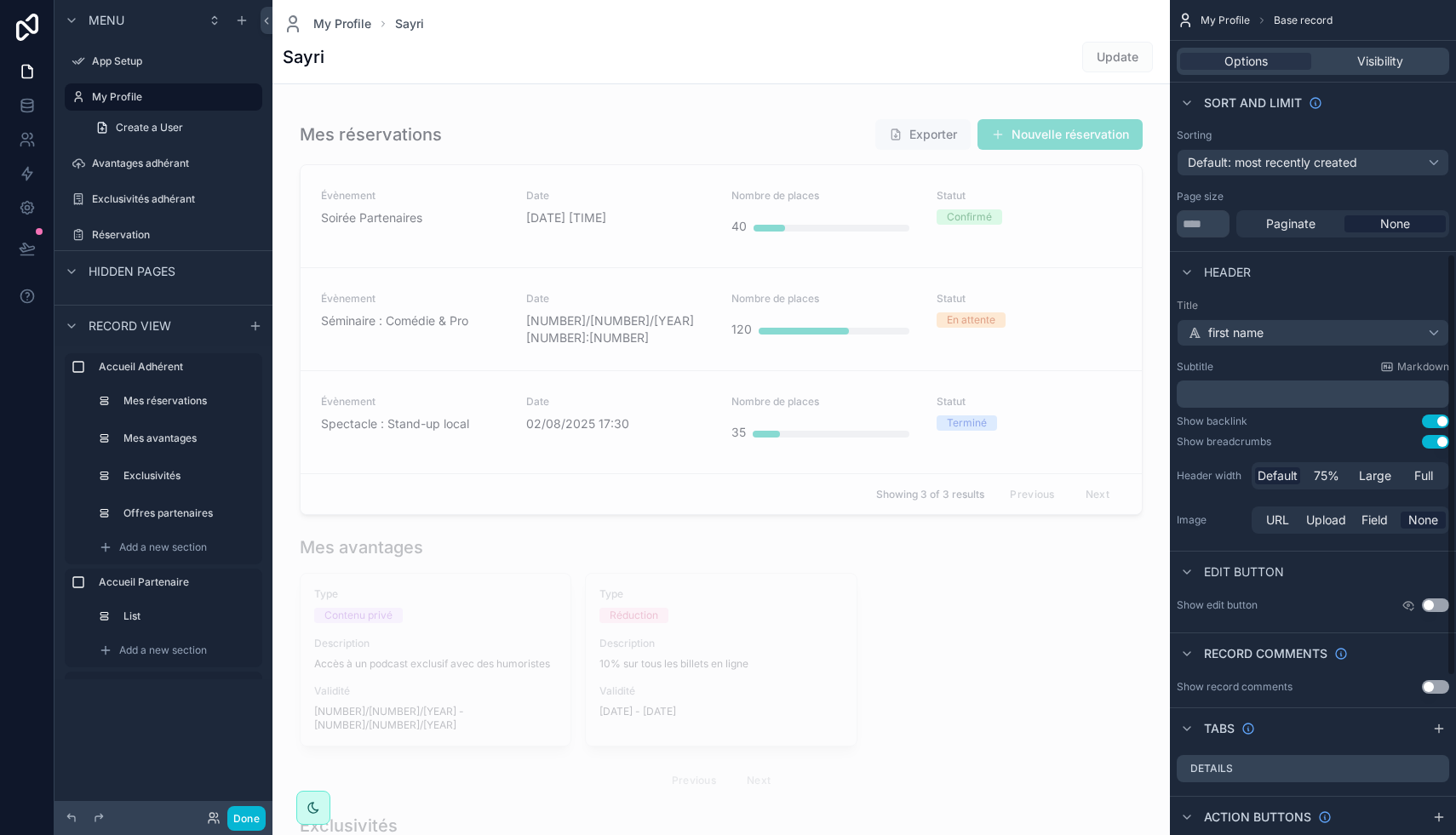 scroll, scrollTop: 502, scrollLeft: 0, axis: vertical 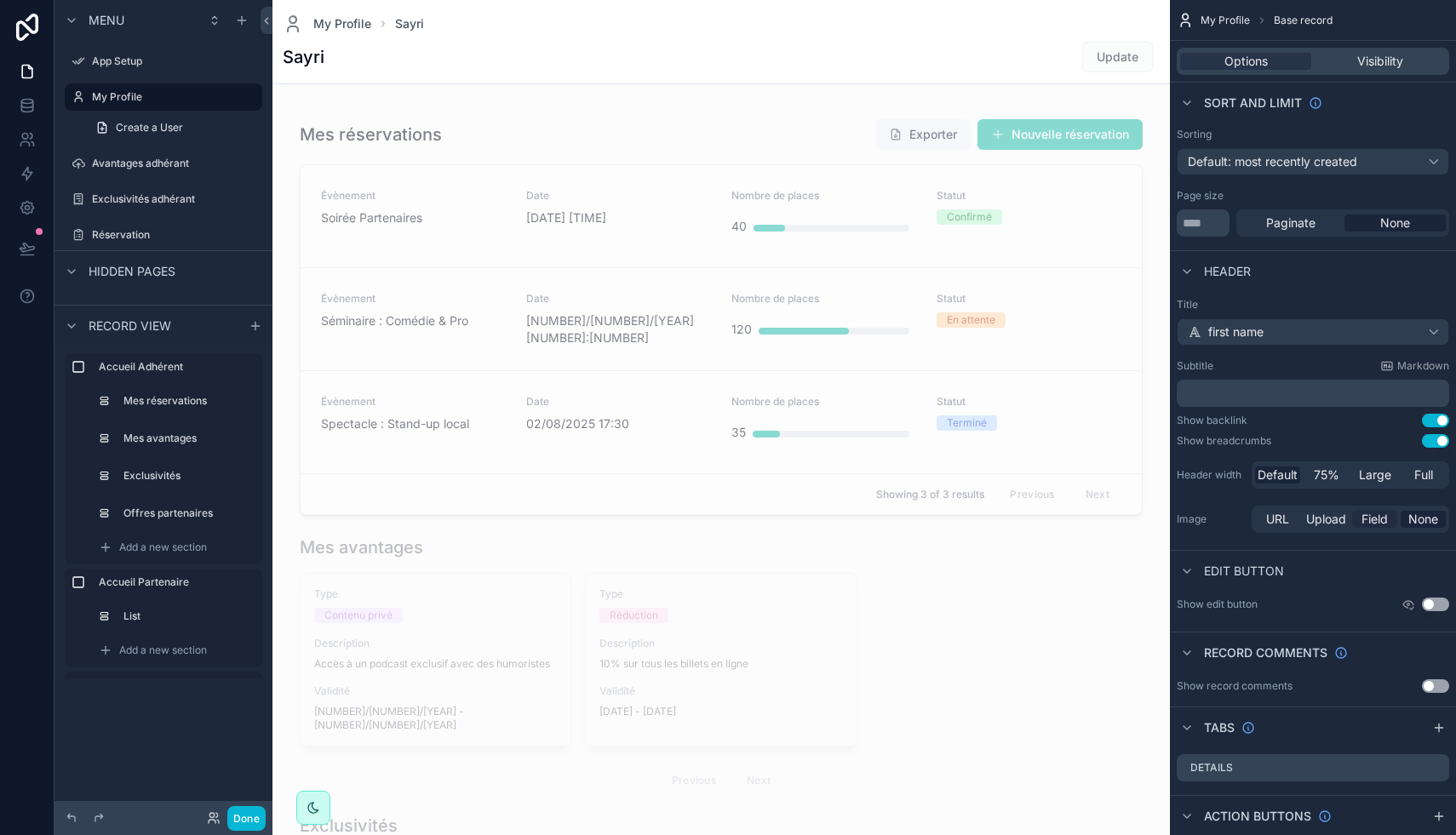 click on "Field" at bounding box center [1374, 519] 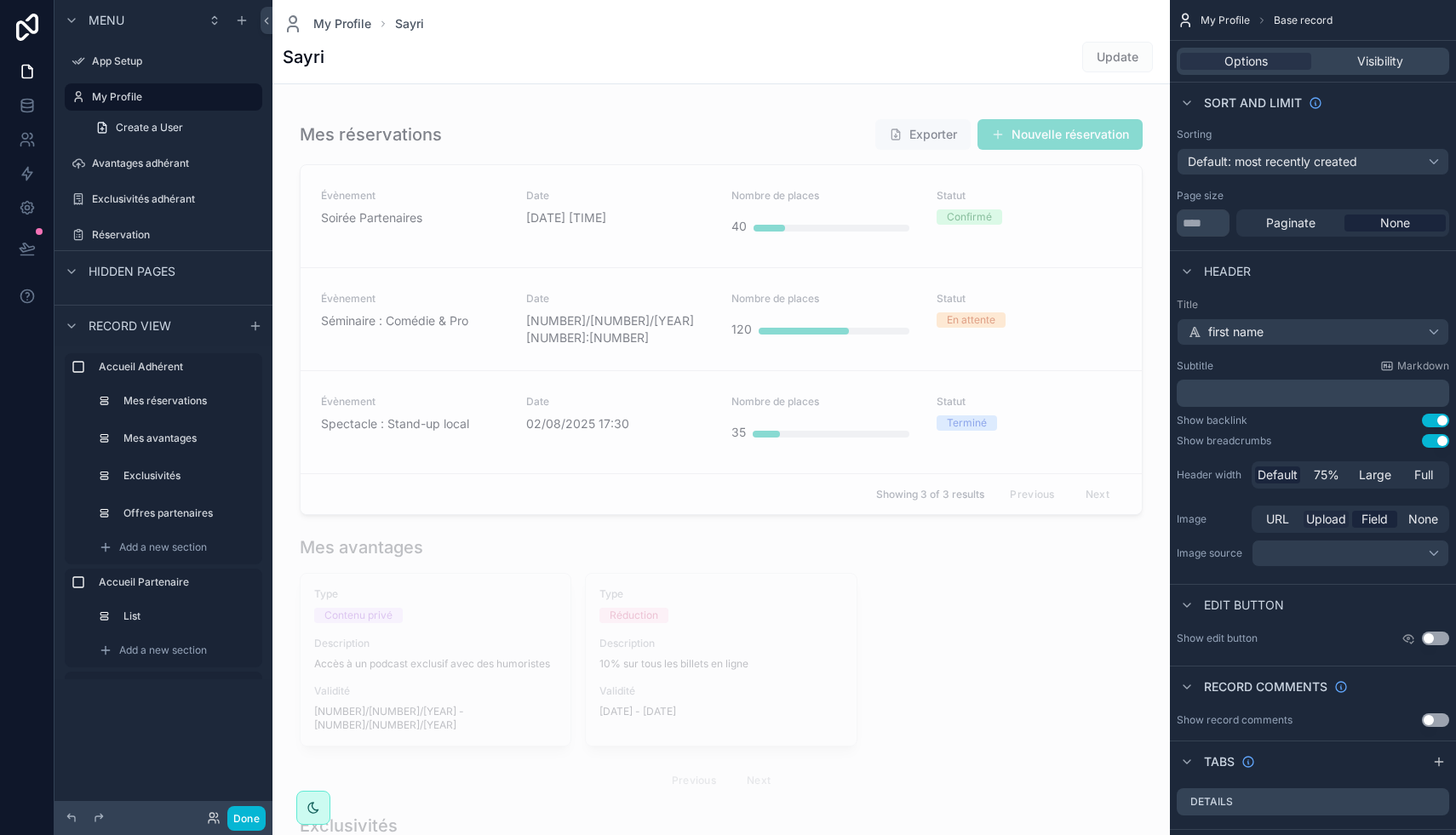 click on "Upload" at bounding box center (1326, 519) 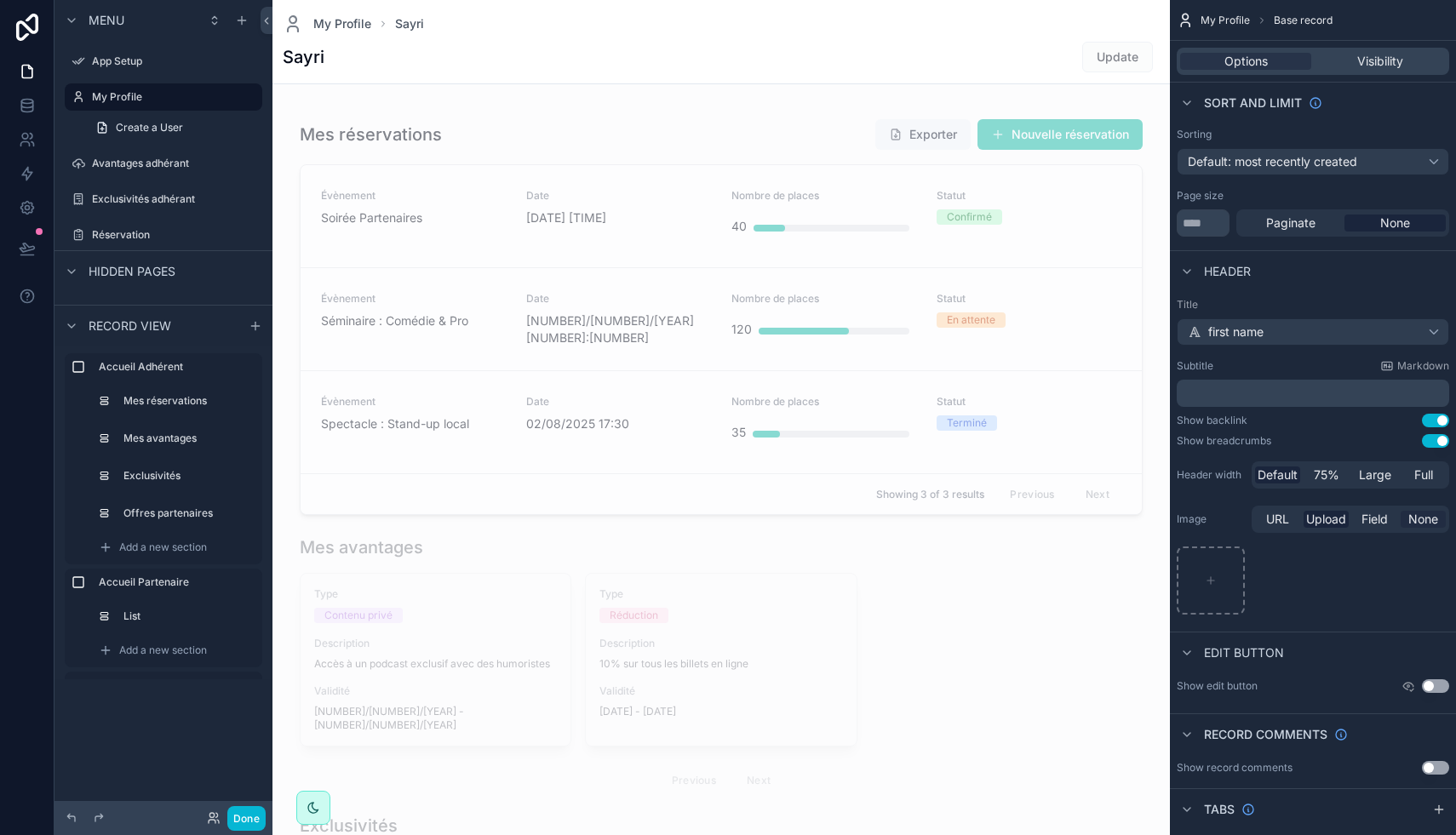 click on "None" at bounding box center (1423, 519) 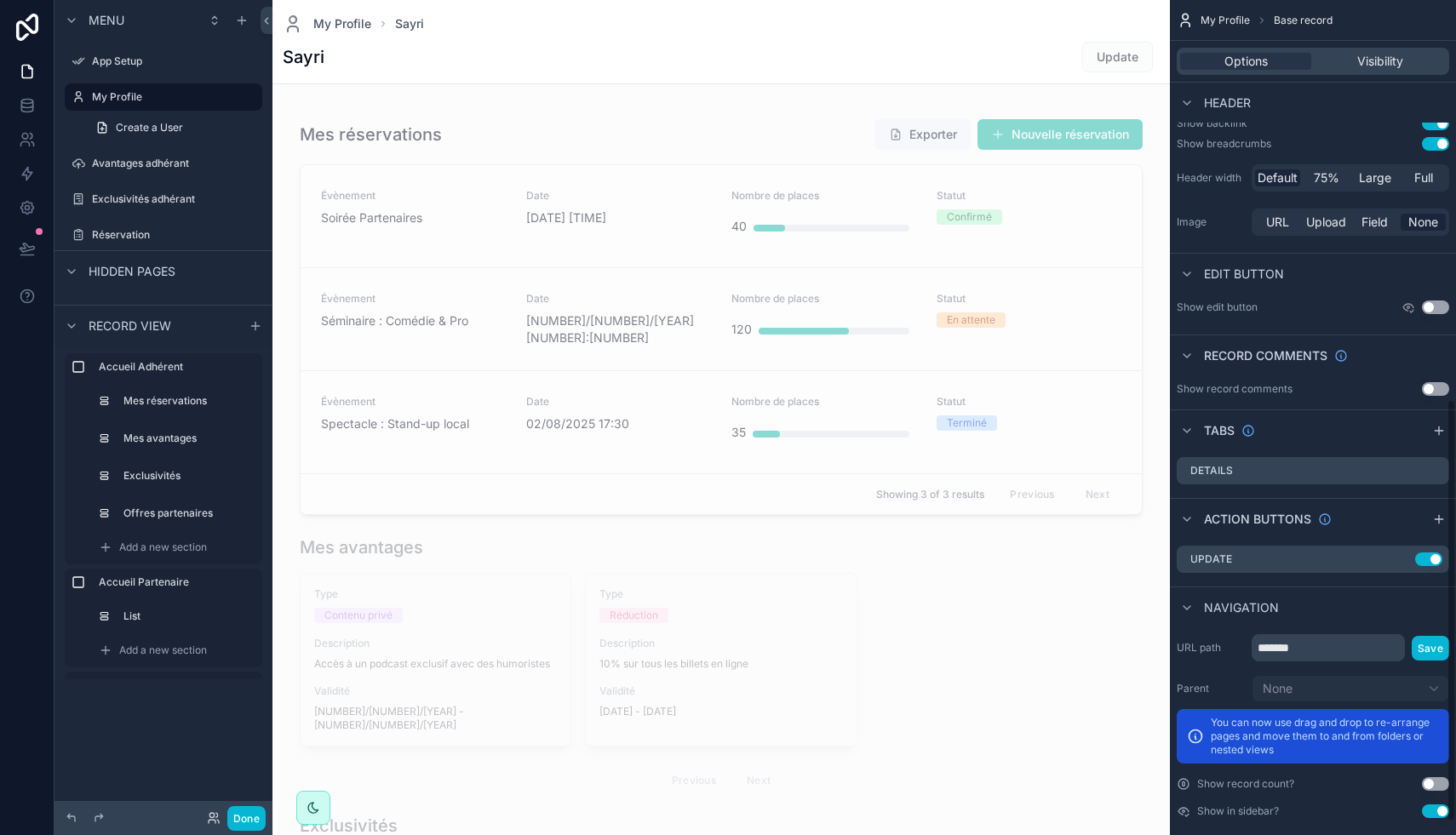scroll, scrollTop: 816, scrollLeft: 0, axis: vertical 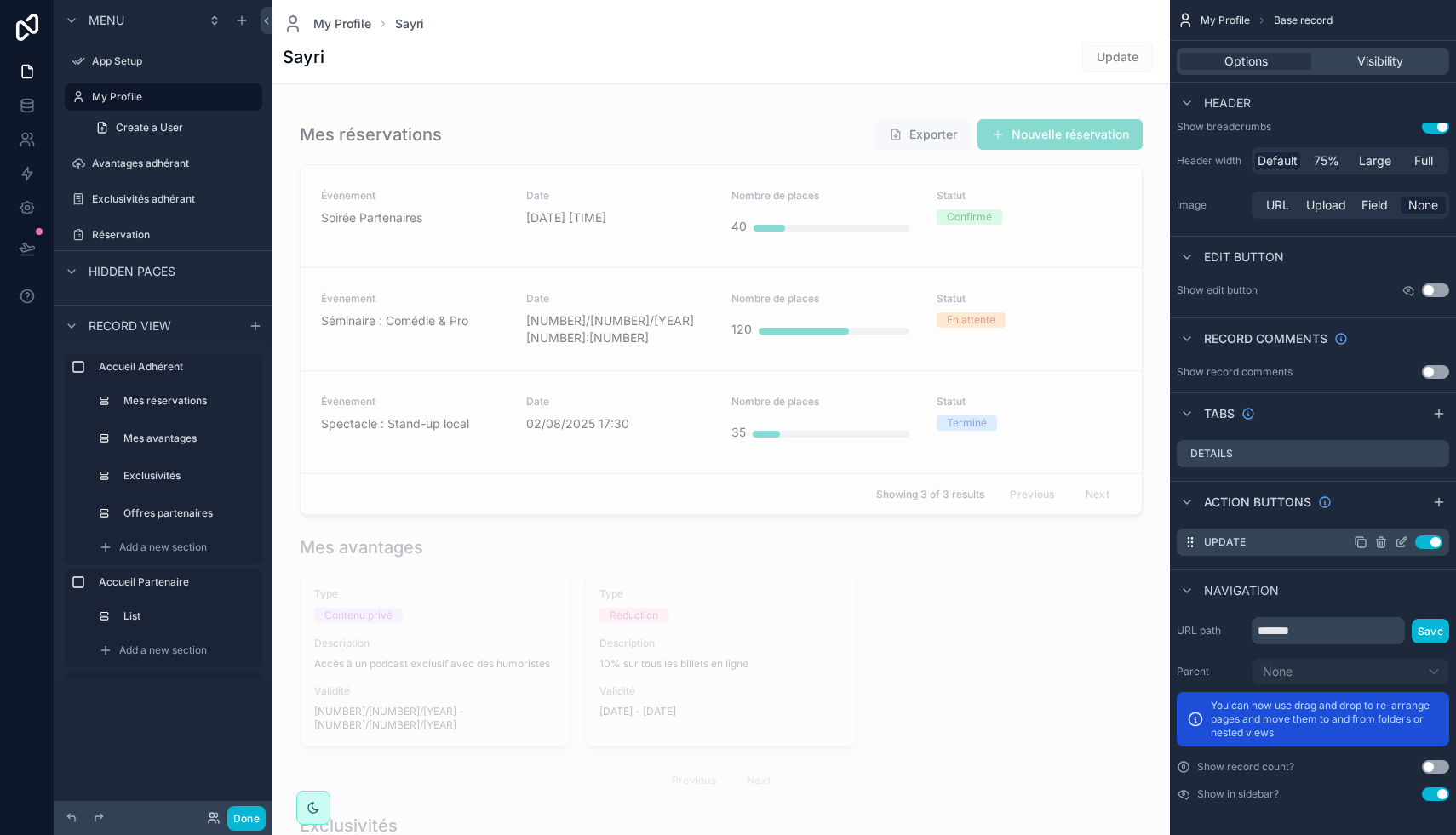 click 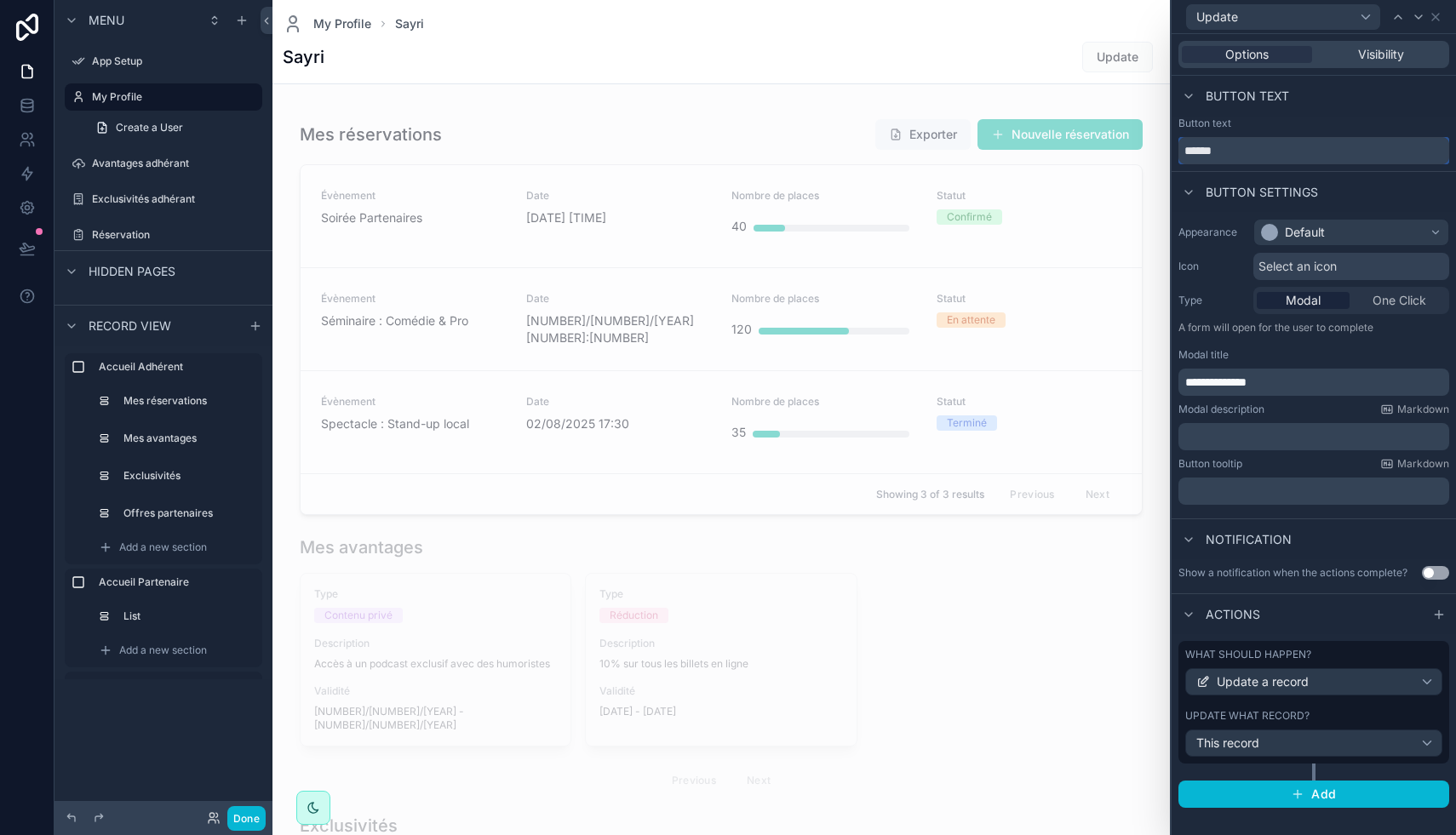 click on "******" at bounding box center (1314, 151) 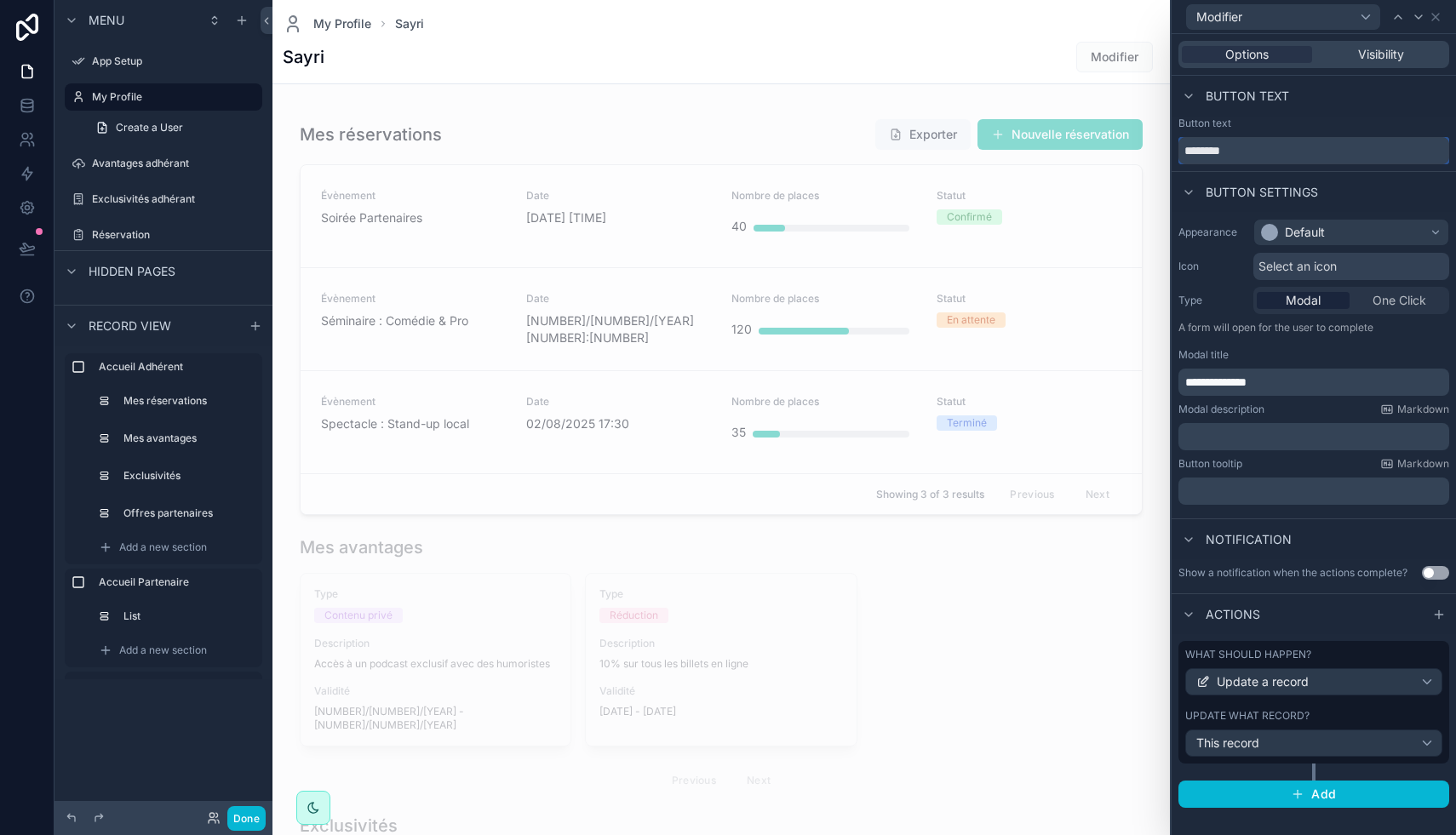 type on "********" 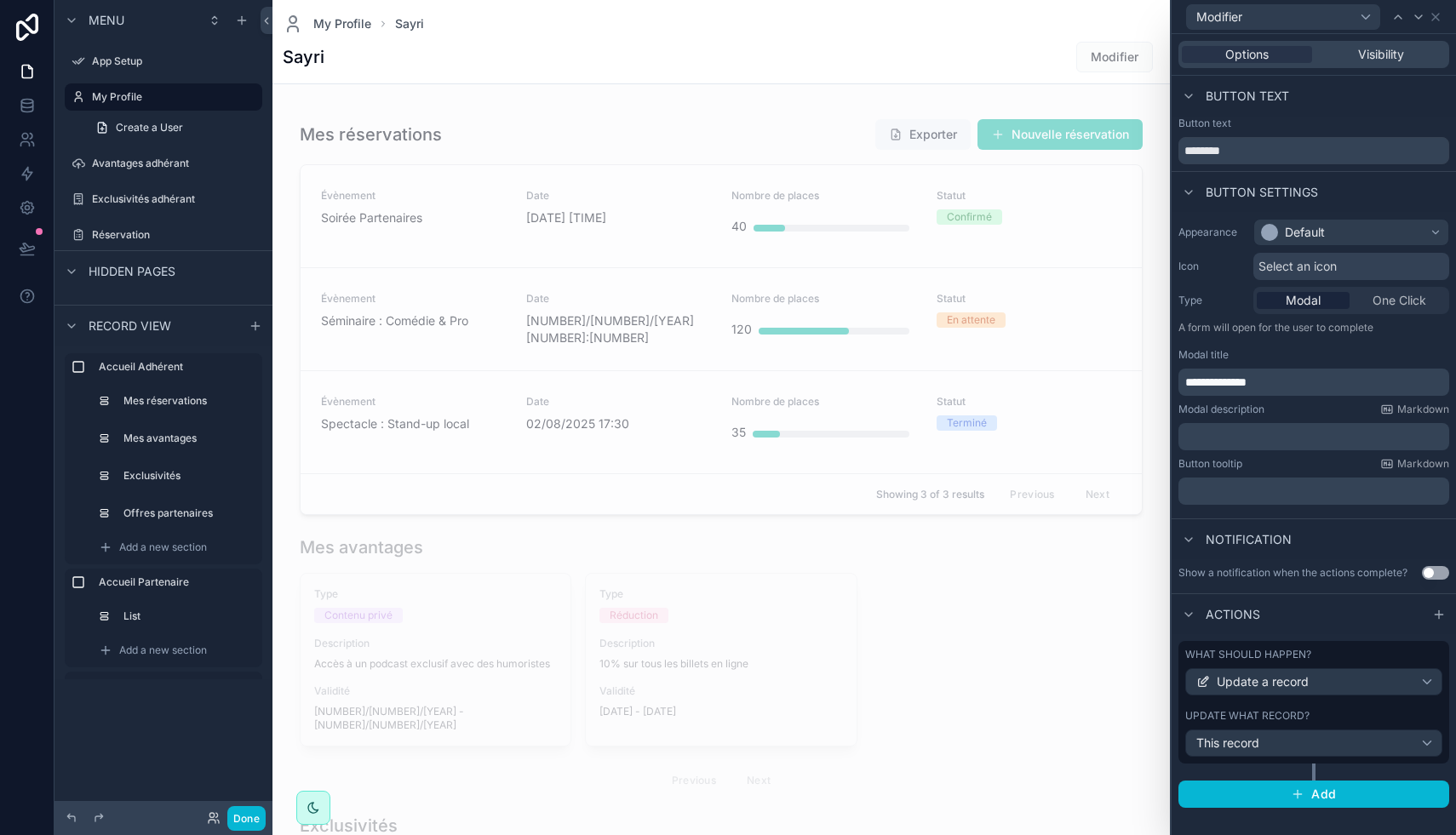 click on "Select an icon" at bounding box center (1298, 266) 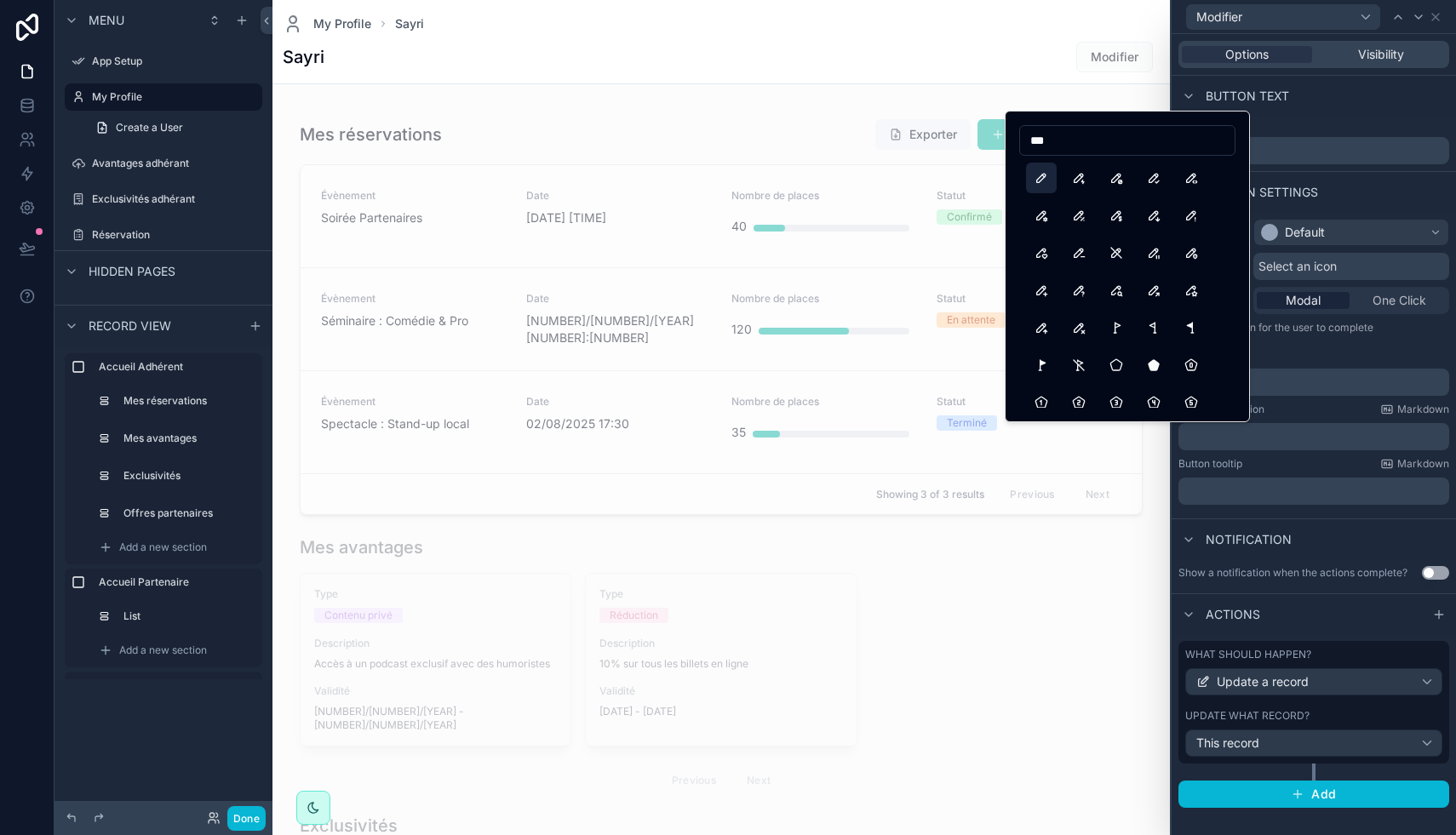 type on "***" 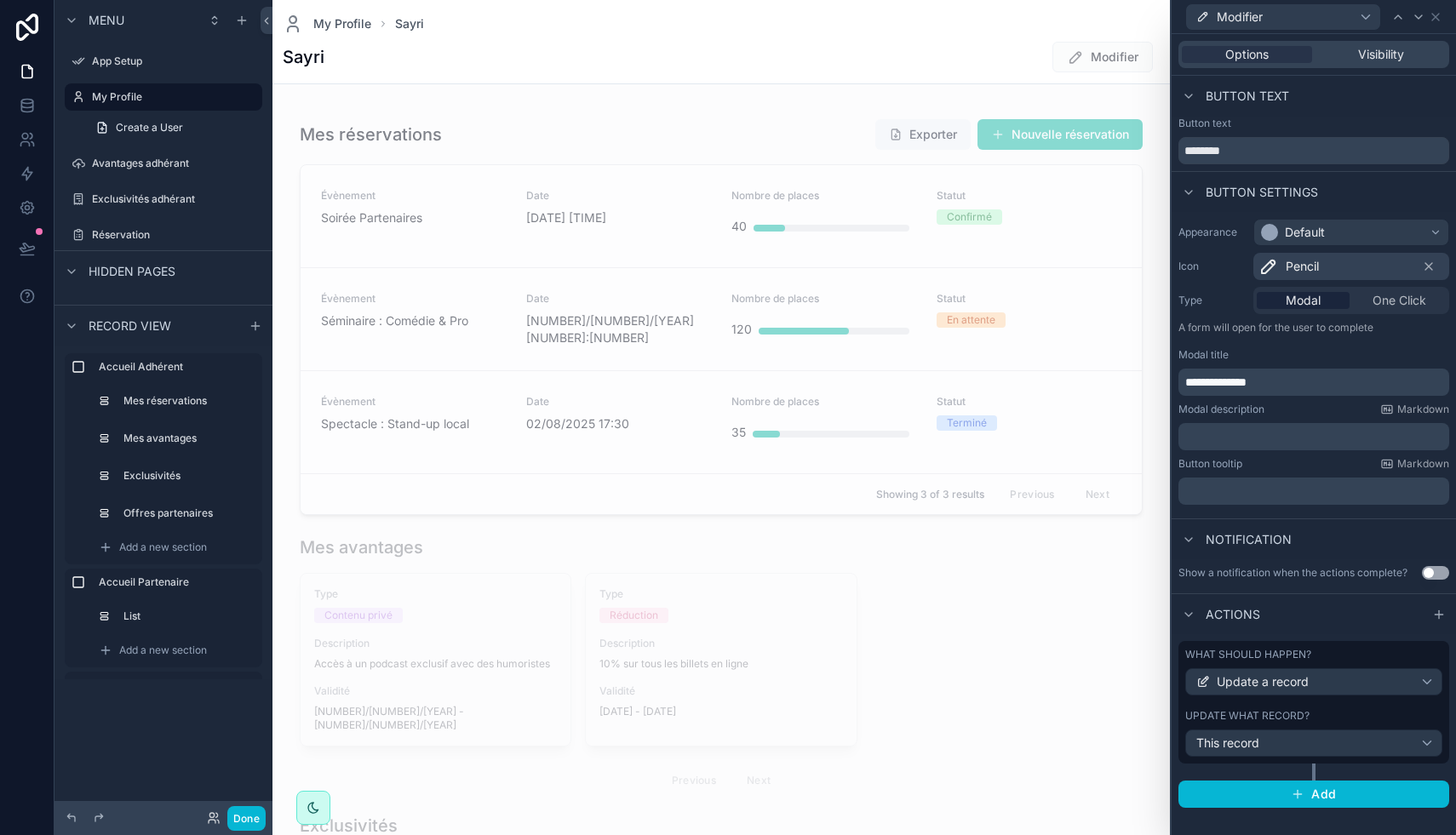 click on "One Click" at bounding box center (1399, 300) 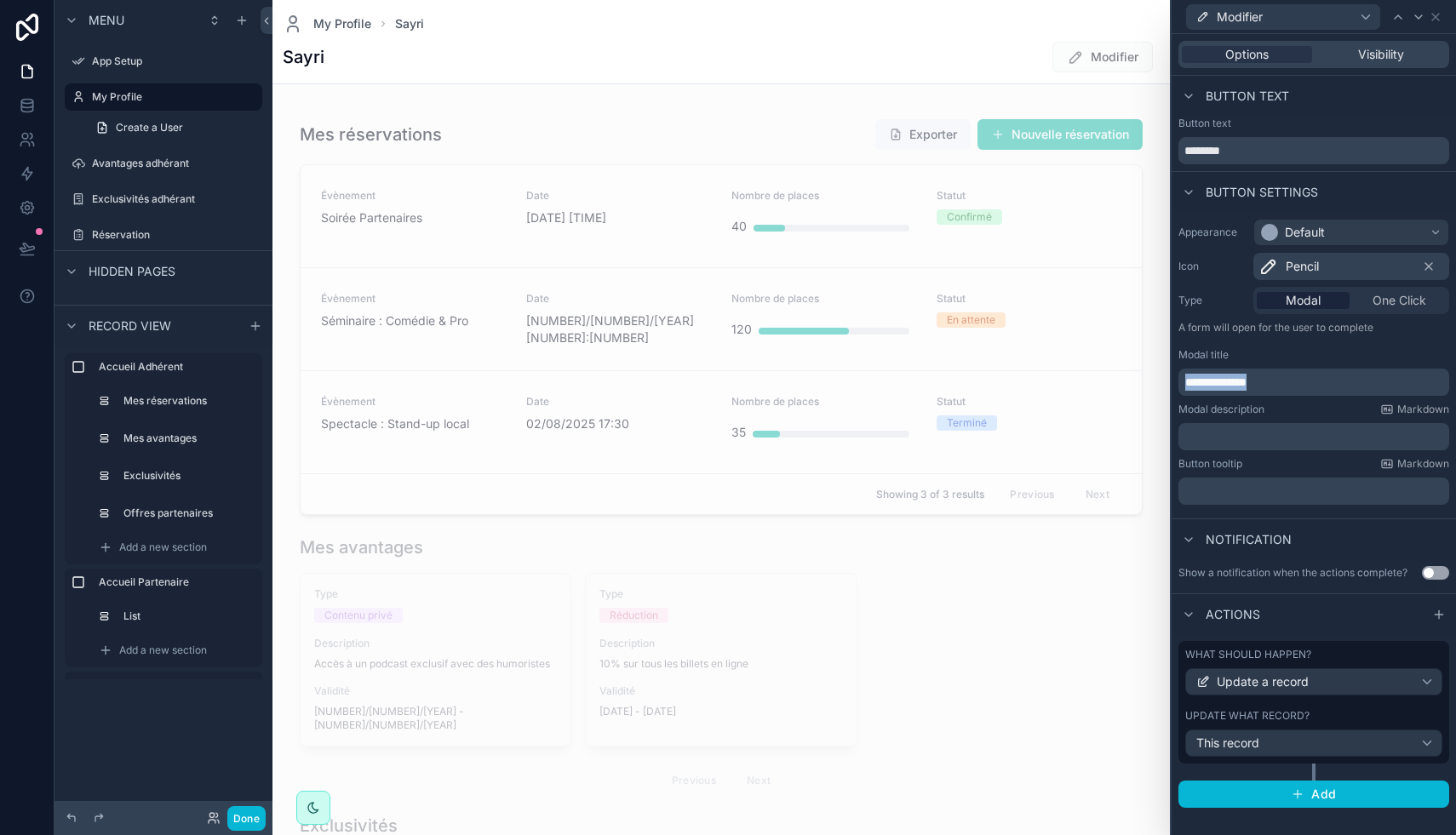 drag, startPoint x: 1282, startPoint y: 383, endPoint x: 1169, endPoint y: 374, distance: 113.35784 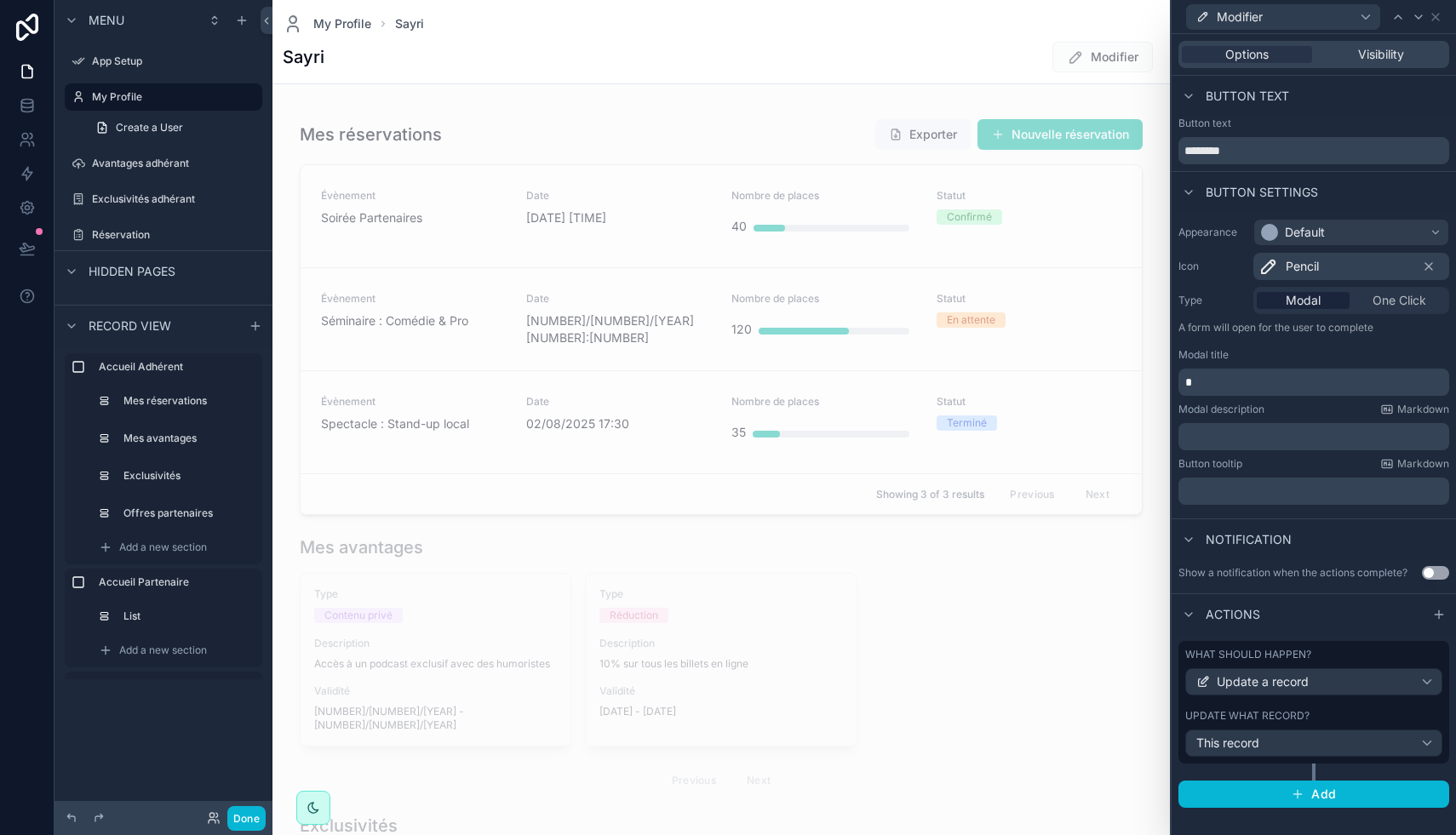 type 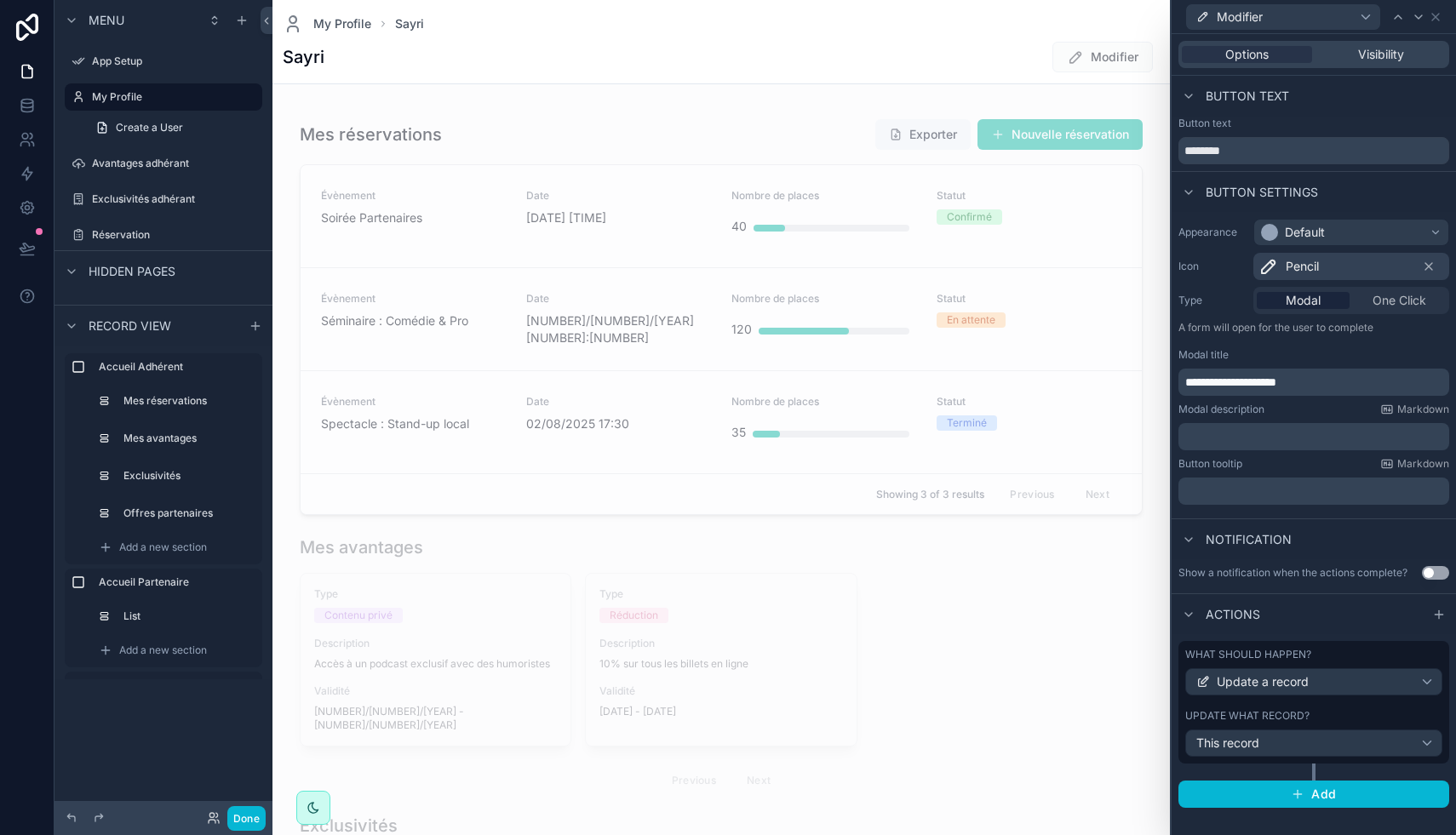 click on "**********" at bounding box center (1314, 382) 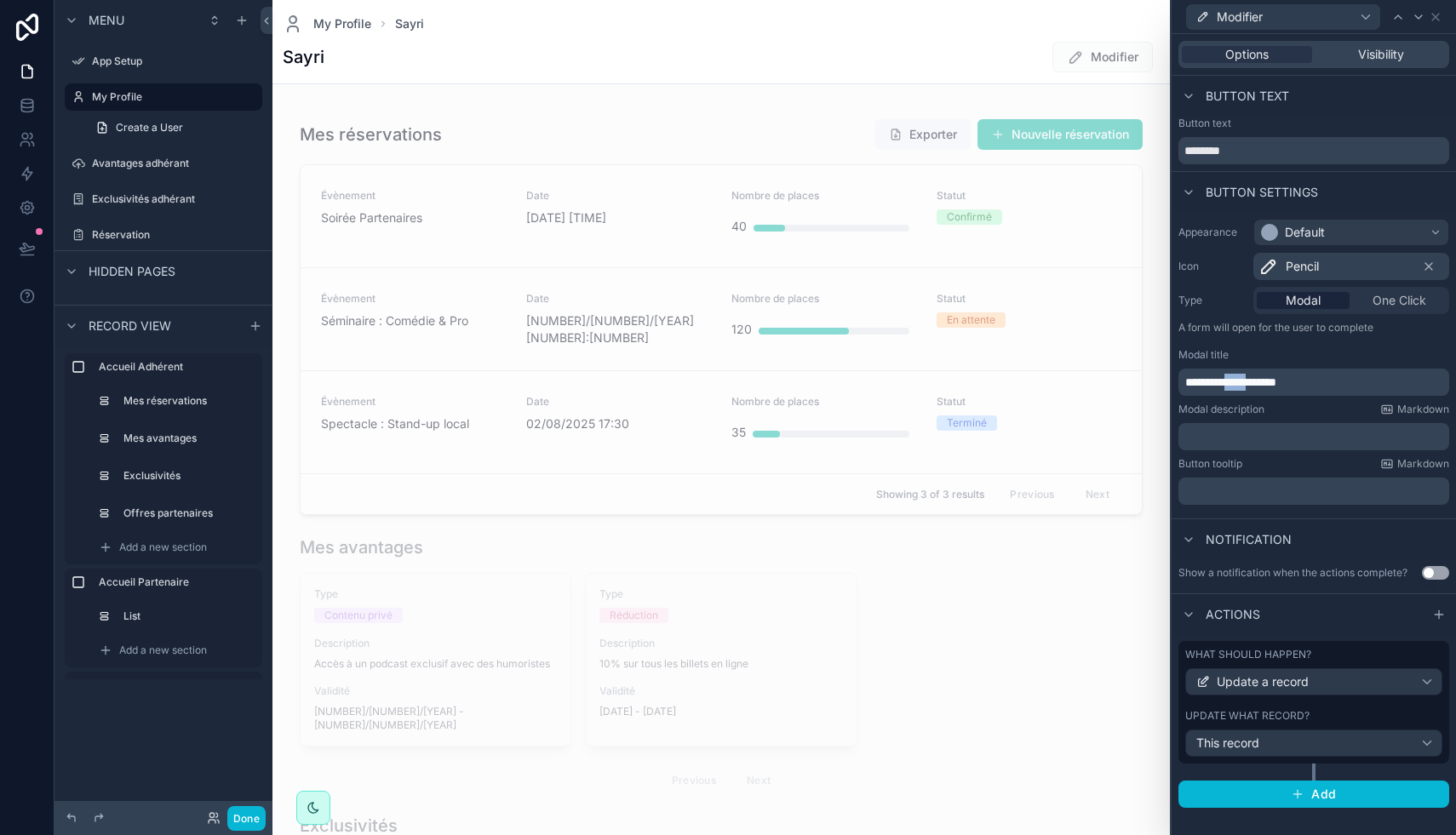 click on "**********" at bounding box center (1230, 382) 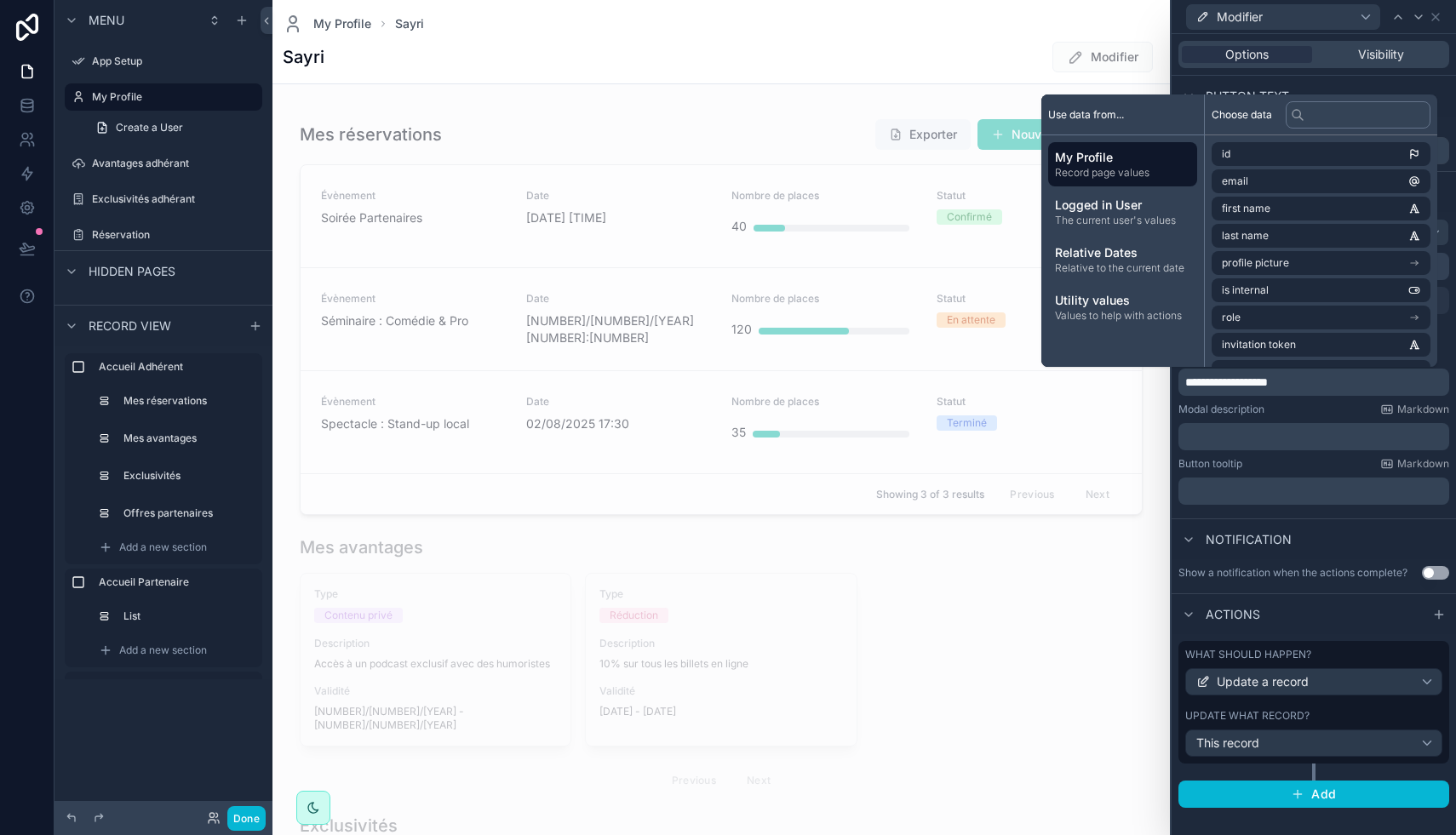 click on "Button tooltip Markdown" at bounding box center [1314, 464] 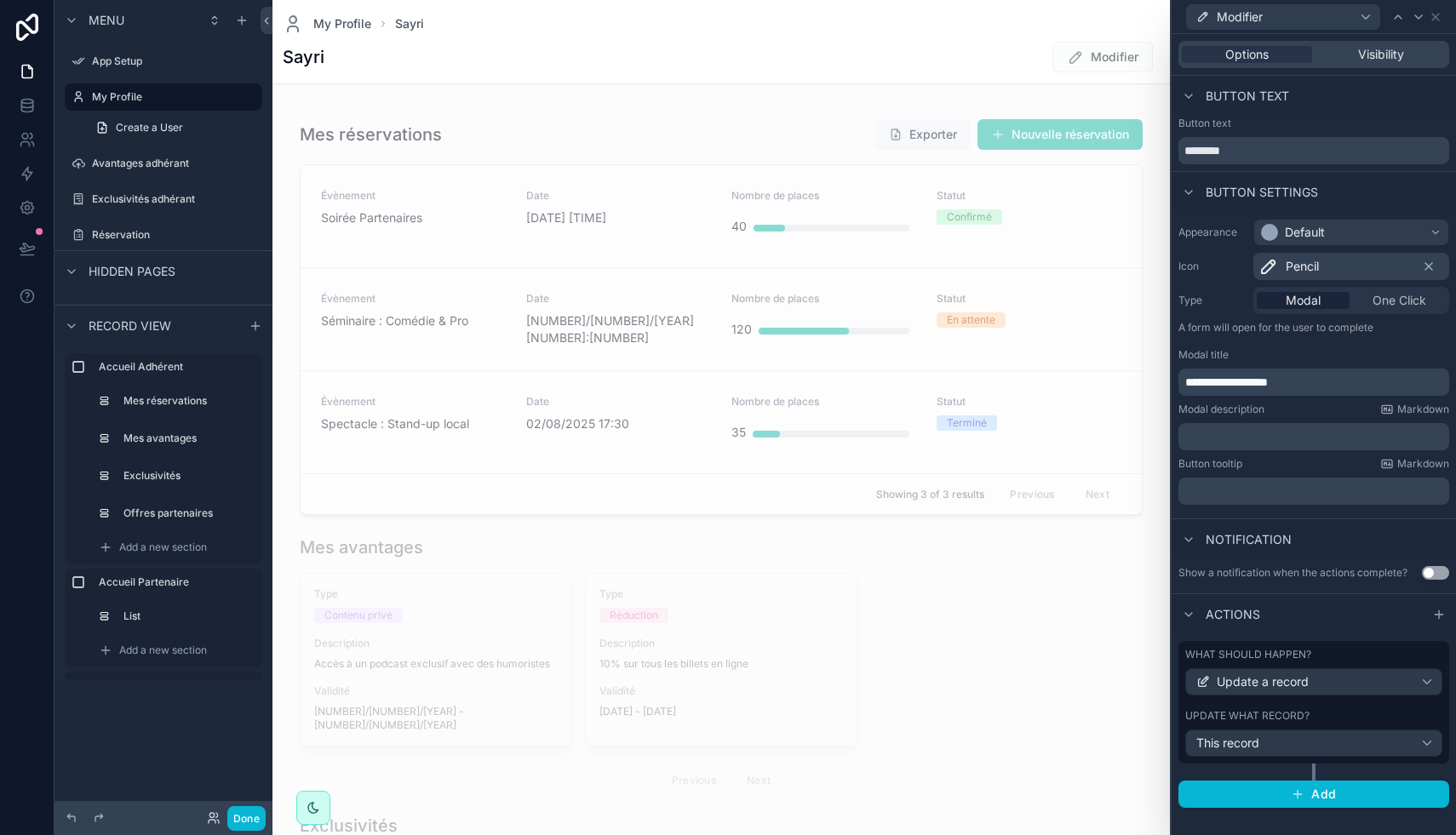 click on "Use setting" at bounding box center (1436, 573) 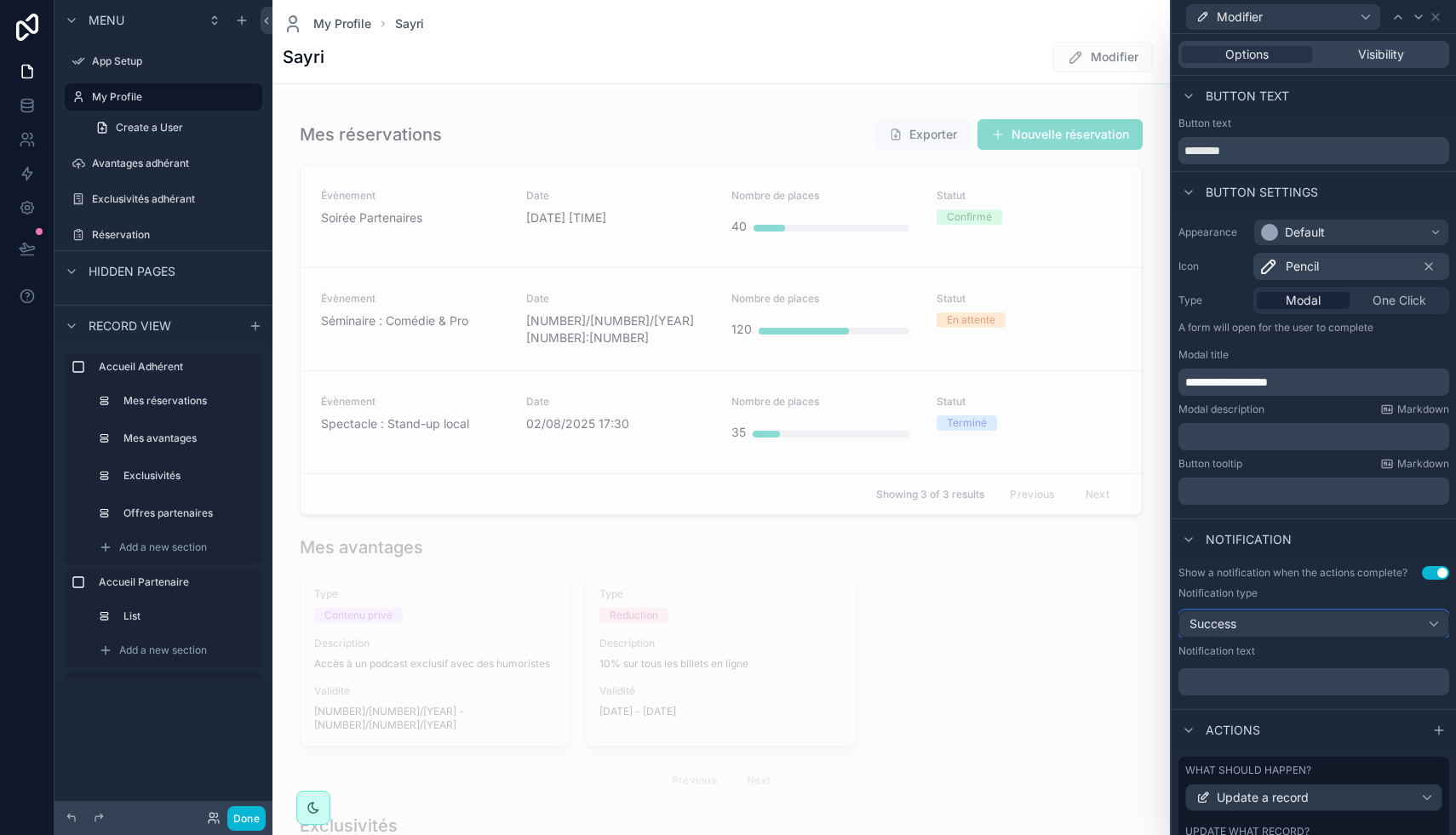 click on "Success" at bounding box center [1314, 624] 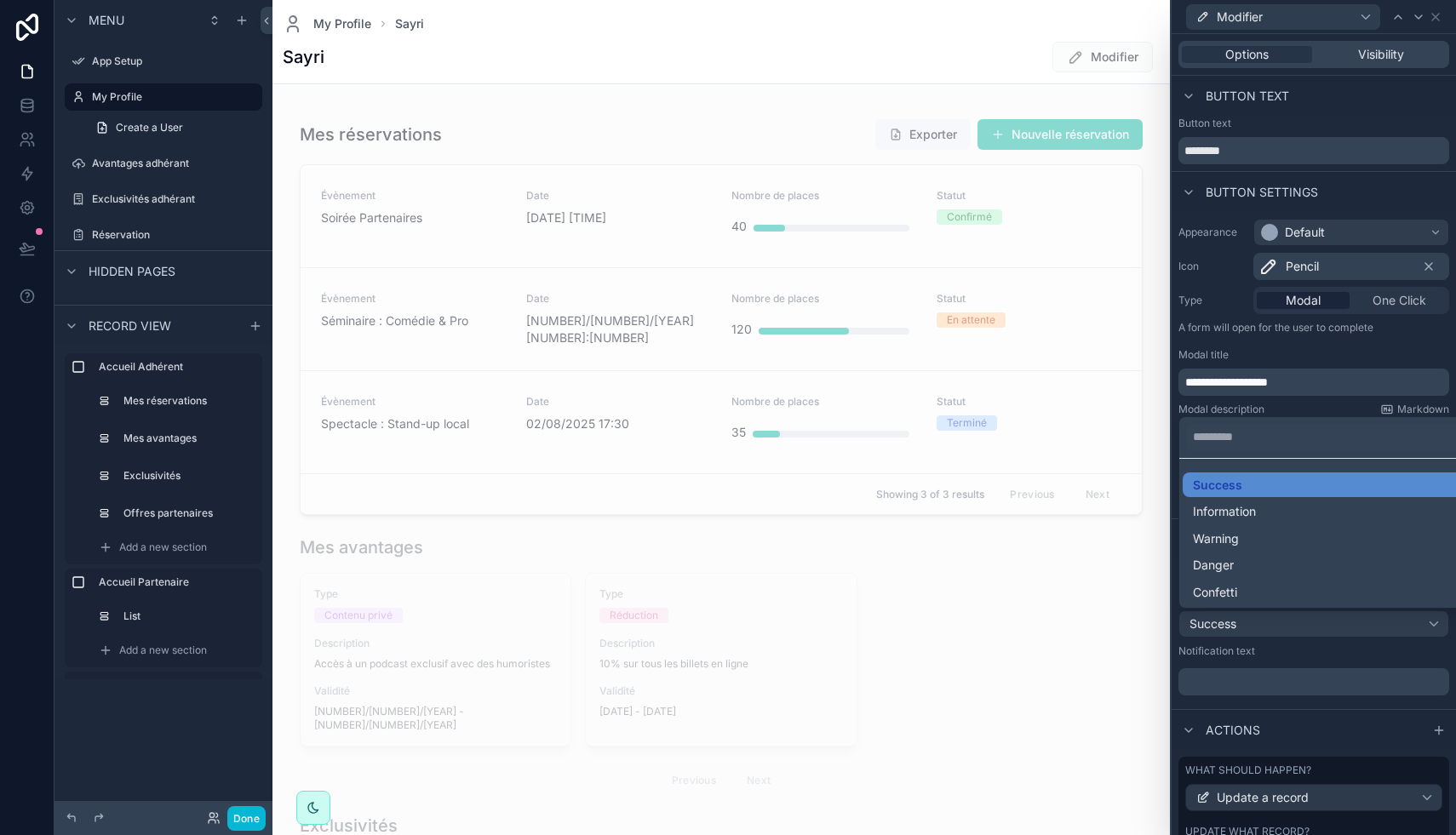 click at bounding box center [1314, 417] 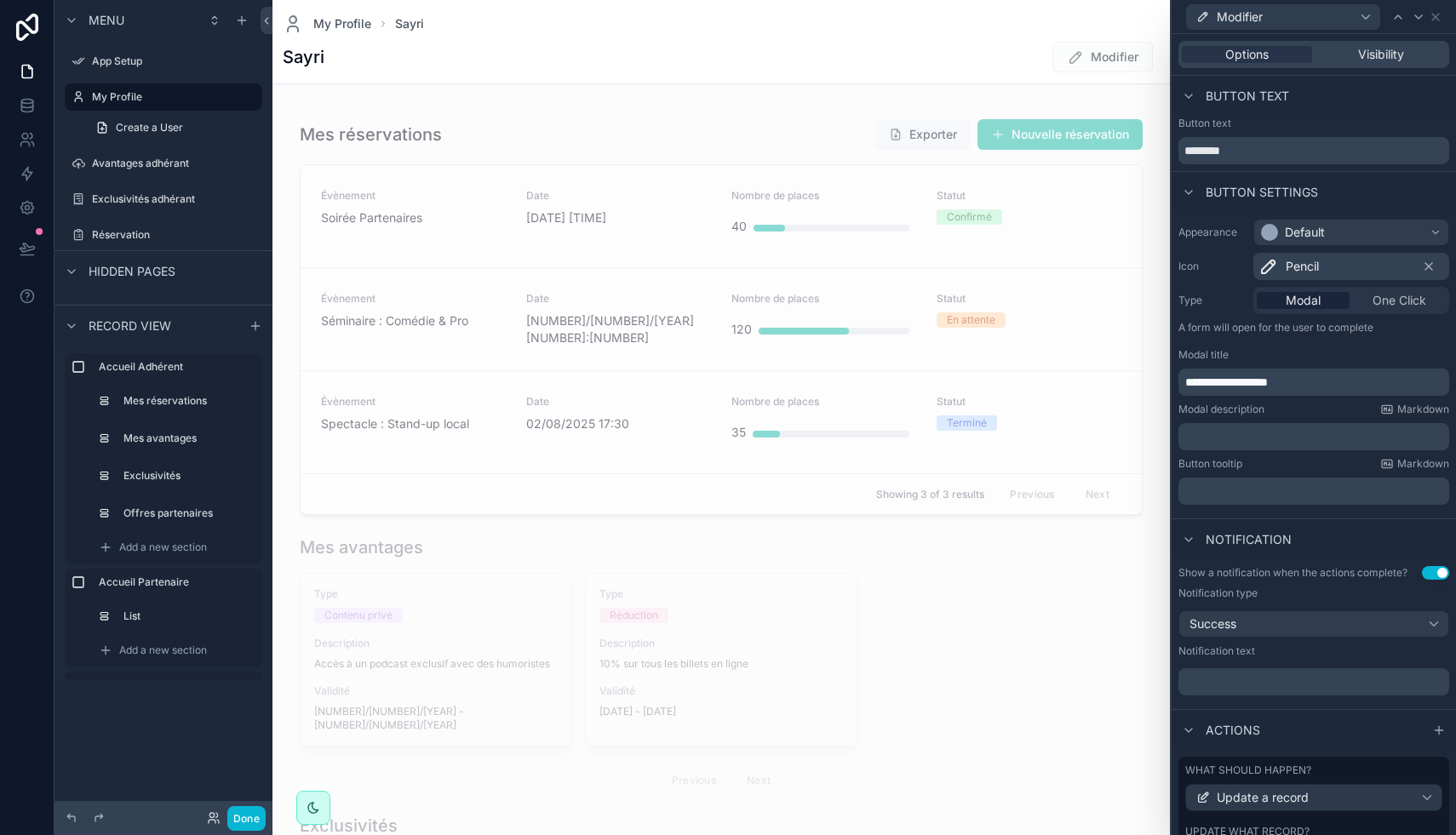 click on "﻿" at bounding box center [1316, 682] 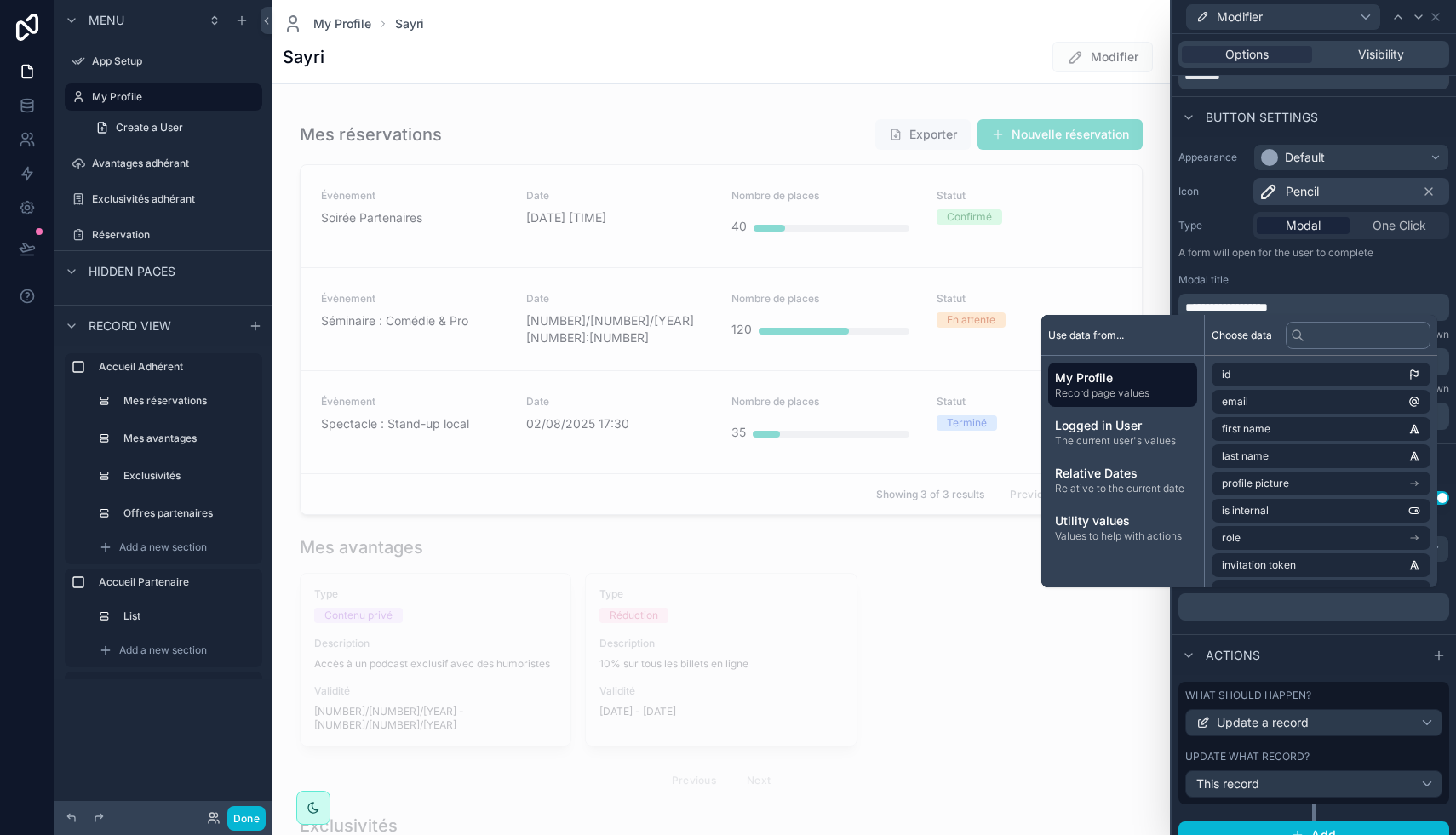 scroll, scrollTop: 83, scrollLeft: 0, axis: vertical 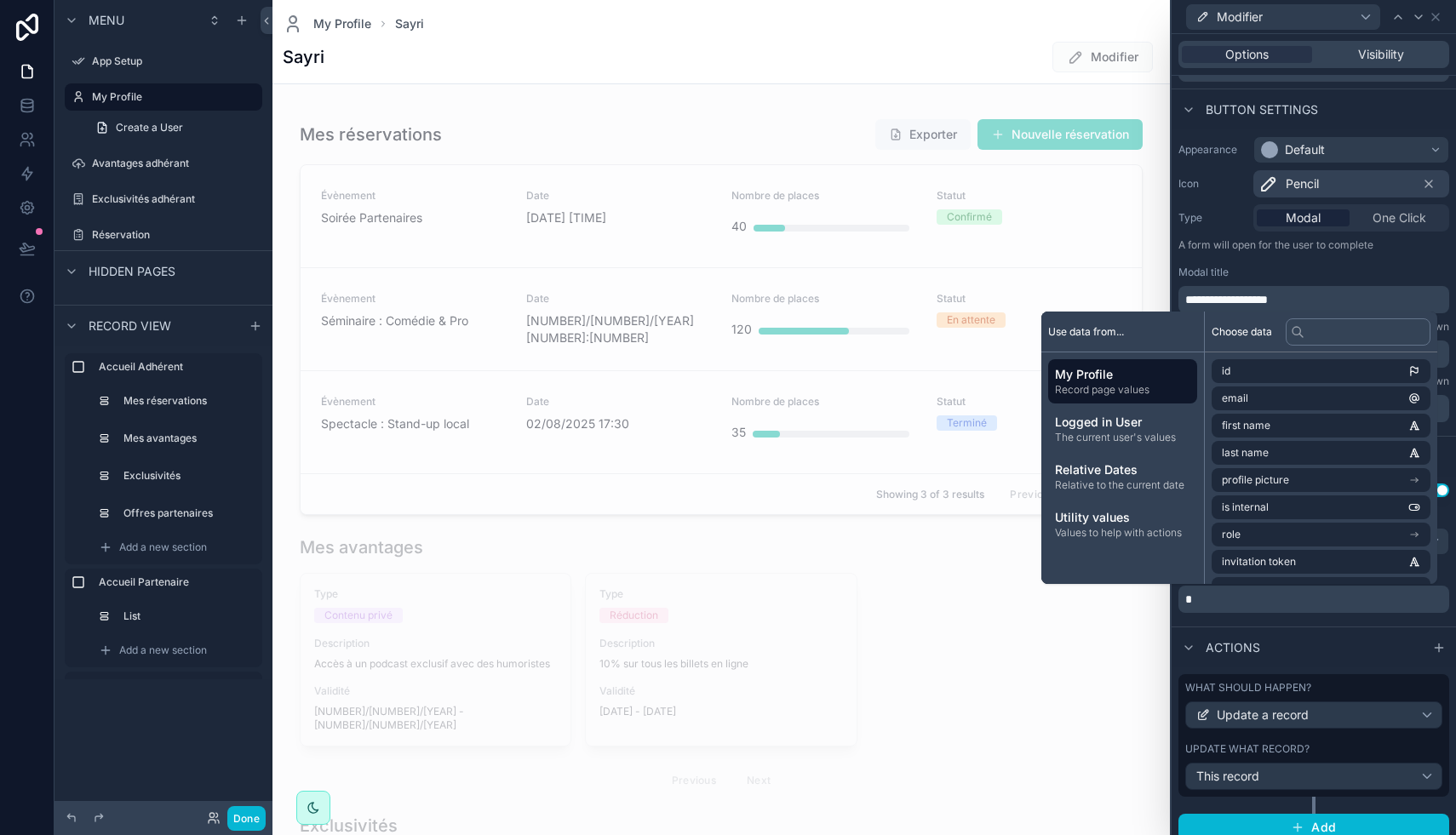 type 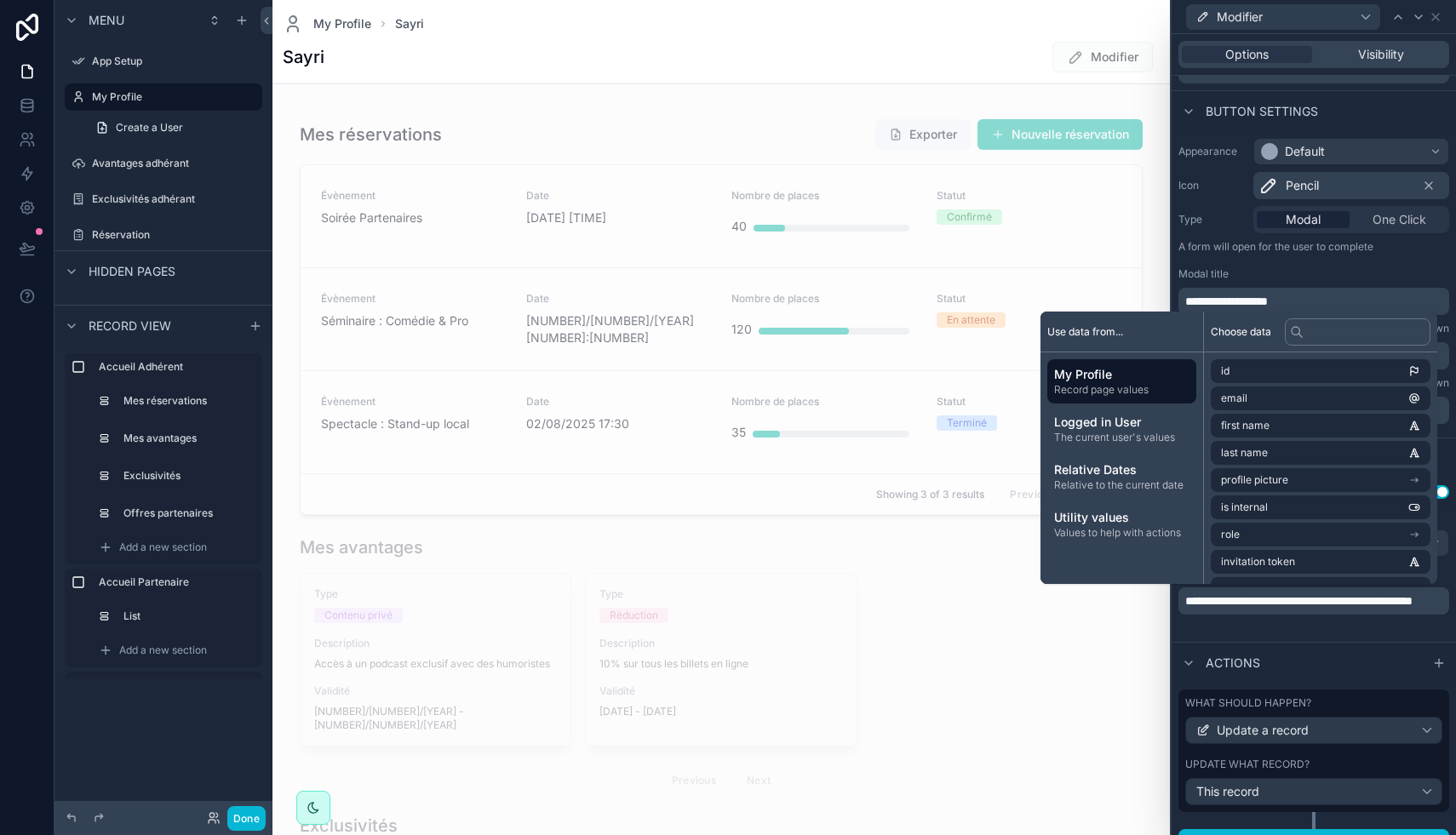 scroll, scrollTop: 108, scrollLeft: 0, axis: vertical 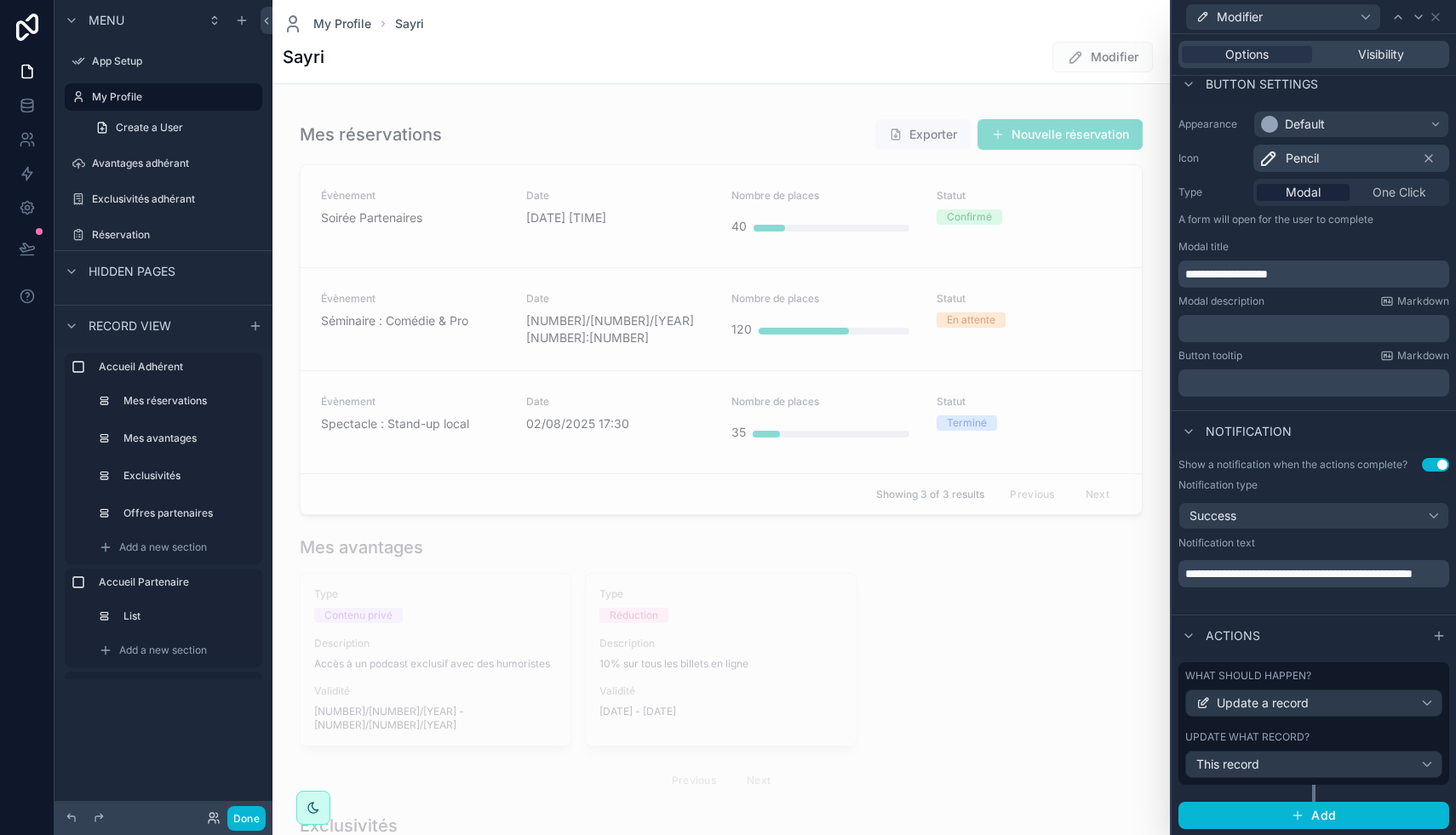 click on "**********" at bounding box center (1298, 574) 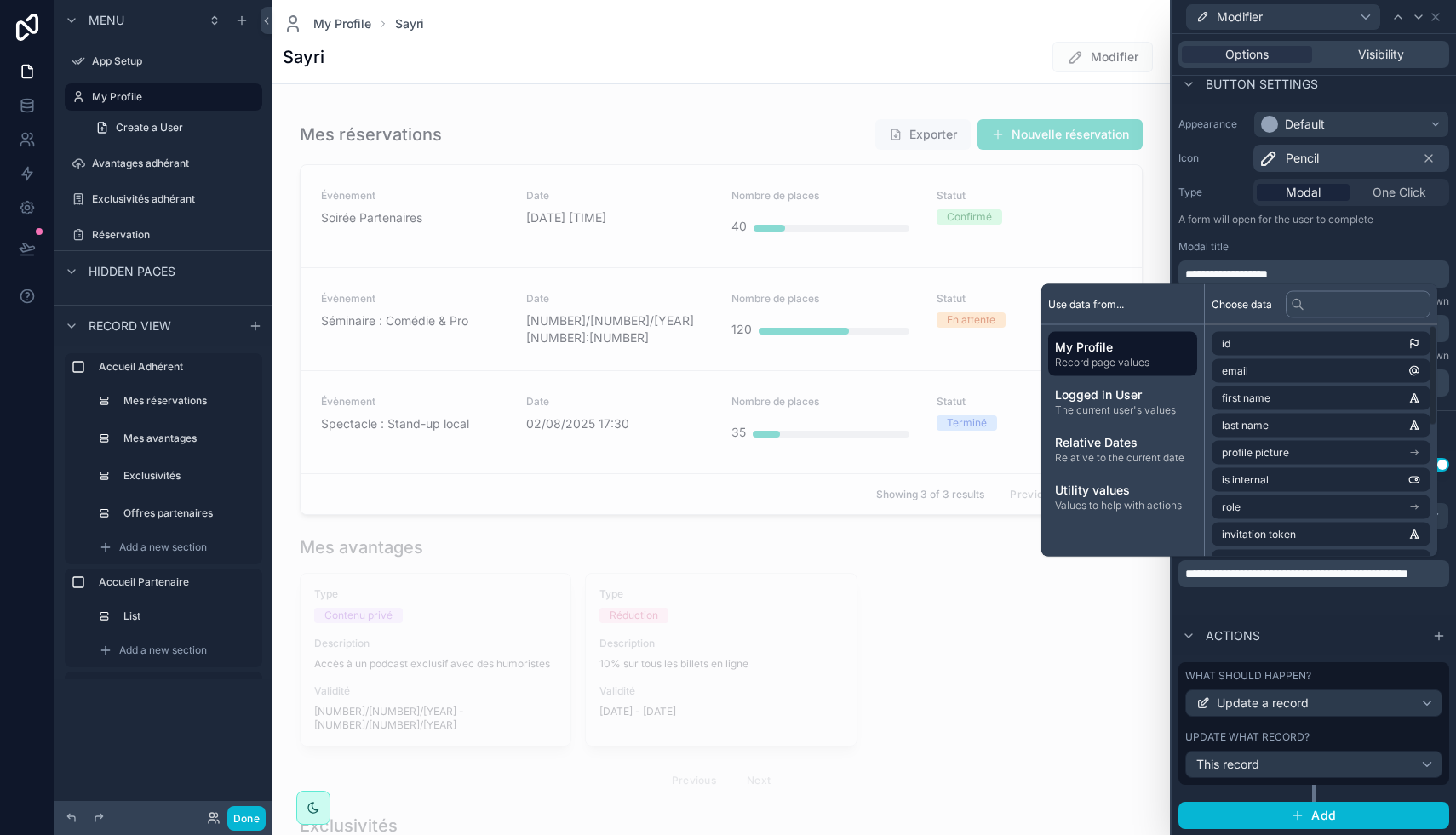 click on "A form will open for the user to complete" at bounding box center (1314, 223) 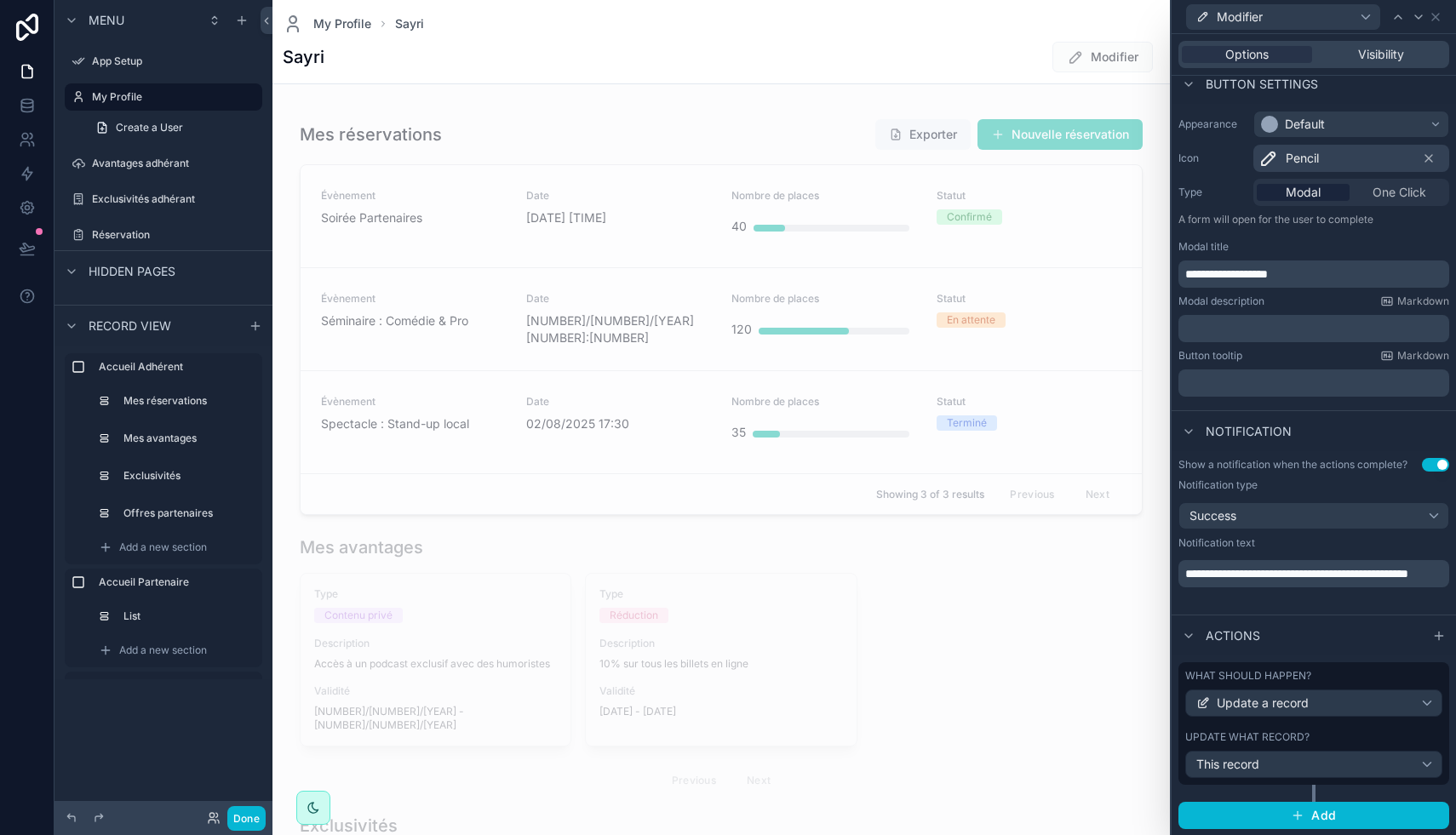 scroll, scrollTop: 0, scrollLeft: 0, axis: both 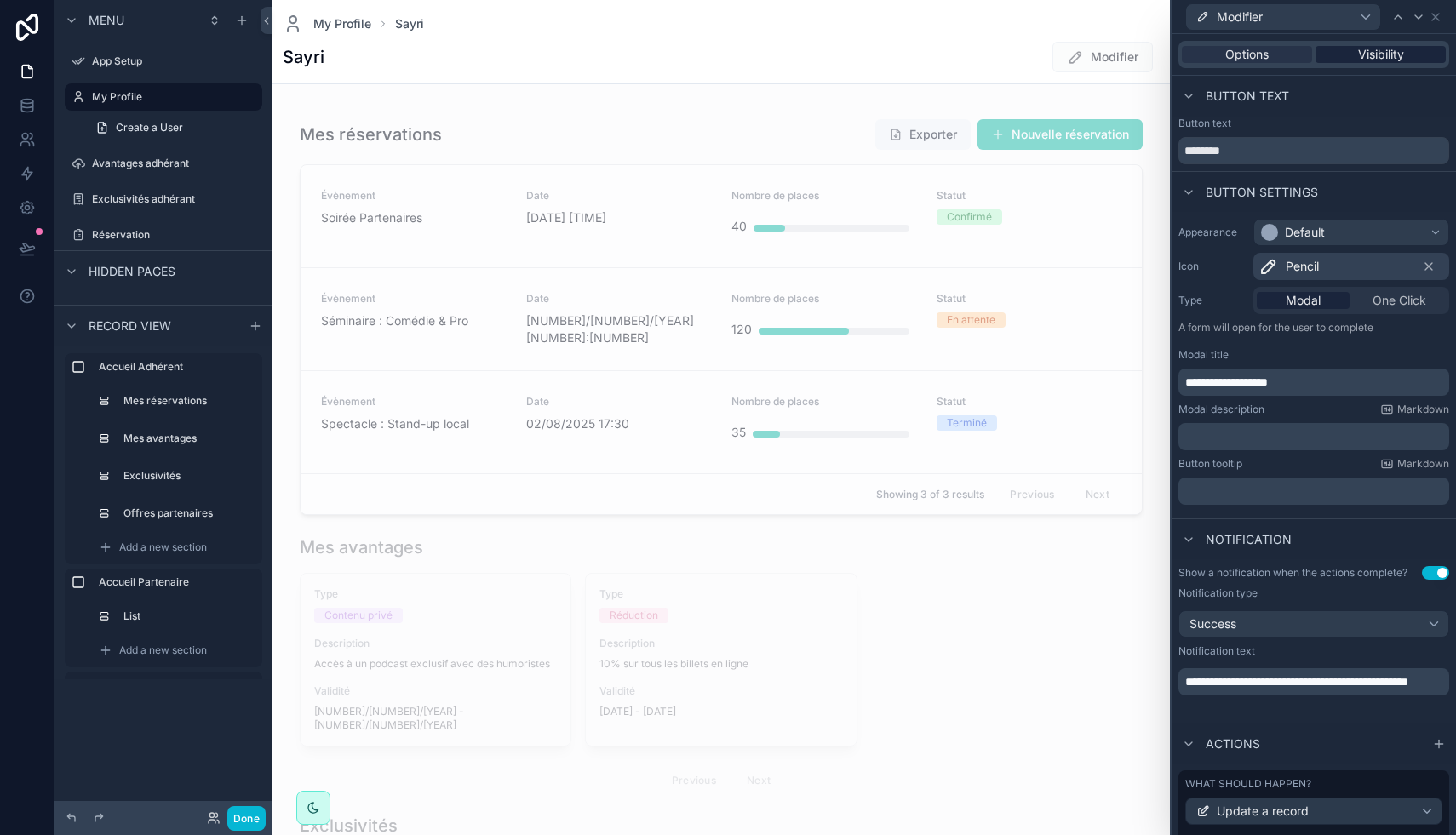 click on "Visibility" at bounding box center (1381, 54) 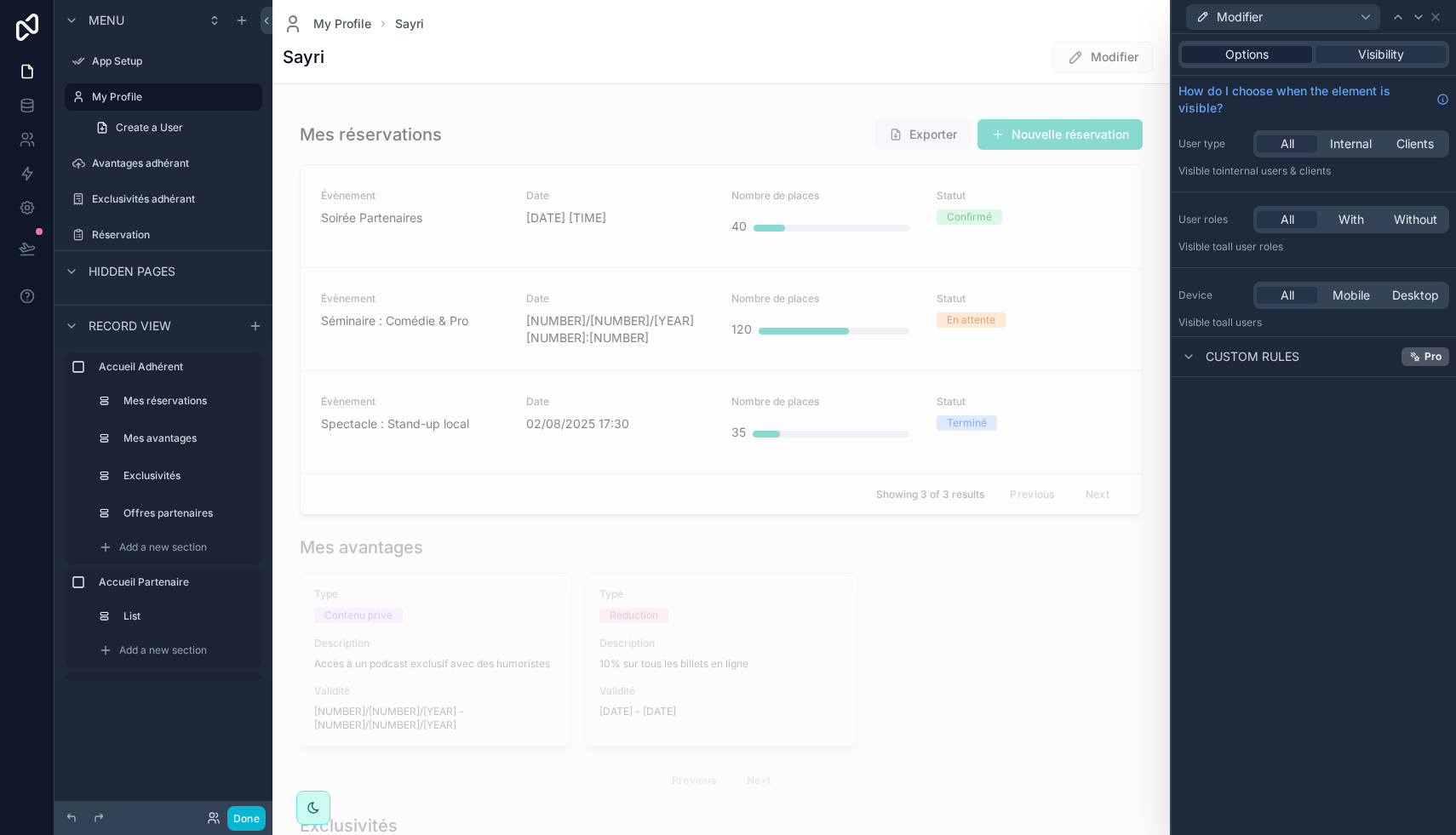 click on "Options" at bounding box center (1247, 54) 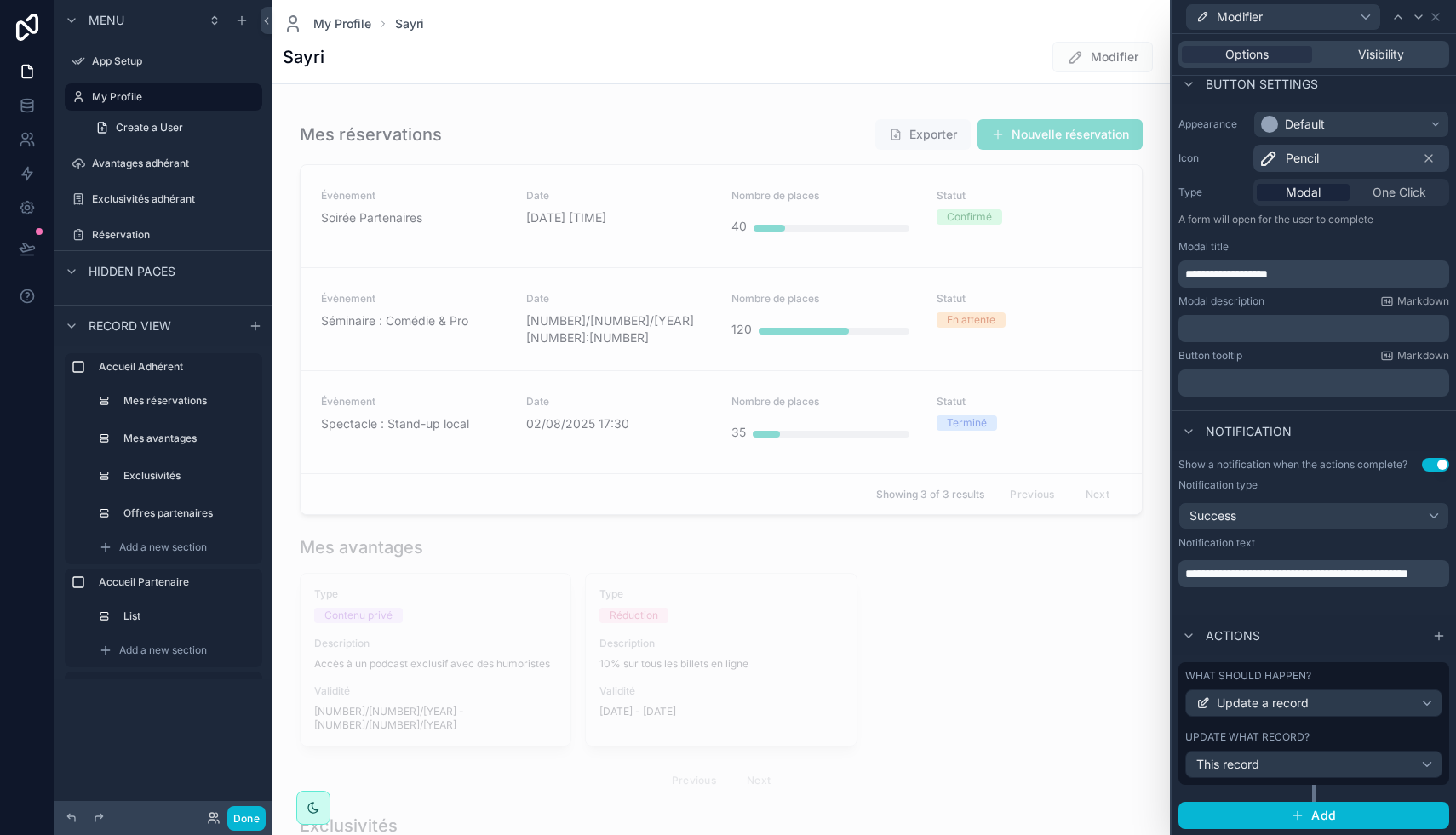 scroll, scrollTop: 0, scrollLeft: 0, axis: both 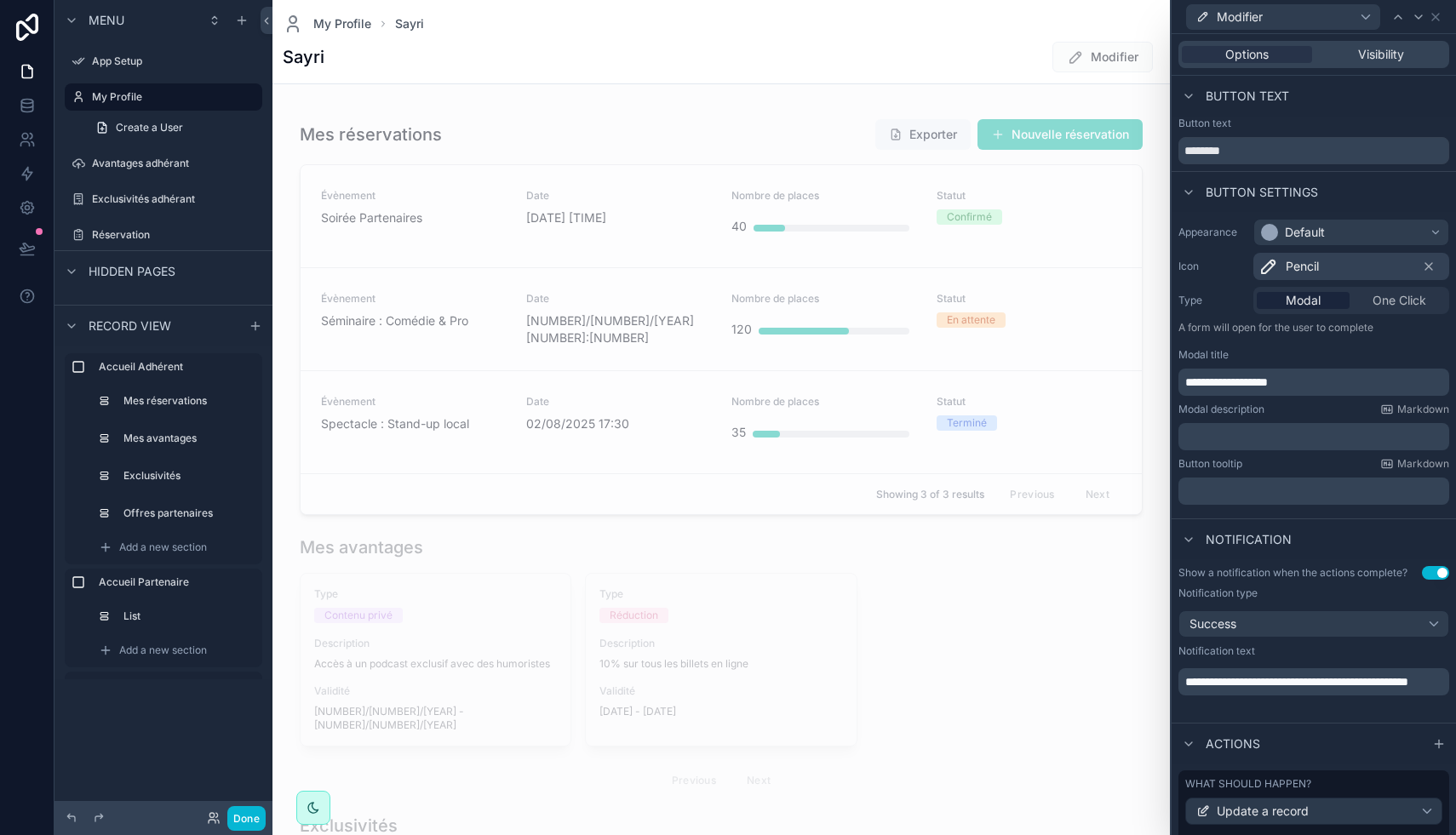 click on "[NAME] Modifier" at bounding box center [721, 57] 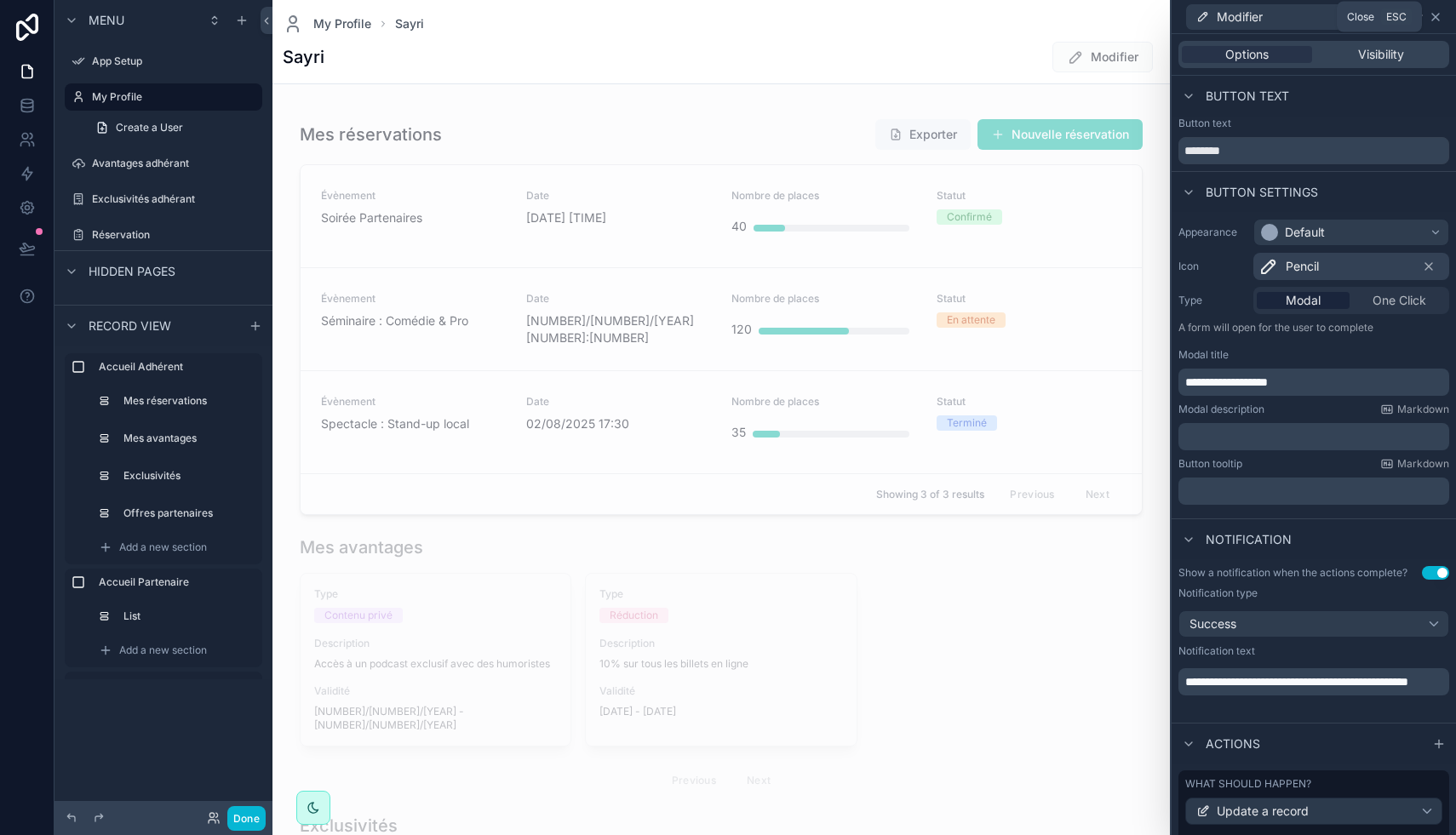 click 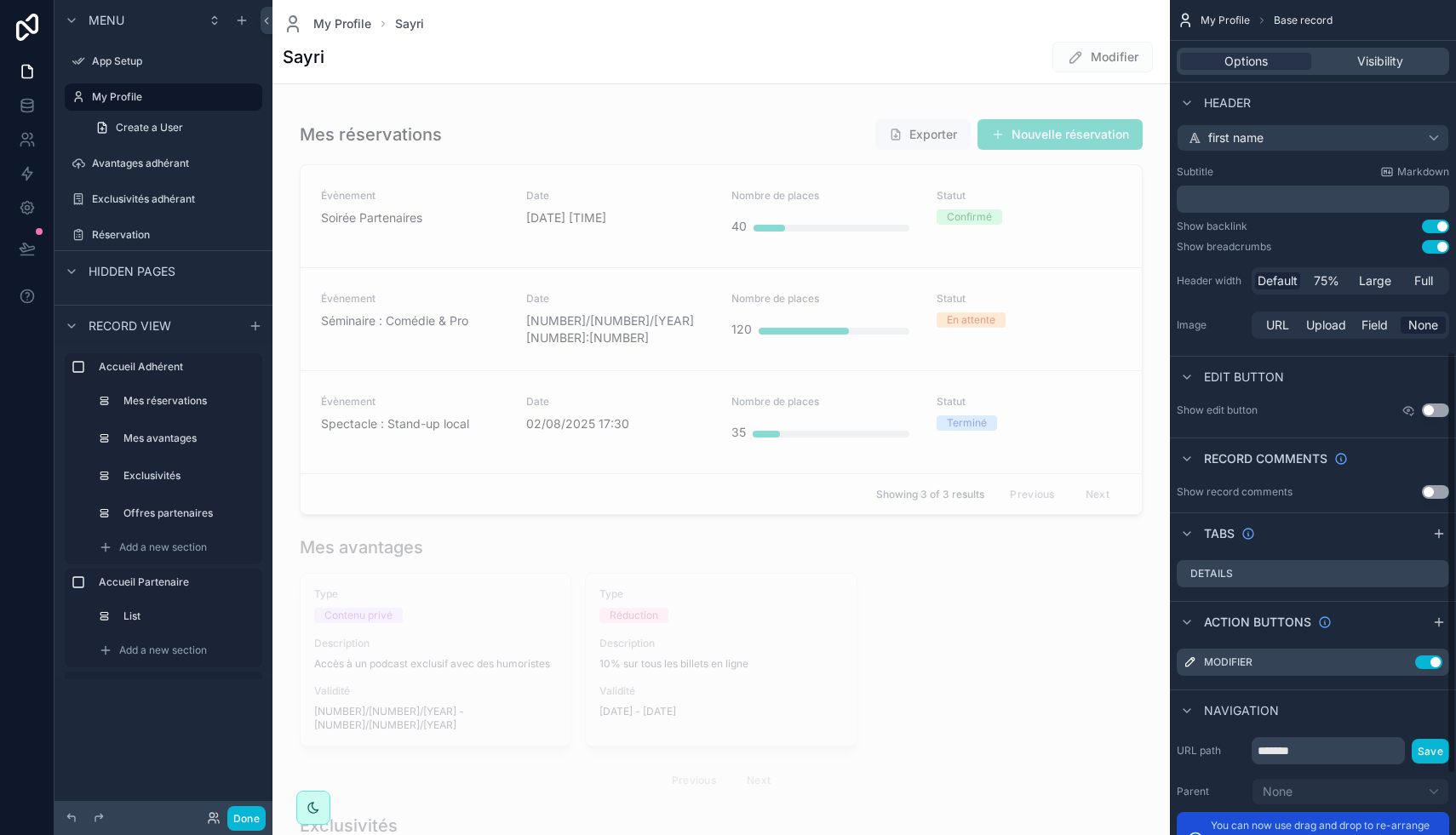 scroll, scrollTop: 678, scrollLeft: 0, axis: vertical 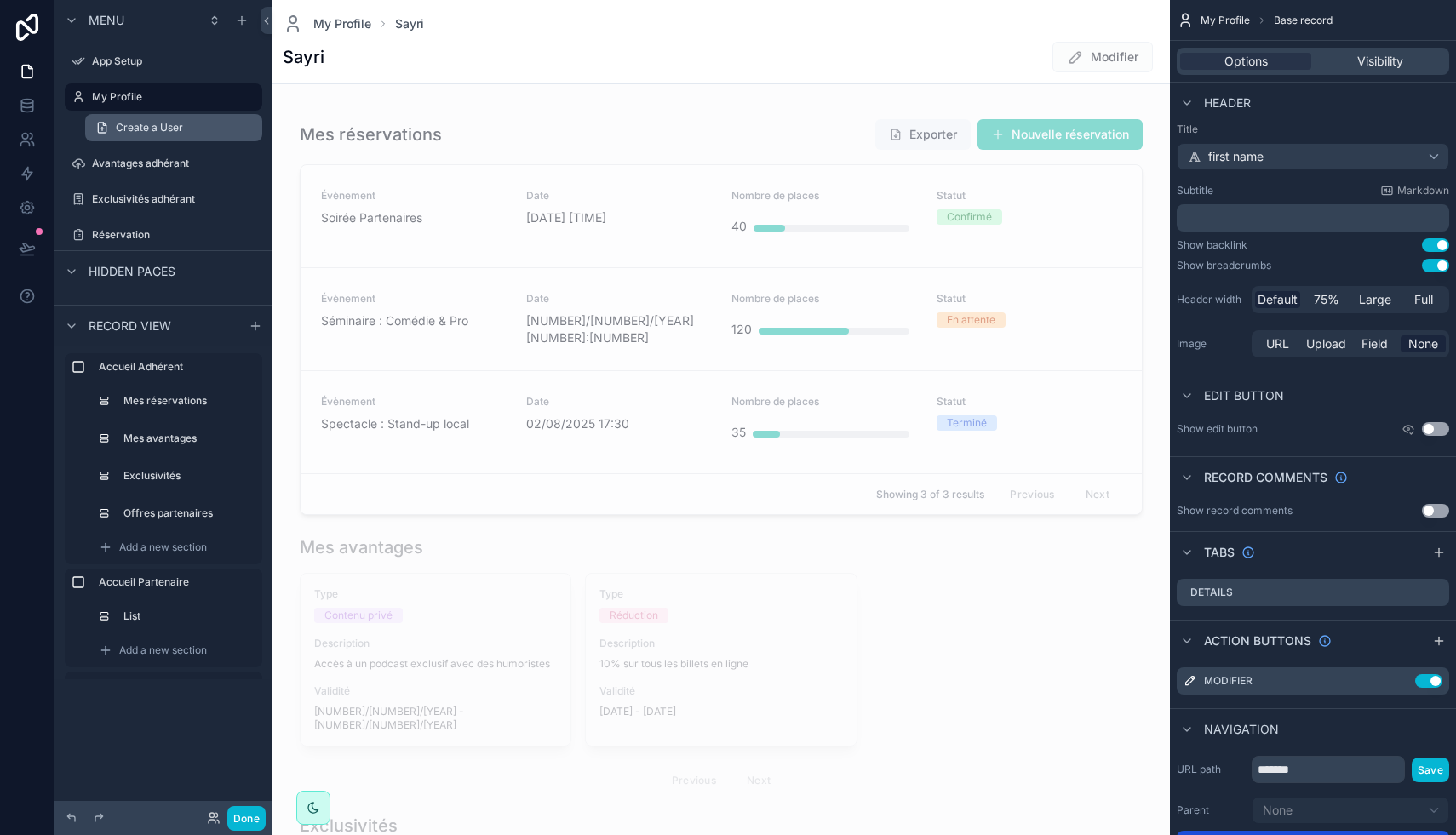 click on "Create a User" at bounding box center [149, 128] 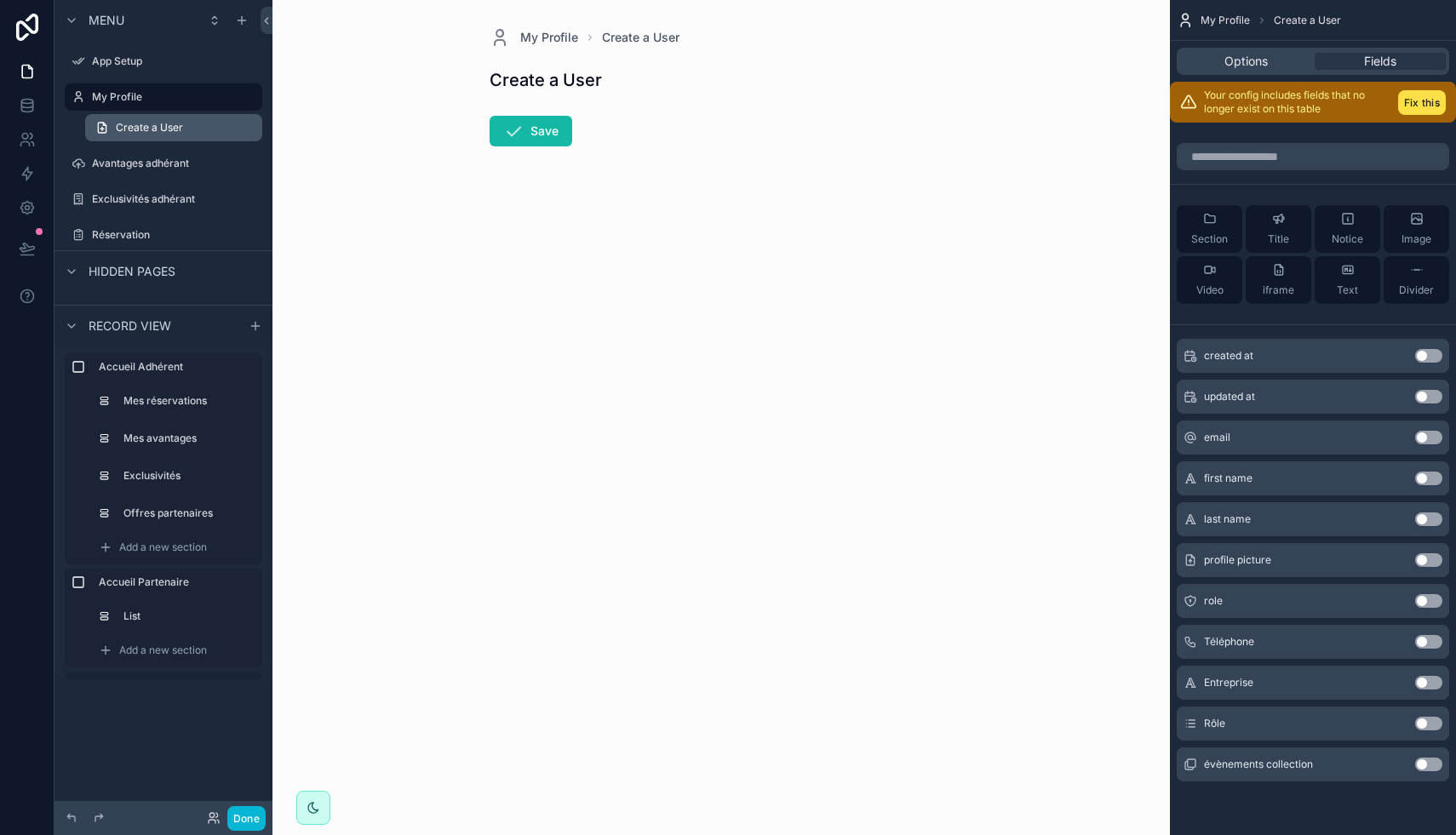 click on "Create a User" at bounding box center [174, 128] 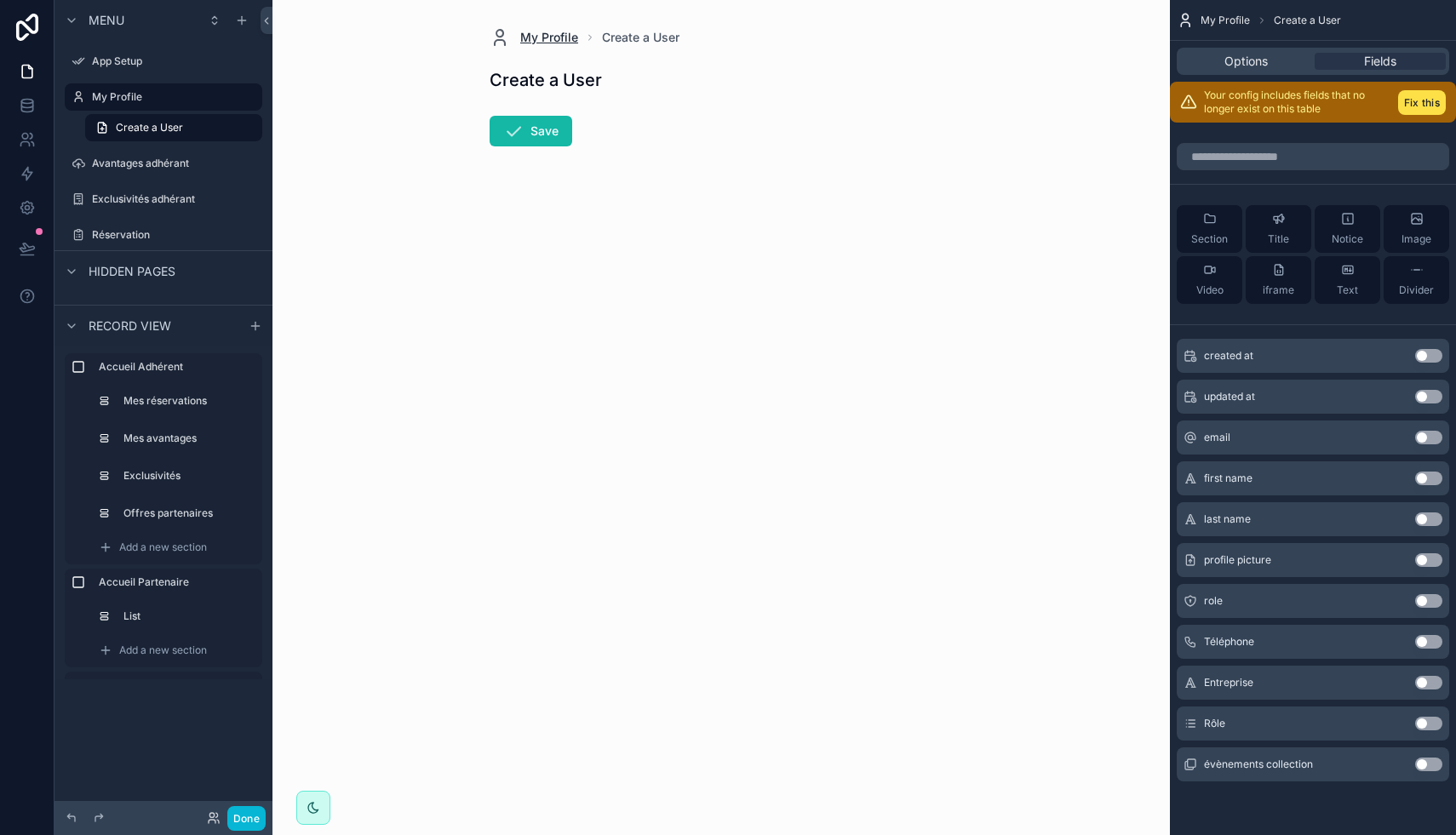 click on "My Profile" at bounding box center (549, 37) 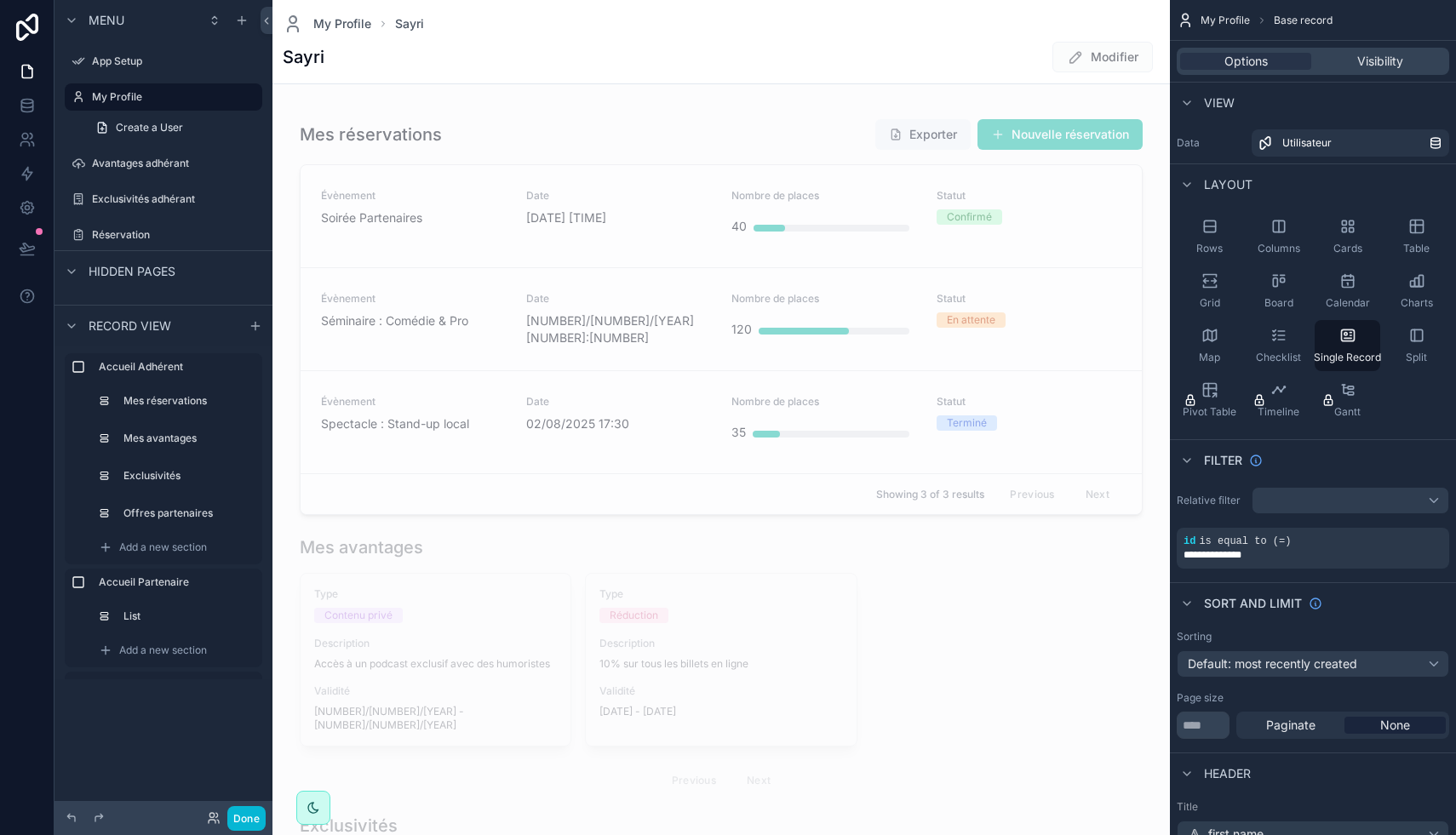 click on "[NAME] Modifier" at bounding box center (721, 57) 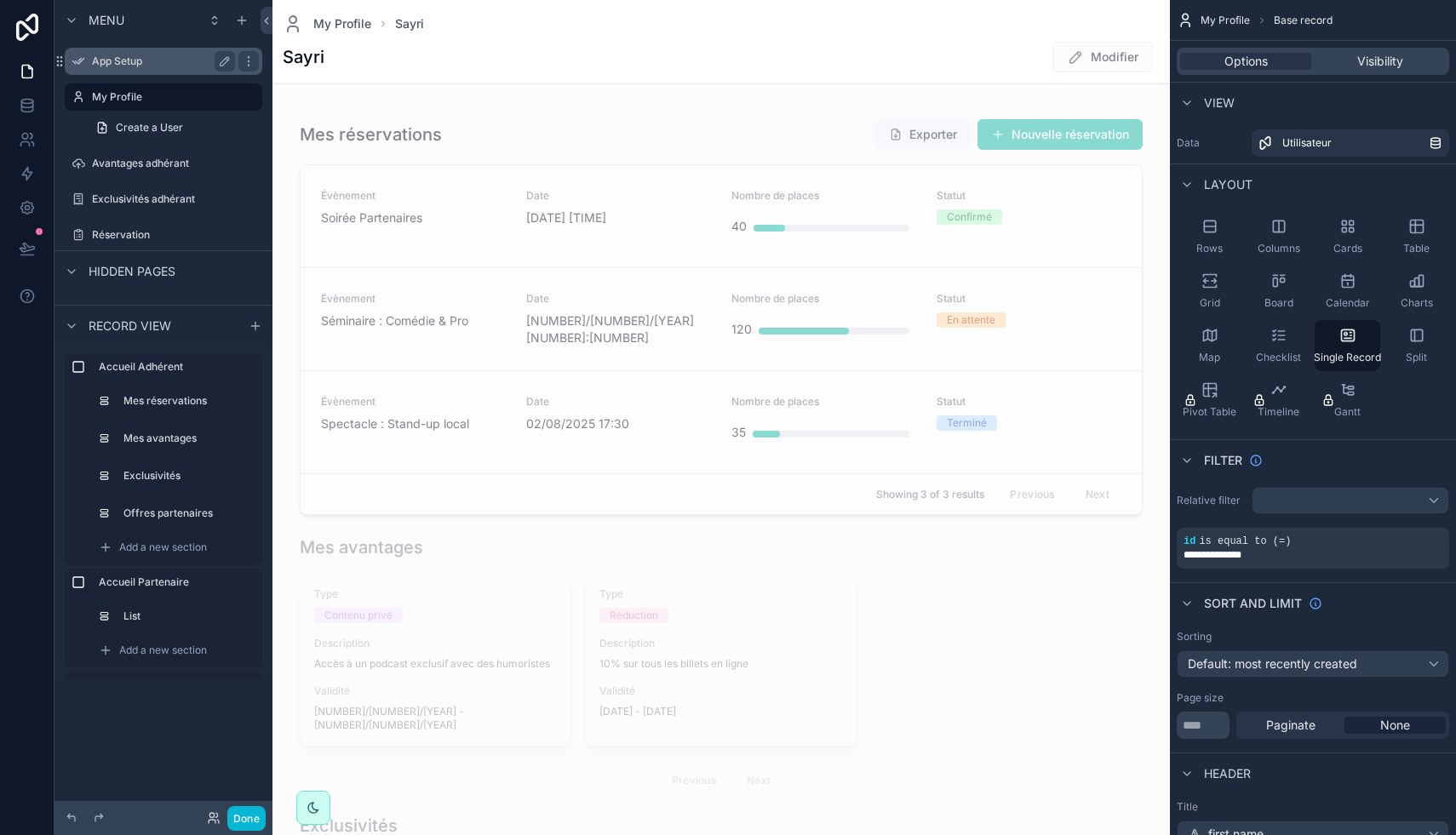 click on "App Setup" at bounding box center [160, 61] 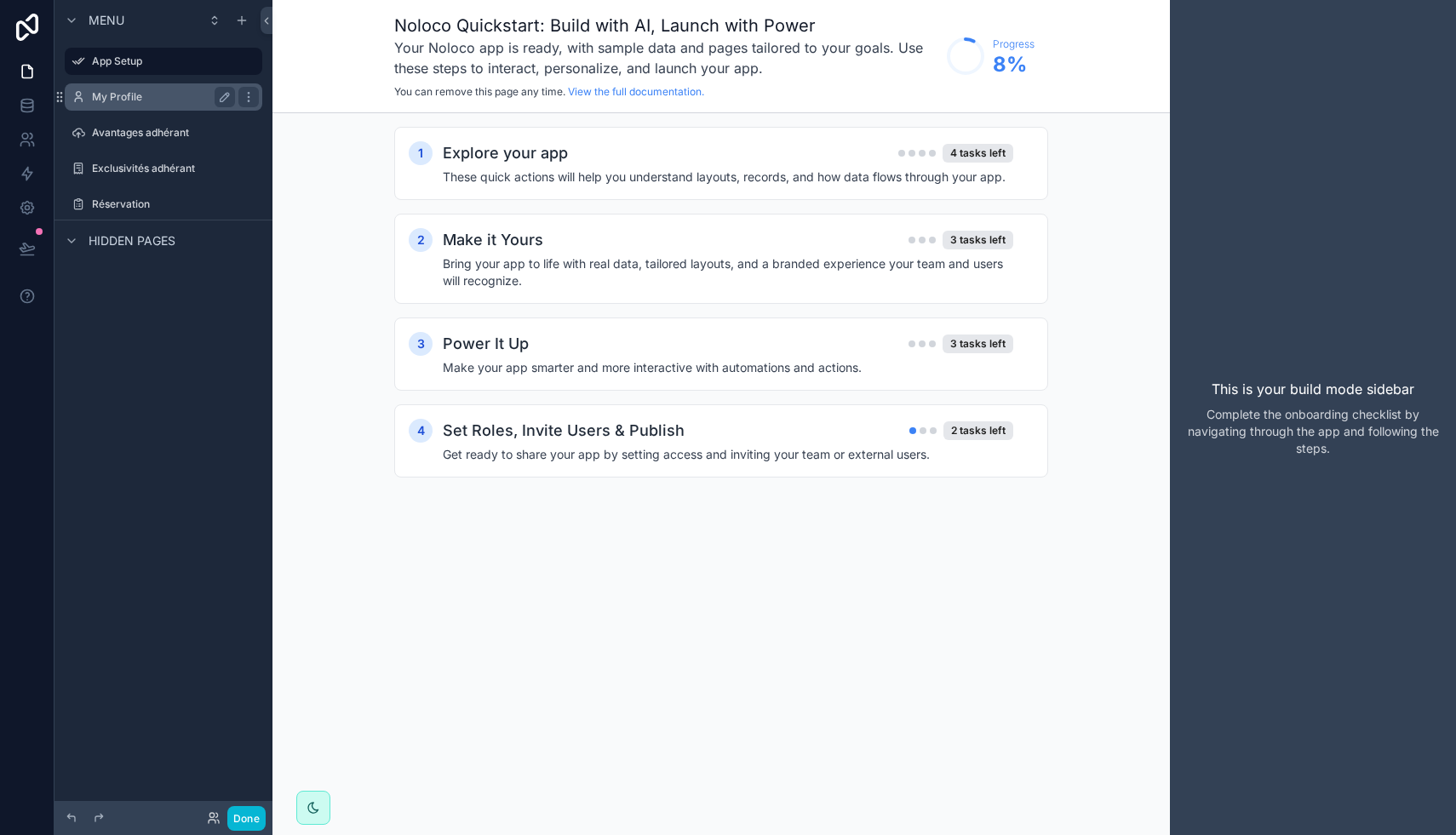 click on "My Profile" at bounding box center [160, 97] 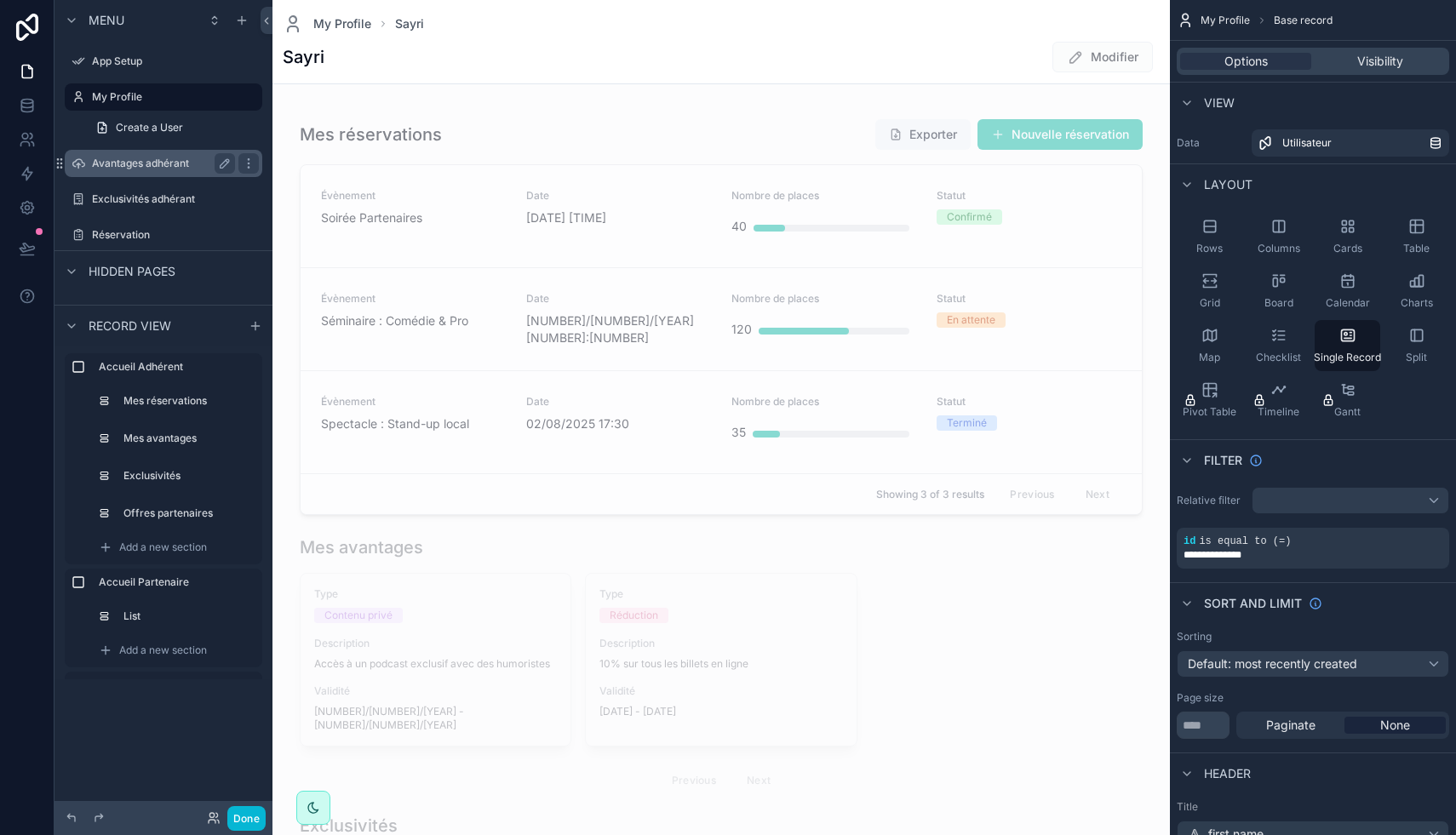 click on "Avantages adhérant" at bounding box center [163, 163] 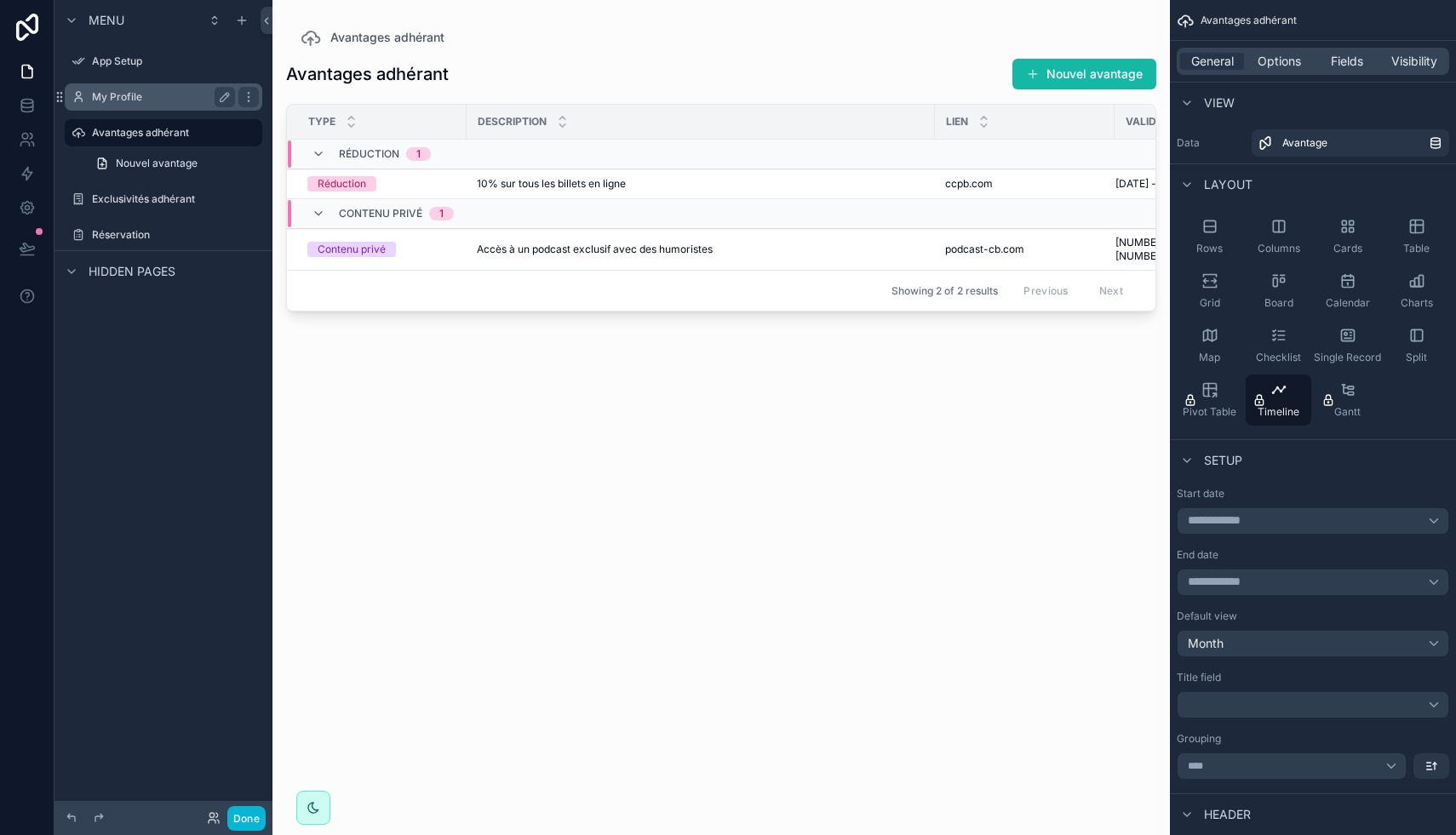click on "My Profile" at bounding box center [160, 97] 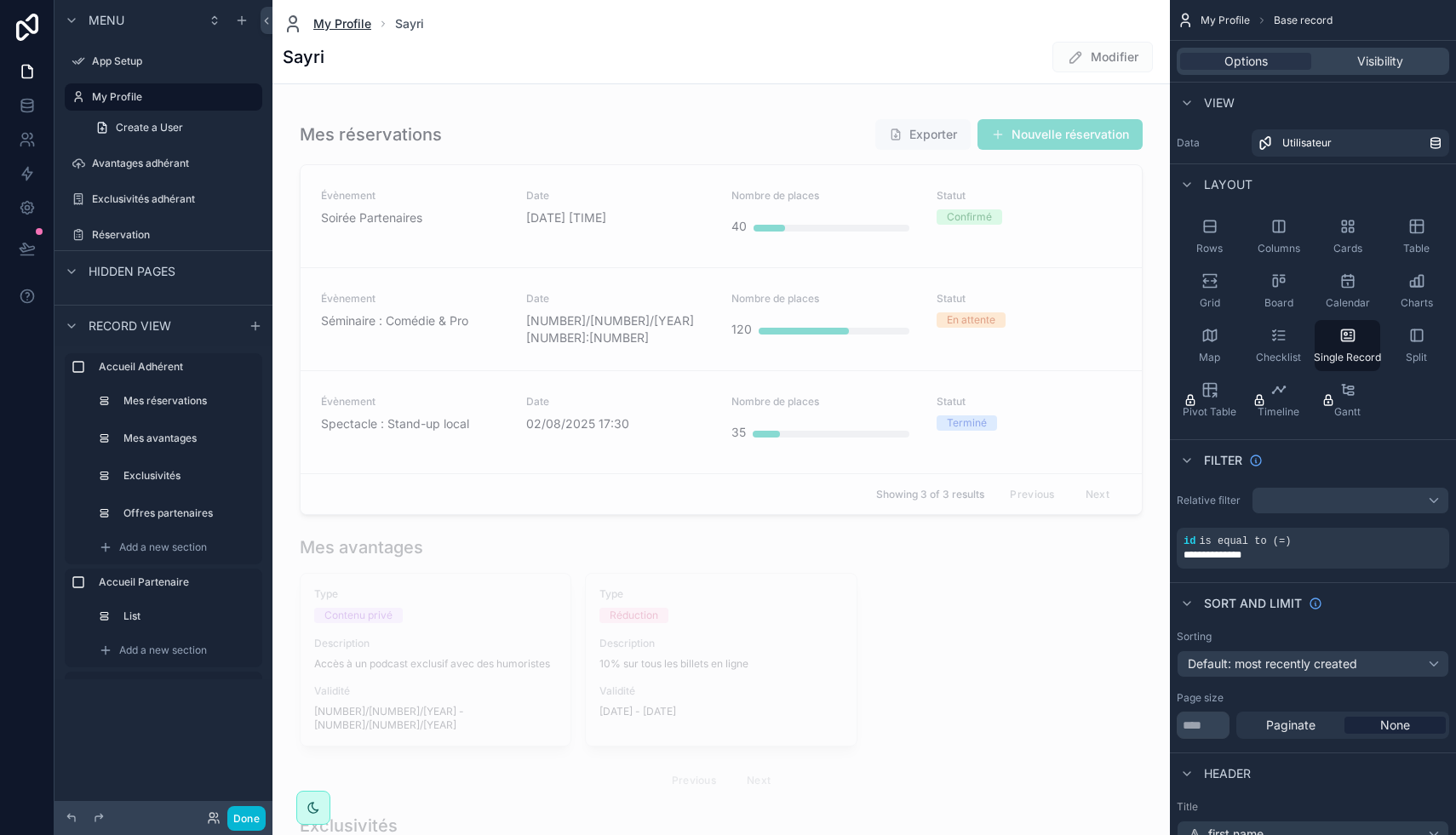 click on "My Profile" at bounding box center [342, 24] 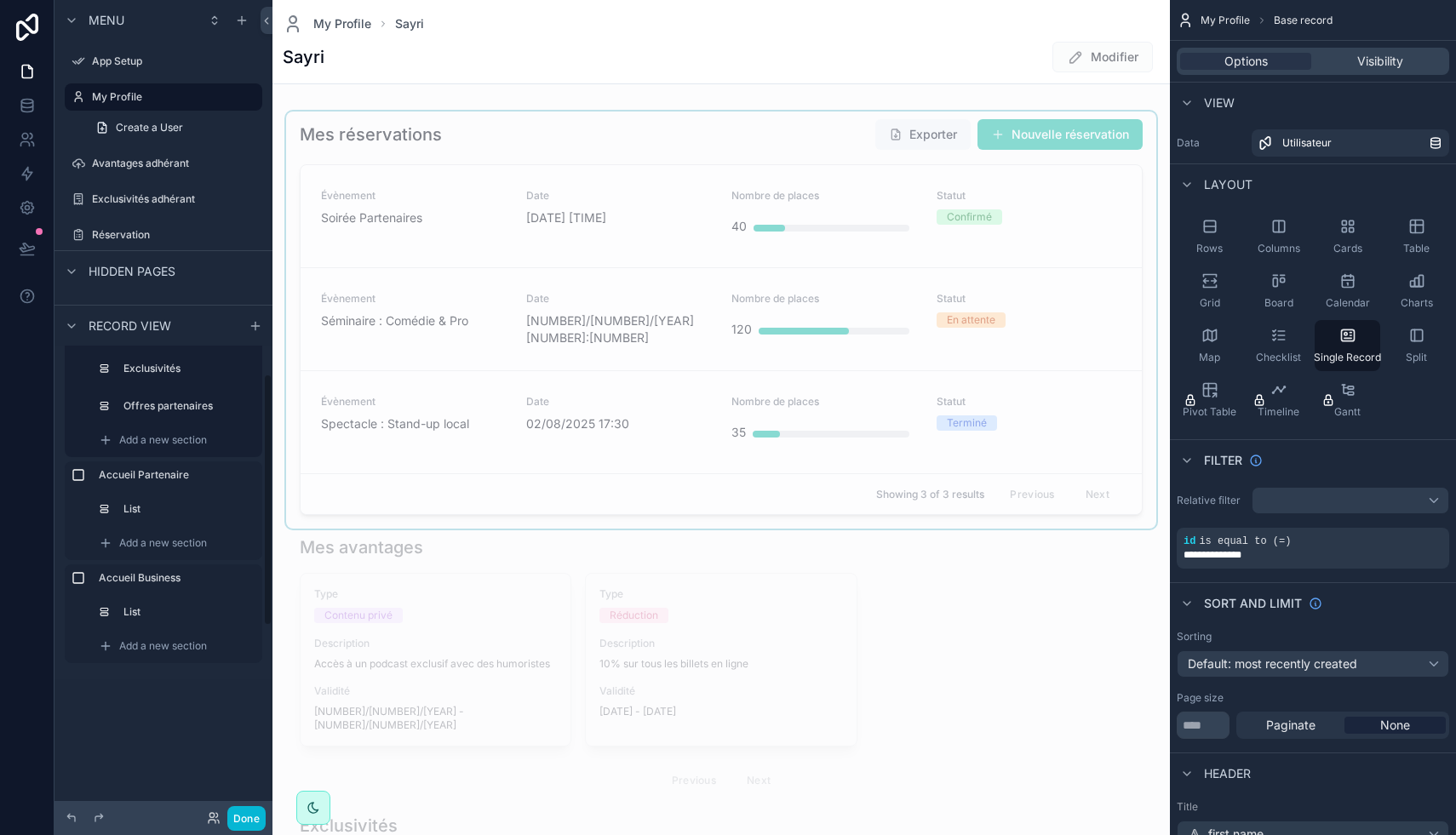 scroll, scrollTop: 107, scrollLeft: 0, axis: vertical 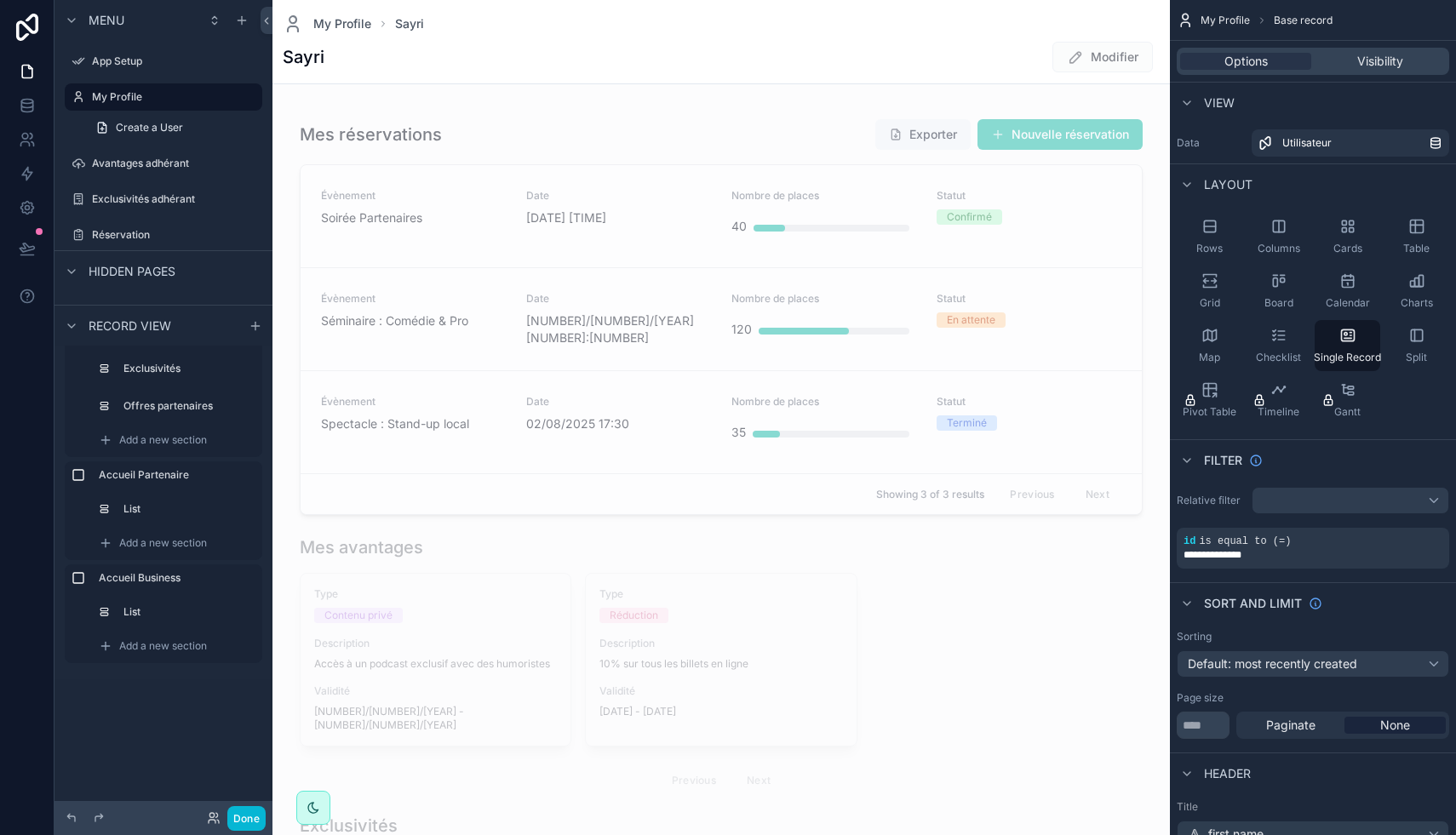 click on "Record view" at bounding box center (129, 326) 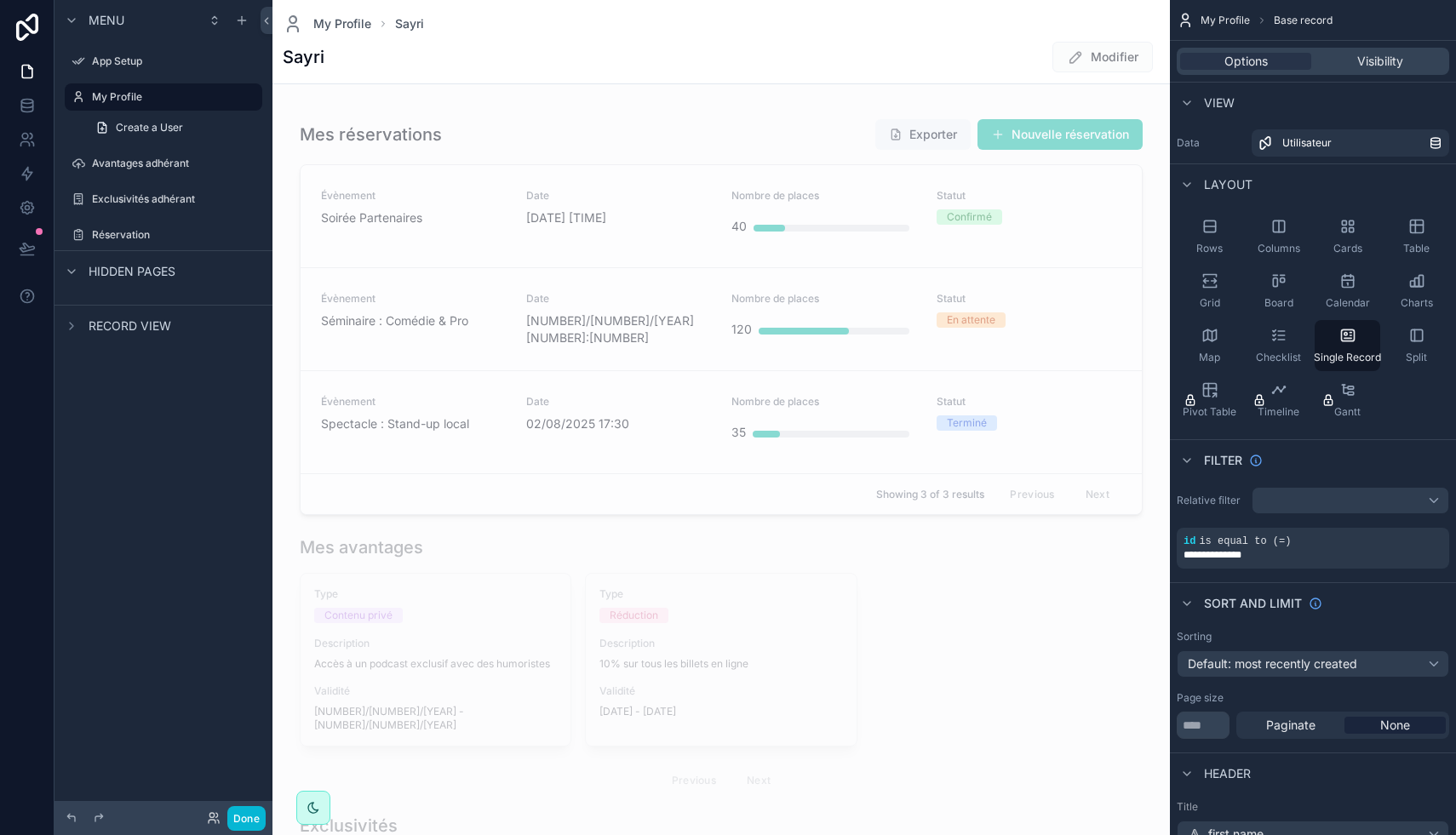 click on "Record view" at bounding box center (129, 326) 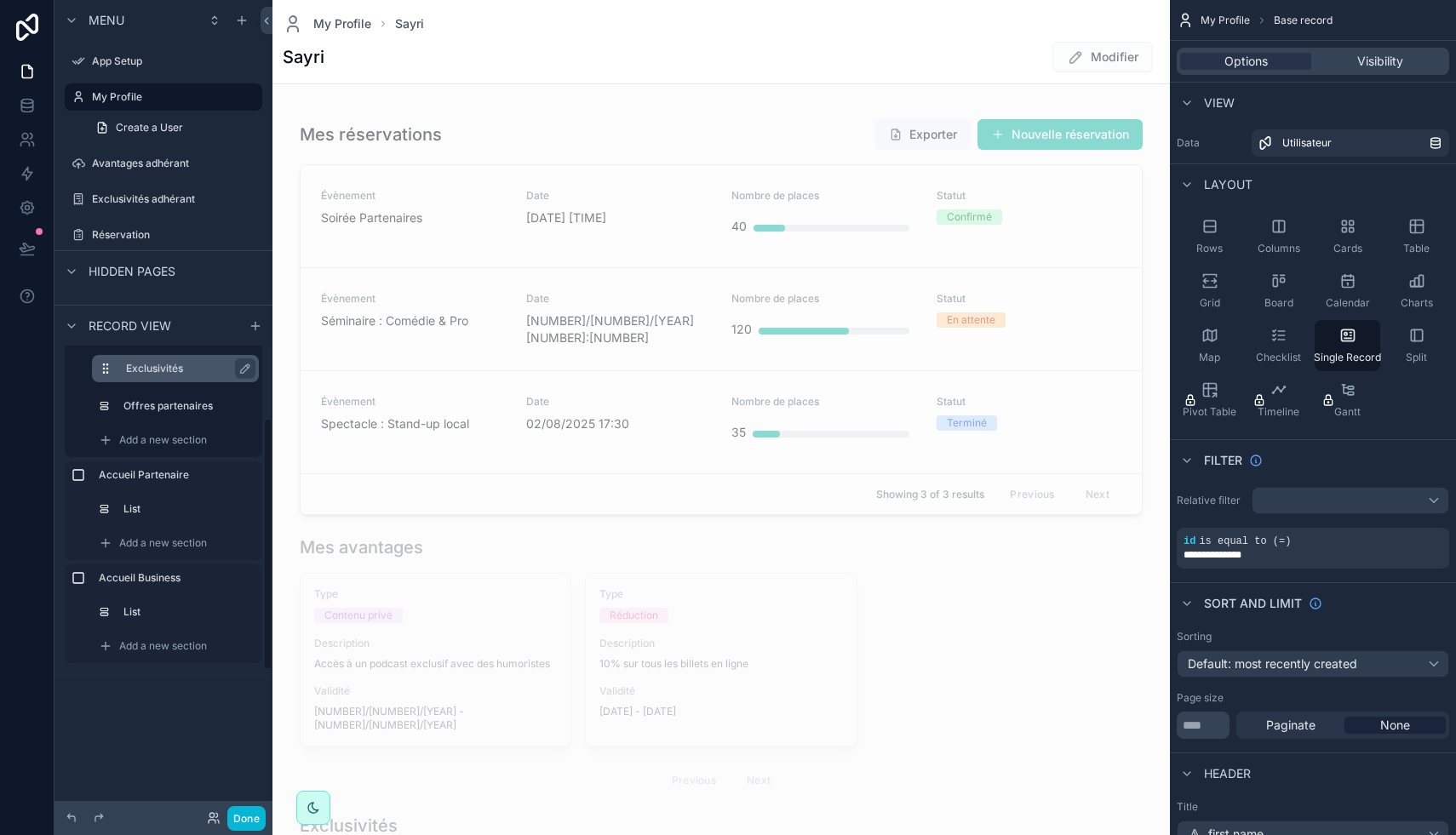scroll, scrollTop: 0, scrollLeft: 0, axis: both 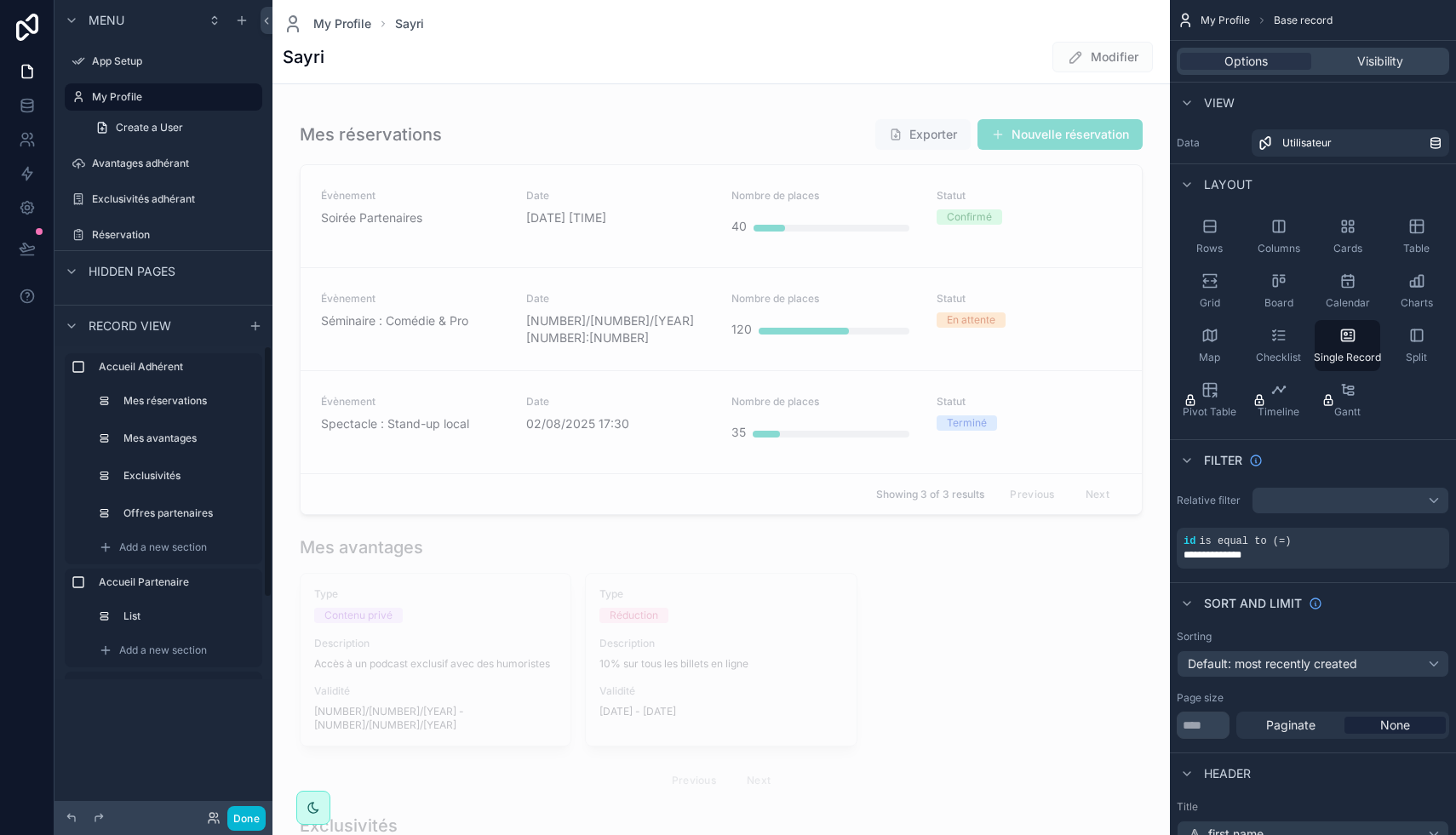 click on "Record view" at bounding box center [129, 326] 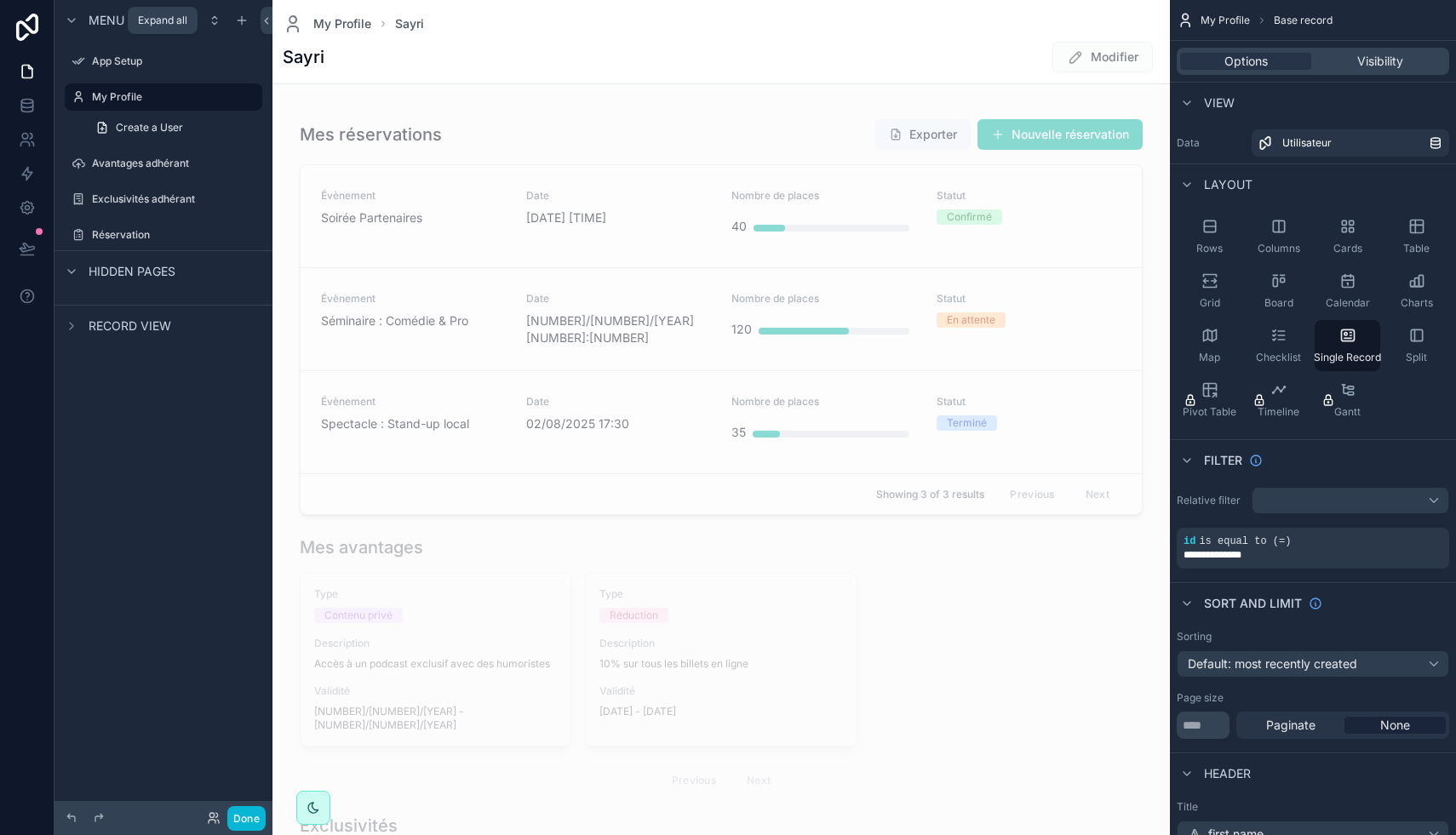 click on "Expand all" at bounding box center [163, 20] 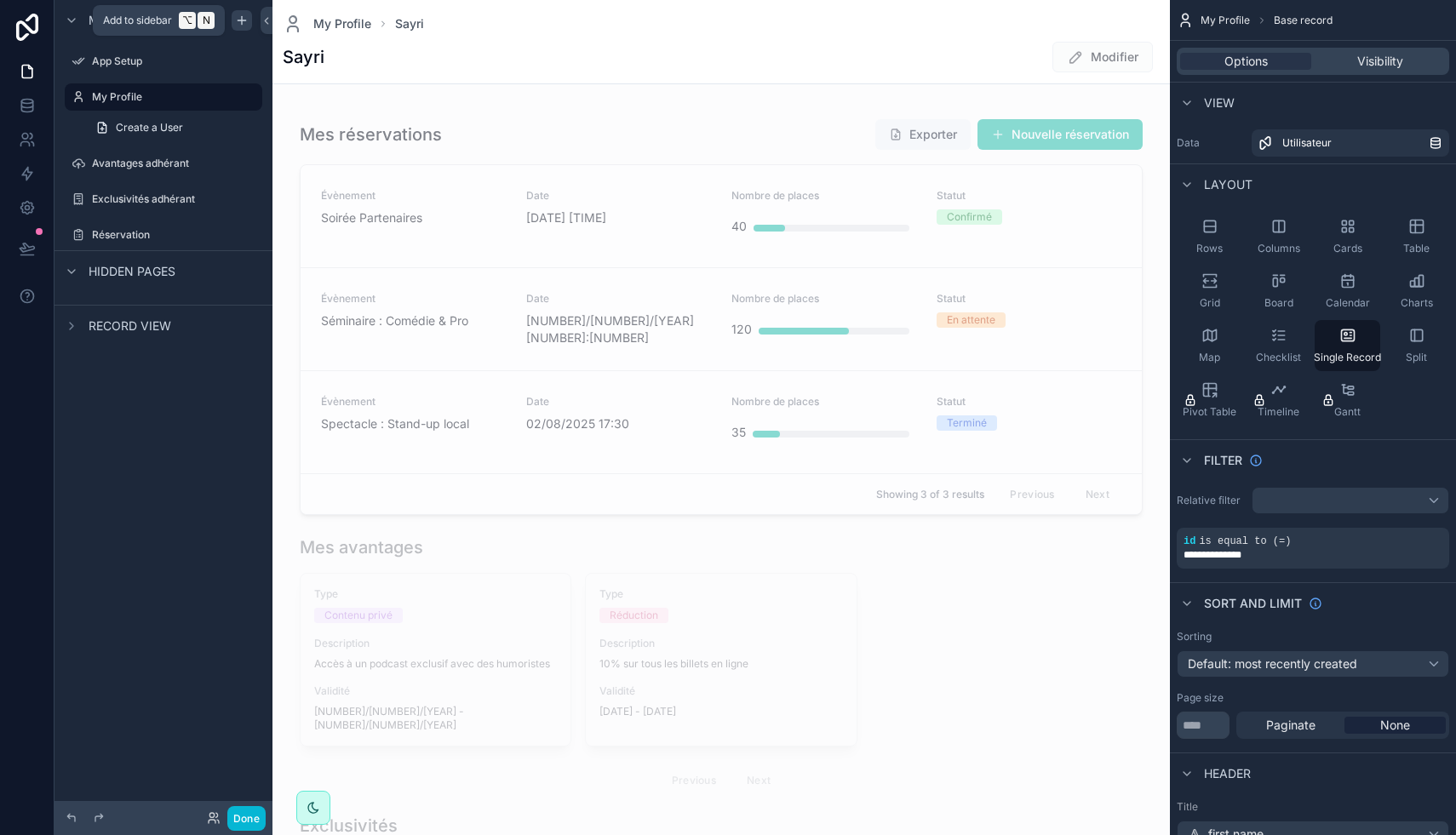 click 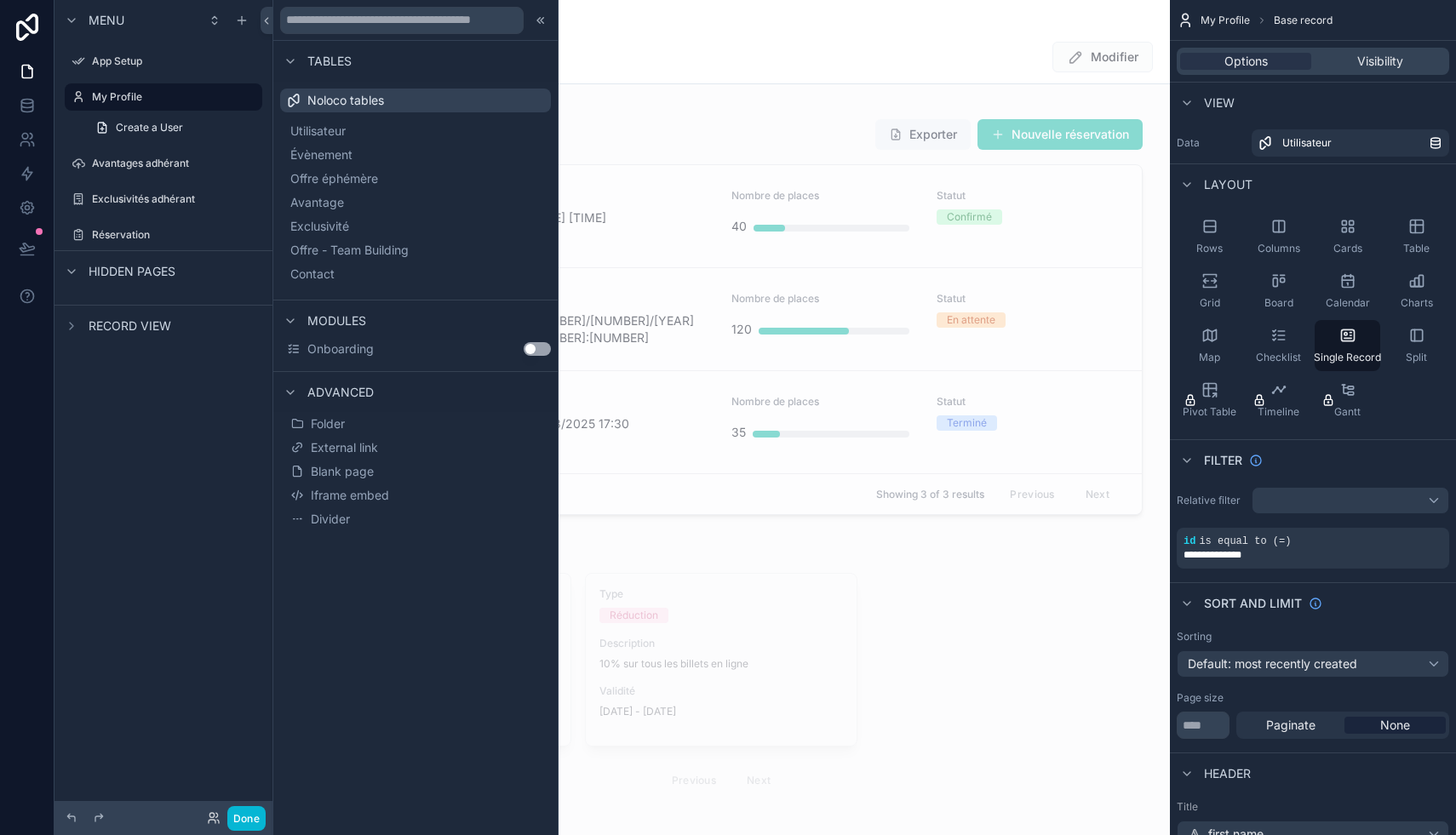 click on "Use setting" at bounding box center [537, 349] 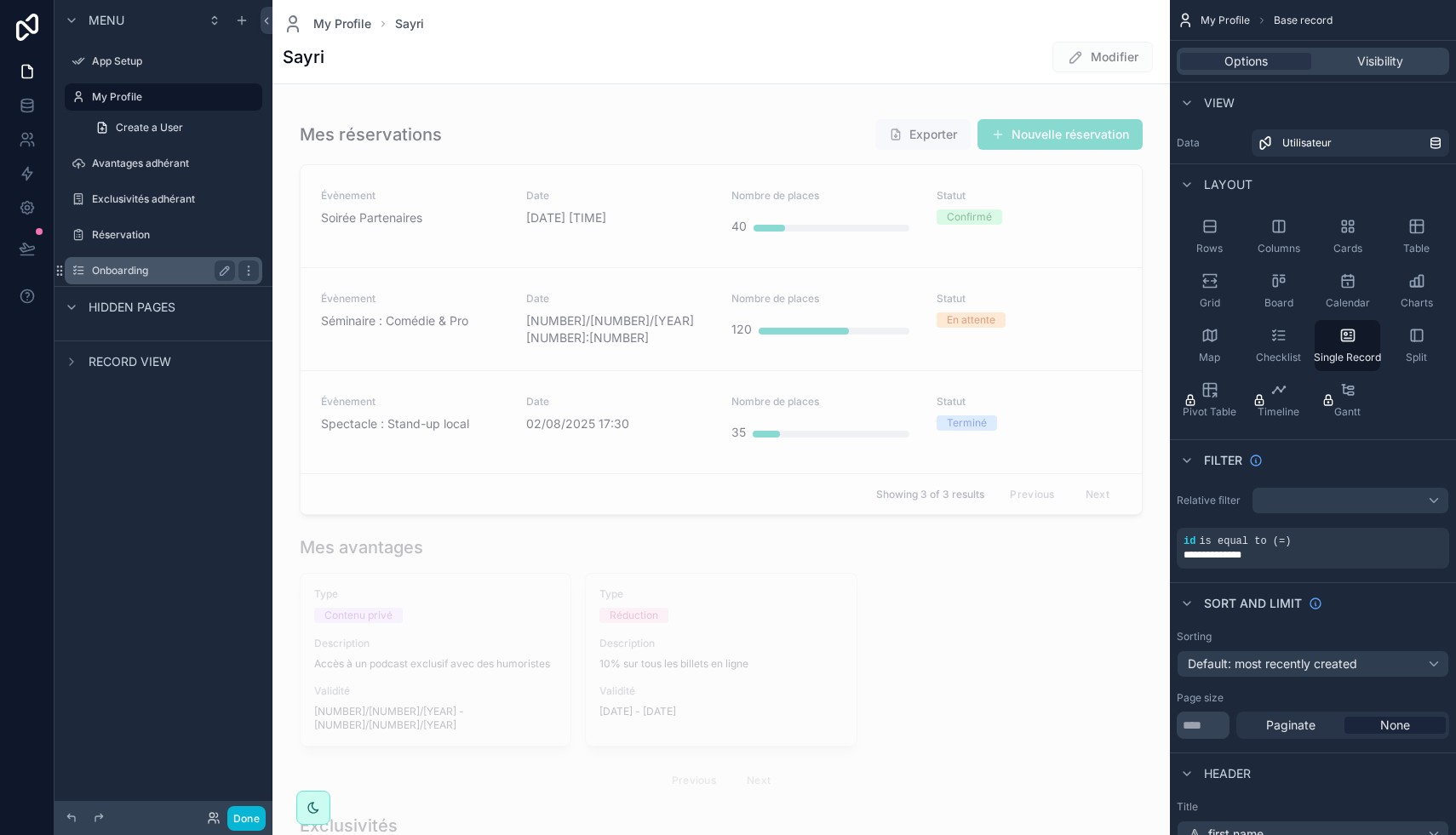 click on "Onboarding" at bounding box center [160, 271] 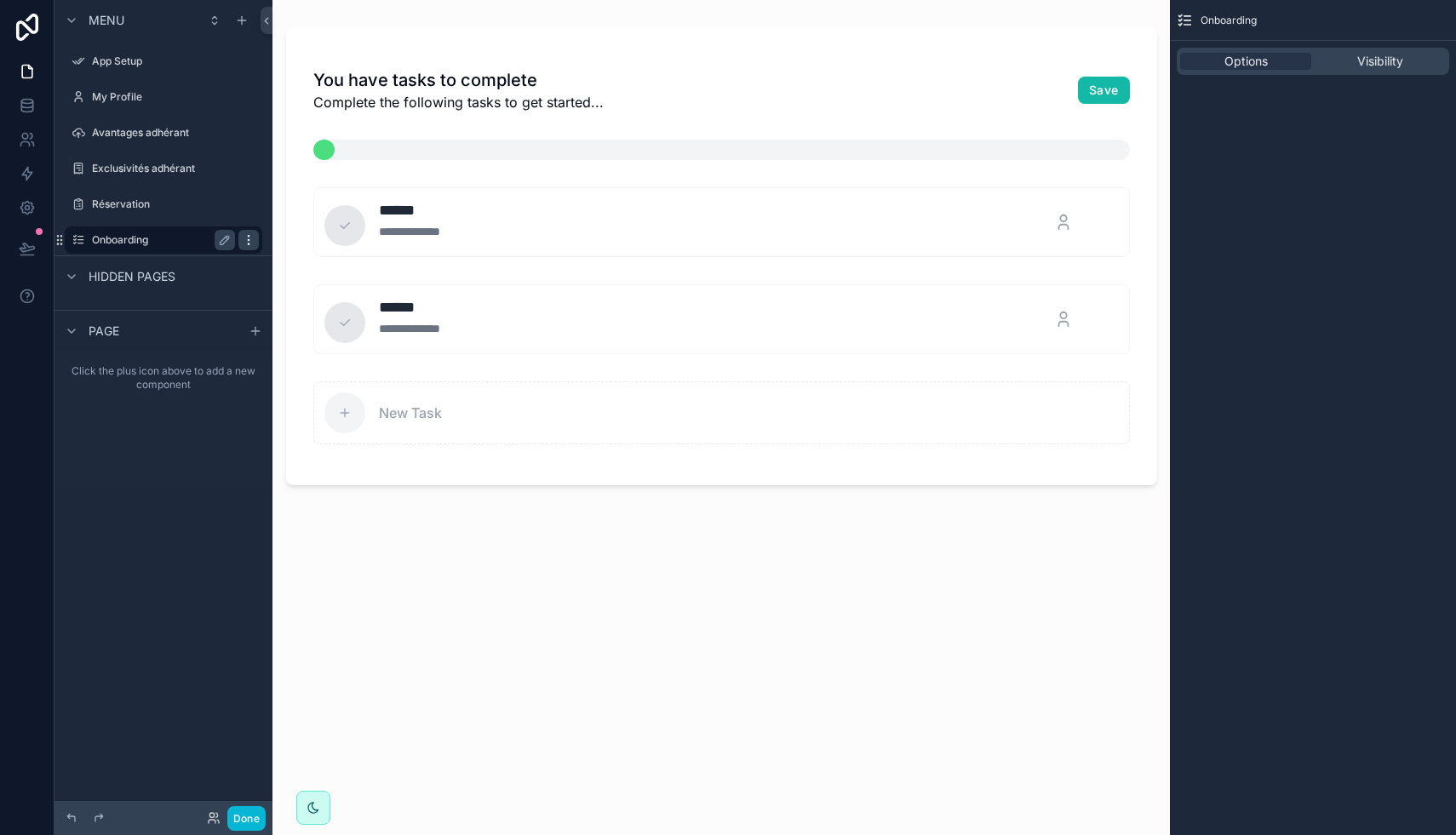 click 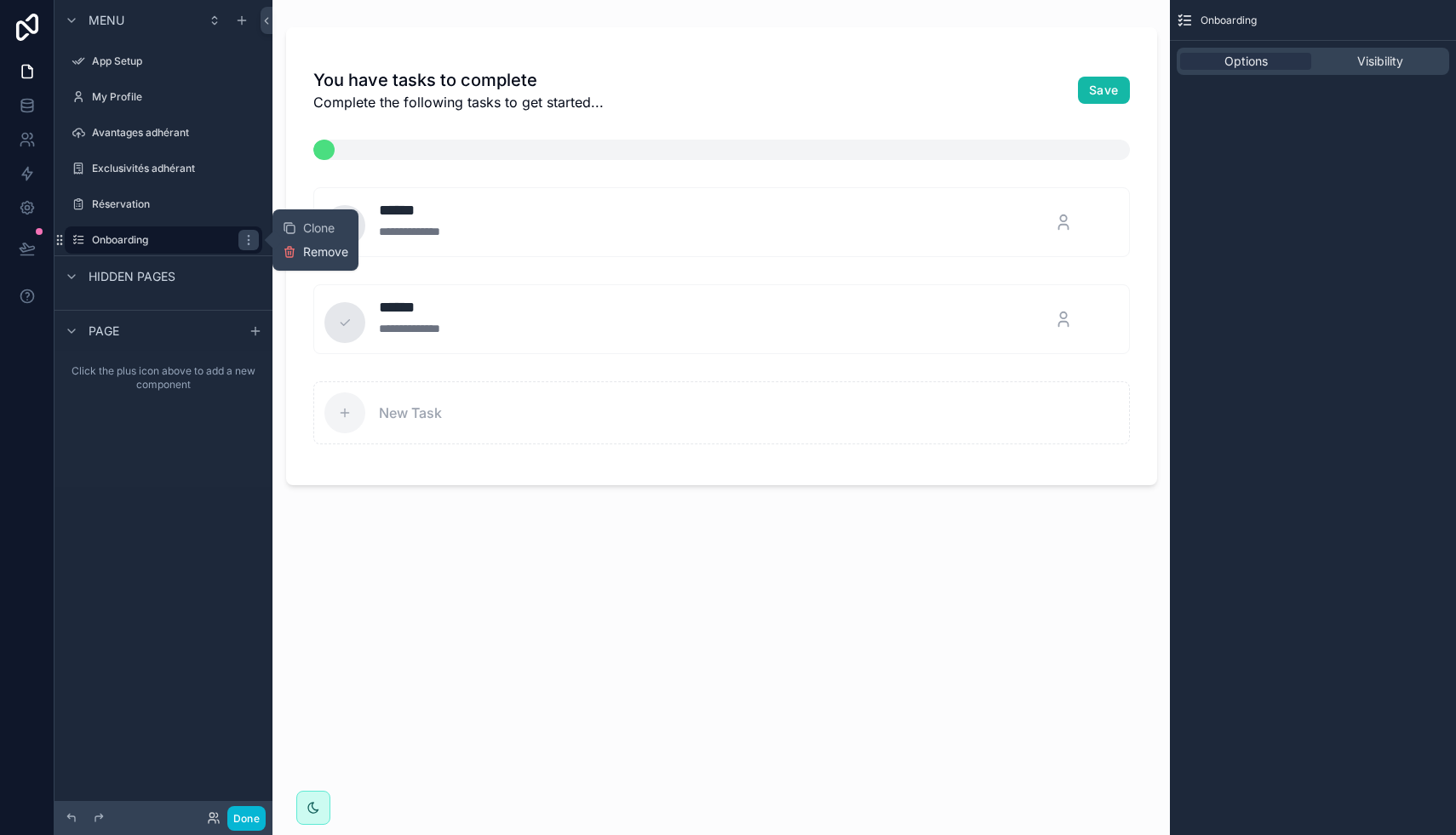 click on "Remove" at bounding box center [325, 252] 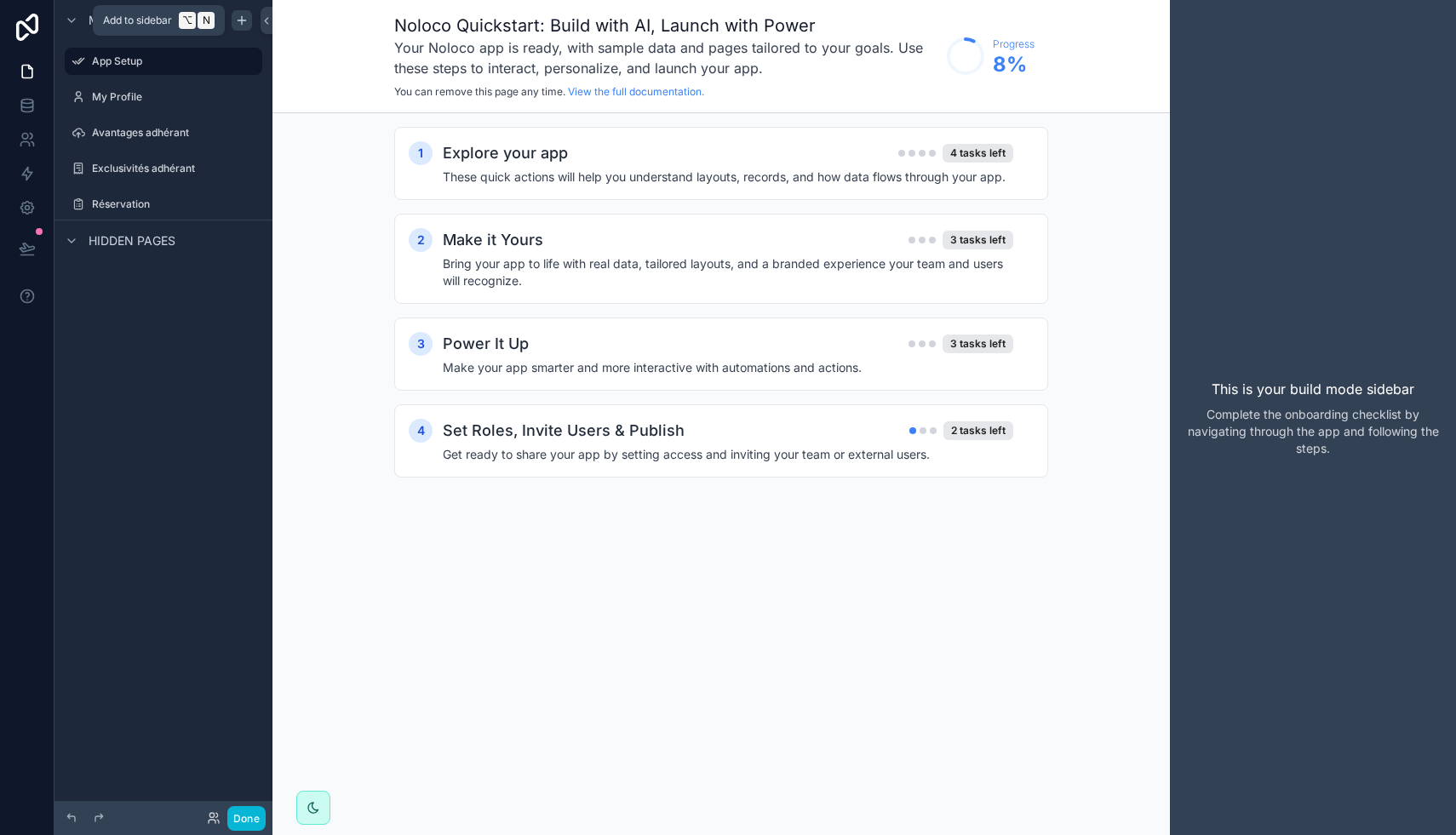 click 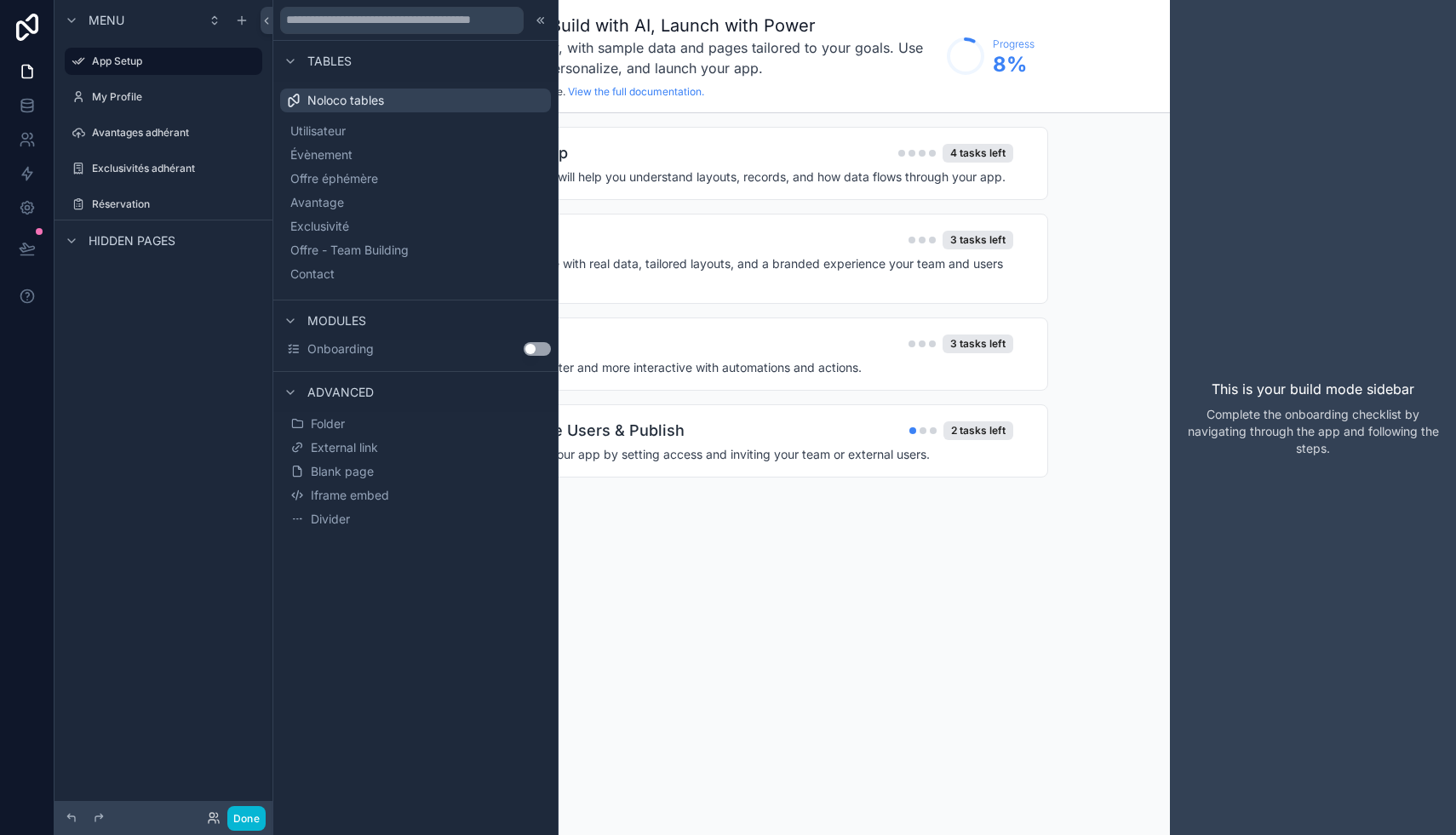 click on "Hidden pages" at bounding box center (132, 241) 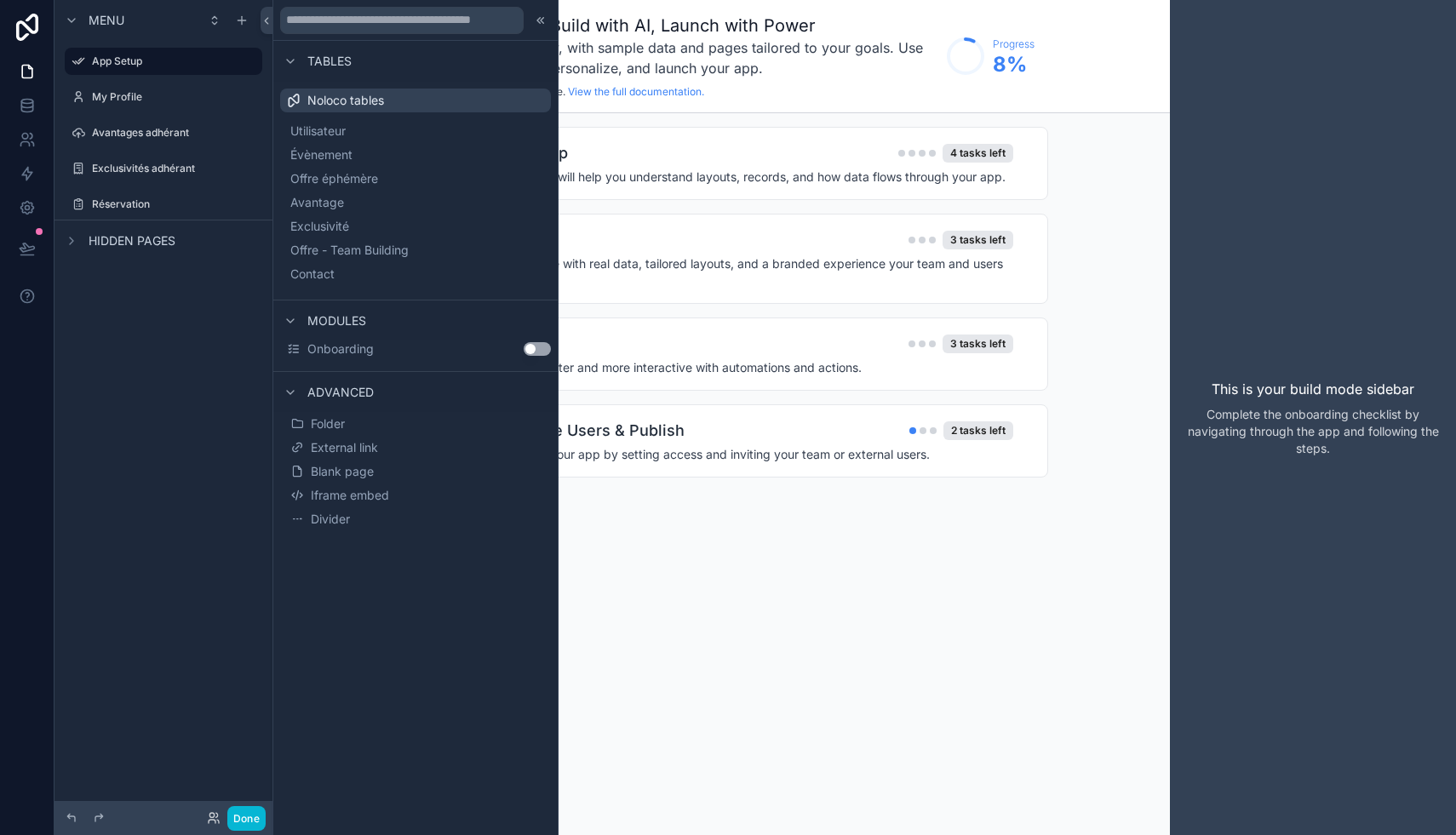 click on "Hidden pages" at bounding box center [132, 241] 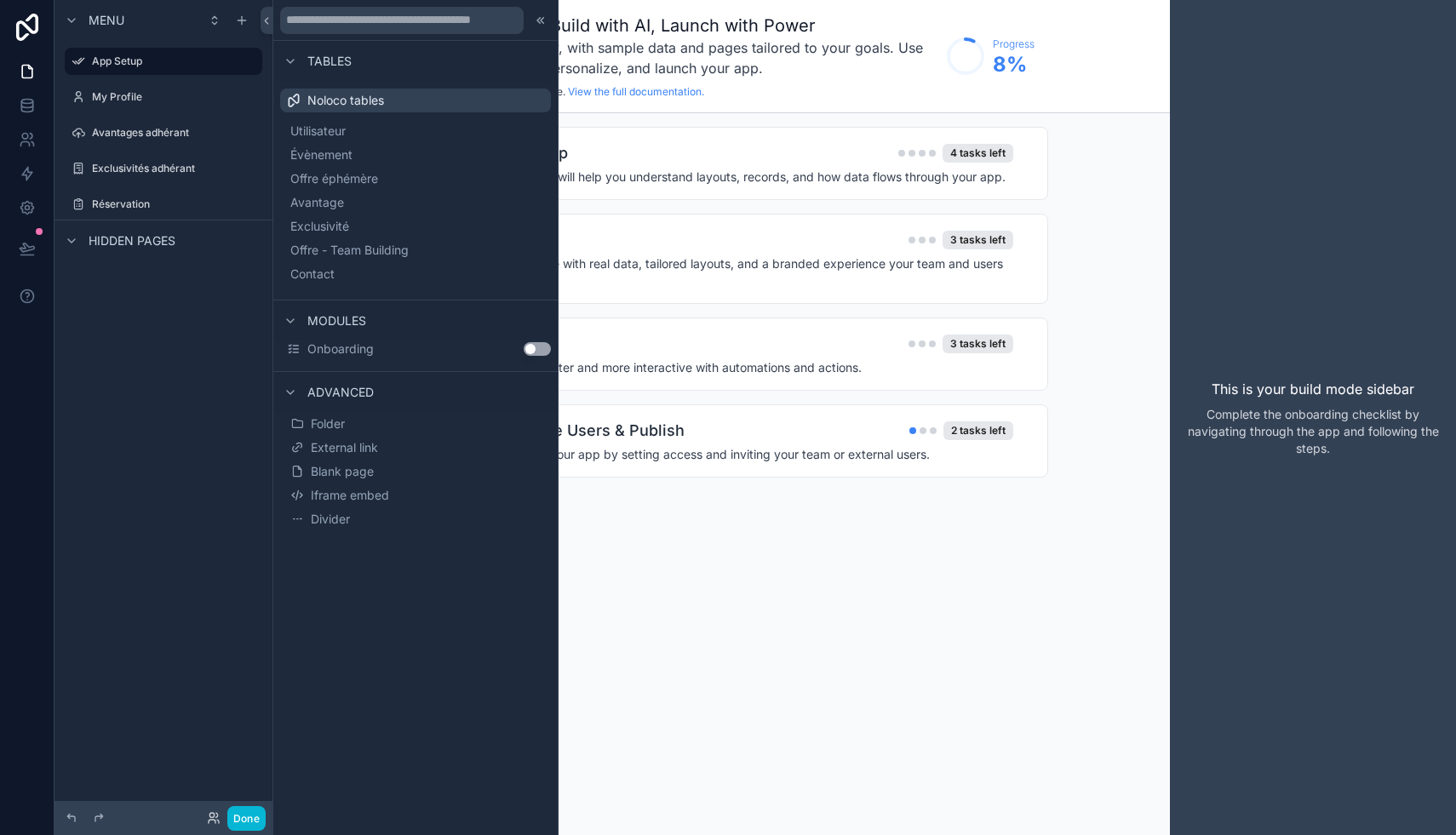 click on "Hidden pages" at bounding box center (132, 241) 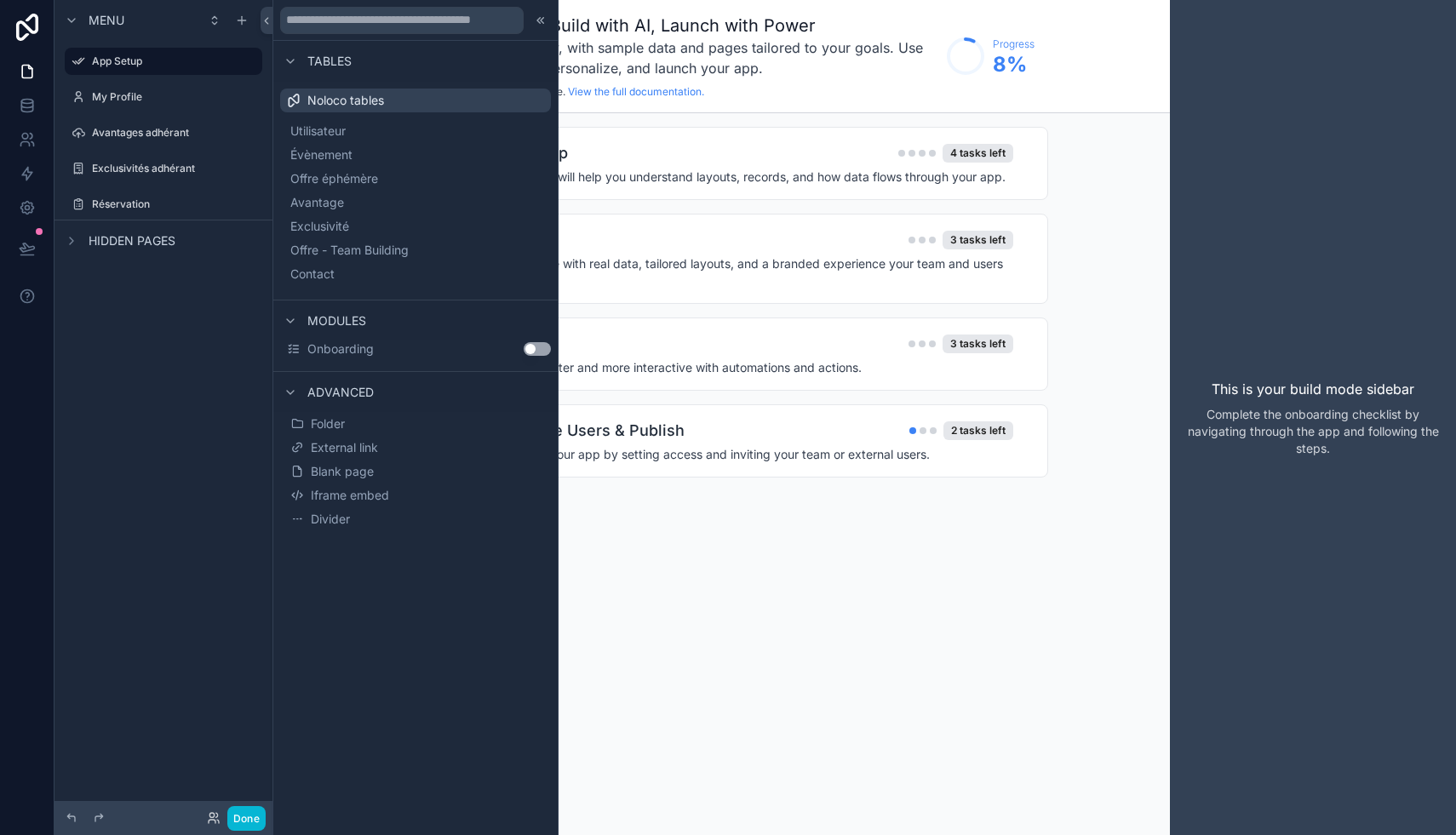 click on "Hidden pages" at bounding box center [132, 241] 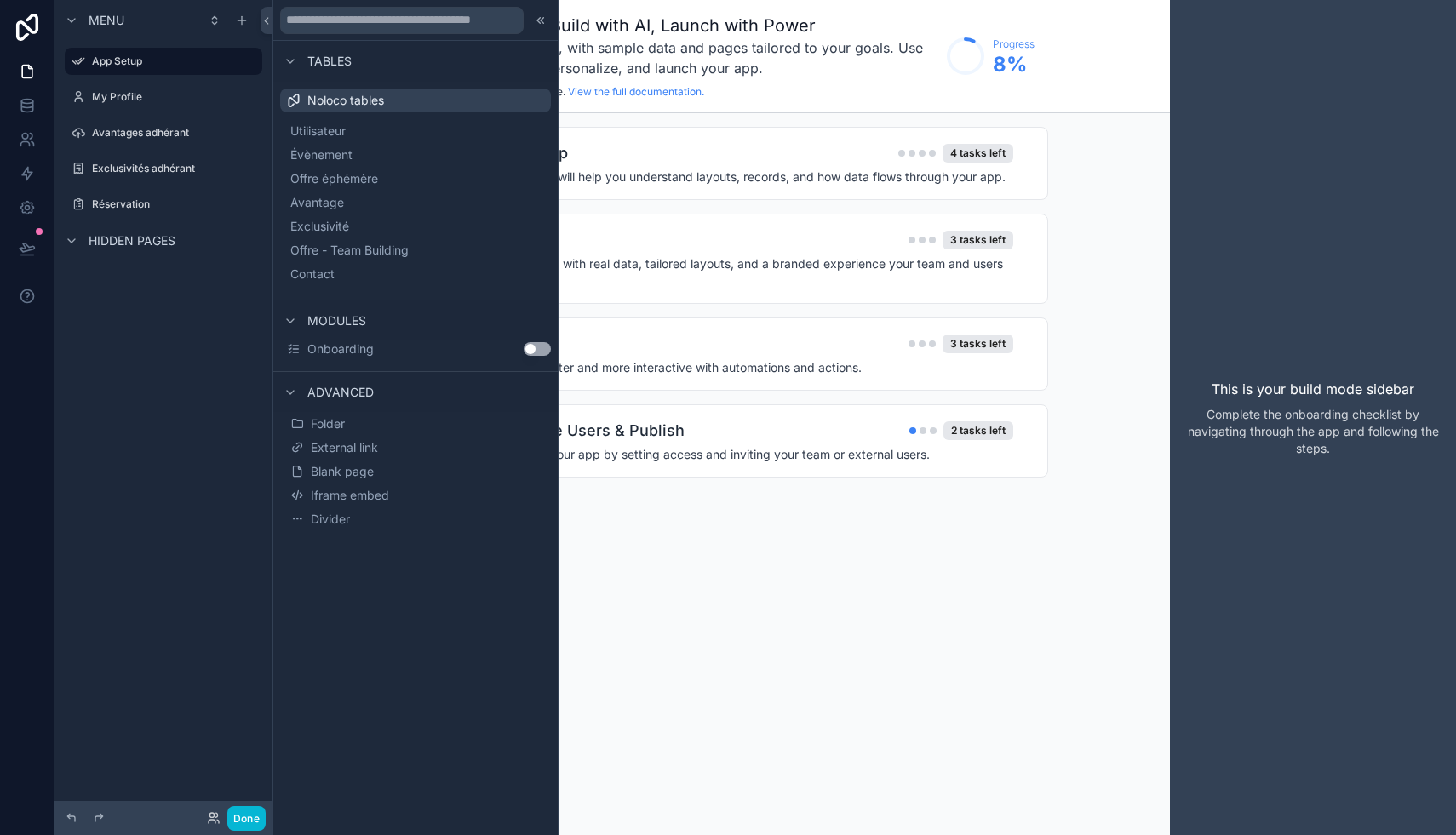 click on "Menu App Setup My Profile Avantages adhérant Exclusivités adhérant Réservation Hidden pages" at bounding box center (163, 407) 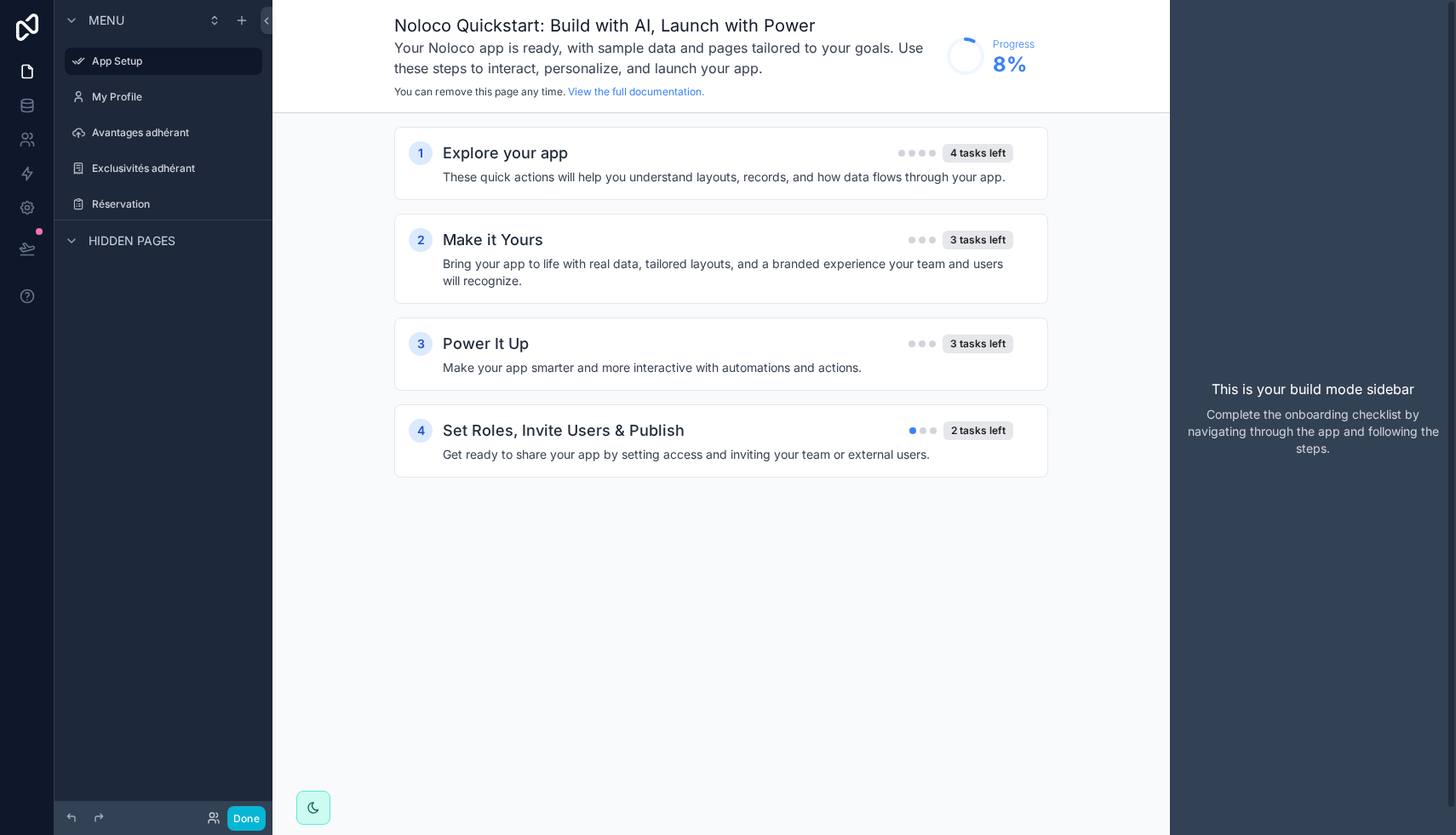 click on "Complete the onboarding checklist by navigating through the app and following the steps." at bounding box center [1313, 432] 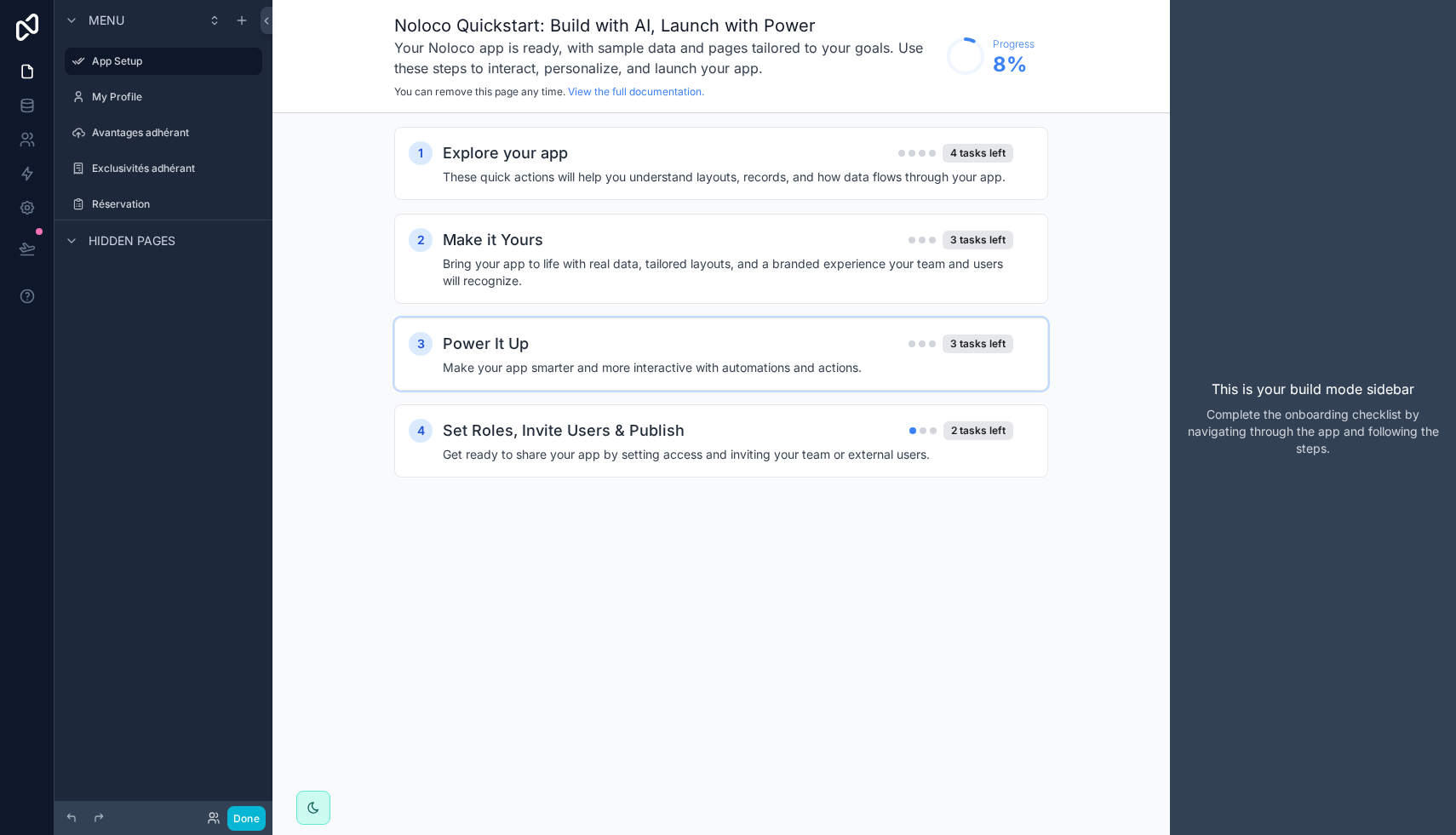 click on "Make your app smarter and more interactive with automations and actions." at bounding box center (728, 368) 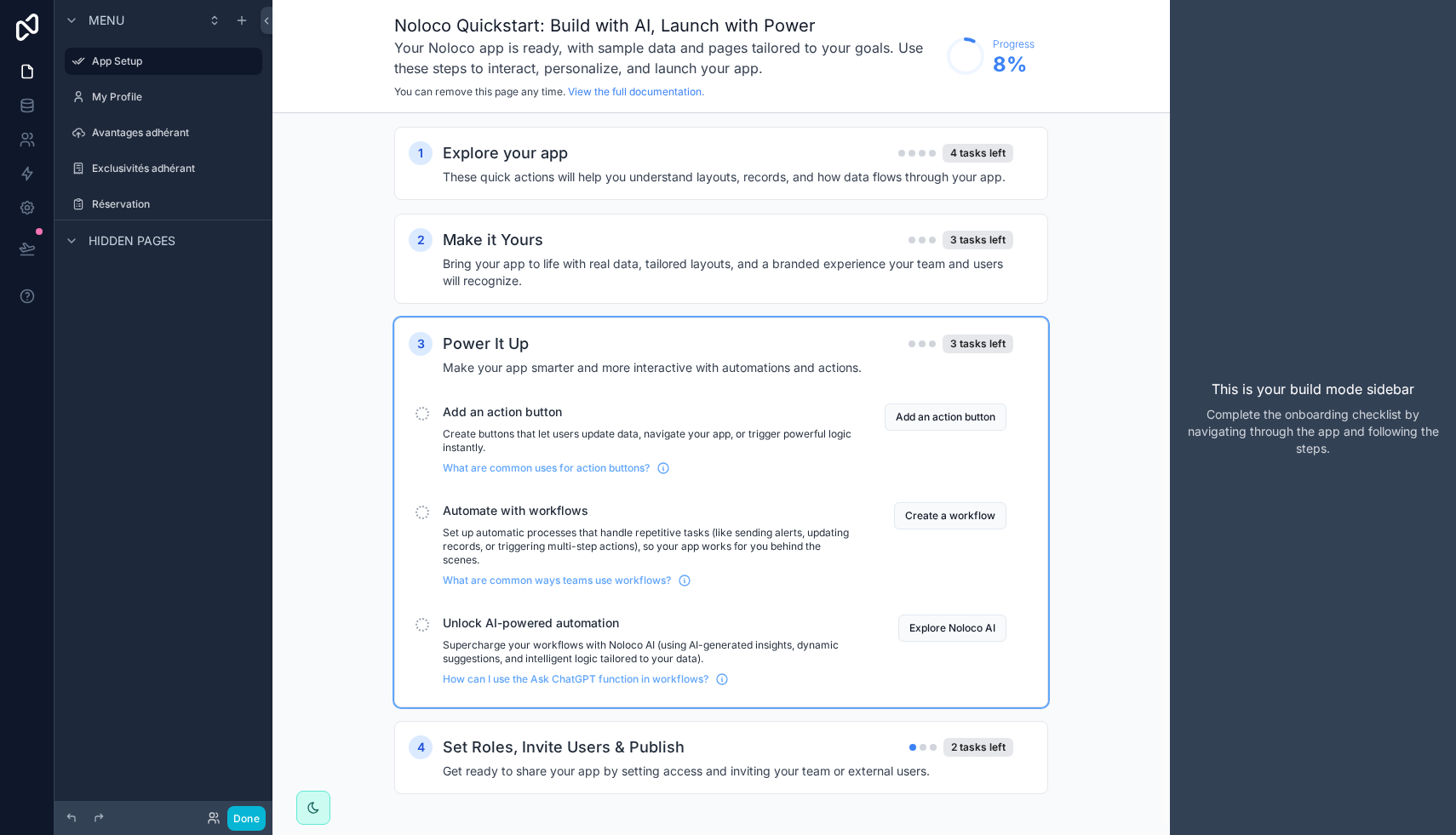 click at bounding box center (422, 414) 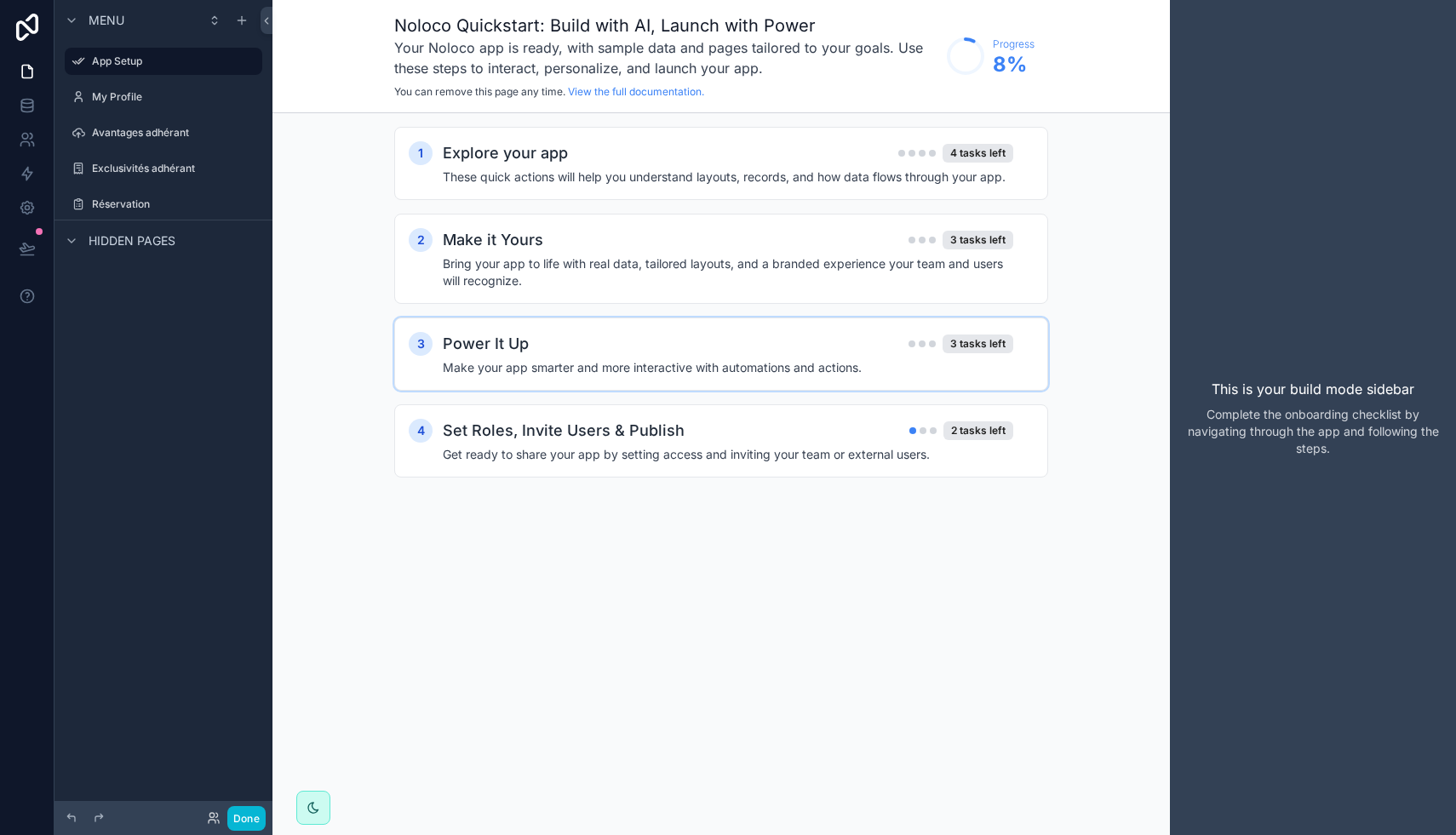 click on "1 Explore your app 4 tasks left These quick actions will help you understand layouts, records, and how data flows through your app. 2 Make it Yours 3 tasks left Bring your app to life with real data, tailored layouts, and a branded experience your team and users will recognize. 3 Power It Up 3 tasks left Make your app smarter and more interactive with automations and actions. 4 Set Roles, Invite Users & Publish 2 tasks left Get ready to share your app by setting access and inviting your team or external users." at bounding box center (721, 319) 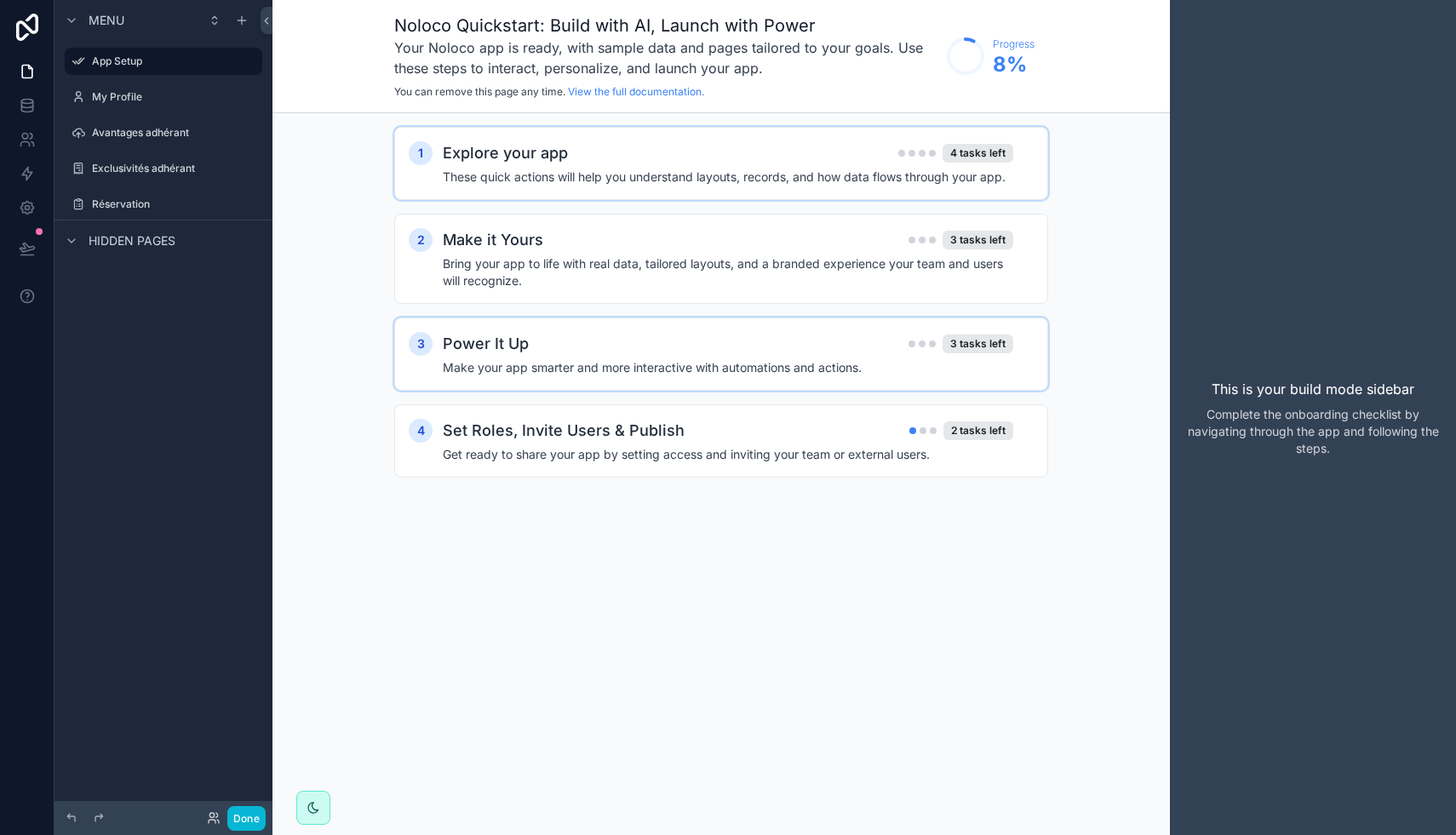 click on "Explore your app 4 tasks left" at bounding box center (728, 153) 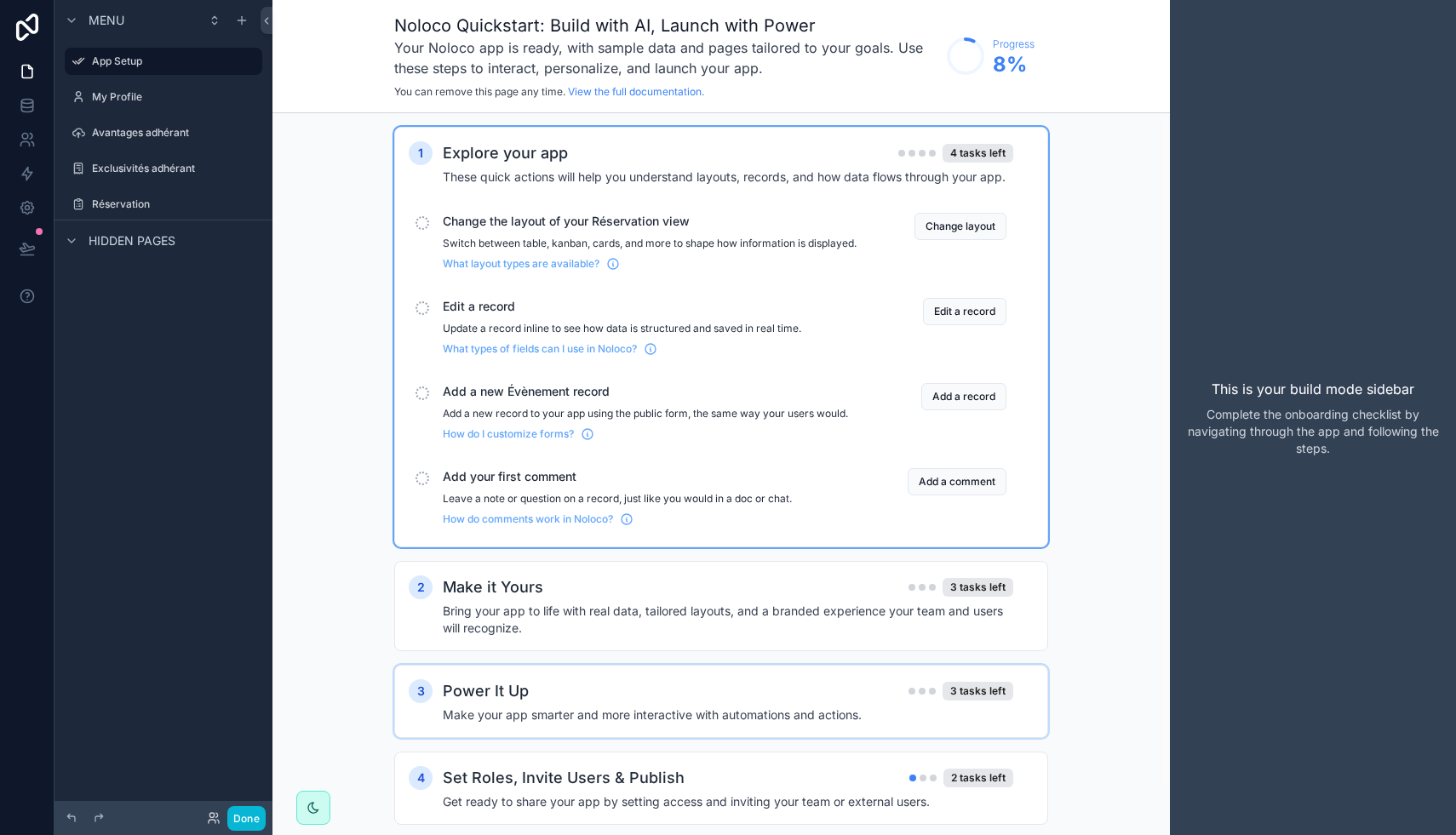 click on "Explore your app 4 tasks left" at bounding box center [728, 153] 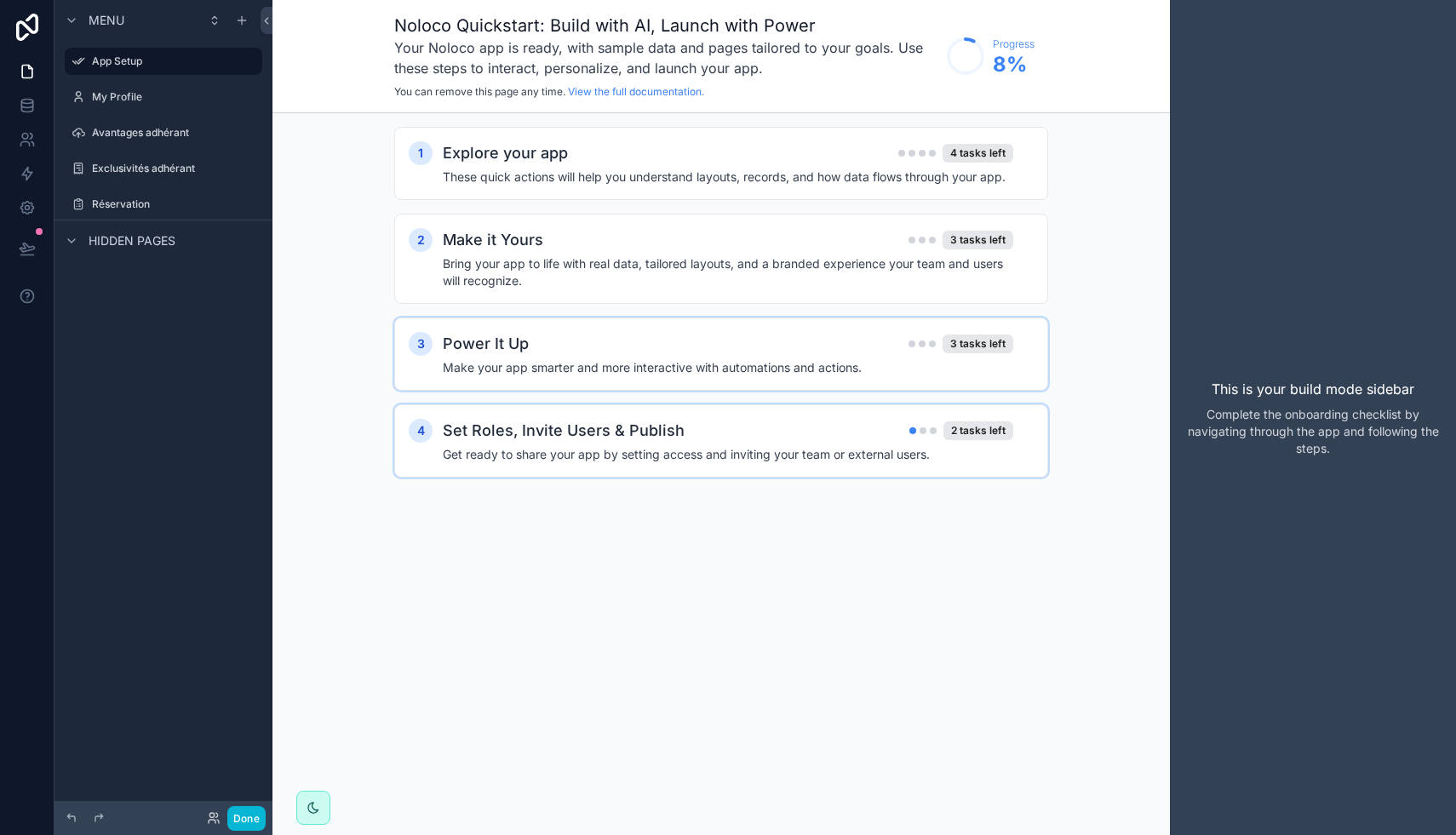 click on "Set Roles, Invite Users & Publish" at bounding box center (564, 431) 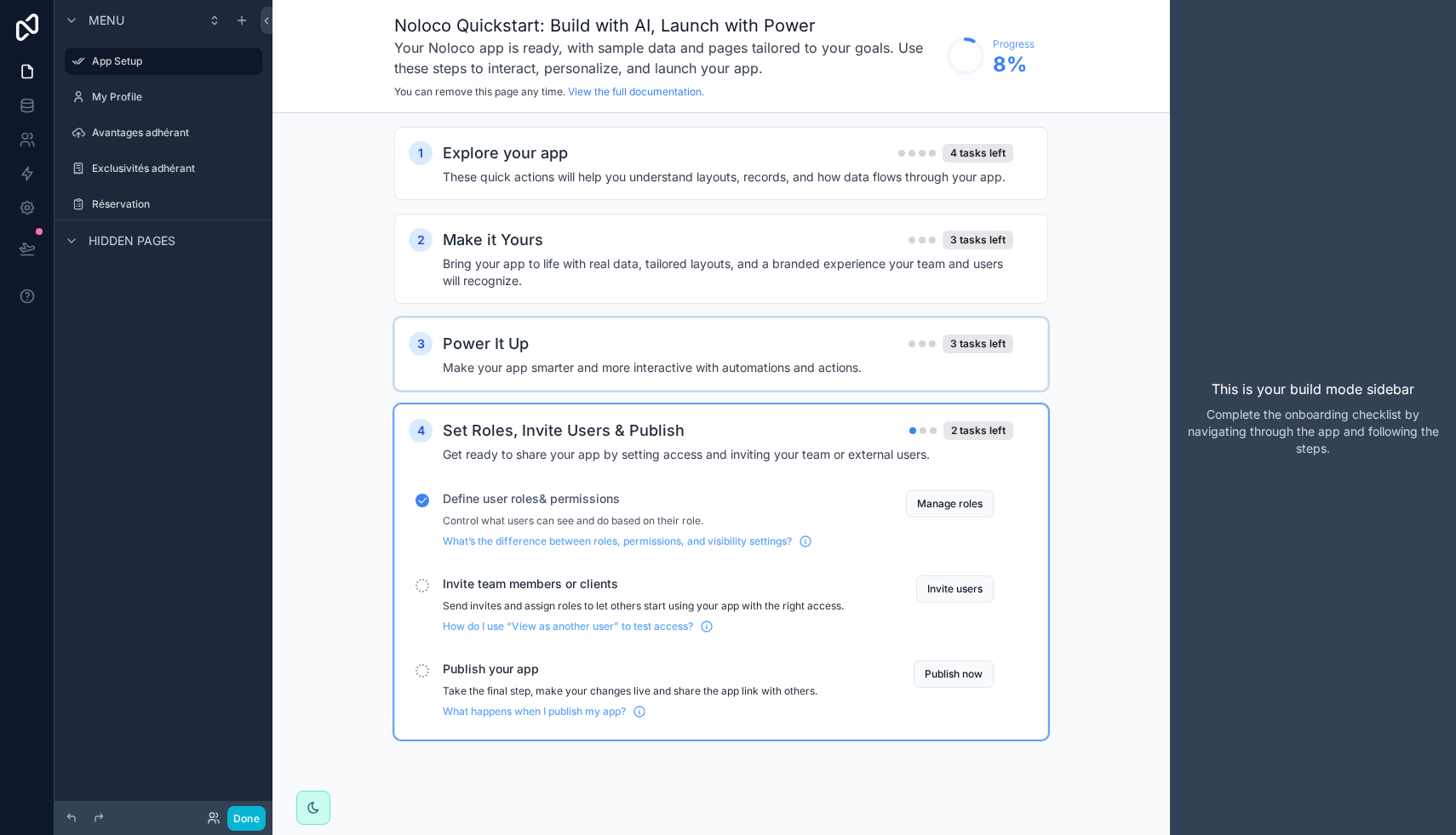 click on "Set Roles, Invite Users & Publish" at bounding box center (564, 431) 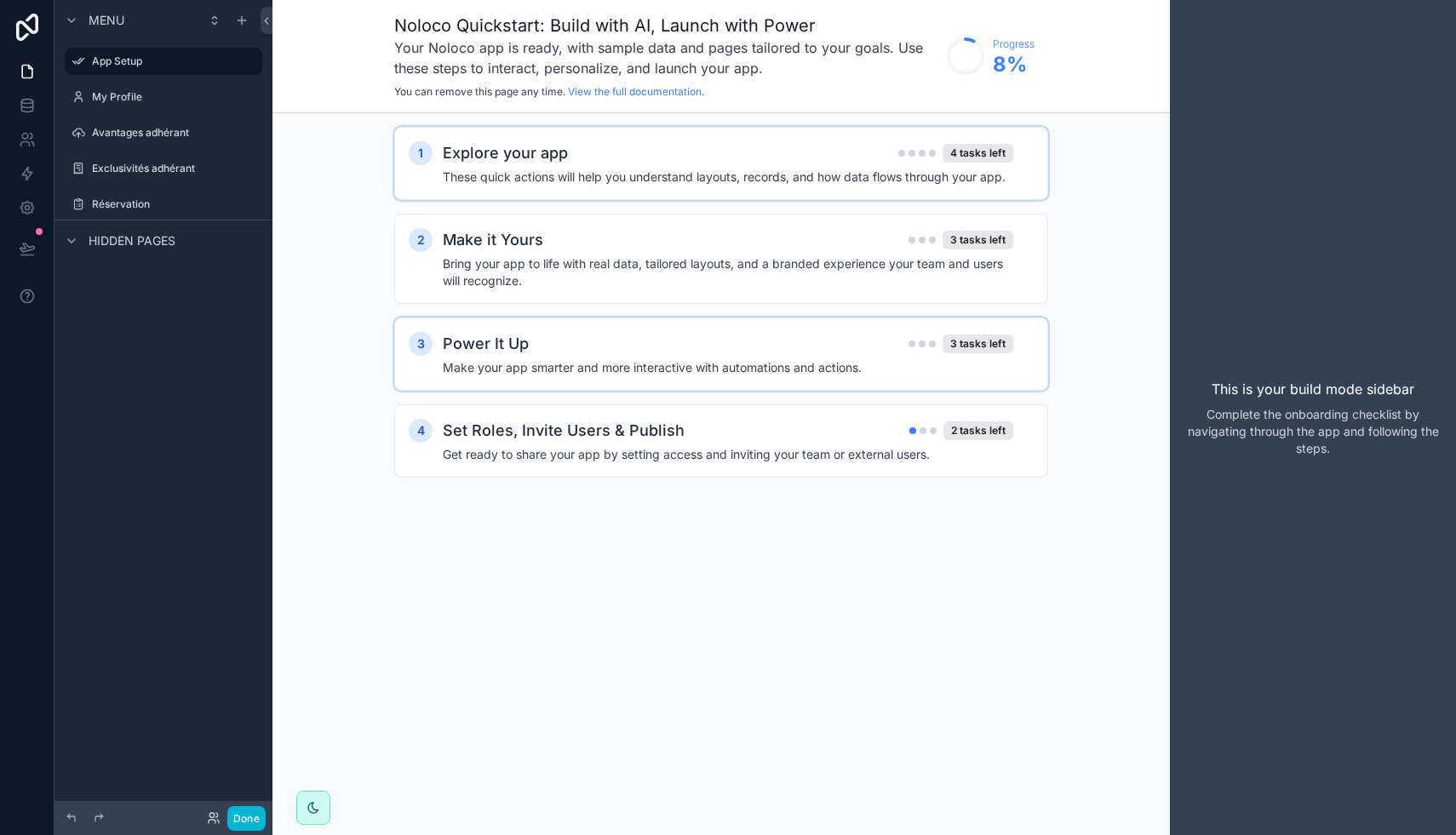 click on "Explore your app 4 tasks left" at bounding box center [728, 153] 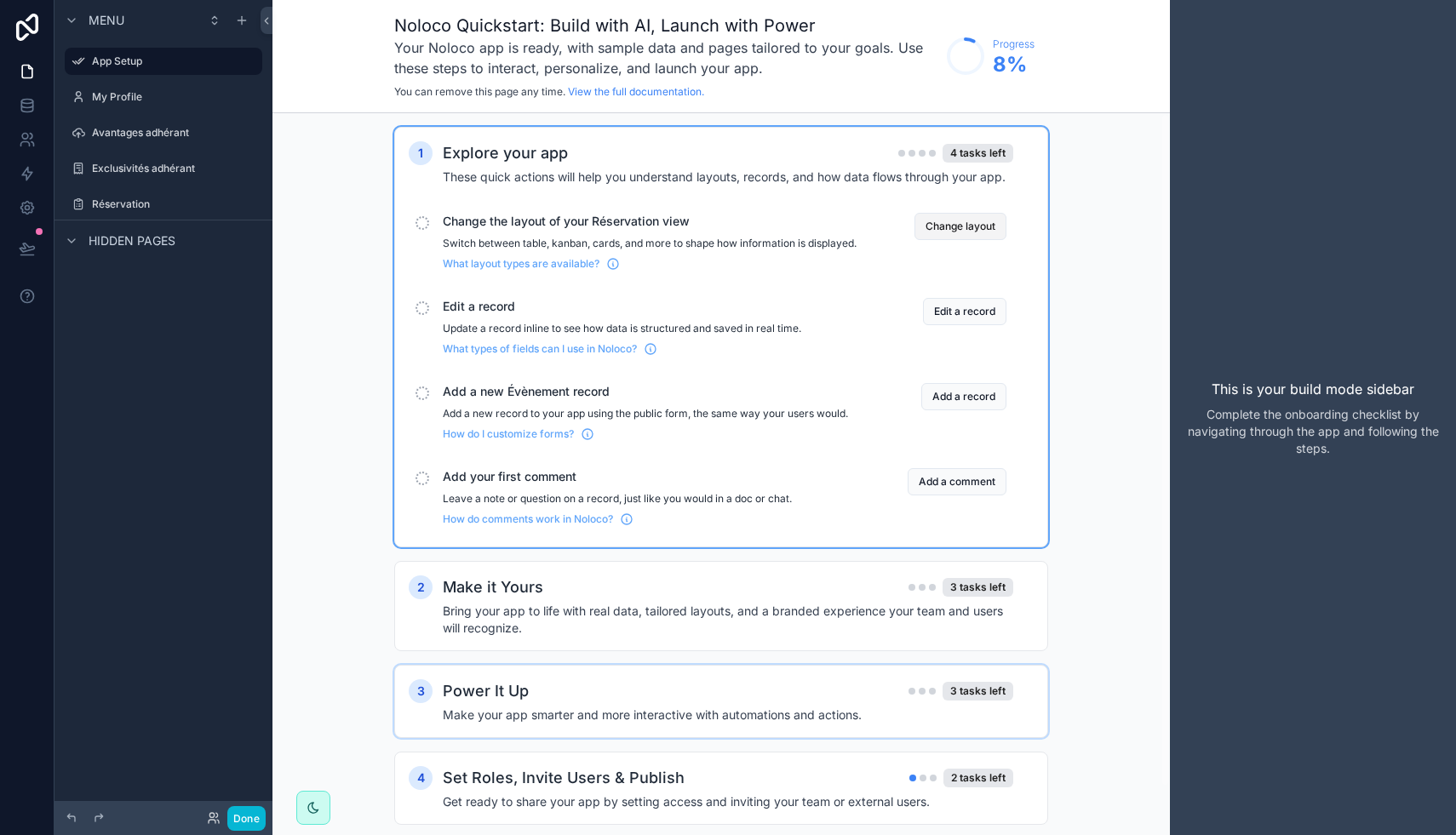 click on "Change layout" at bounding box center [960, 226] 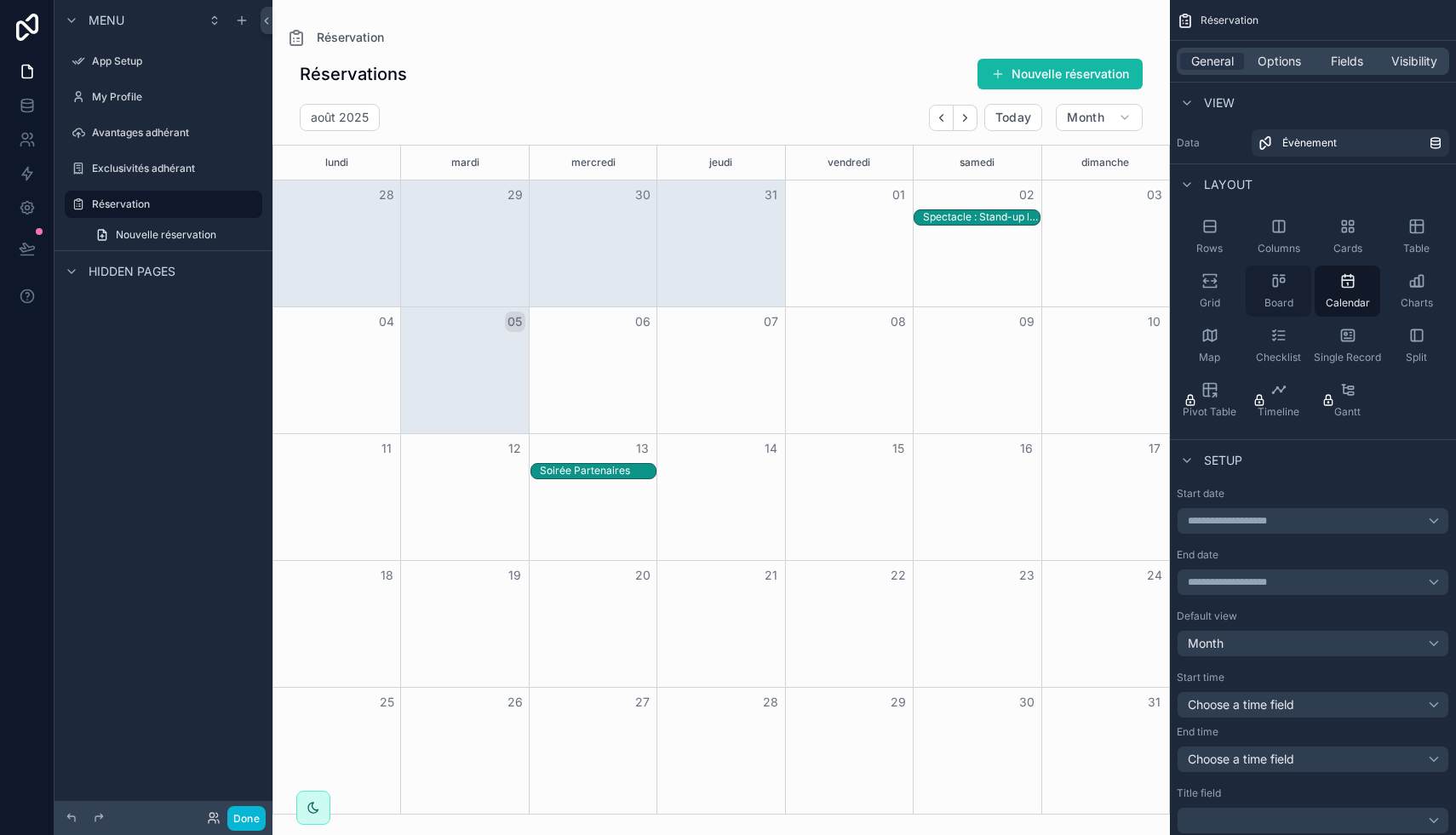 click on "Board" at bounding box center [1278, 291] 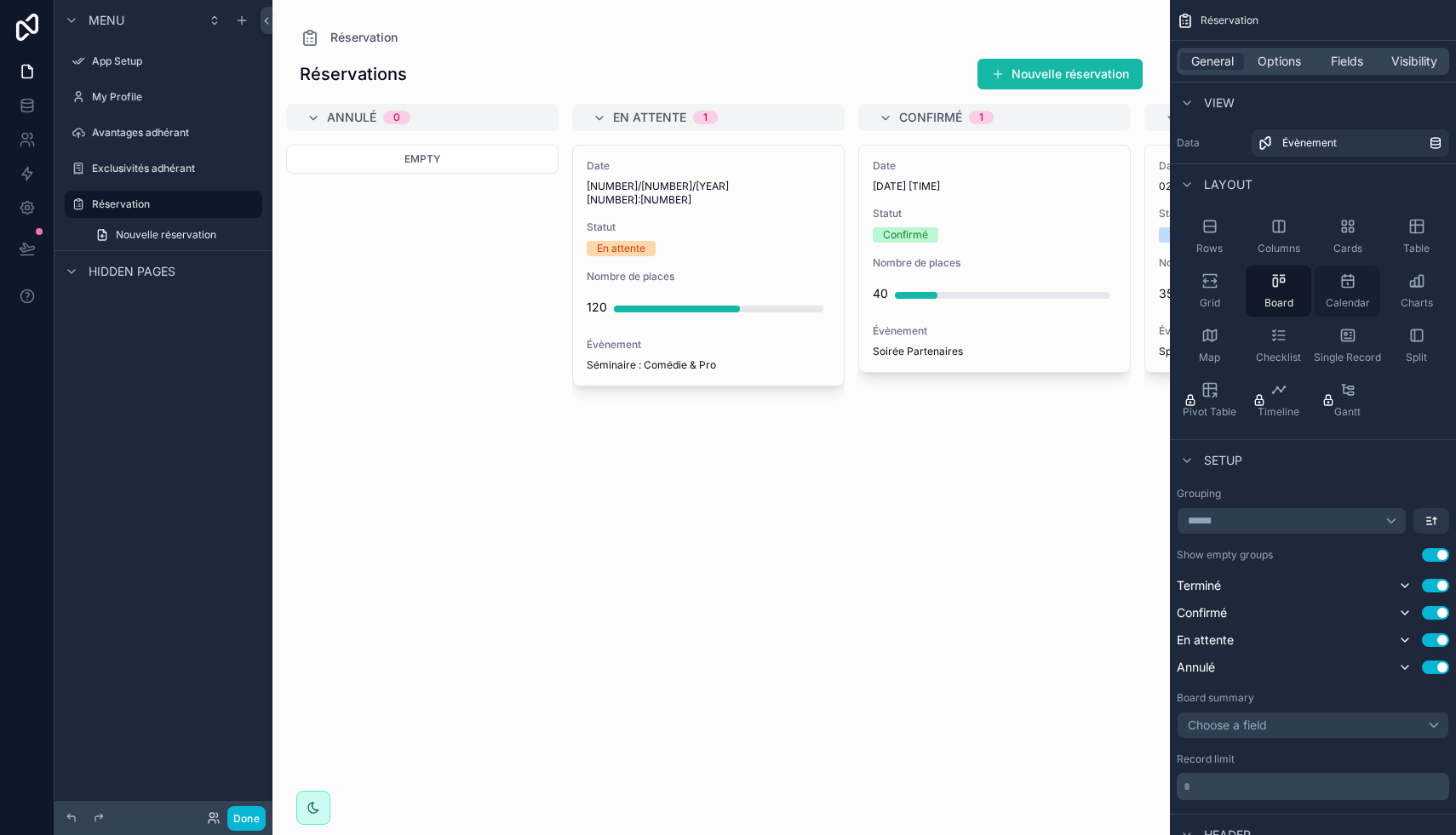 click 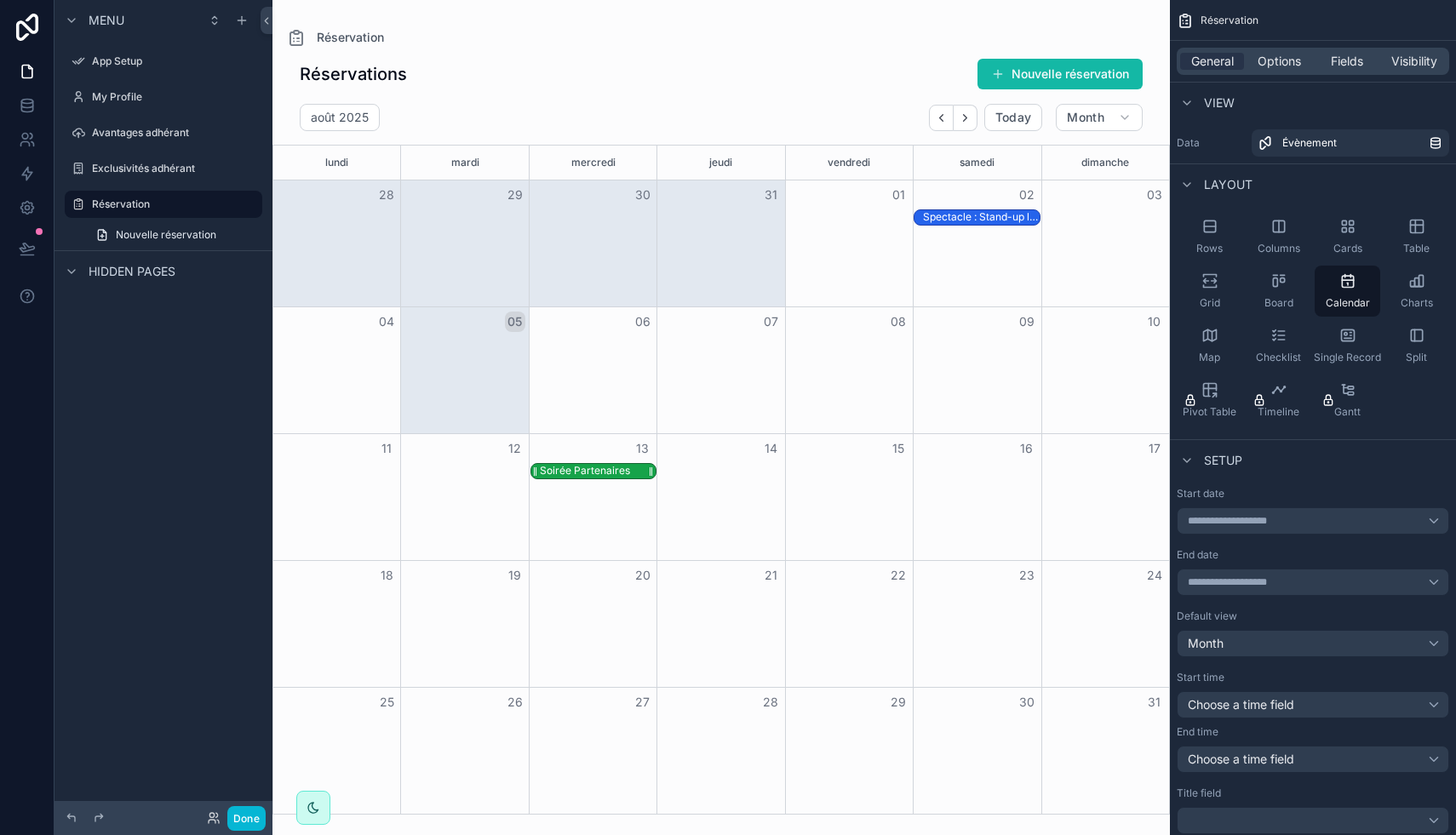 click on "Soirée Partenaires" at bounding box center [585, 471] 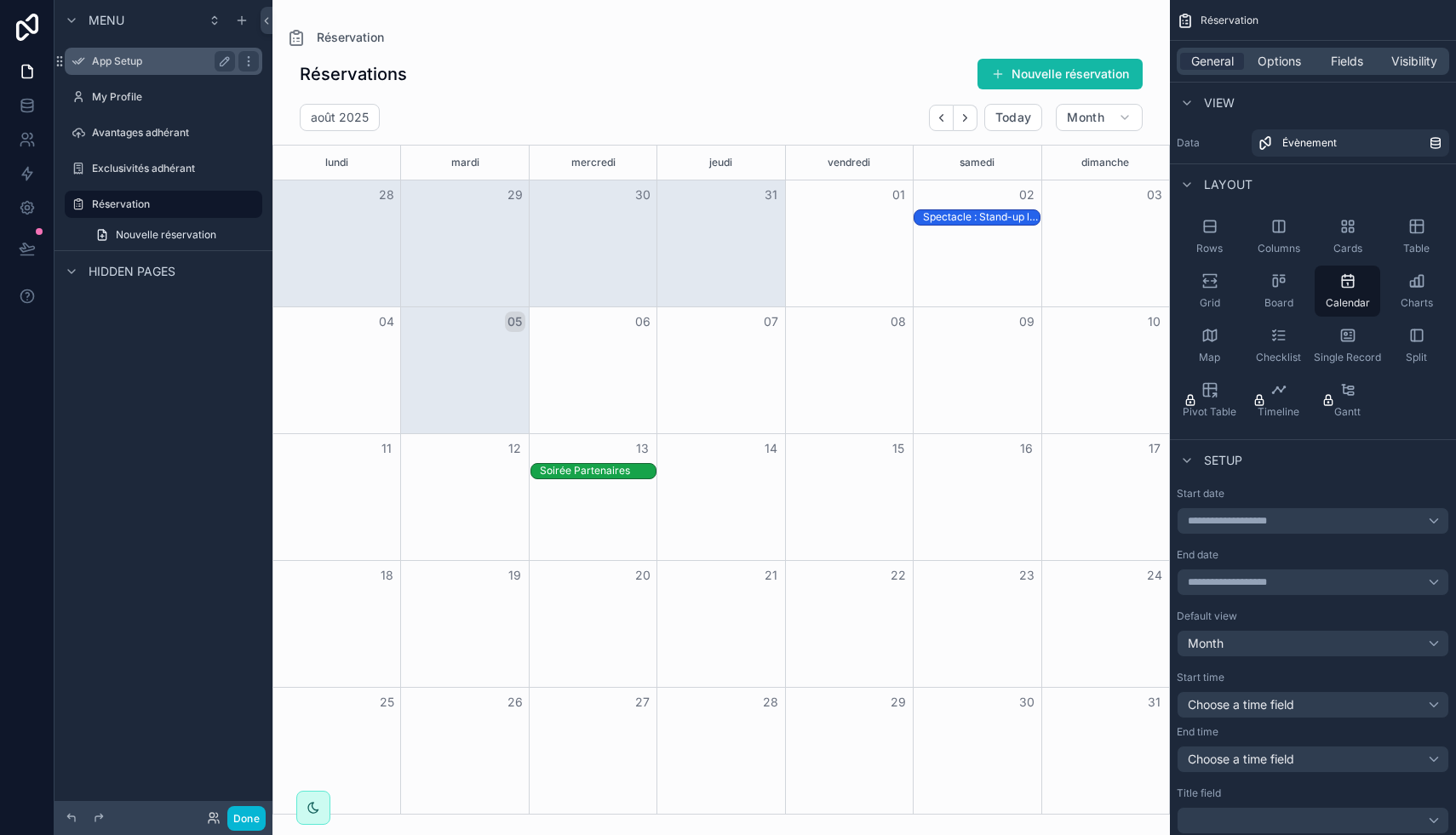 click on "App Setup" at bounding box center [160, 61] 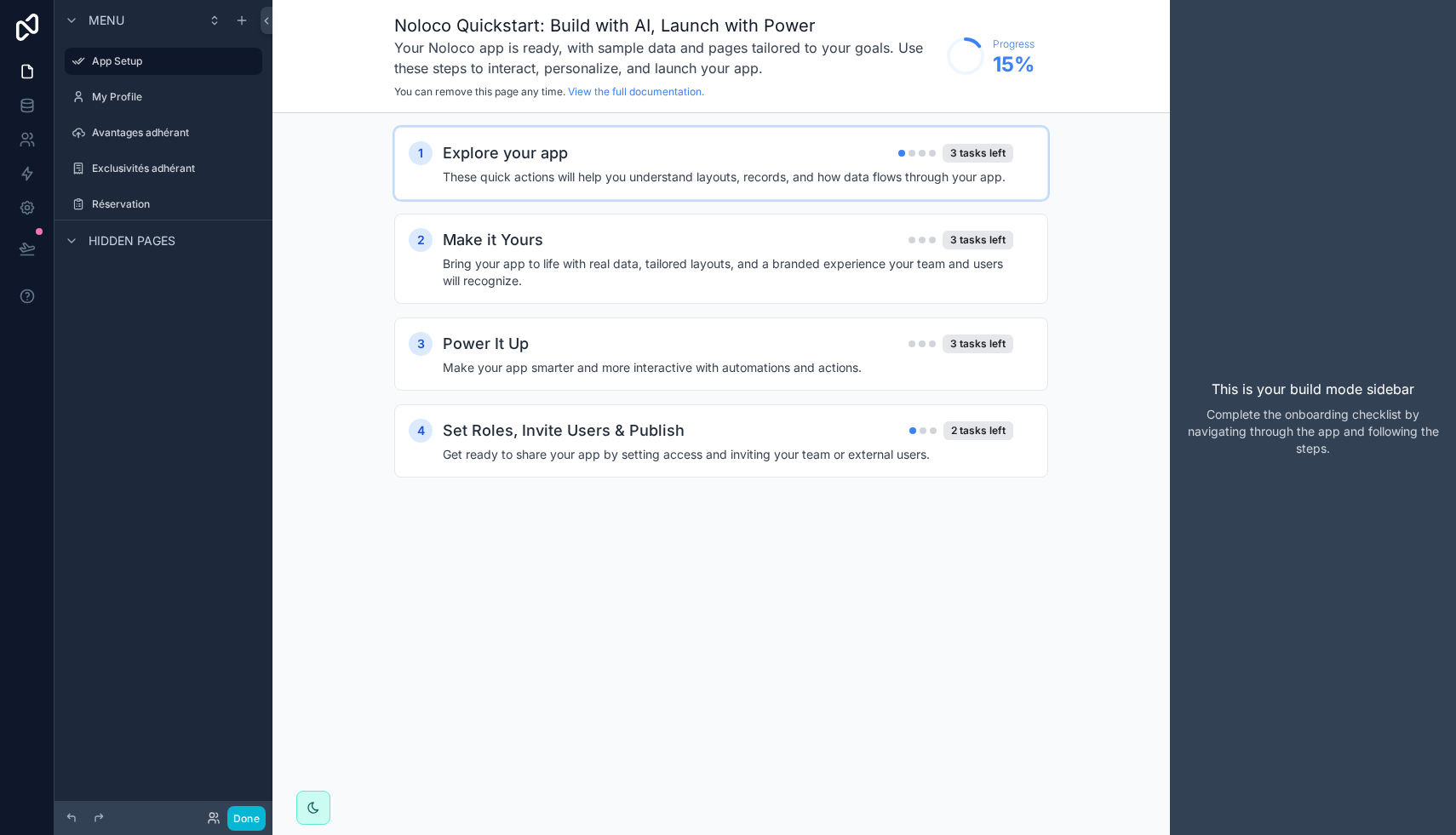 click on "Explore your app 3 tasks left" at bounding box center (728, 153) 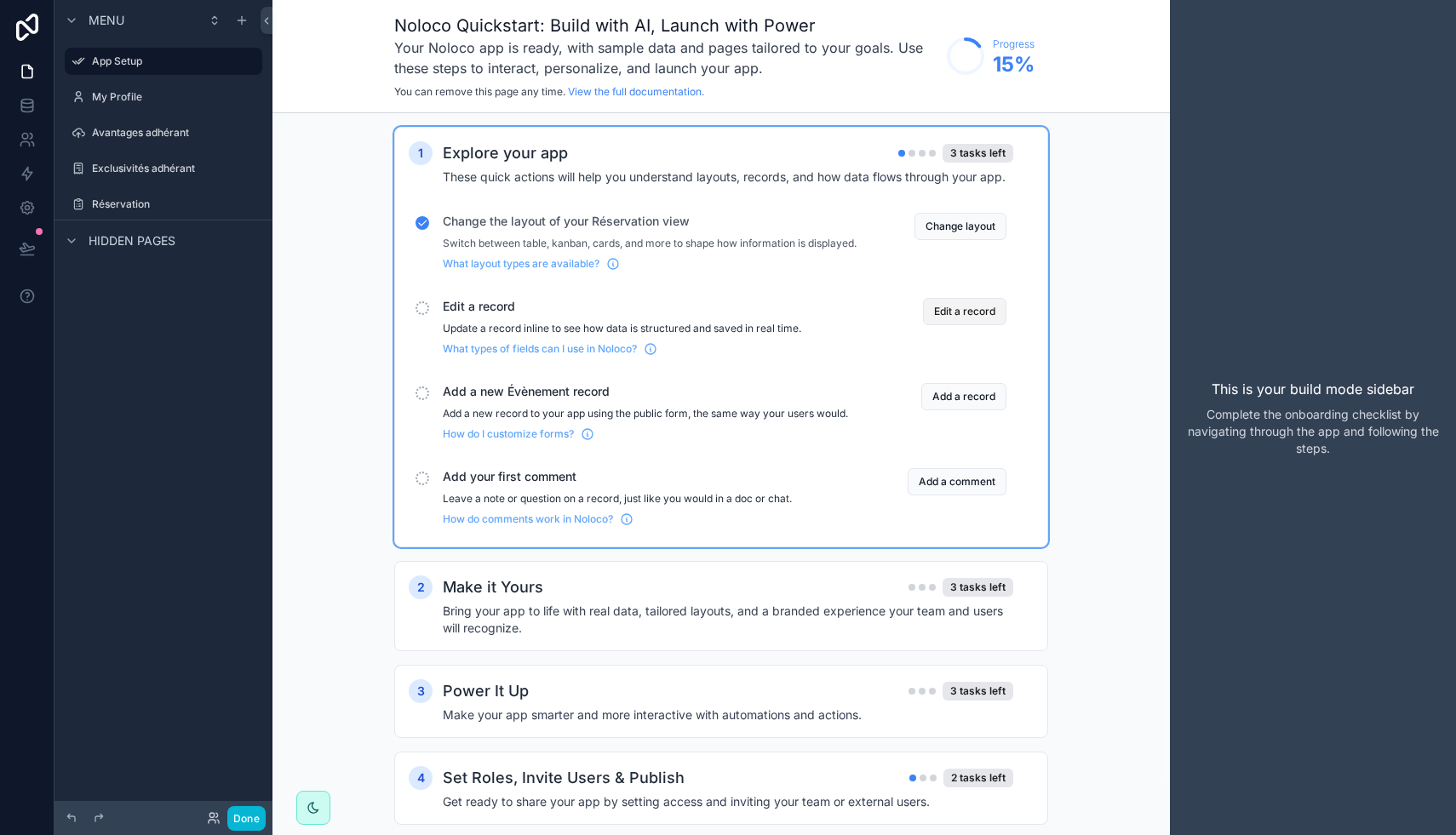 click on "Edit a record" at bounding box center (965, 312) 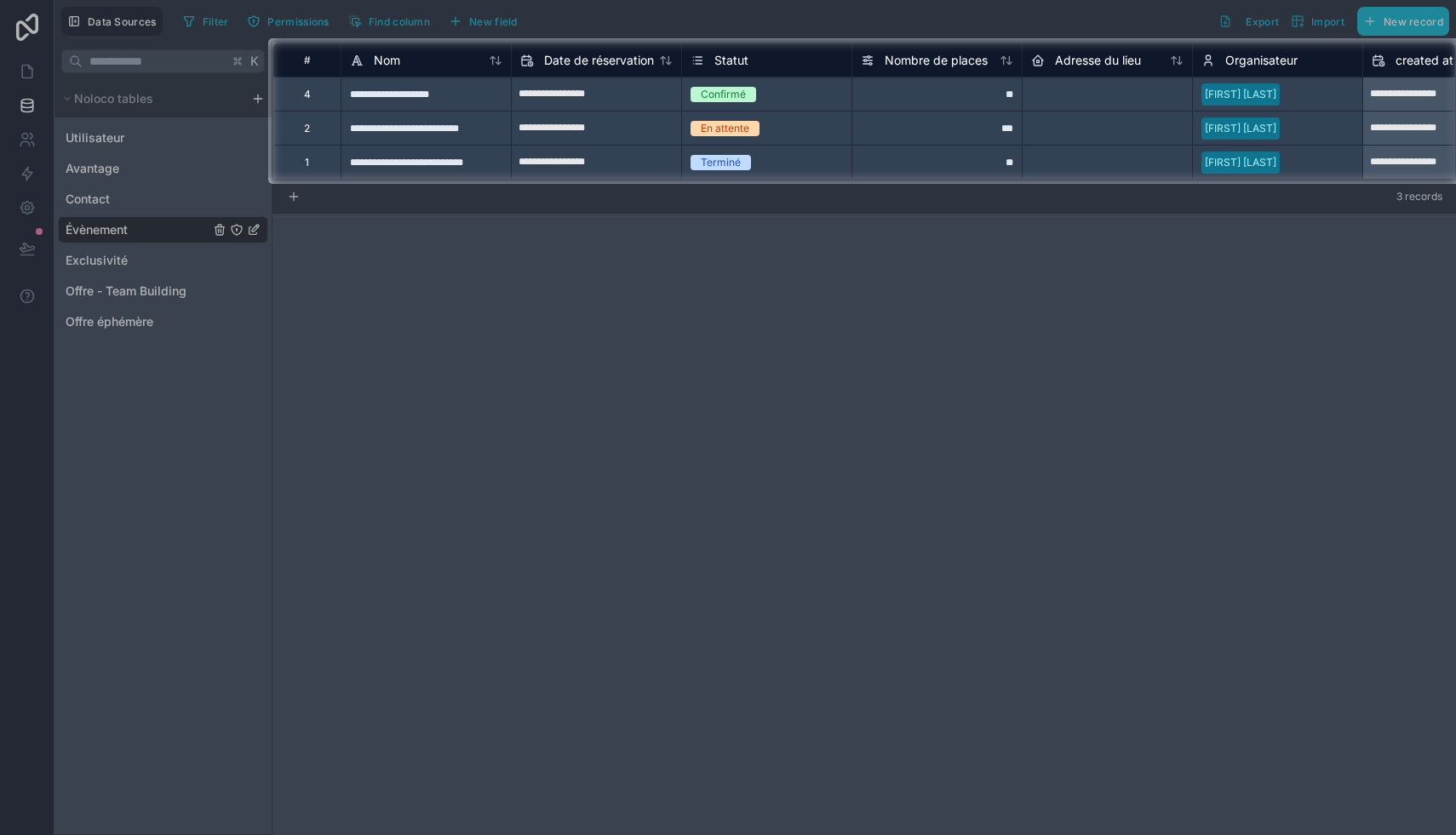 click on "Terminé" at bounding box center (766, 163) 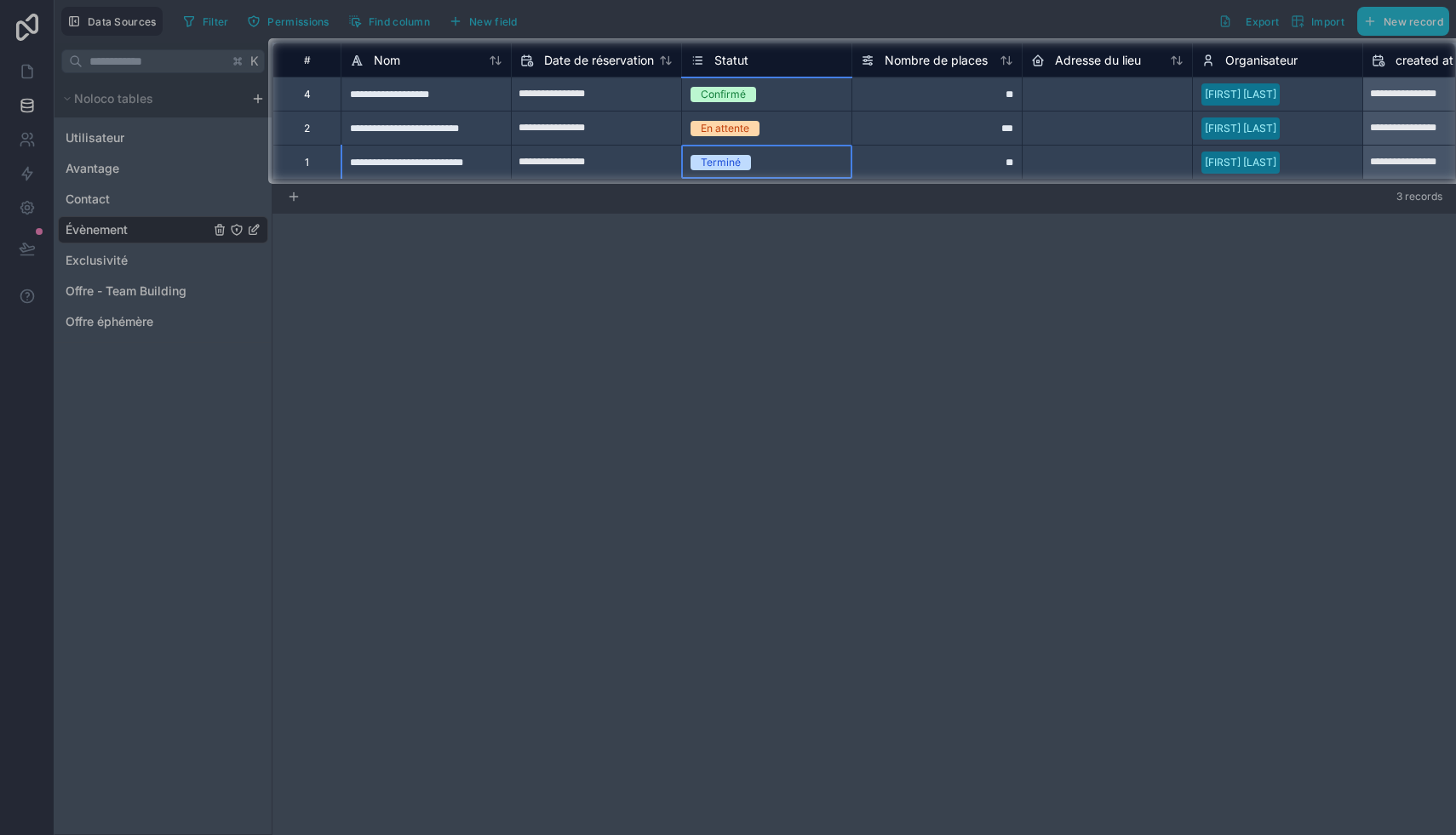 click on "Terminé" at bounding box center [766, 162] 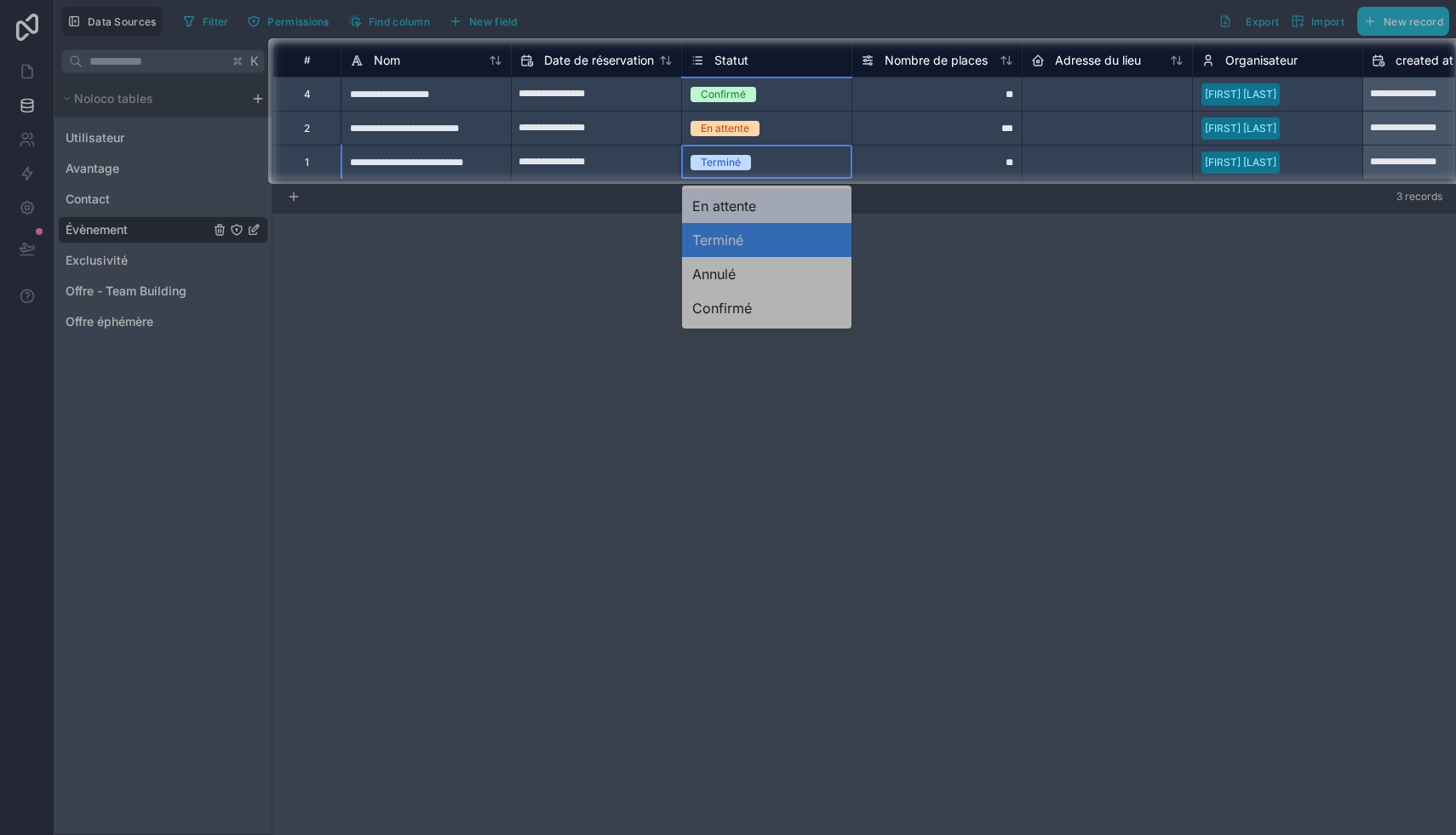 click at bounding box center [728, 509] 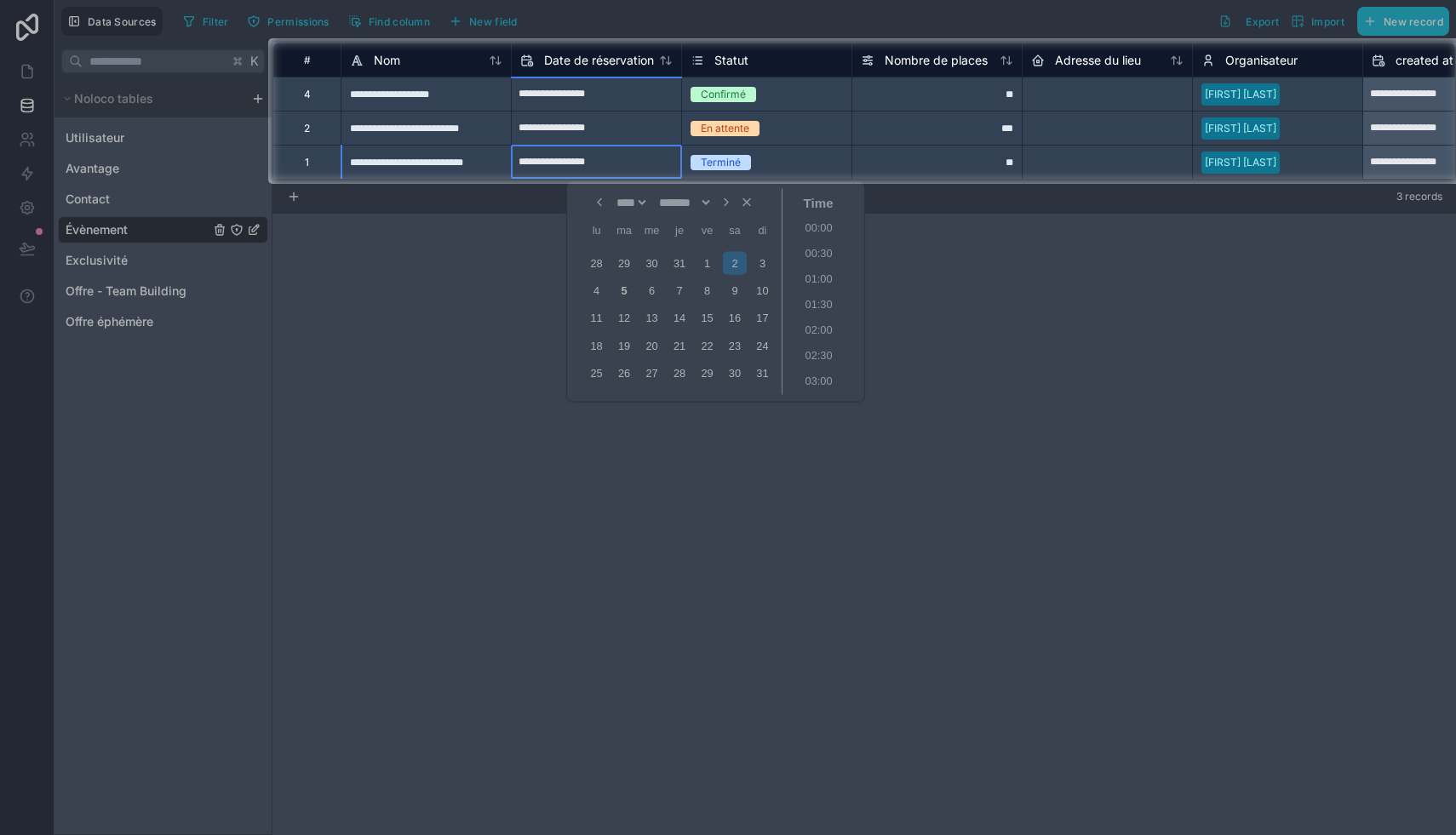 click on "Terminé" at bounding box center [720, 163] 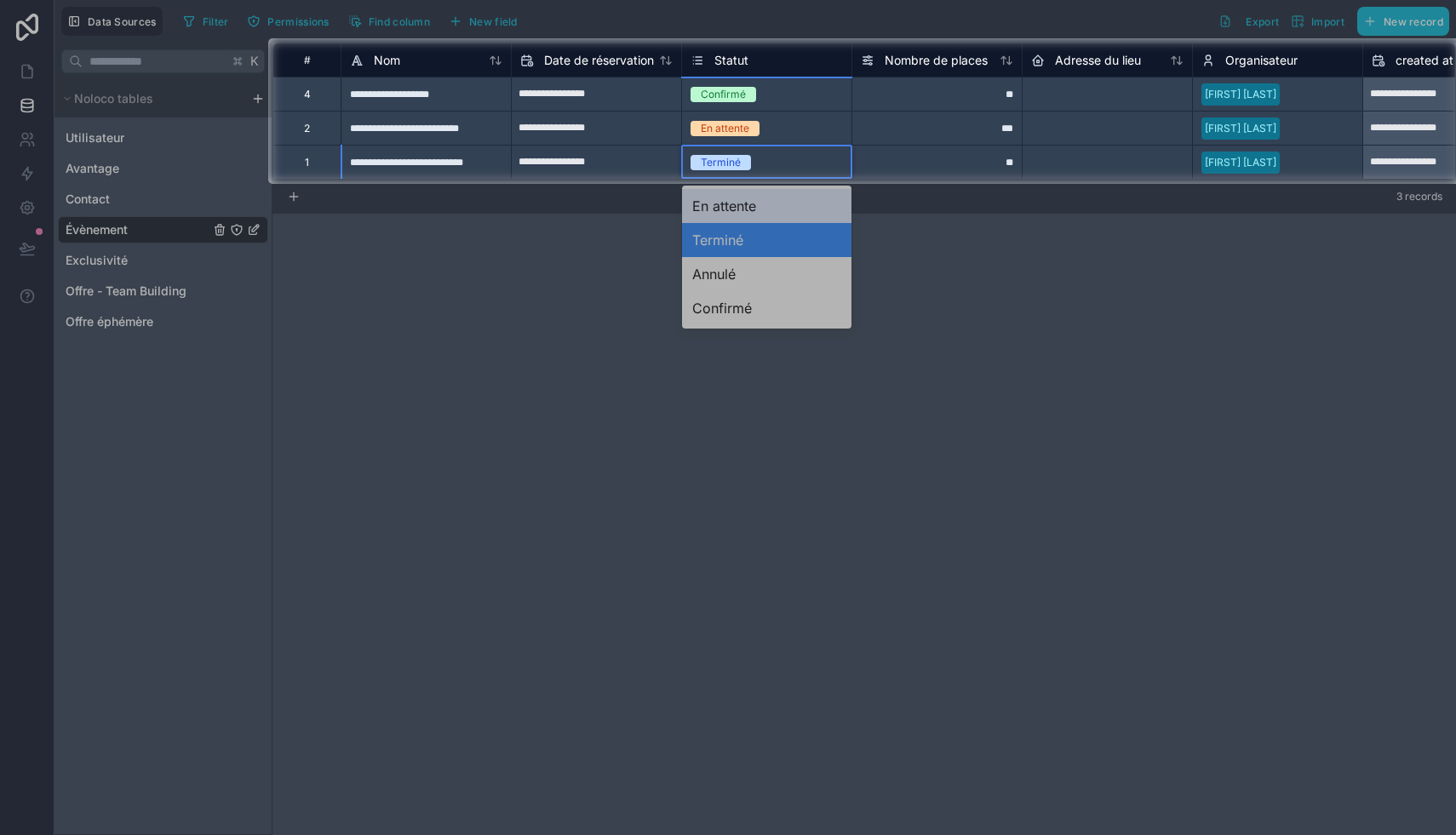 click on "Terminé" at bounding box center [720, 163] 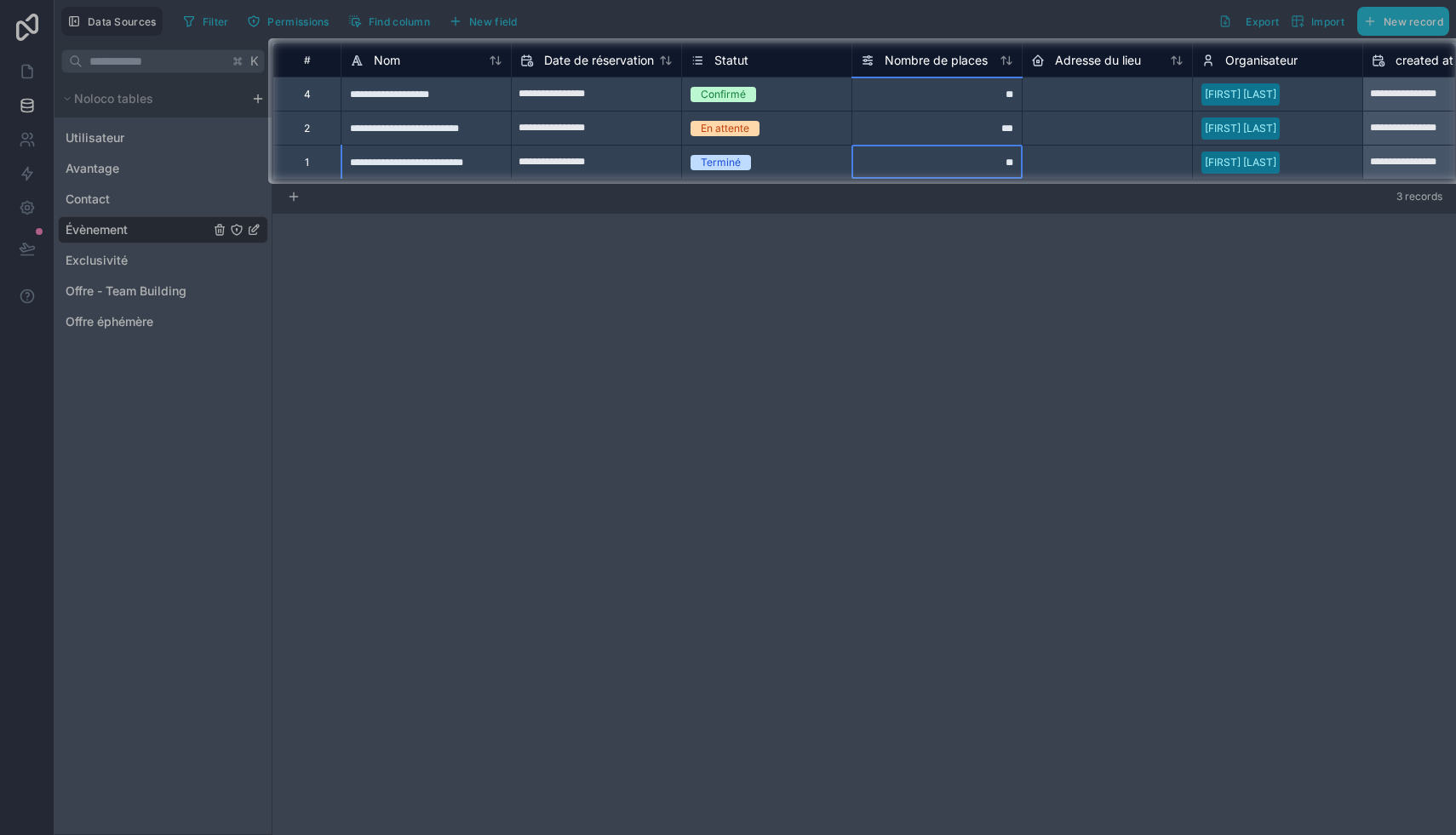 click at bounding box center (728, 509) 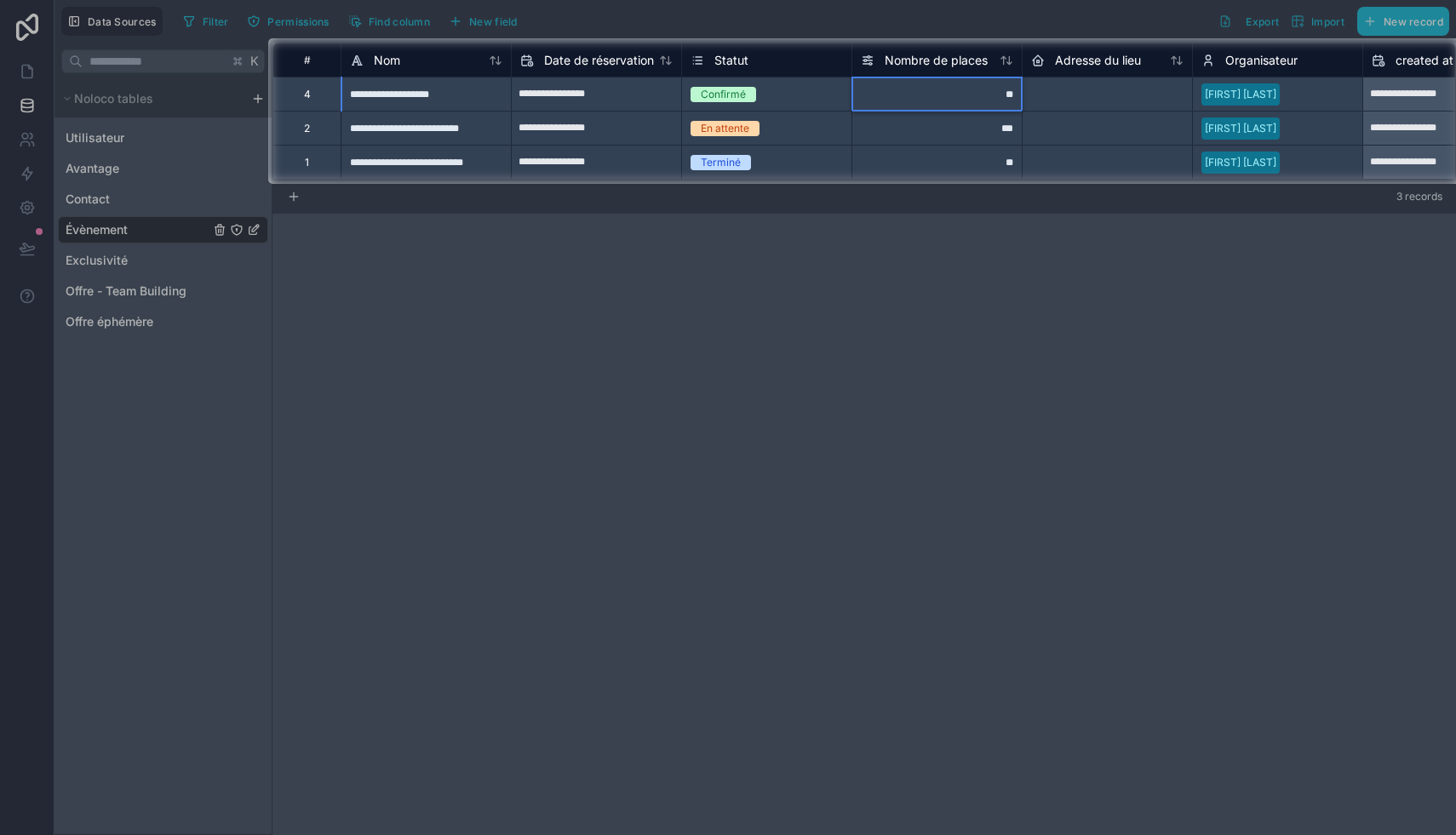click on "**" at bounding box center (937, 94) 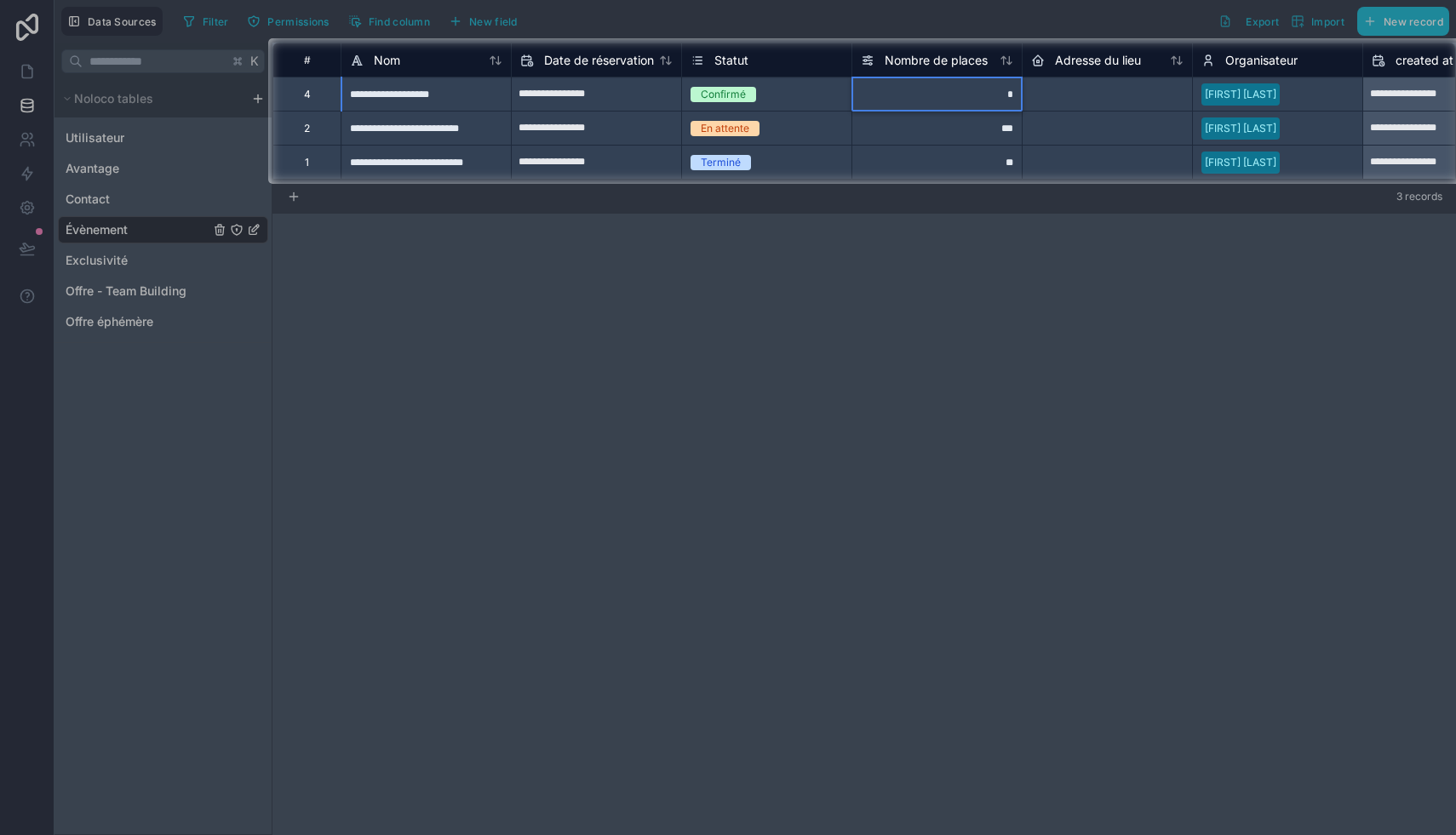 type on "**" 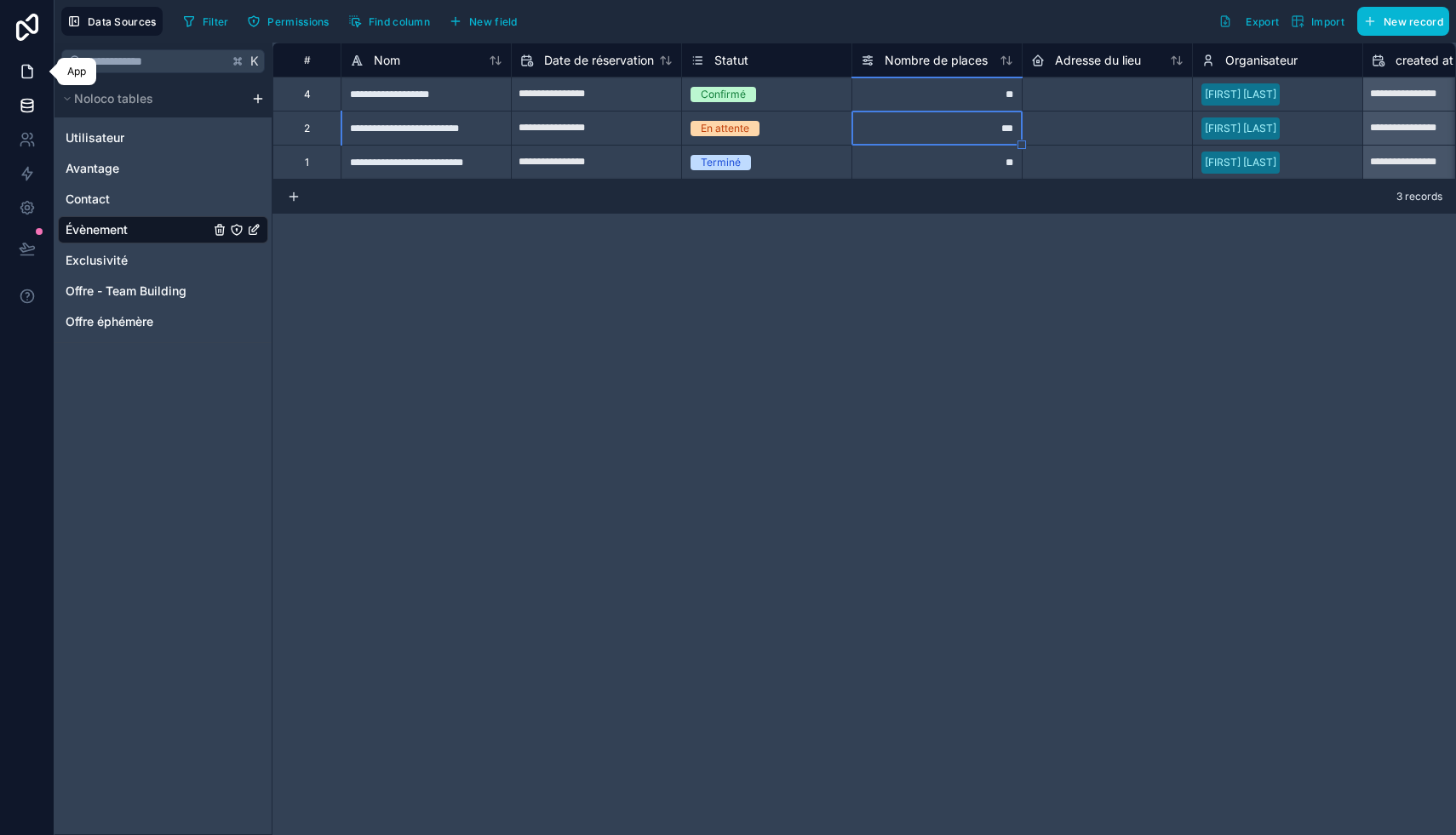 click 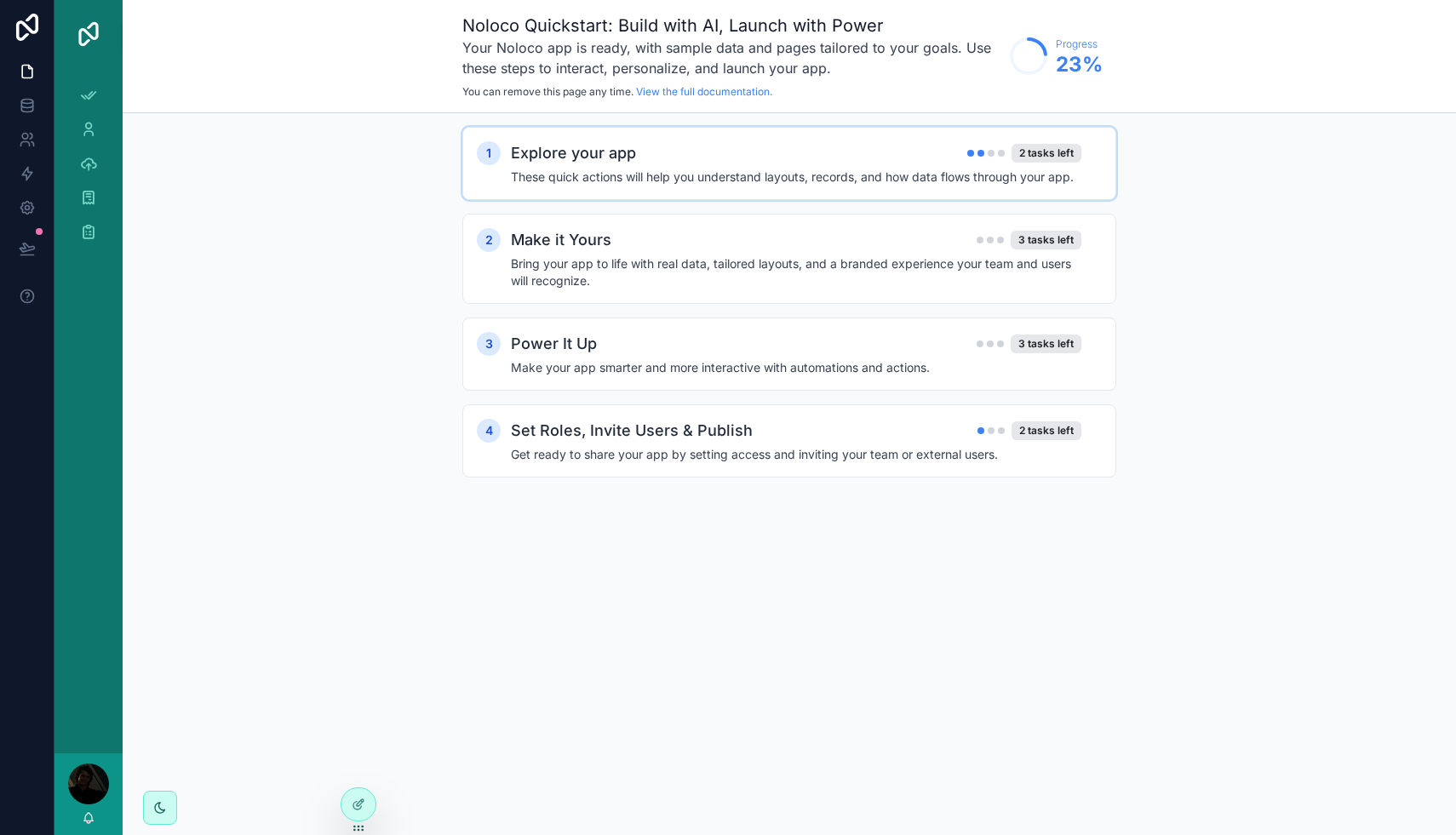 click on "These quick actions will help you understand layouts, records, and how data flows through your app." at bounding box center [796, 177] 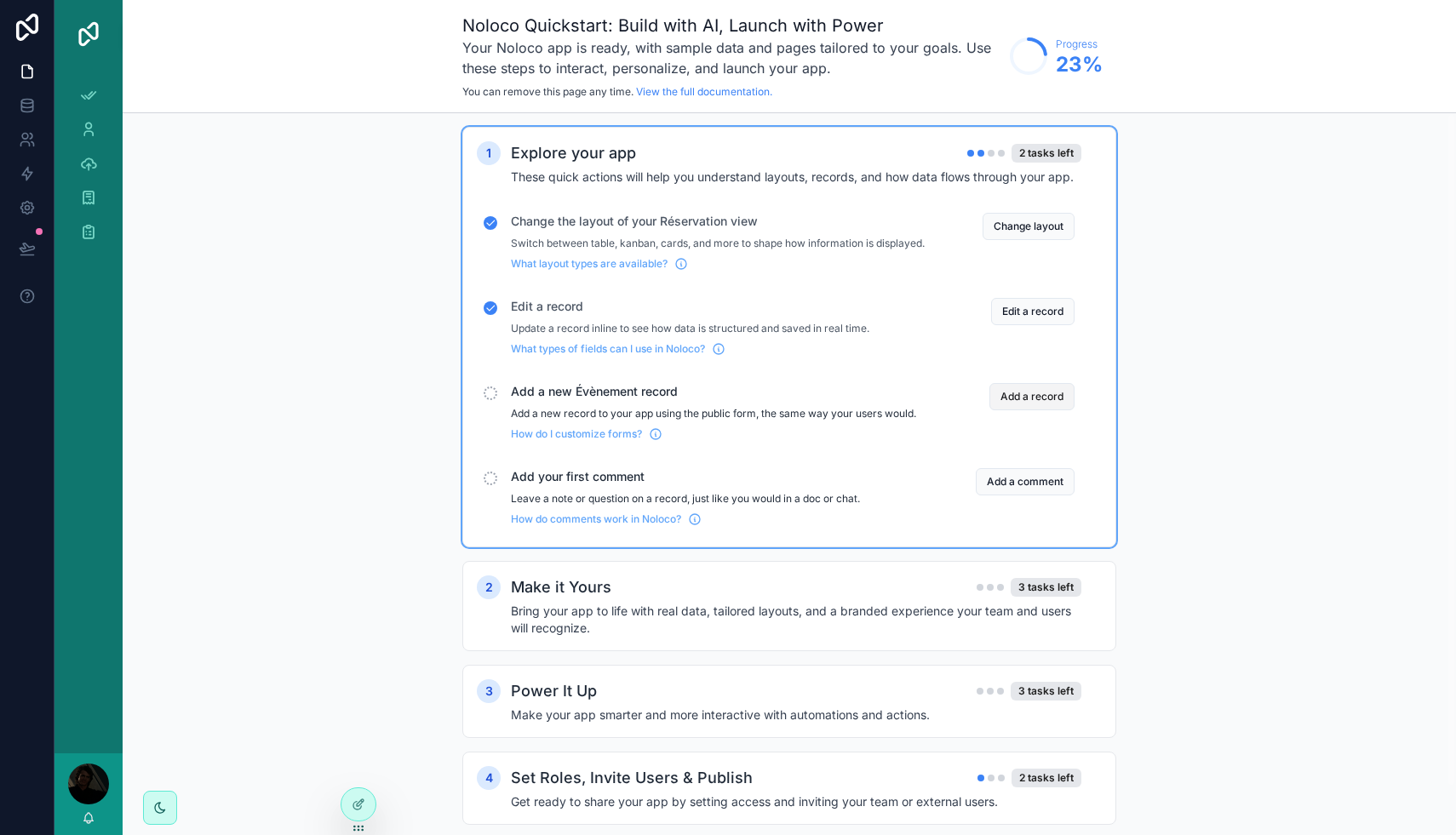 click on "Add a record" at bounding box center (1032, 397) 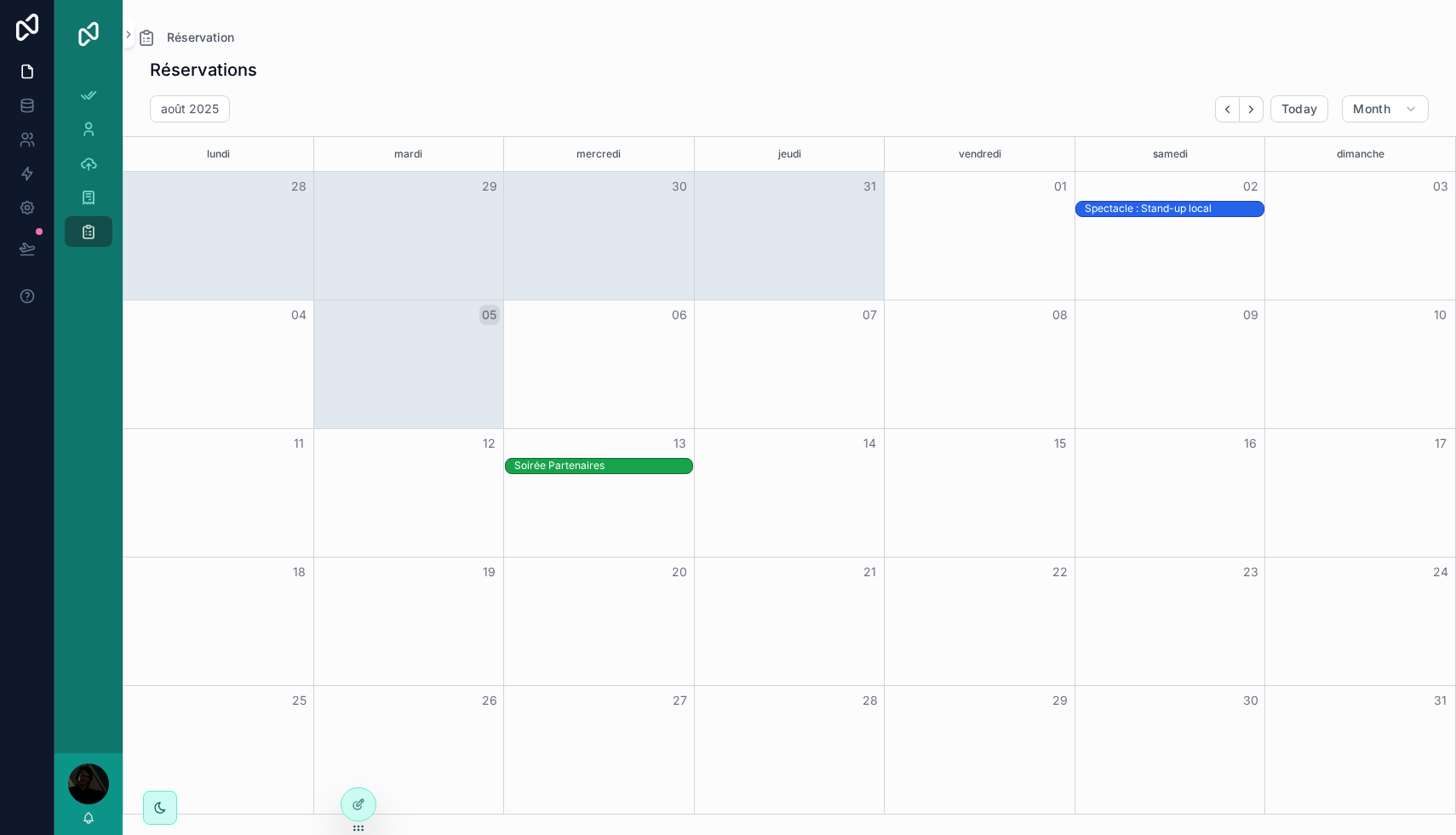 click at bounding box center (599, 364) 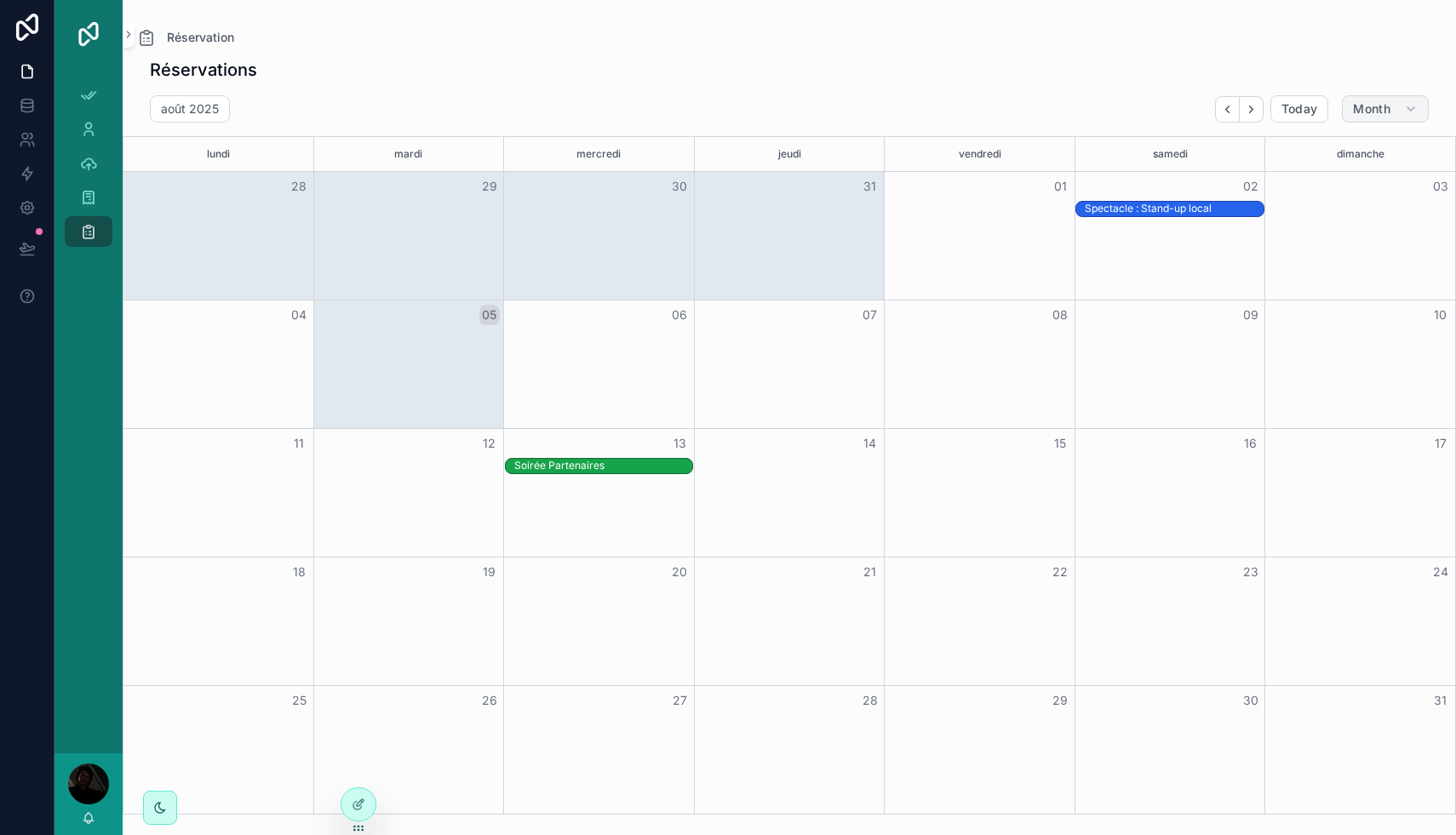 click 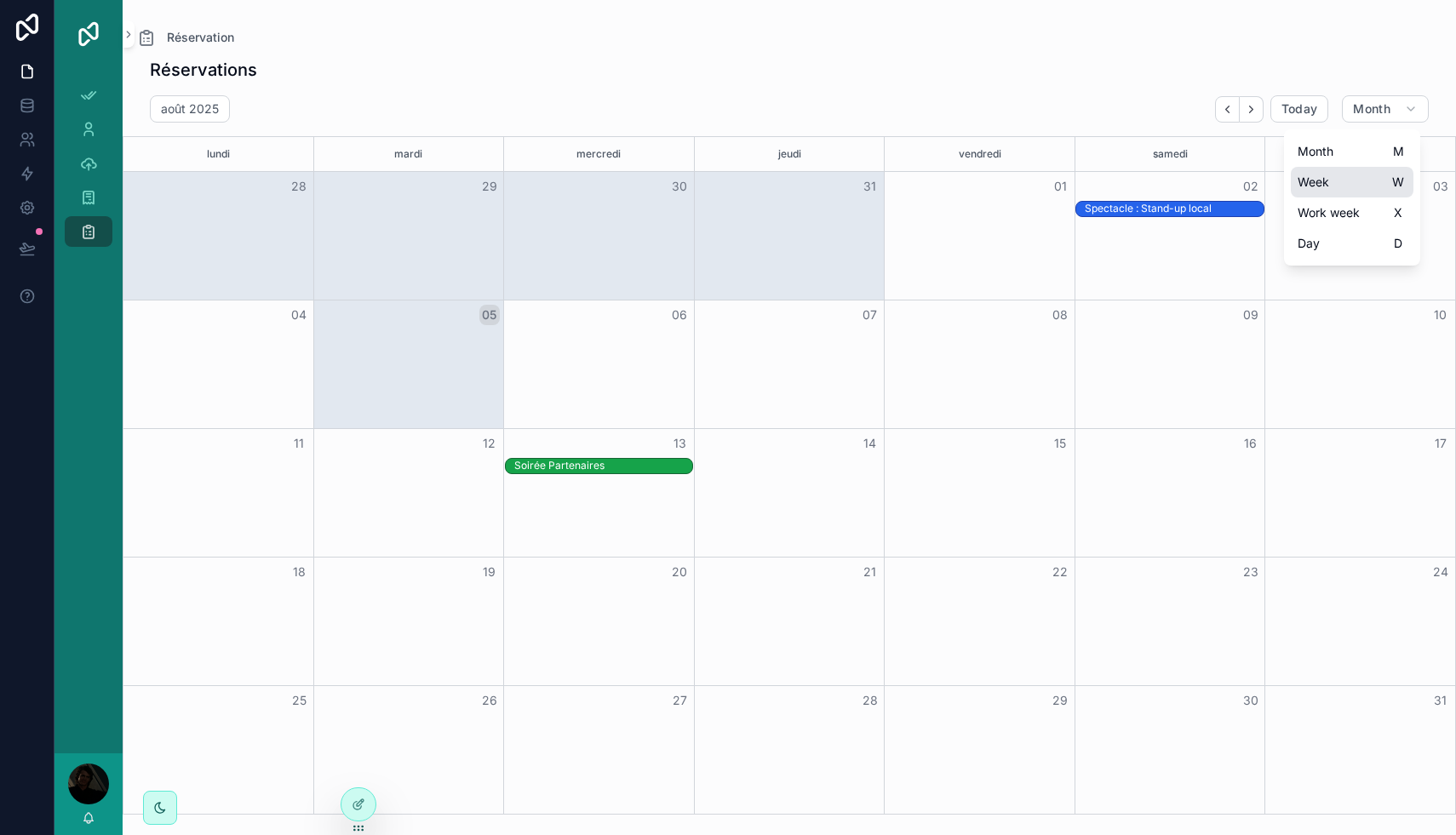 click on "Week W" at bounding box center [1352, 182] 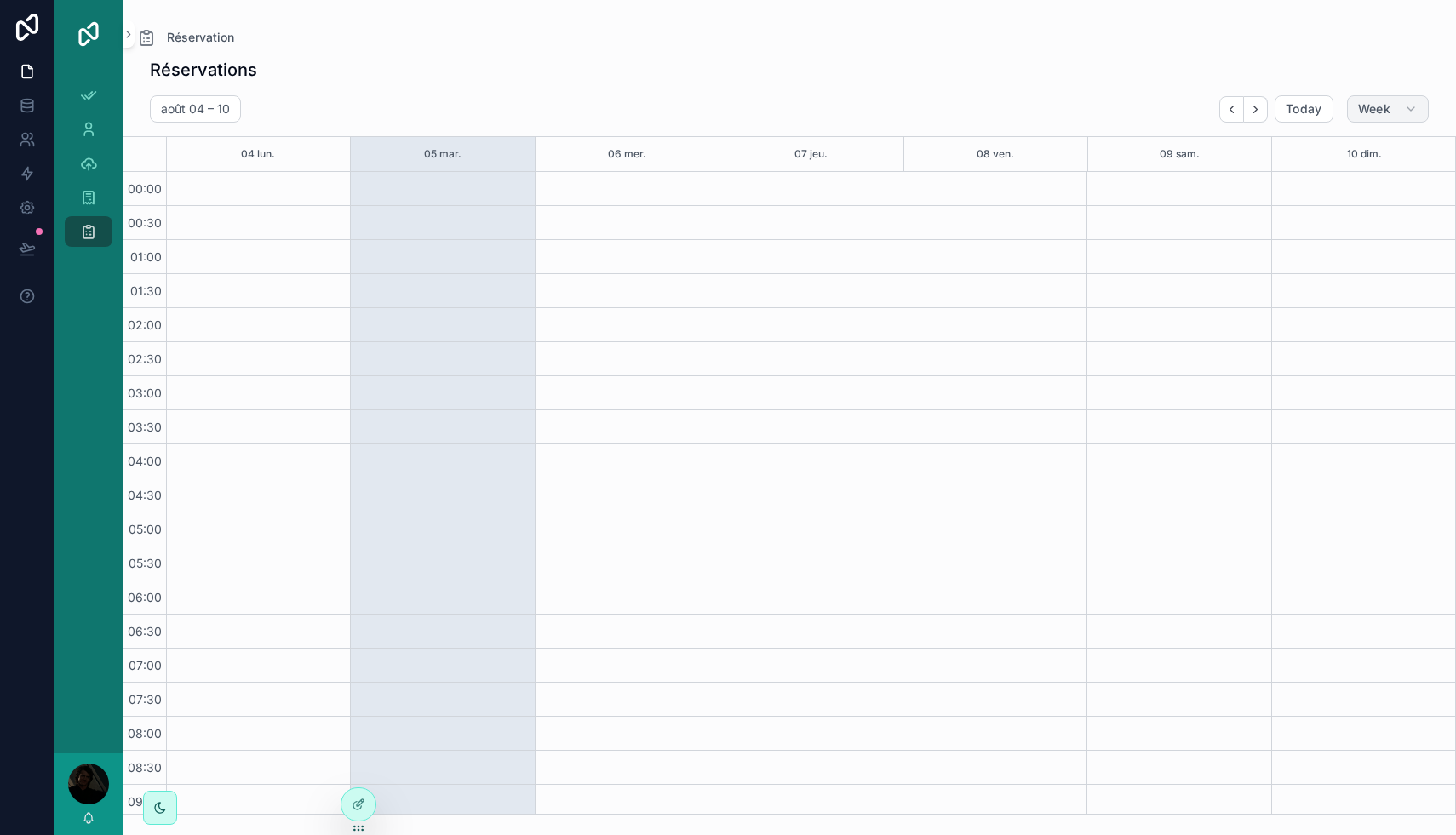 click on "Week" at bounding box center (1374, 109) 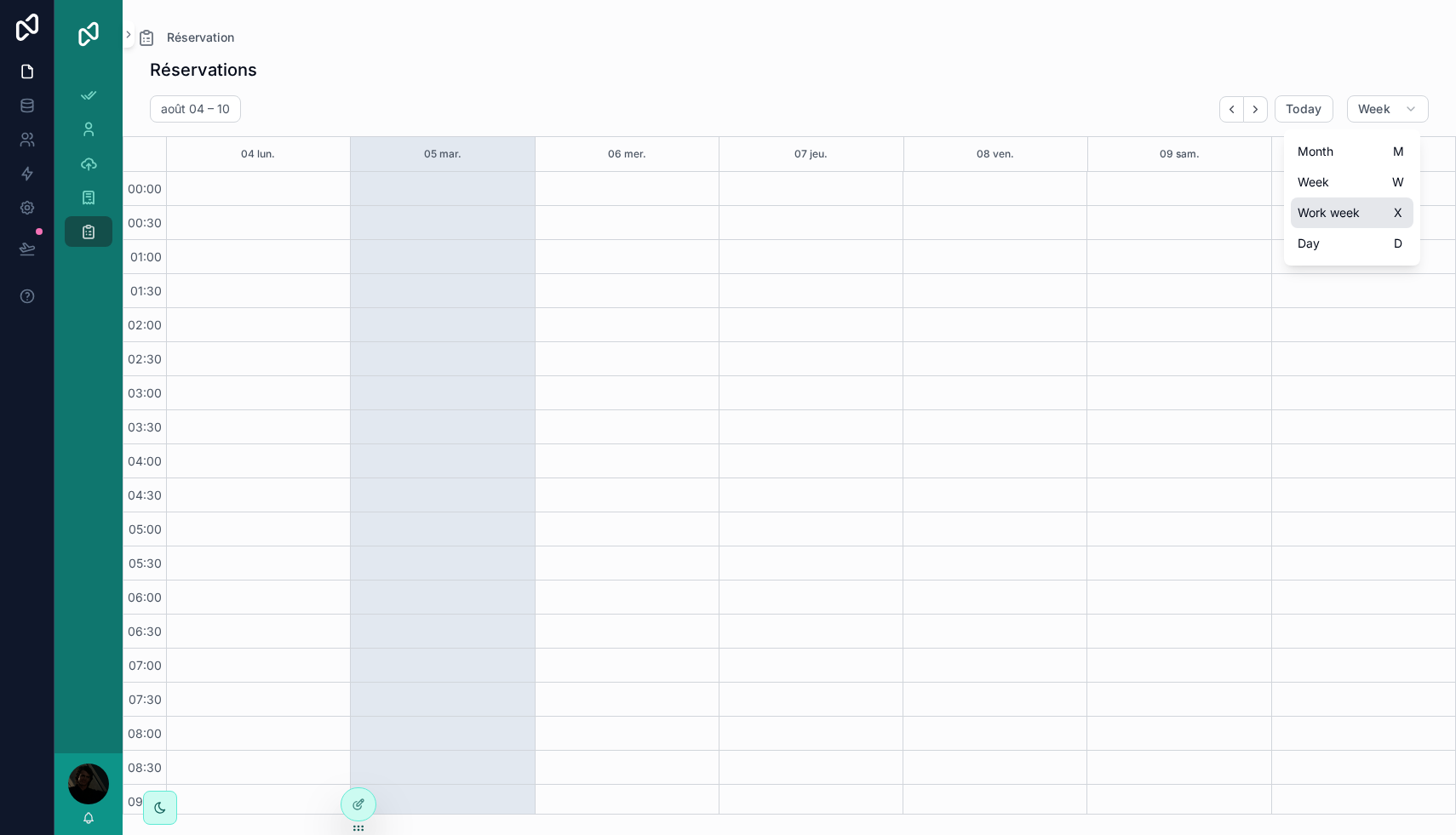 click on "Work week" at bounding box center [1328, 213] 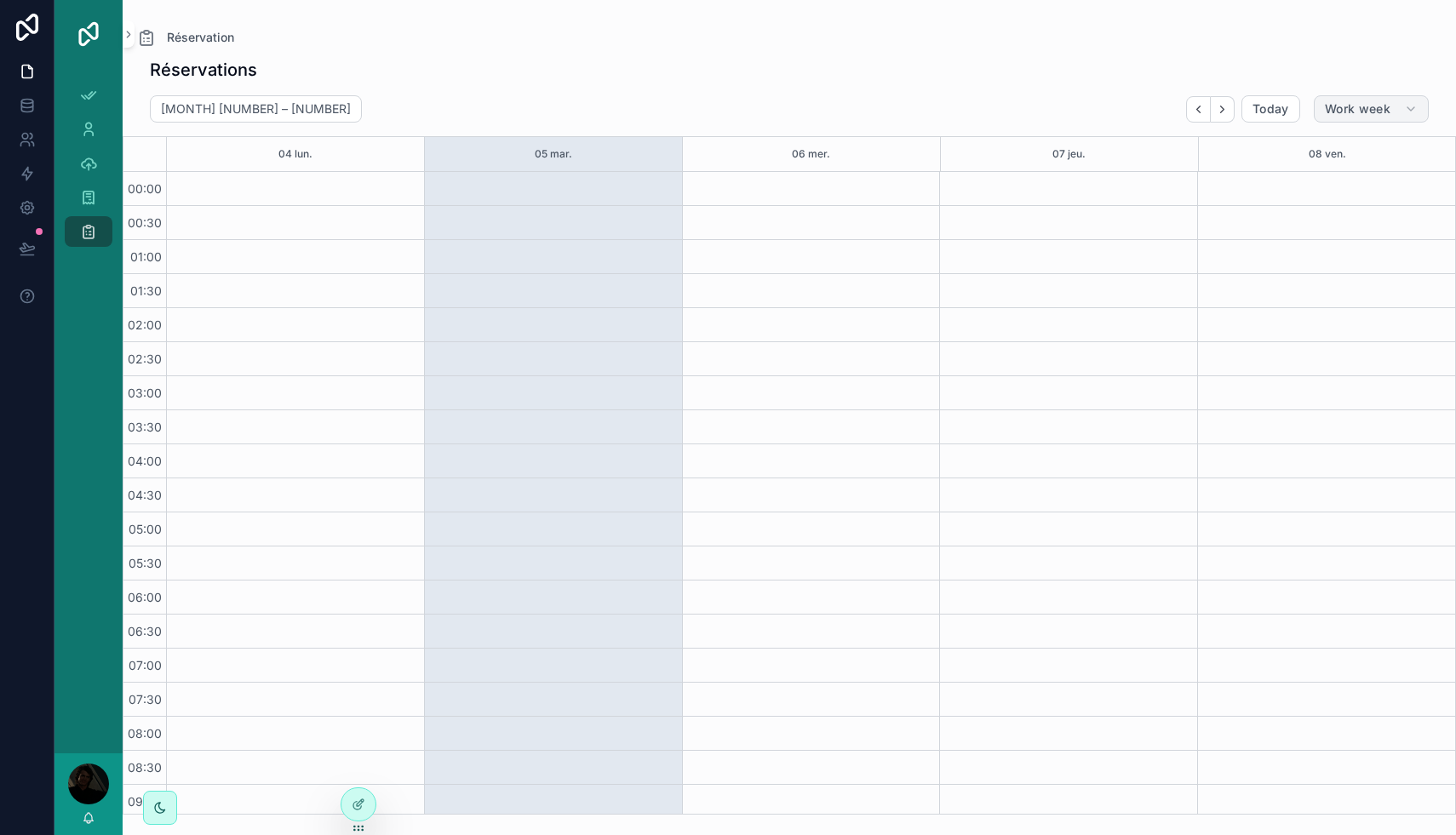 click on "Work week" at bounding box center (1357, 109) 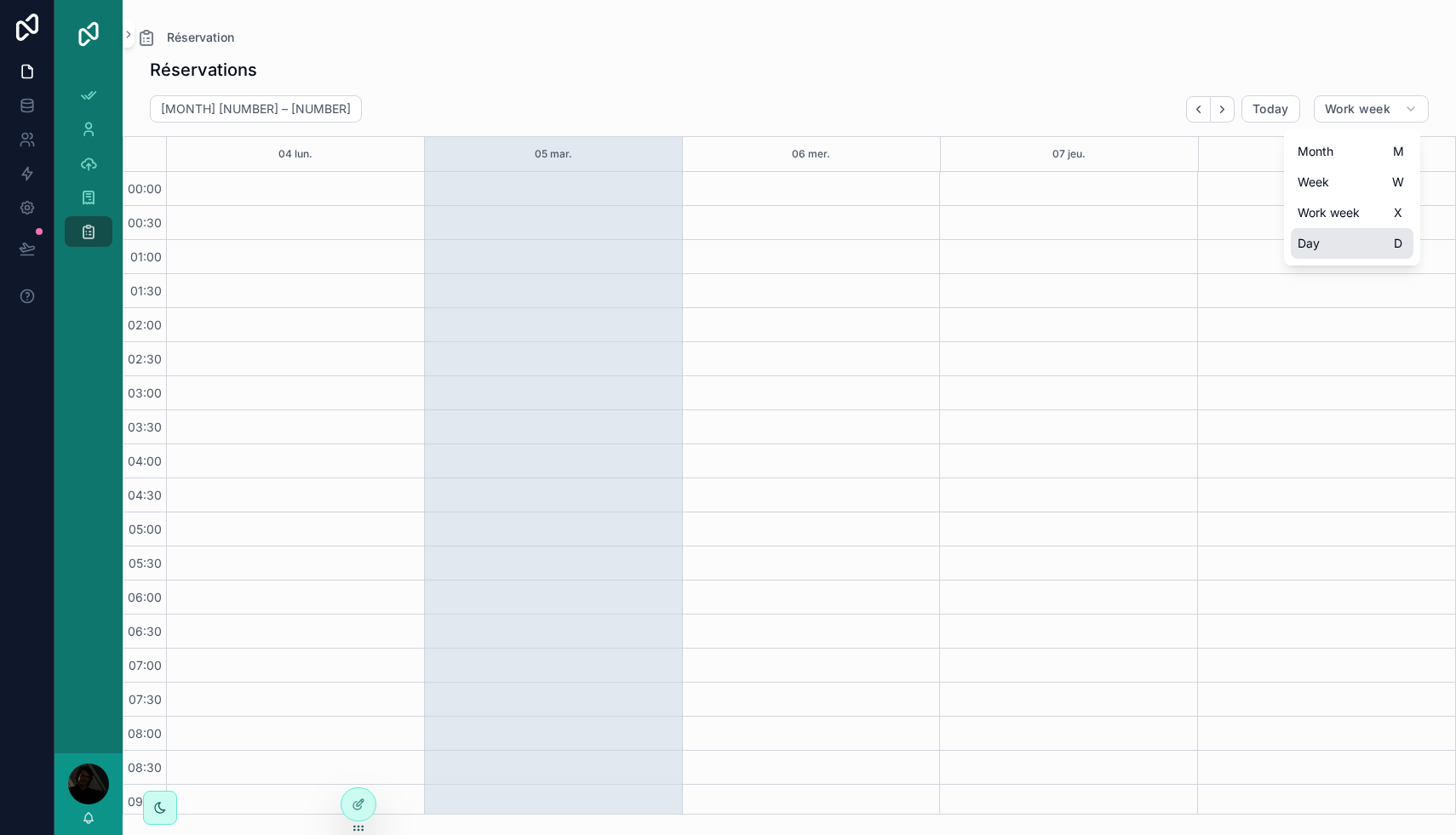 click on "Day D" at bounding box center (1352, 243) 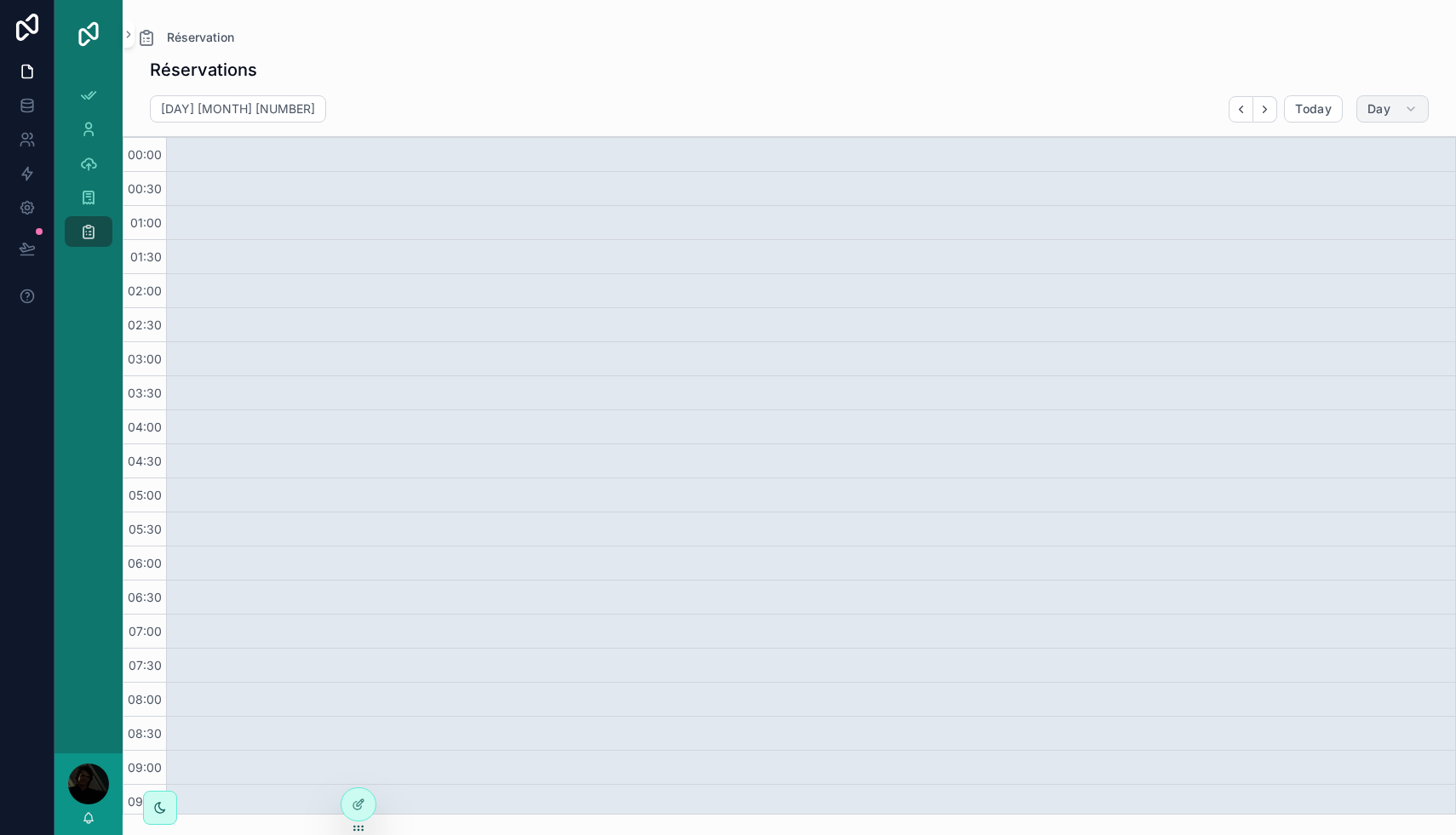 click on "Day" at bounding box center [1379, 109] 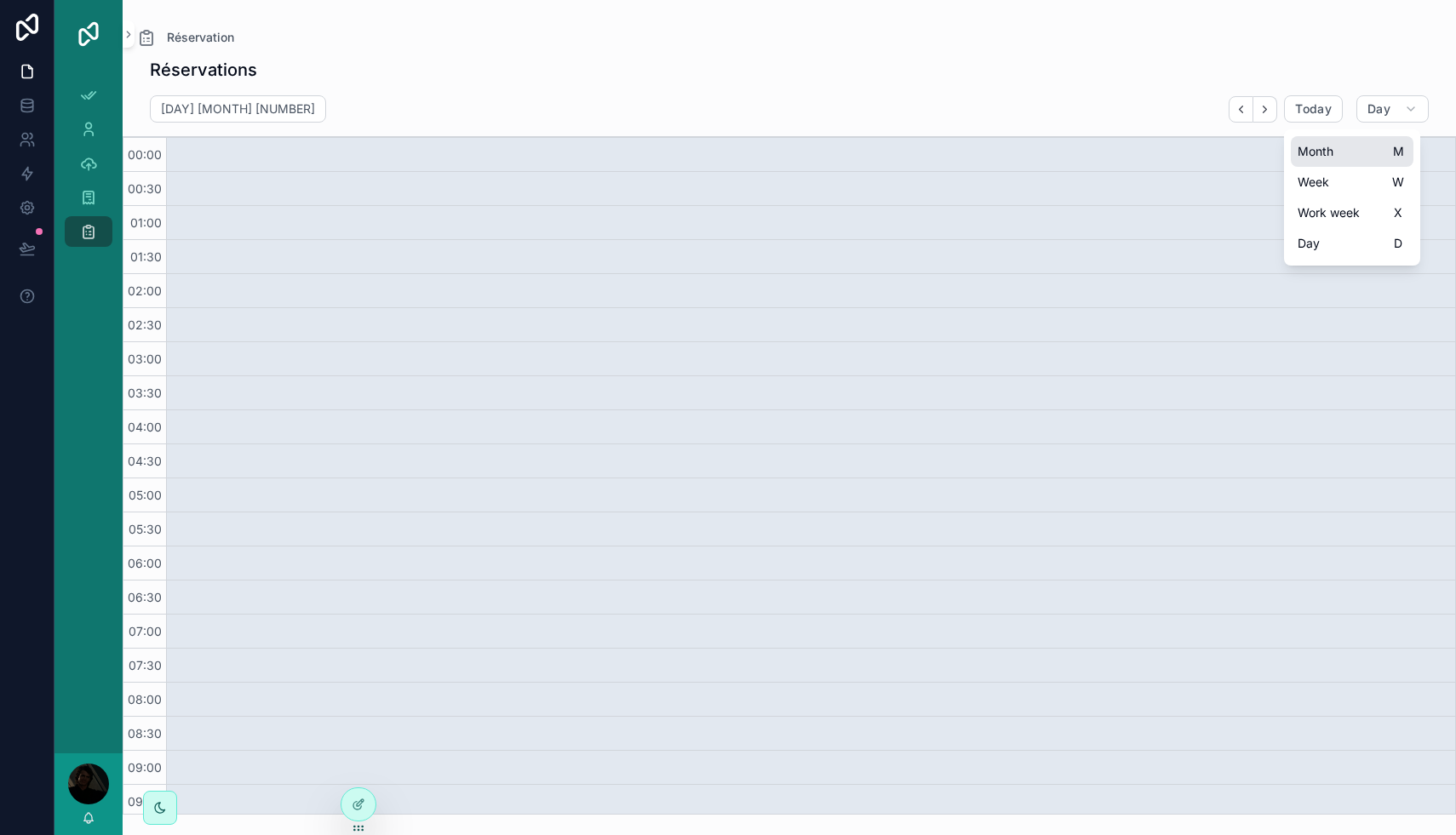 click on "Month M" at bounding box center (1352, 152) 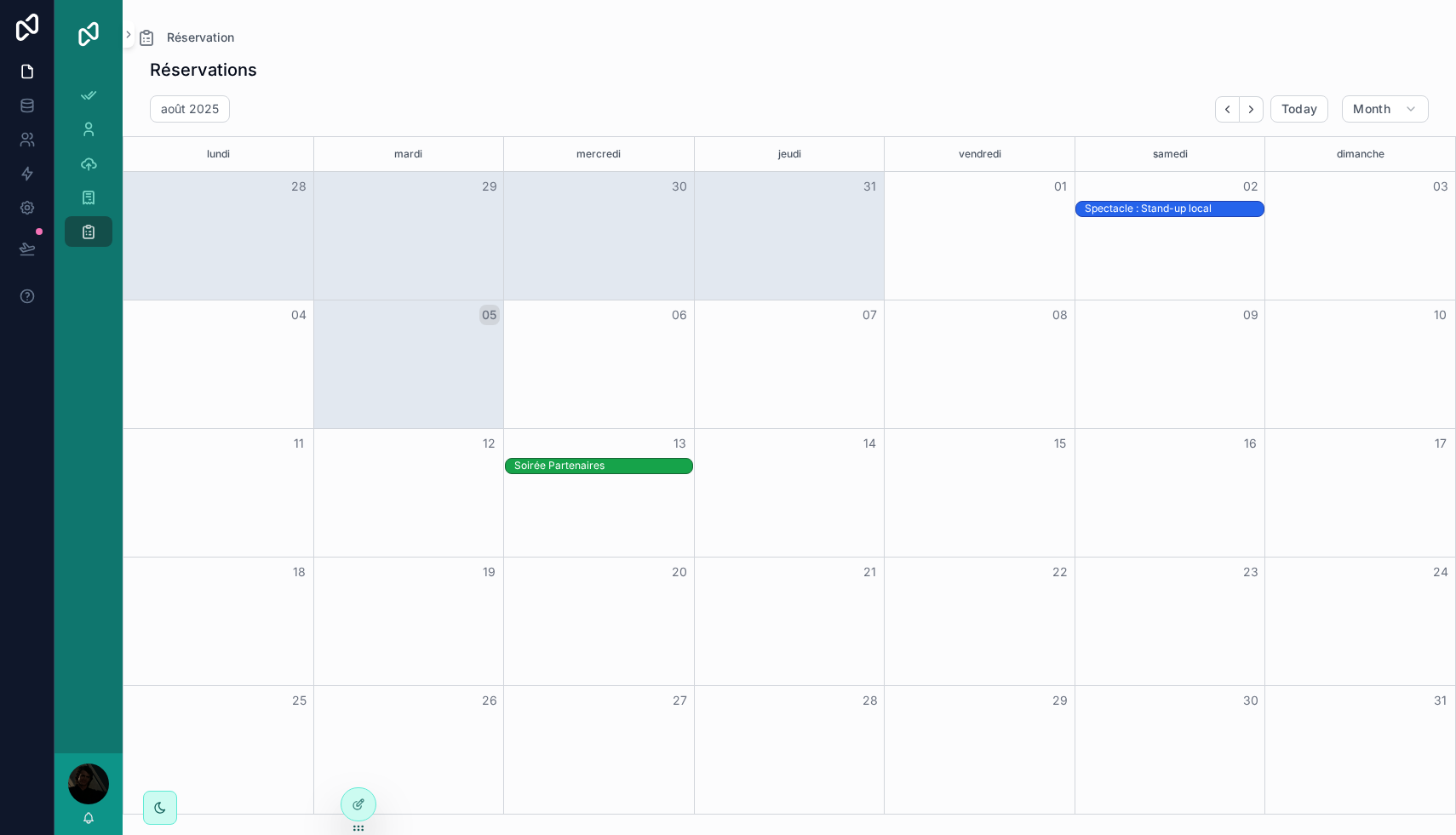 click at bounding box center (218, 364) 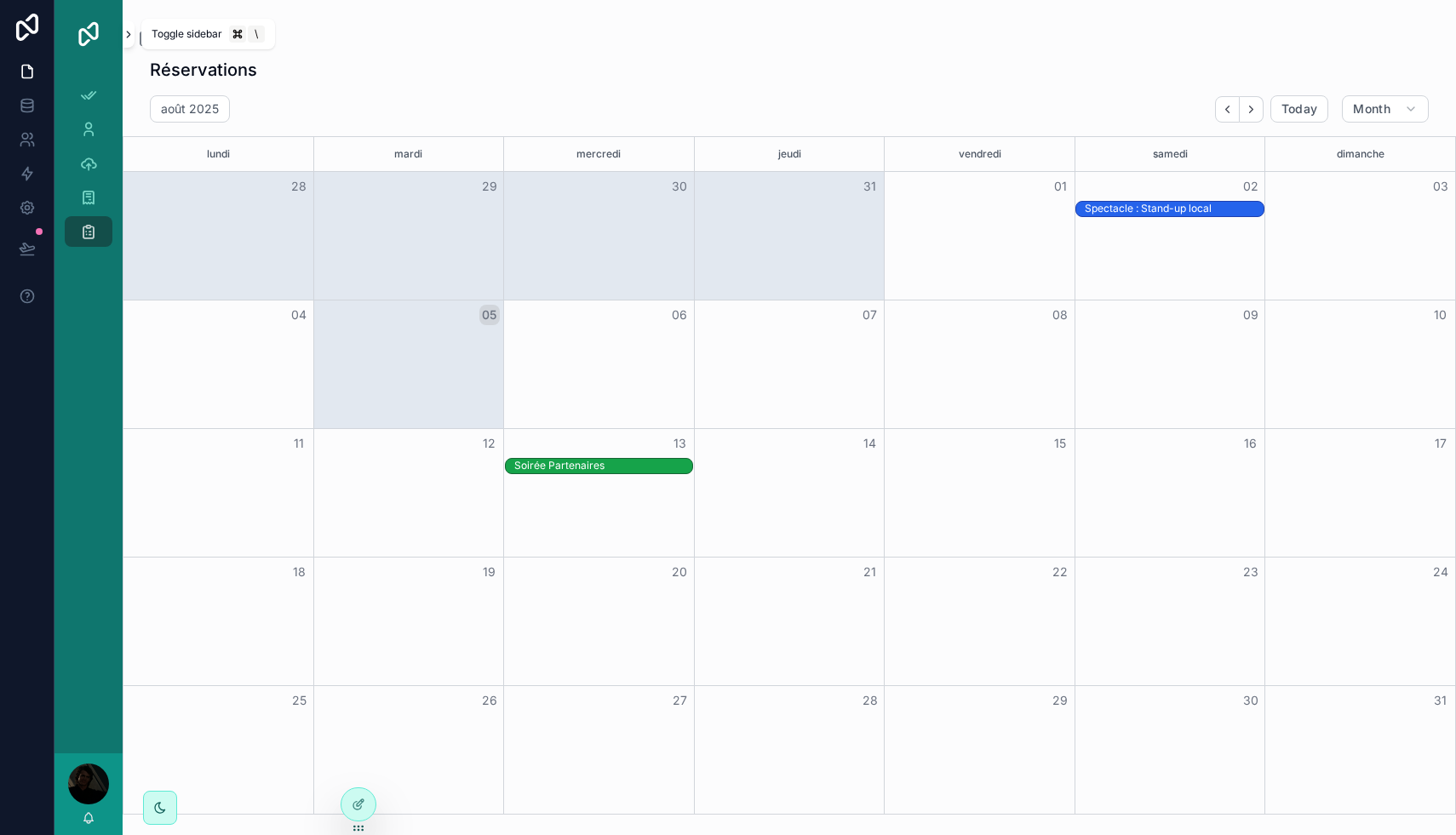 click 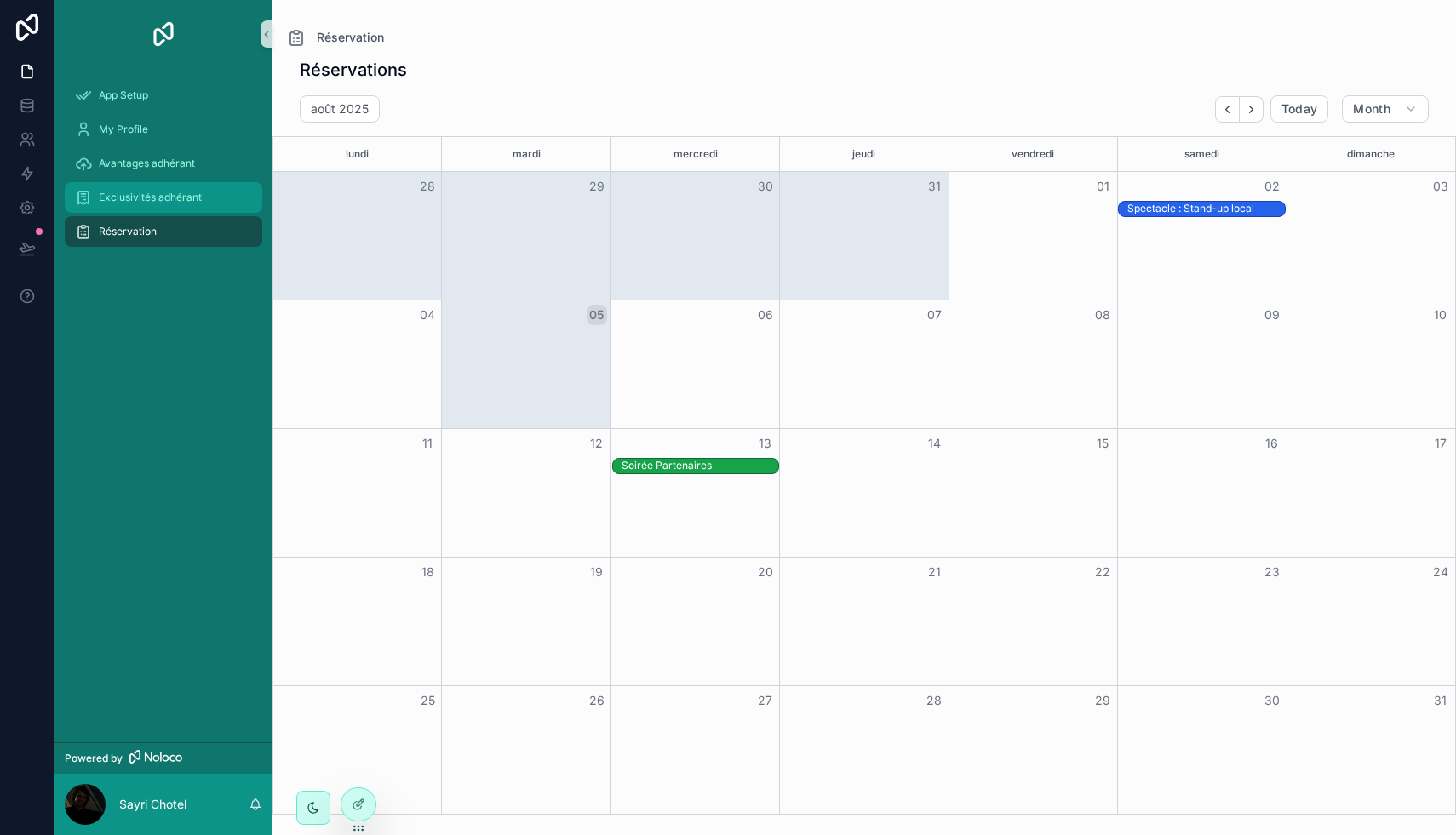 click on "Exclusivités adhérant" at bounding box center [163, 197] 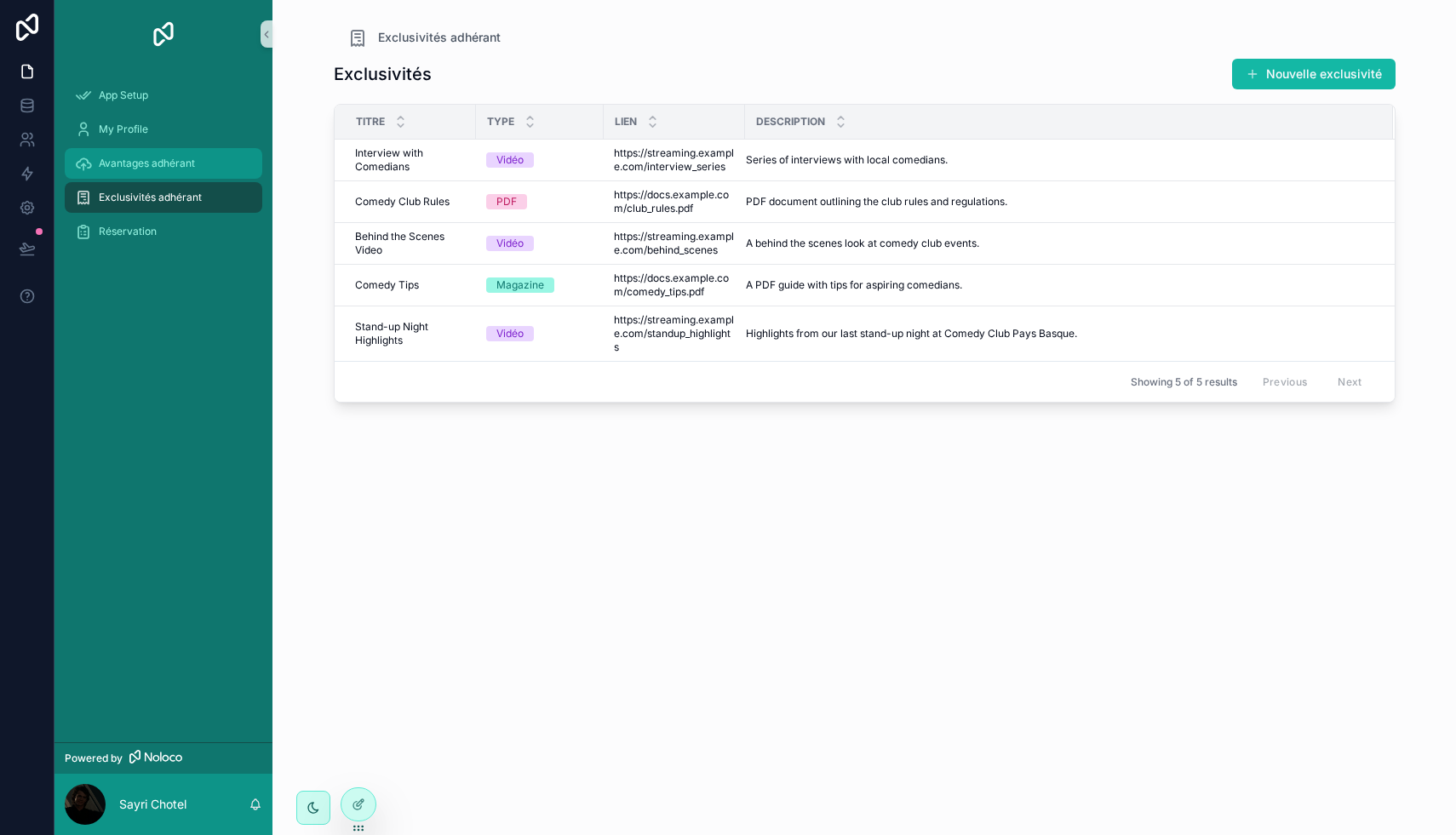 click on "Avantages adhérant" at bounding box center (146, 163) 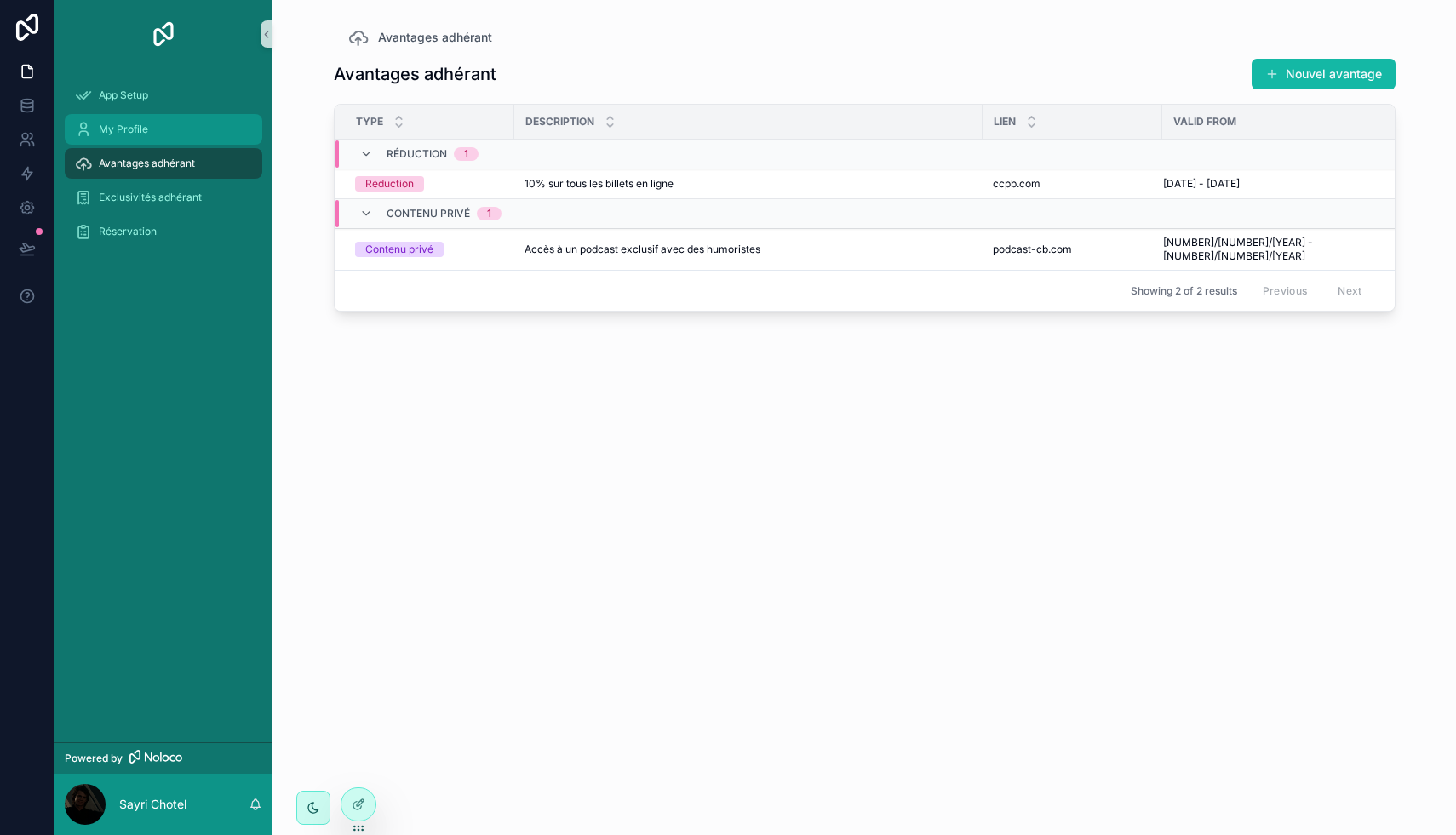 click on "My Profile" at bounding box center [123, 129] 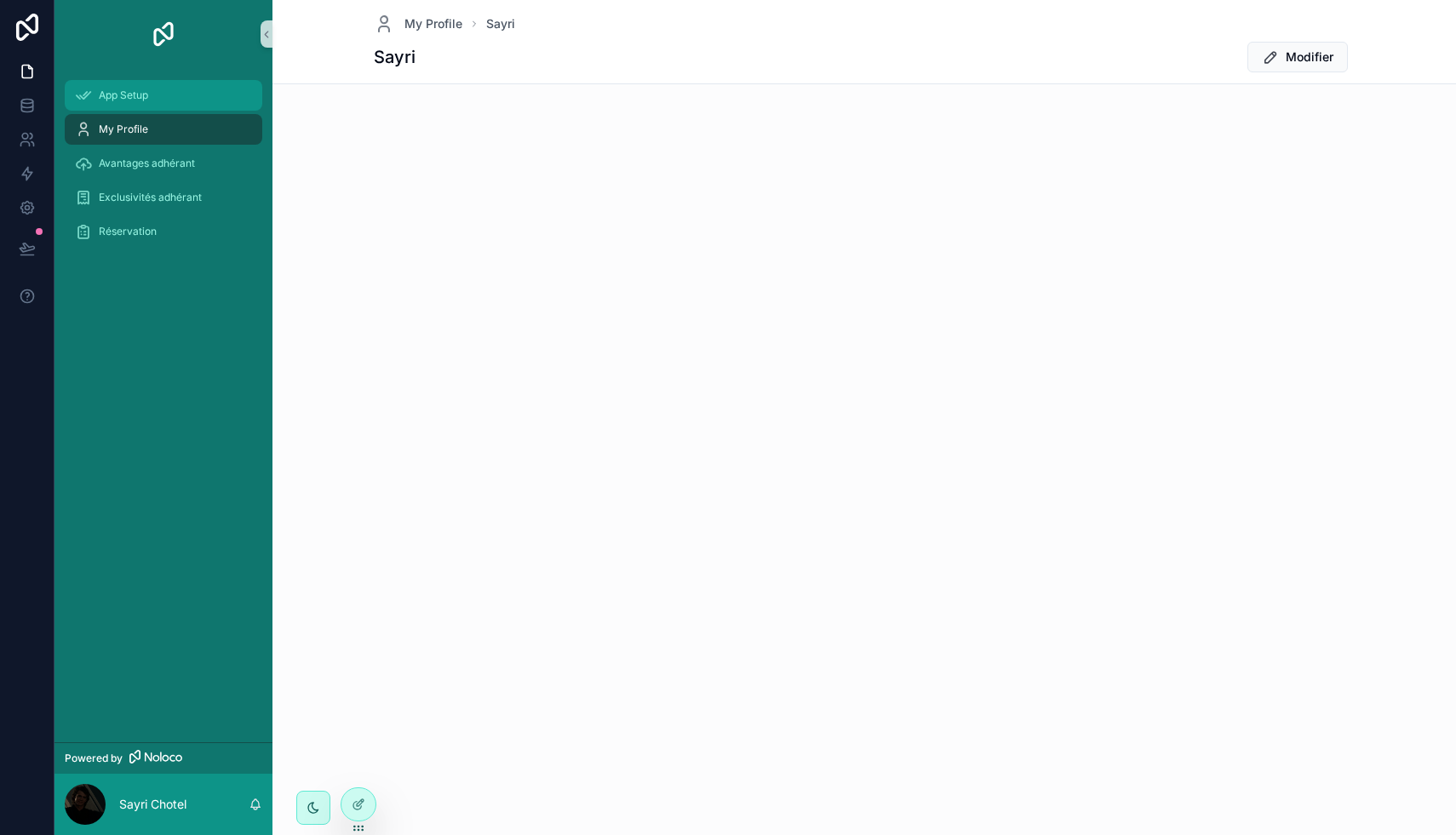 click on "App Setup" at bounding box center [163, 95] 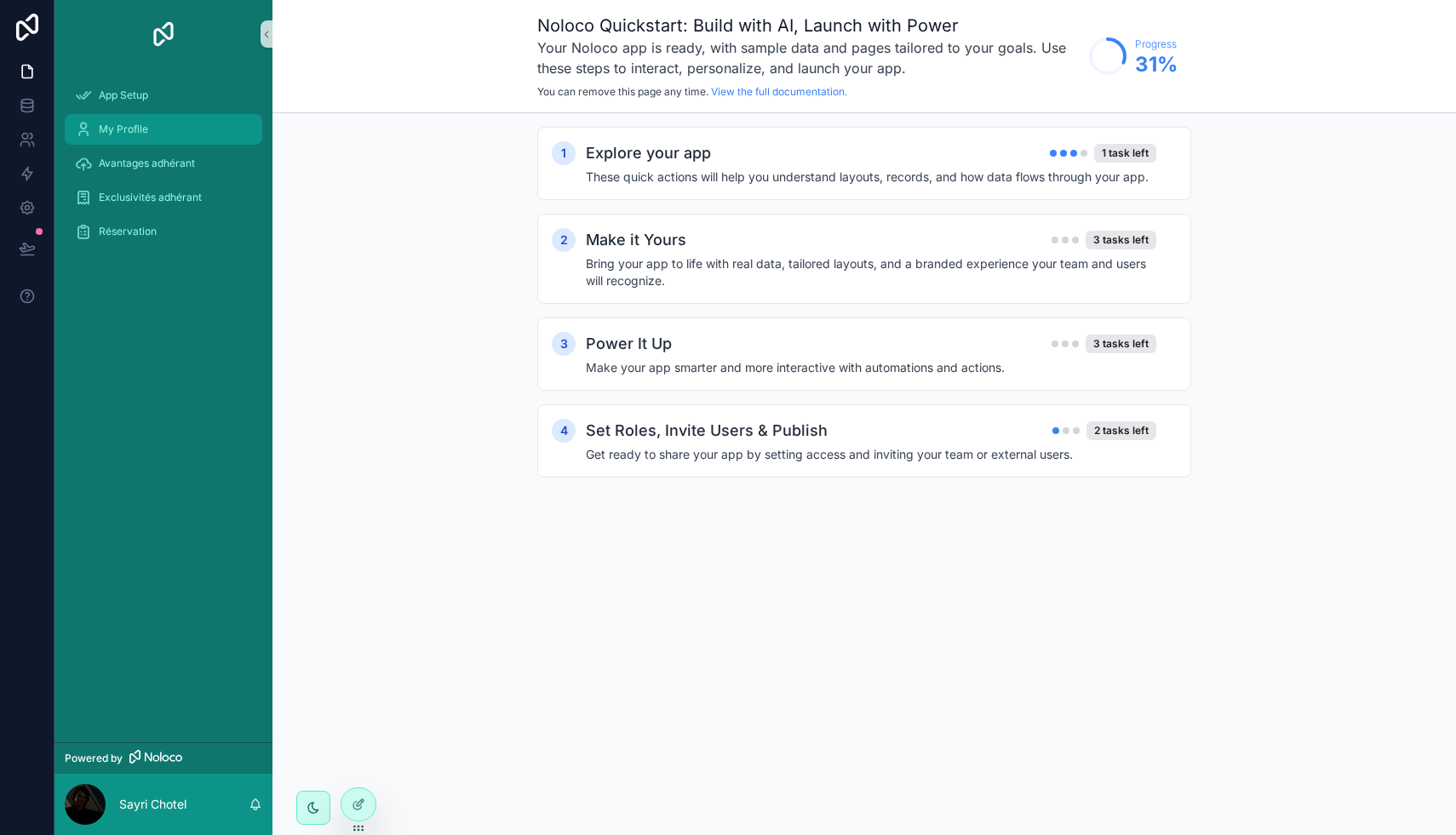 click on "My Profile" at bounding box center [163, 129] 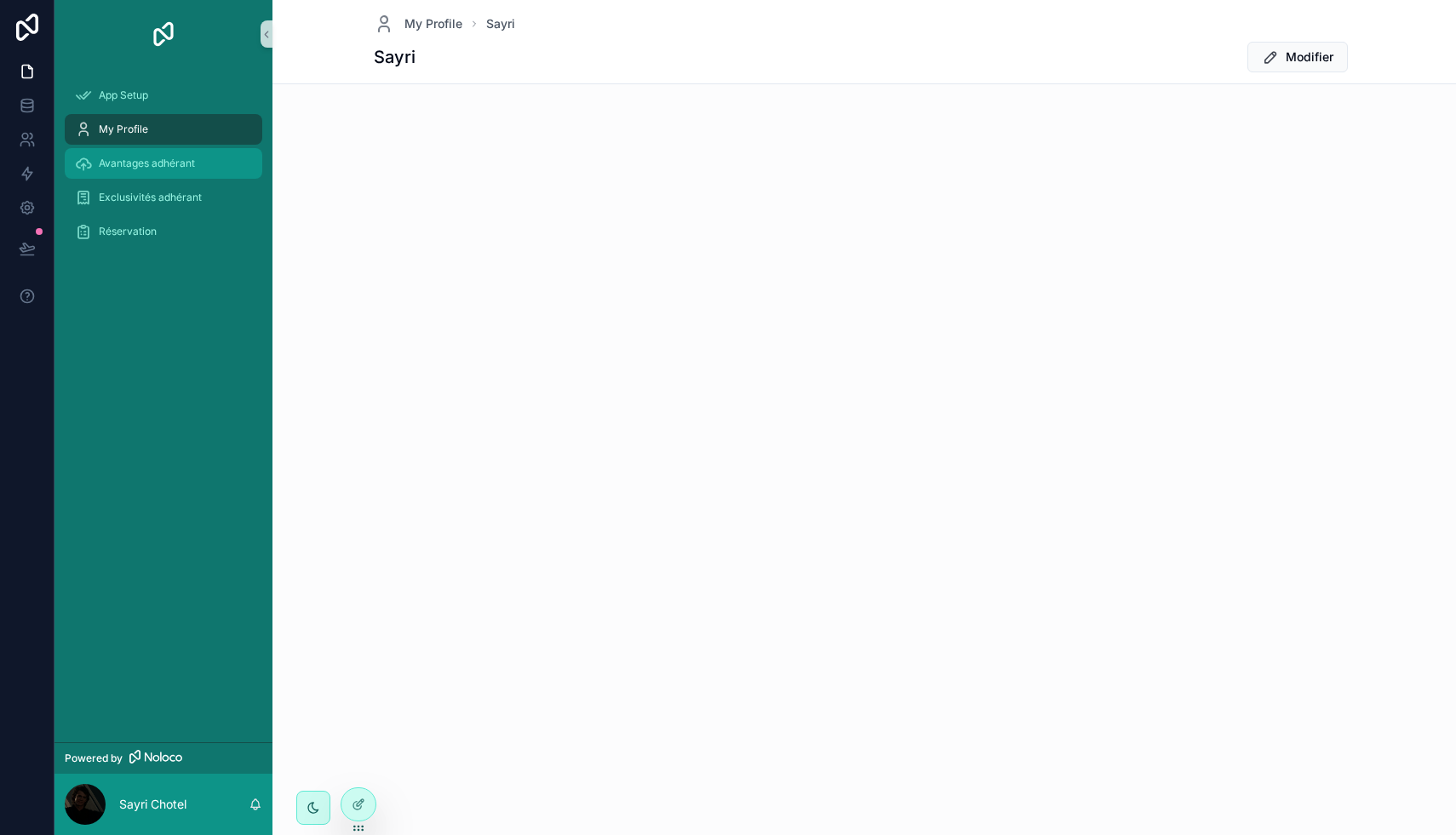 click on "Avantages adhérant" at bounding box center [163, 163] 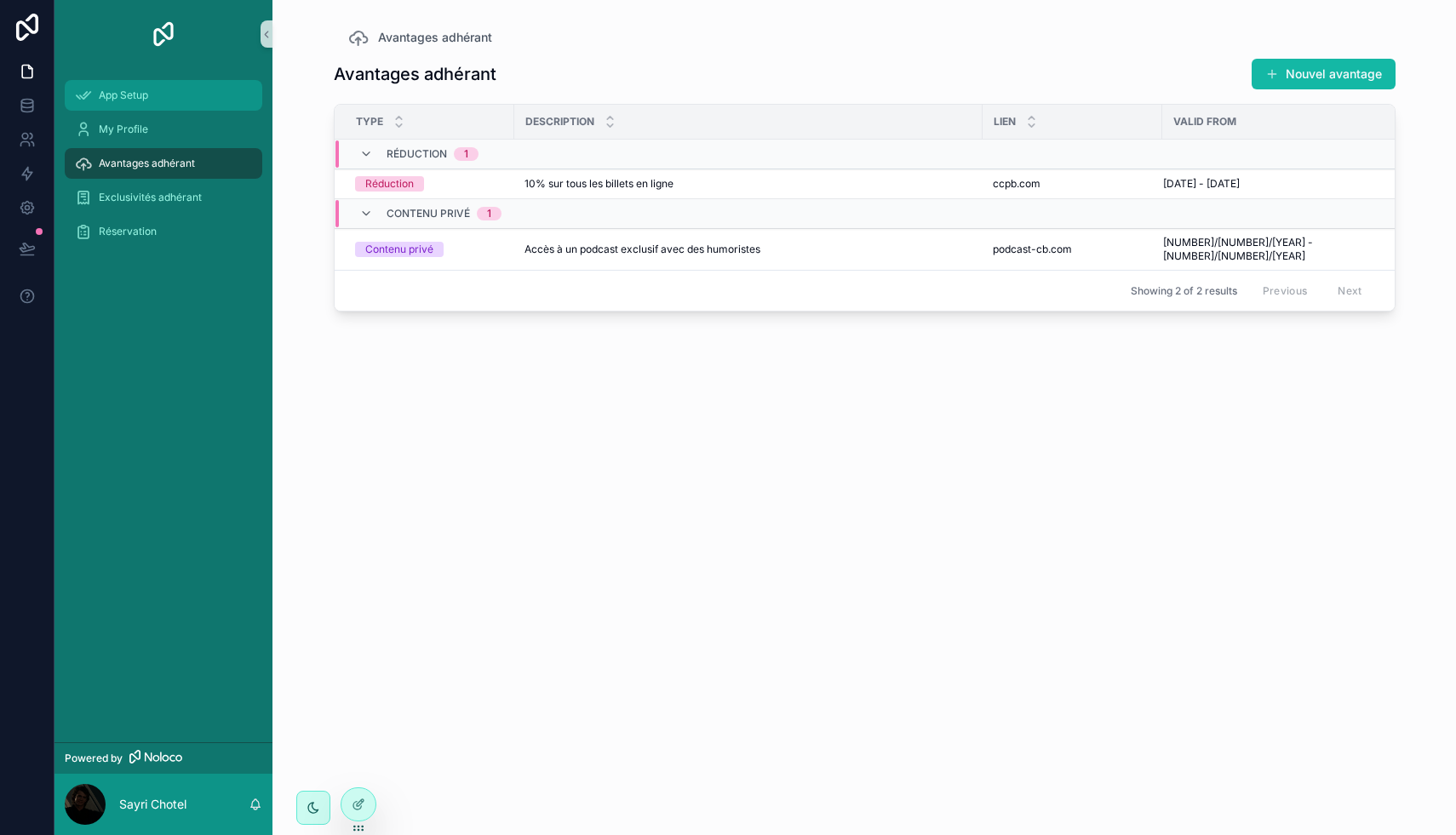 click on "App Setup" at bounding box center [123, 95] 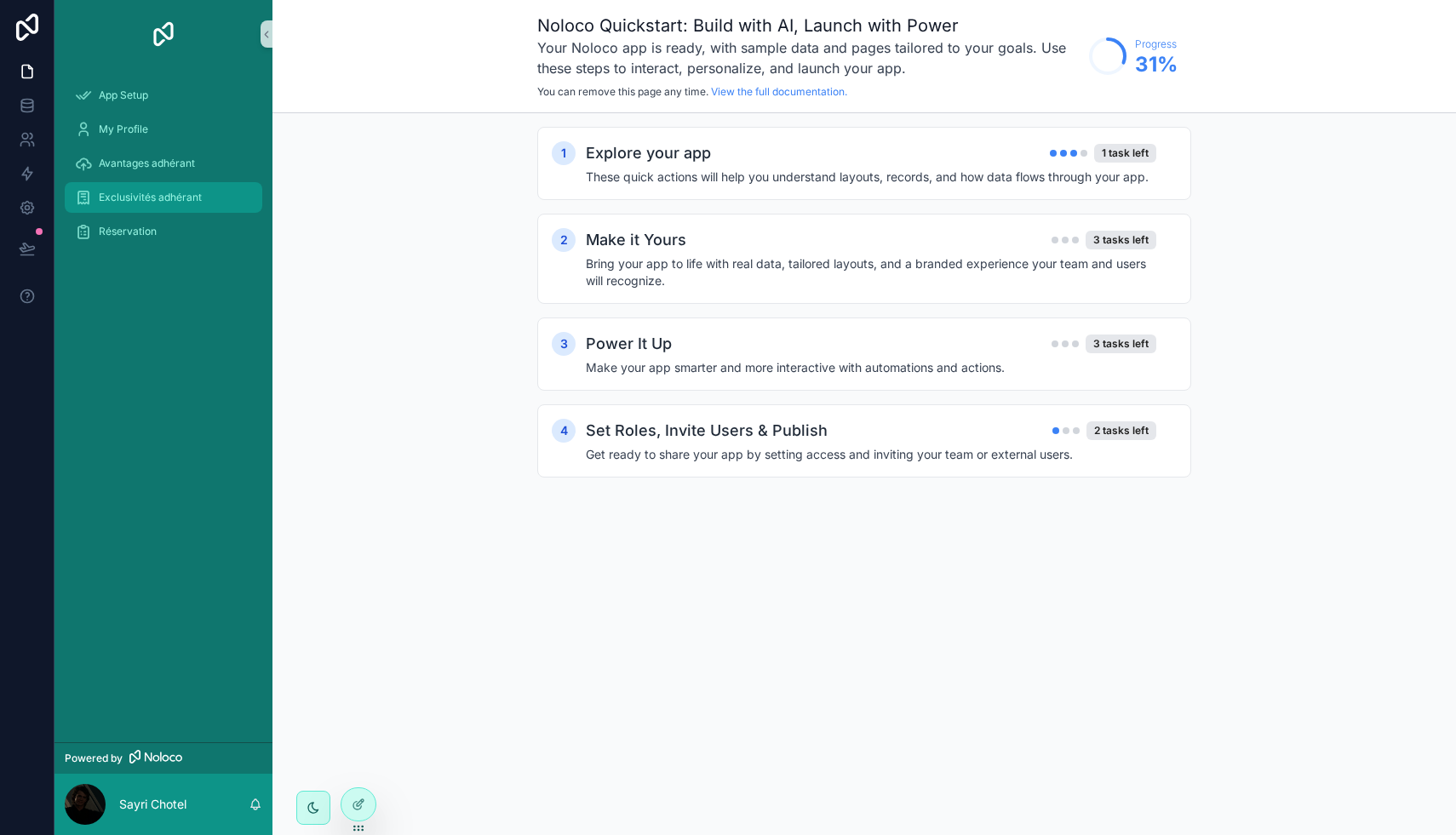 click on "Exclusivités adhérant" at bounding box center [150, 197] 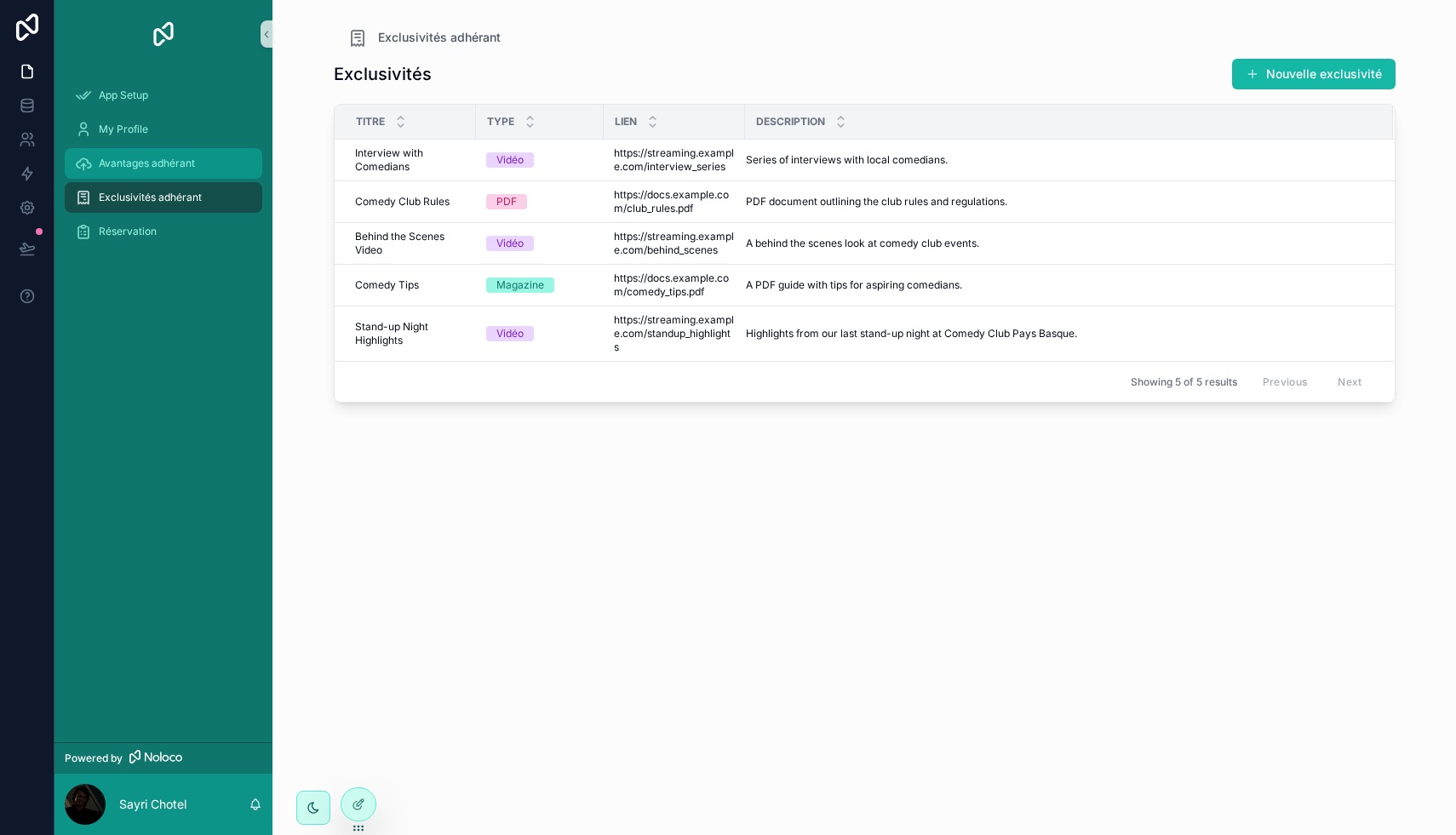 click on "Avantages adhérant" at bounding box center [146, 163] 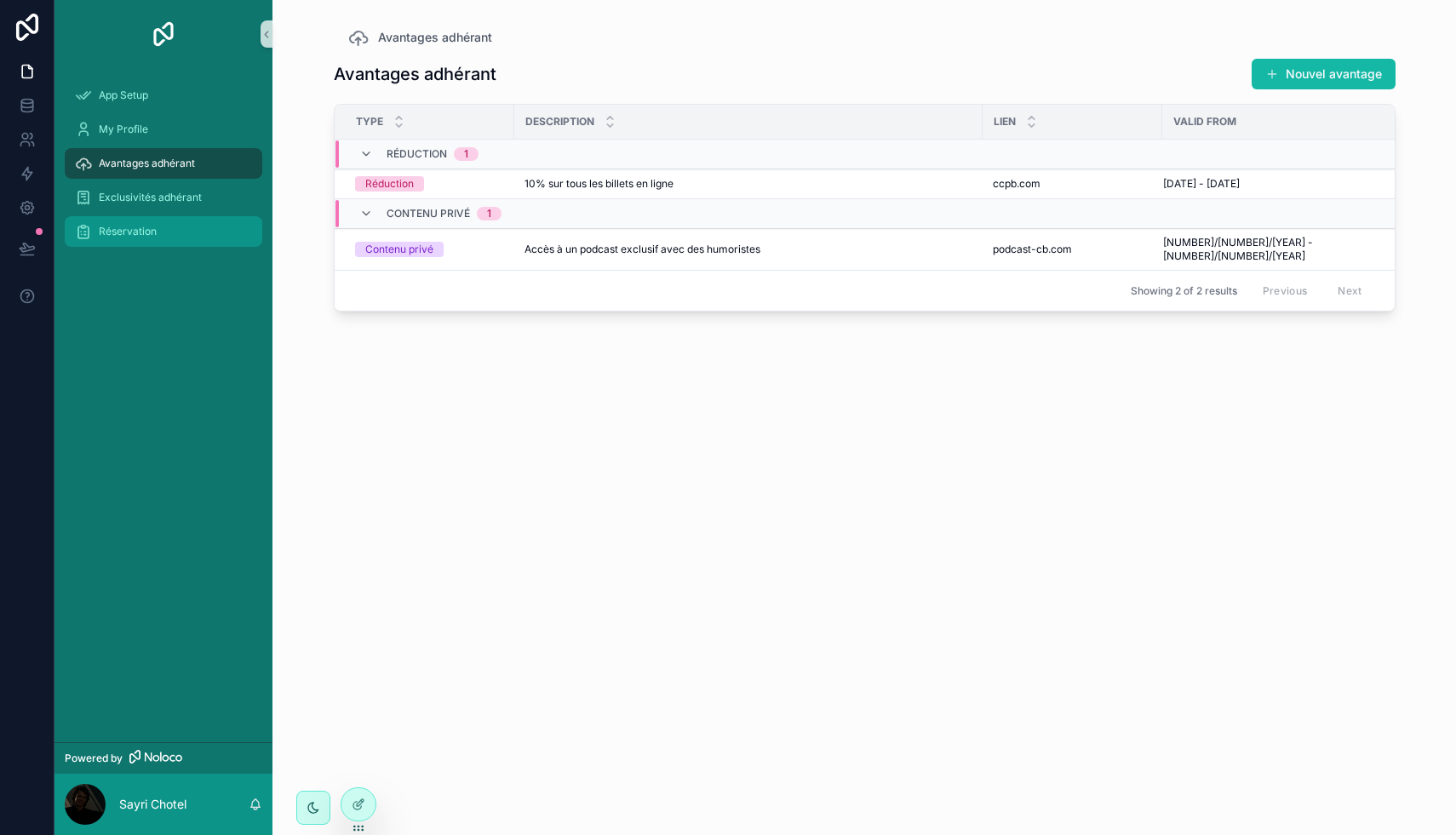 click on "Réservation" at bounding box center (128, 232) 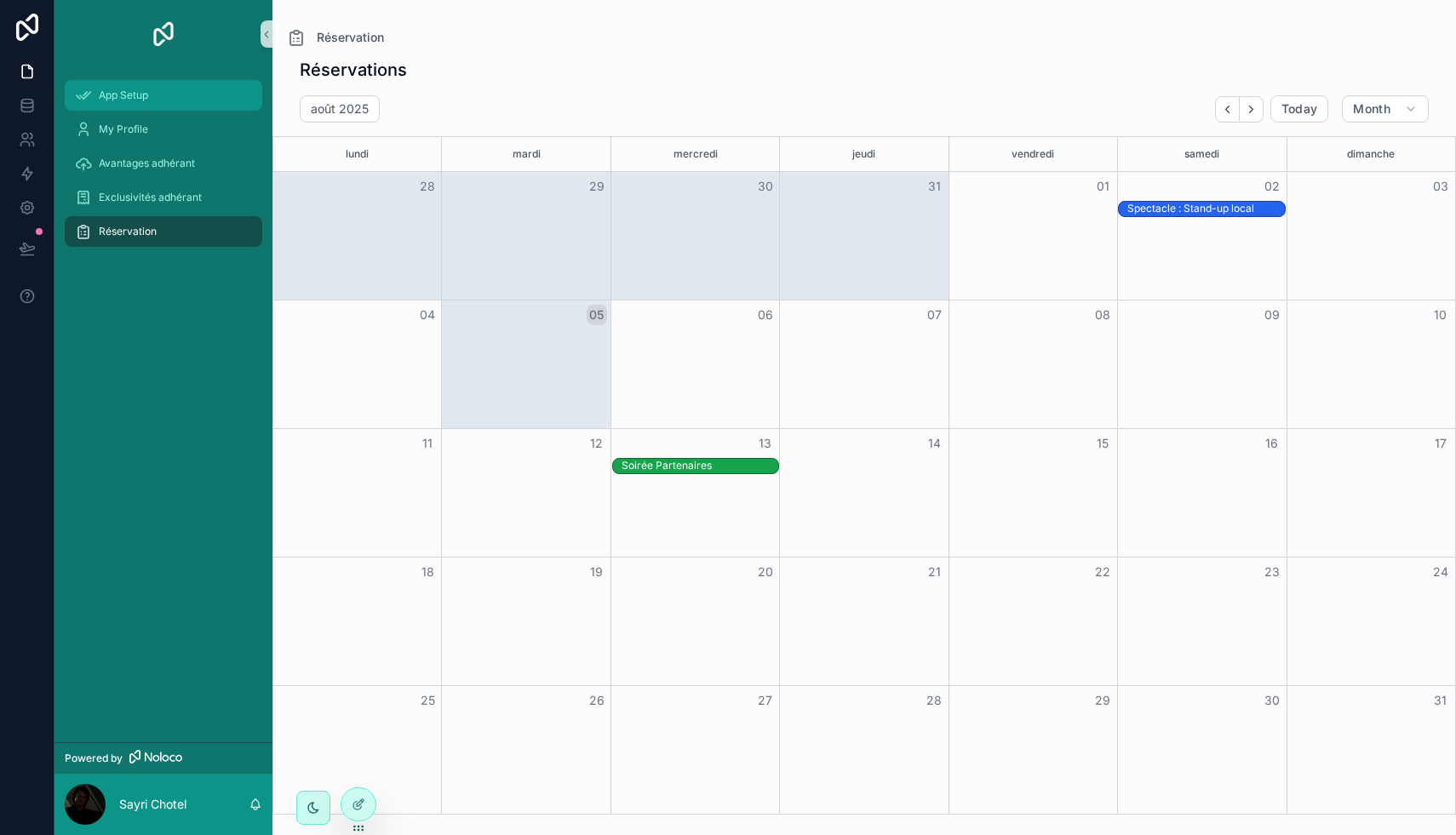 click on "App Setup" at bounding box center (123, 95) 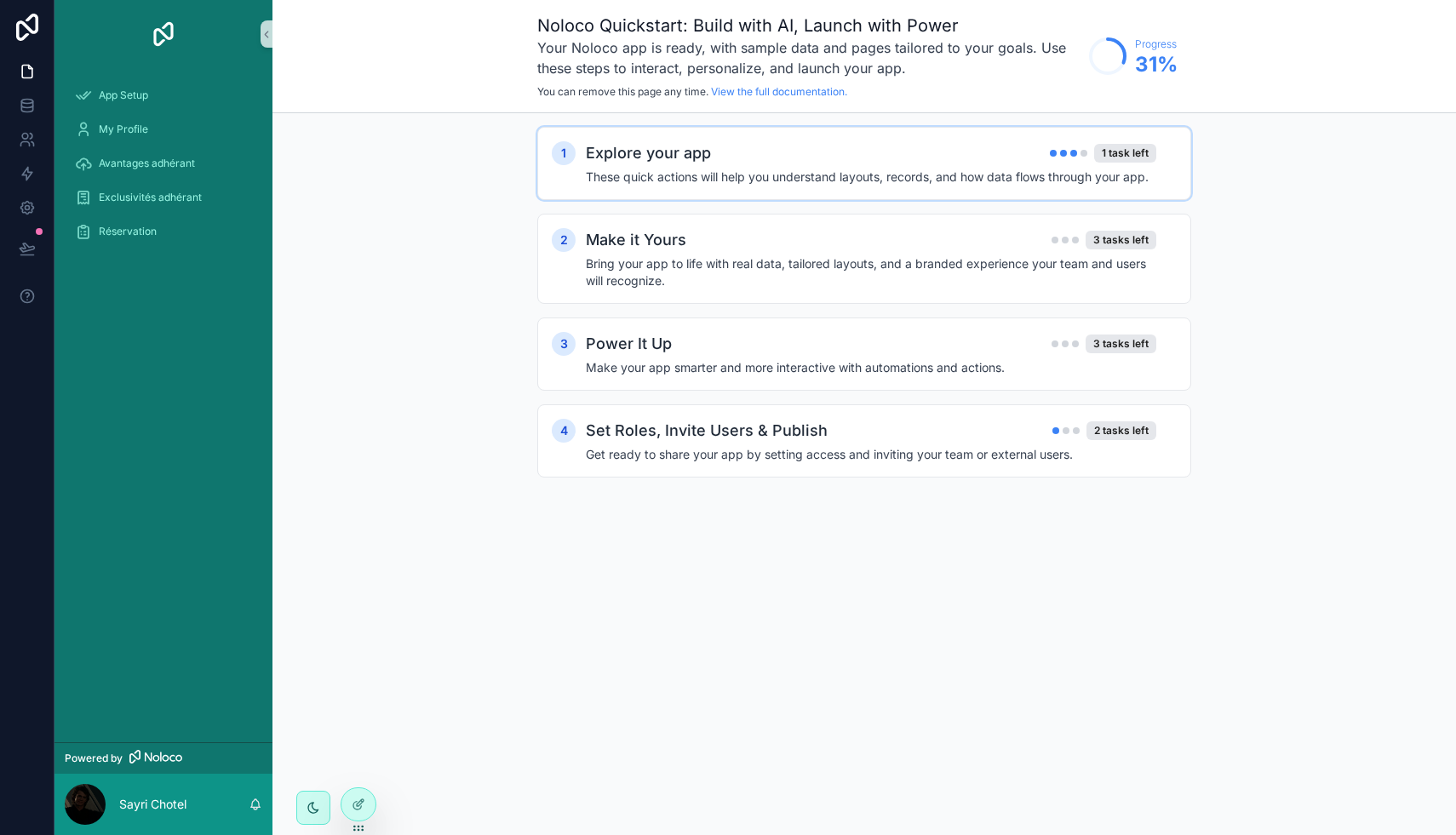 click on "Explore your app 1 task left" at bounding box center (871, 153) 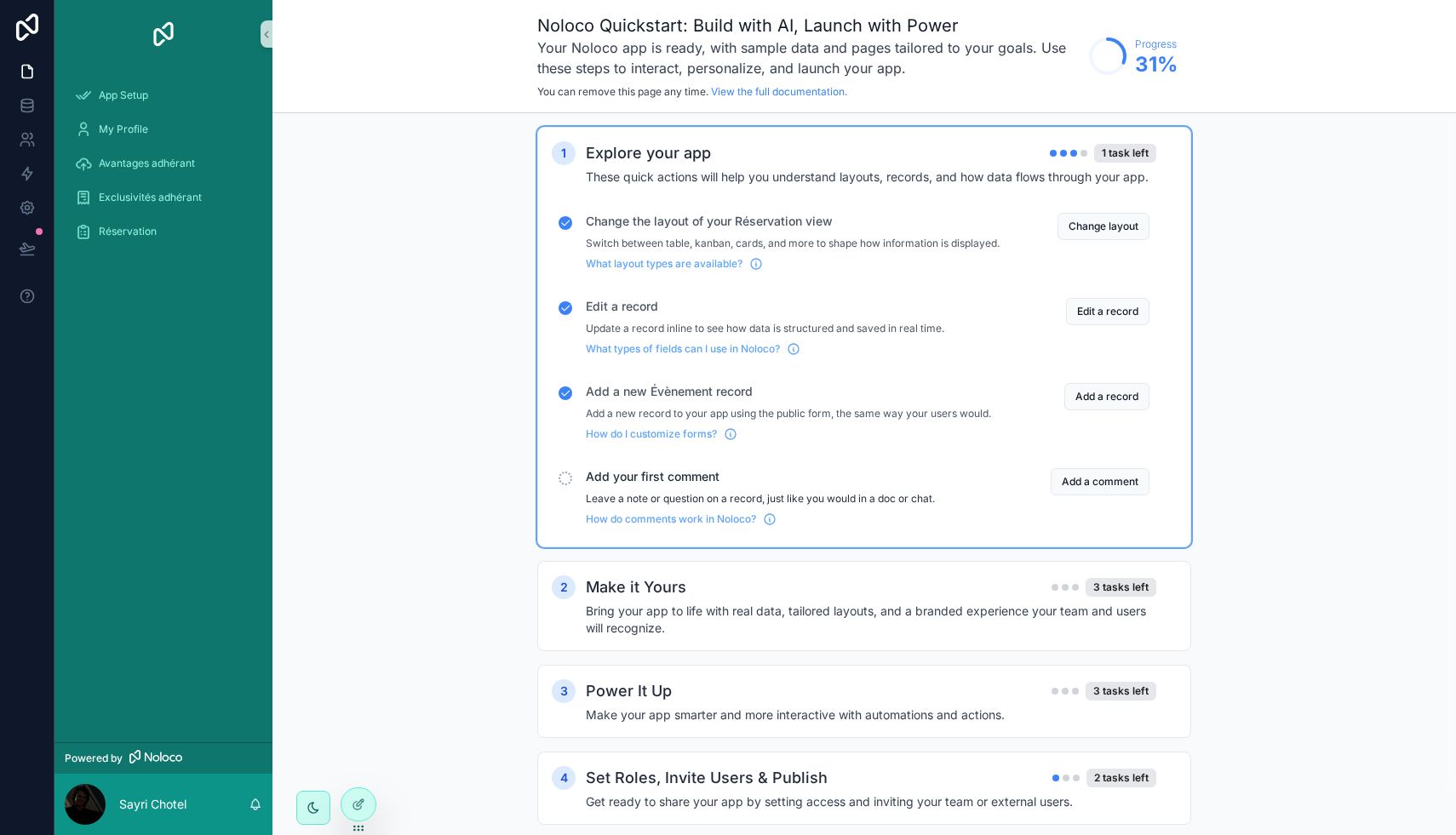 scroll, scrollTop: 51, scrollLeft: 0, axis: vertical 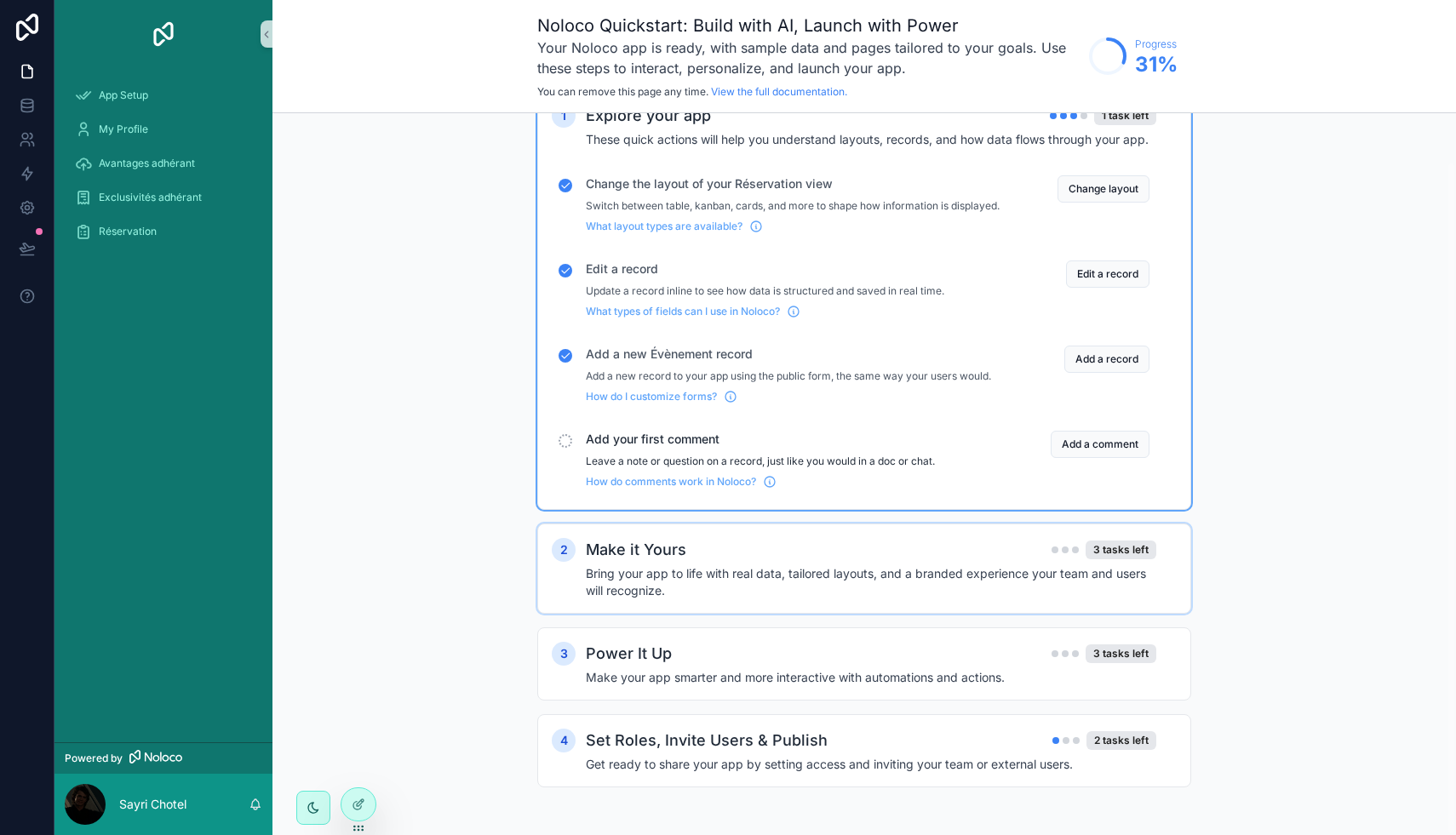 click on "Make it Yours [NUMBER] tasks left Bring your app to life with real data, tailored layouts, and a branded experience your team and users will recognize." at bounding box center (881, 569) 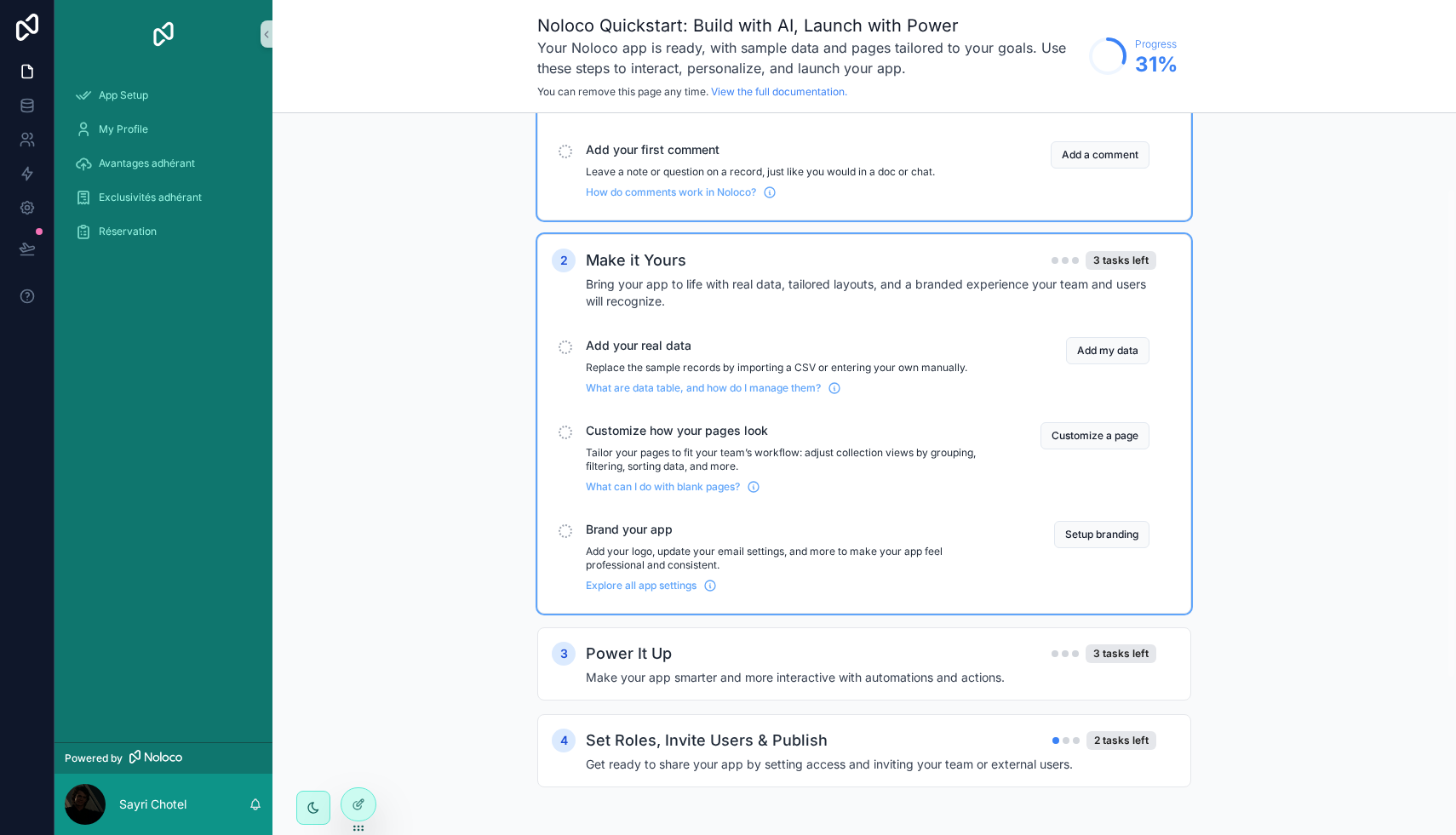 scroll, scrollTop: 340, scrollLeft: 0, axis: vertical 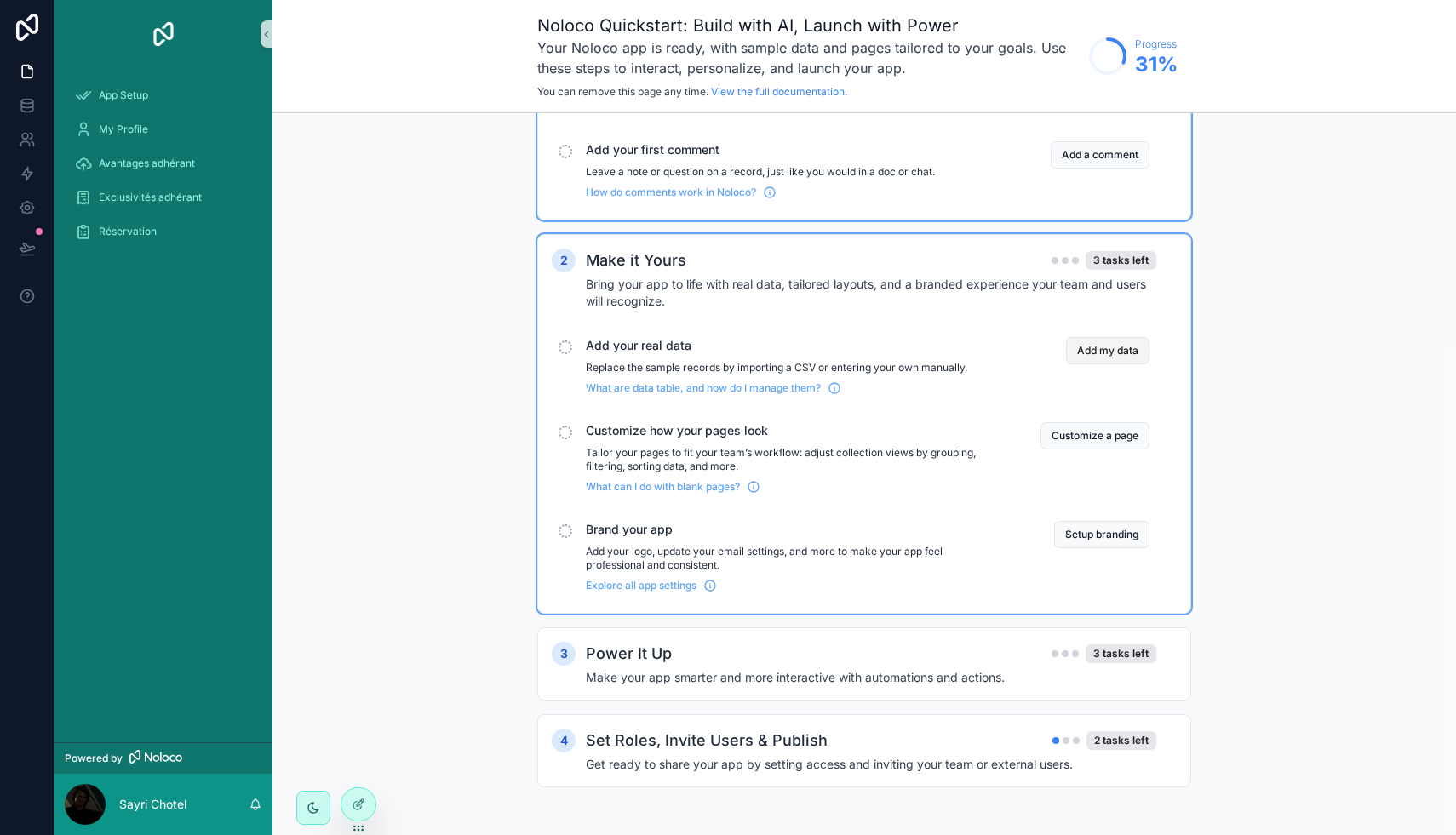 click on "Add my data" at bounding box center [1108, 351] 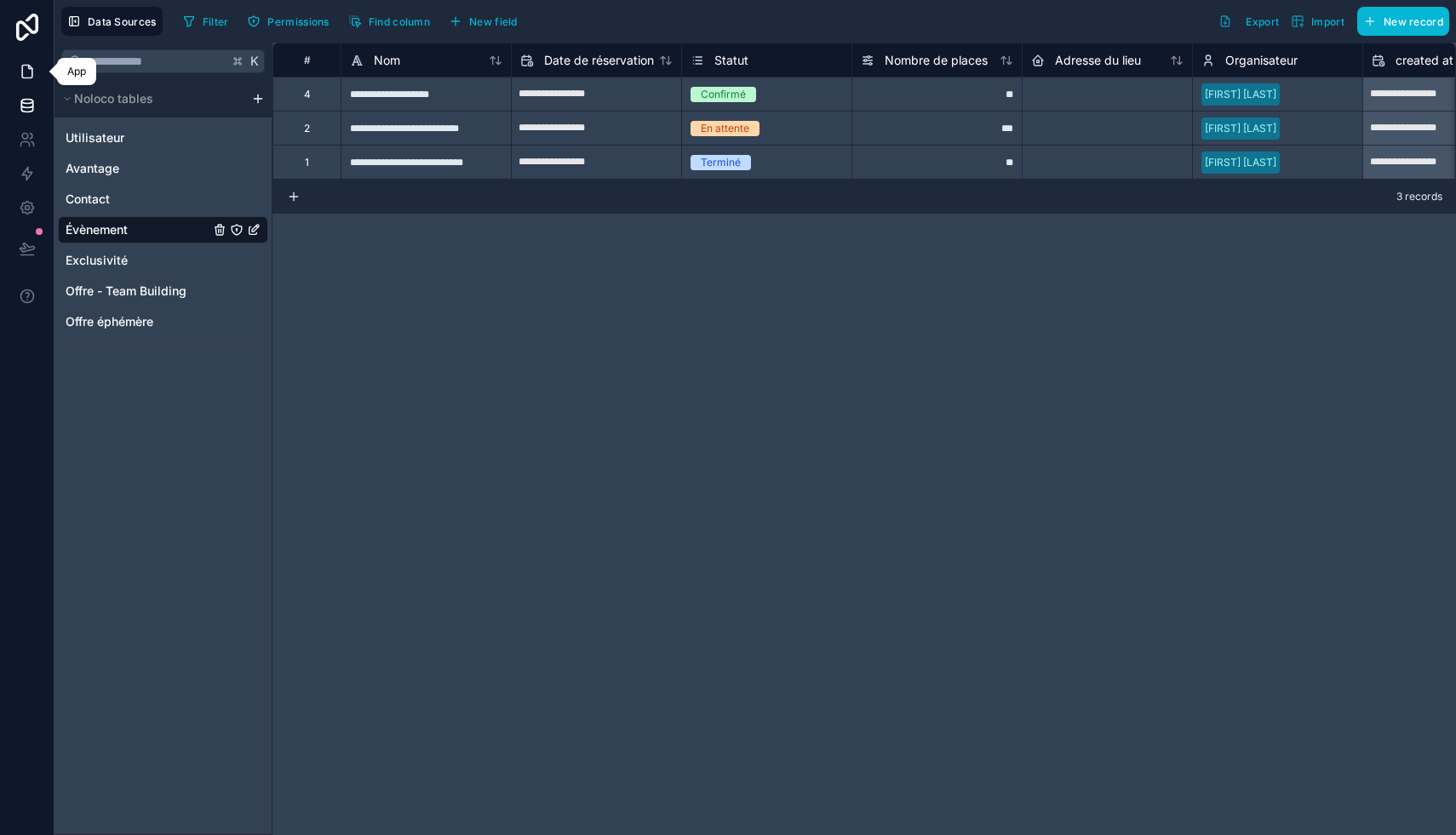 click 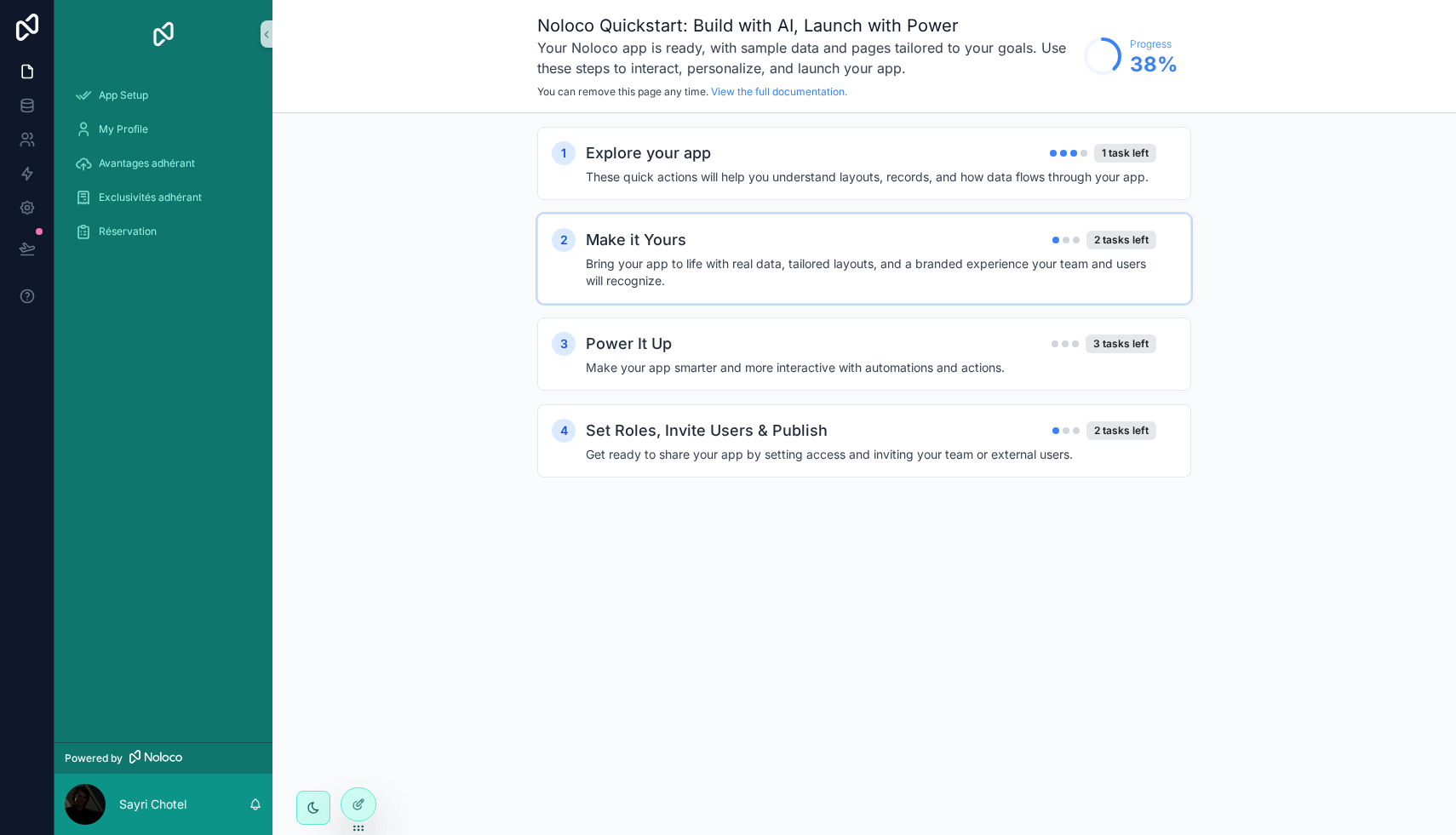 click on "Bring your app to life with real data, tailored layouts, and a branded experience your team and users will recognize." at bounding box center (871, 272) 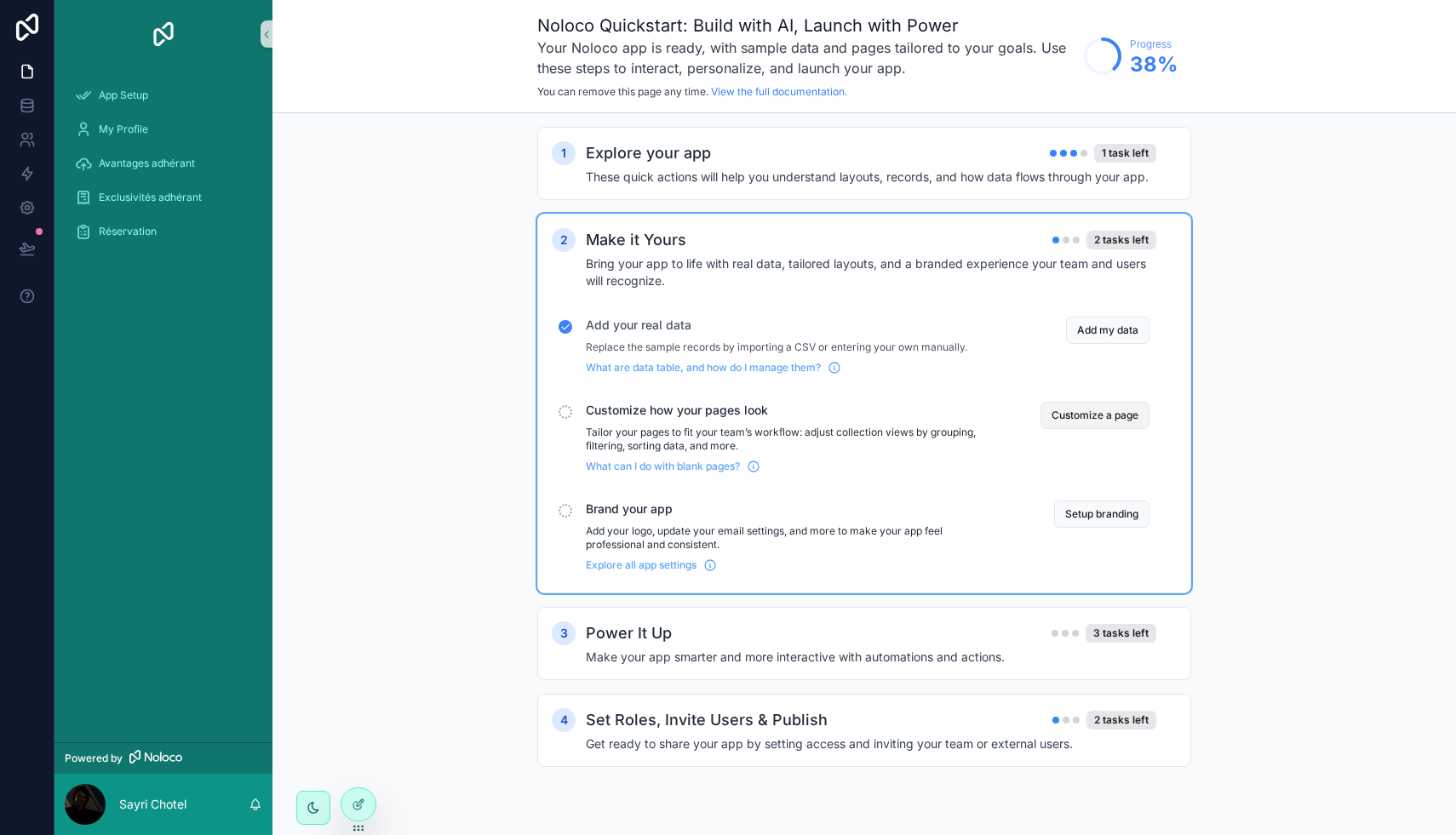 click on "Customize a page" at bounding box center [1095, 415] 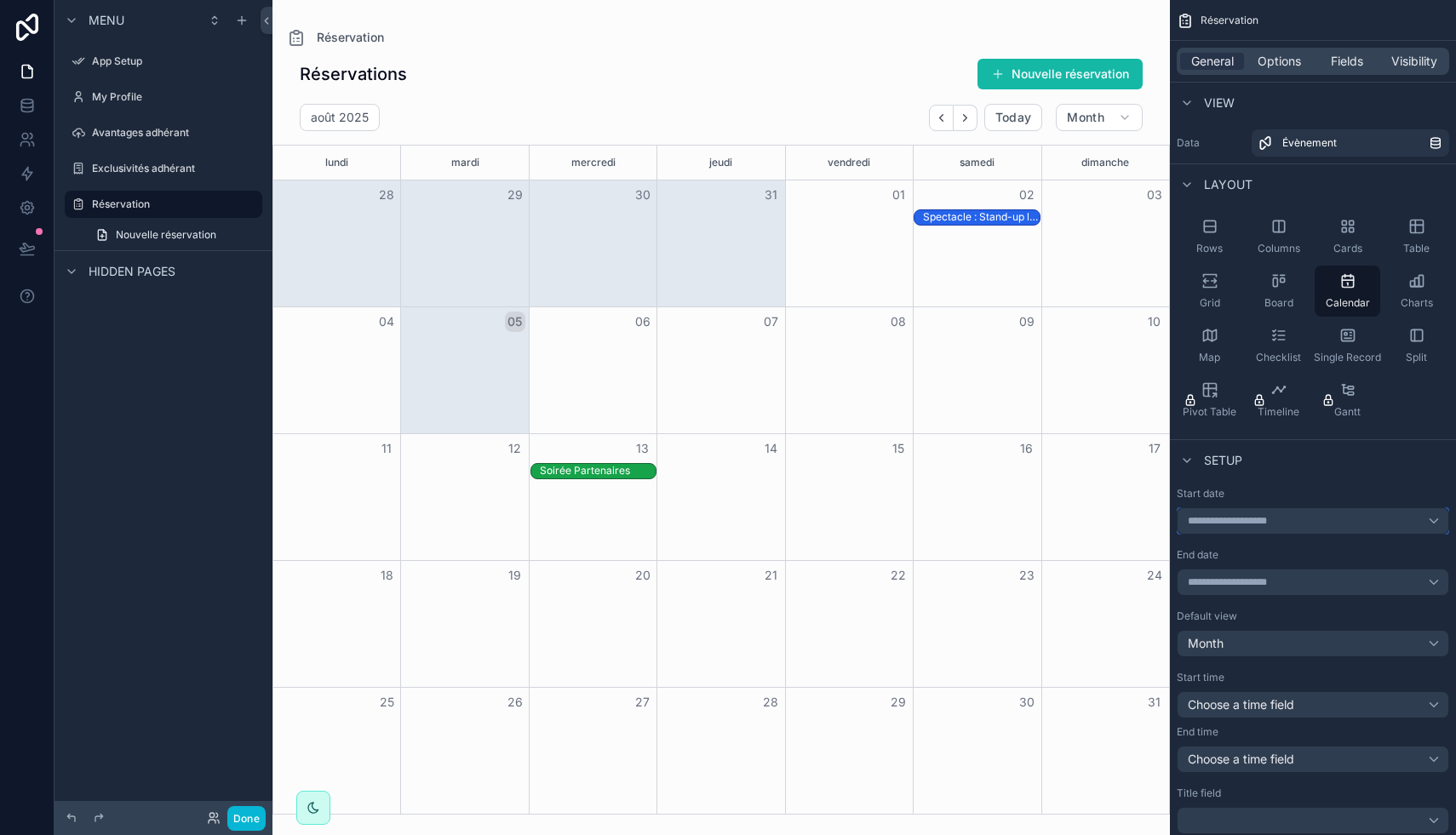 click on "**********" at bounding box center (1313, 521) 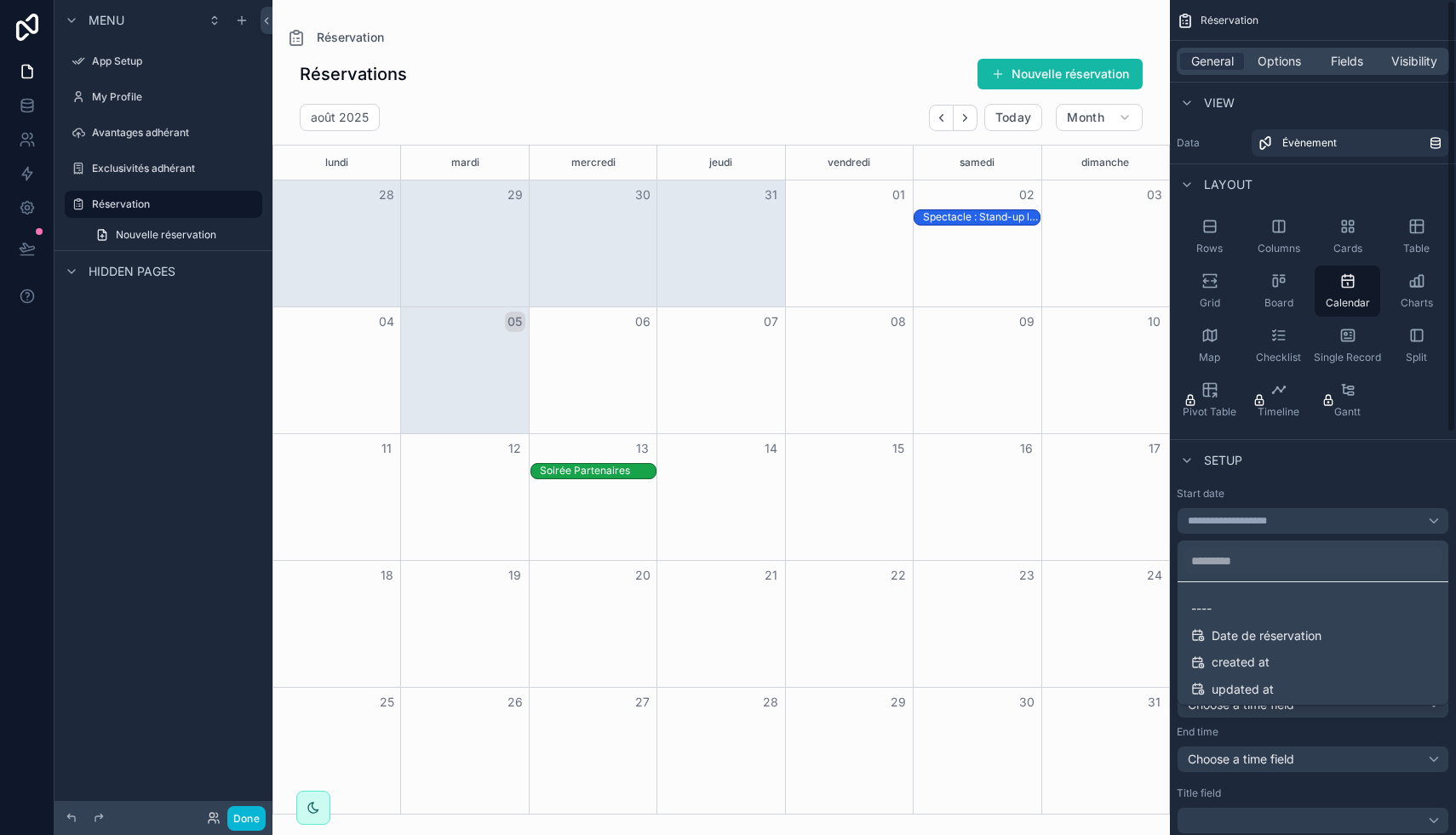 click at bounding box center [728, 417] 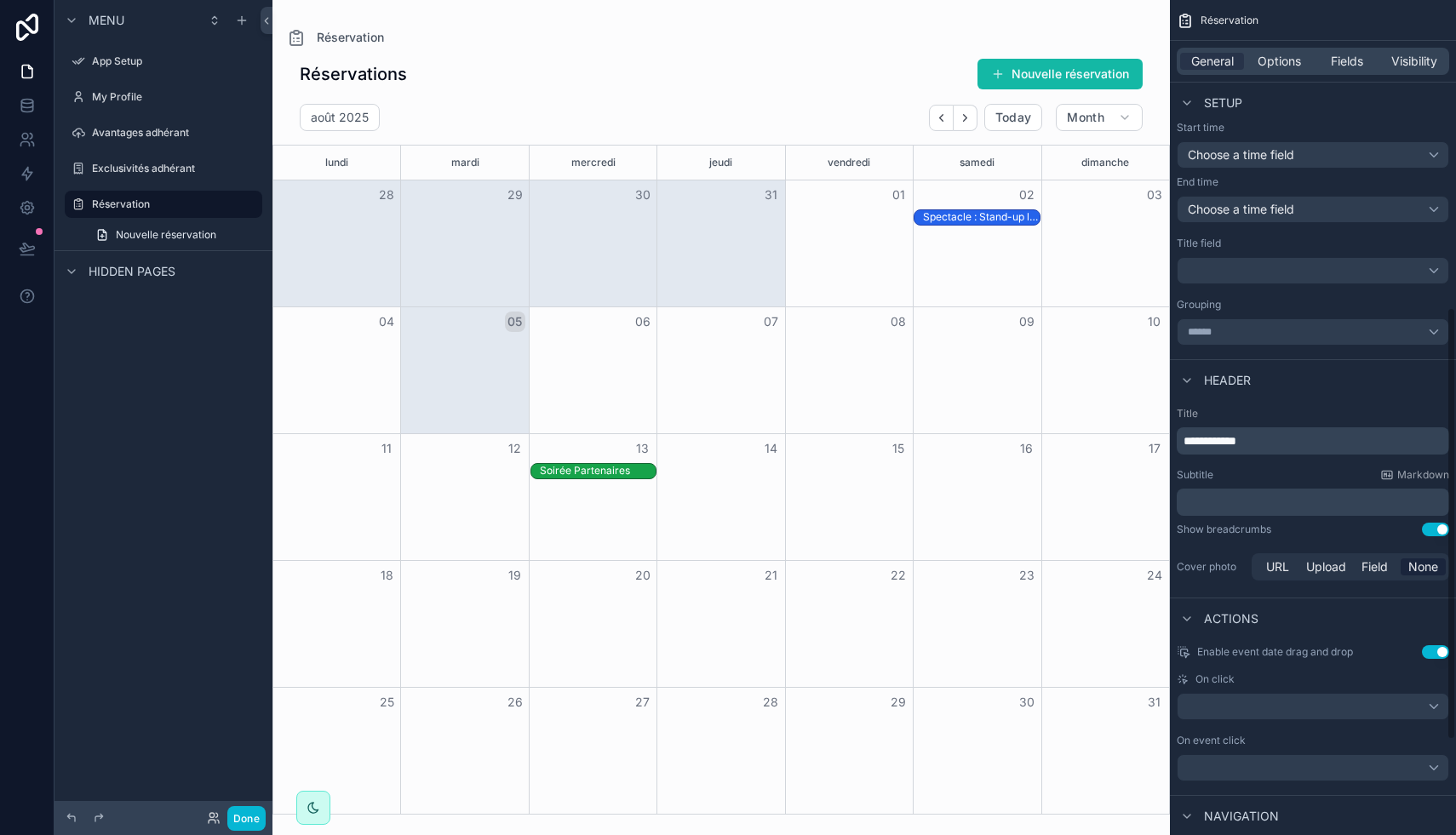 scroll, scrollTop: 592, scrollLeft: 0, axis: vertical 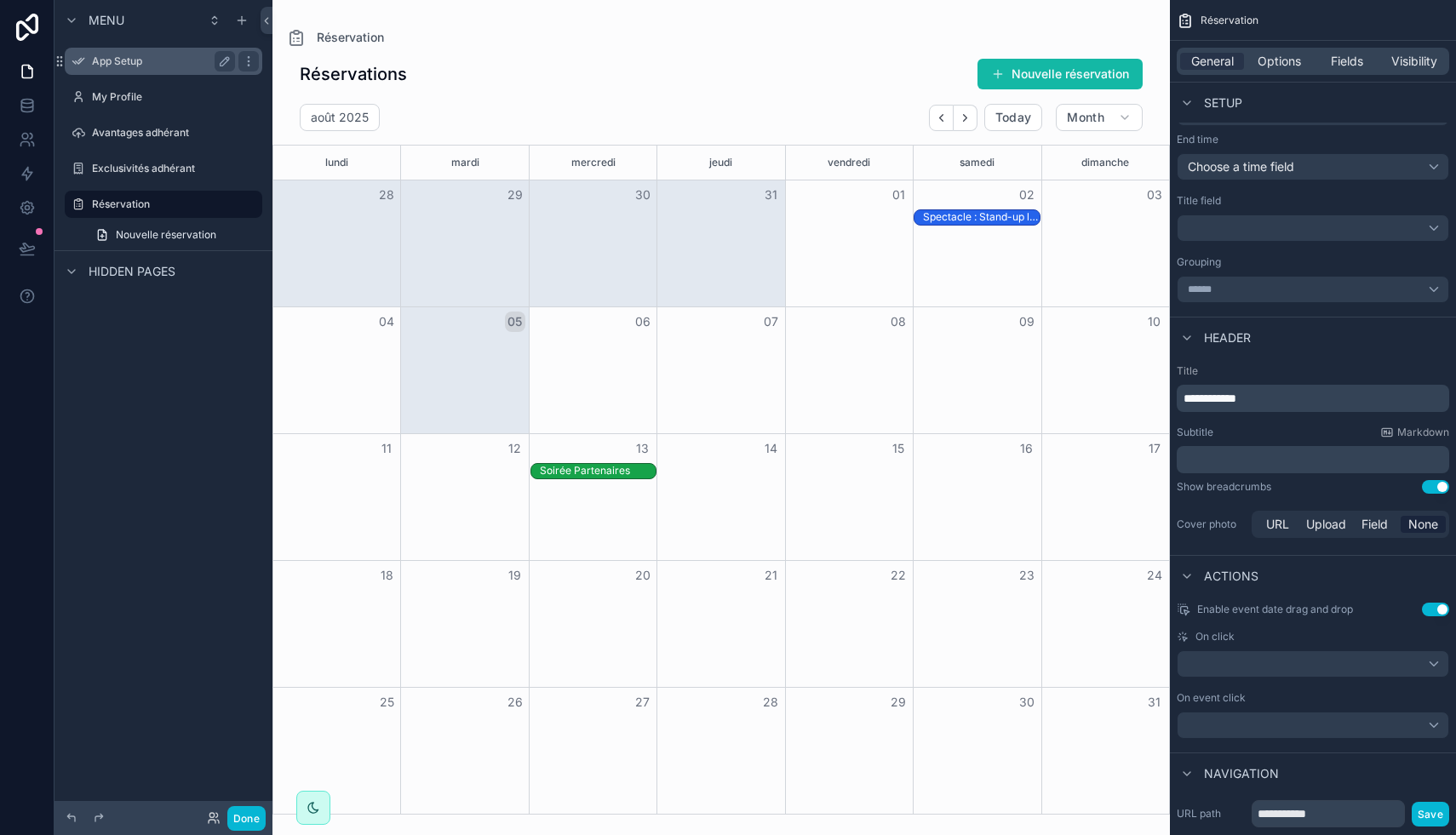 click on "App Setup" at bounding box center [160, 61] 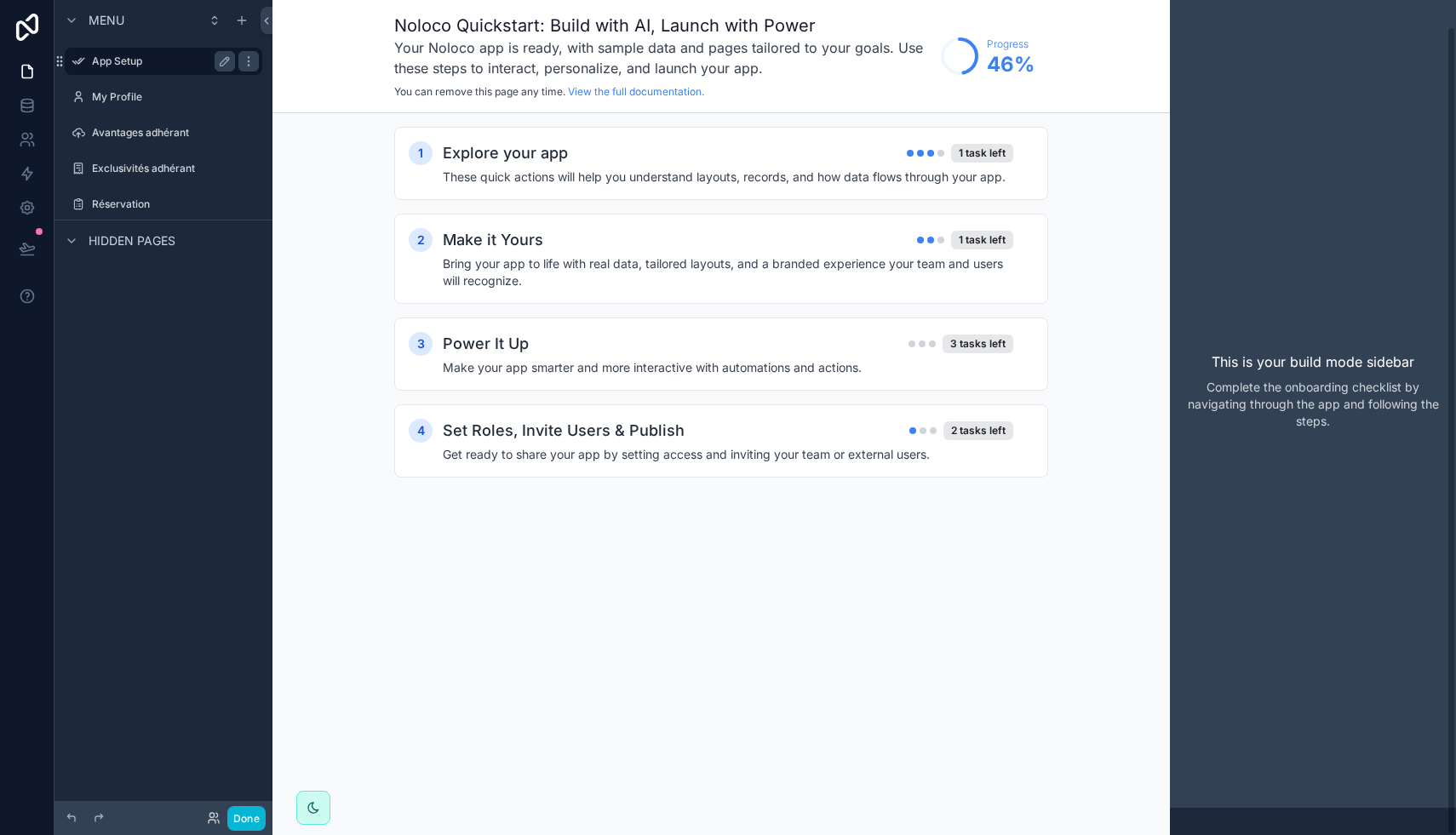 scroll, scrollTop: 27, scrollLeft: 0, axis: vertical 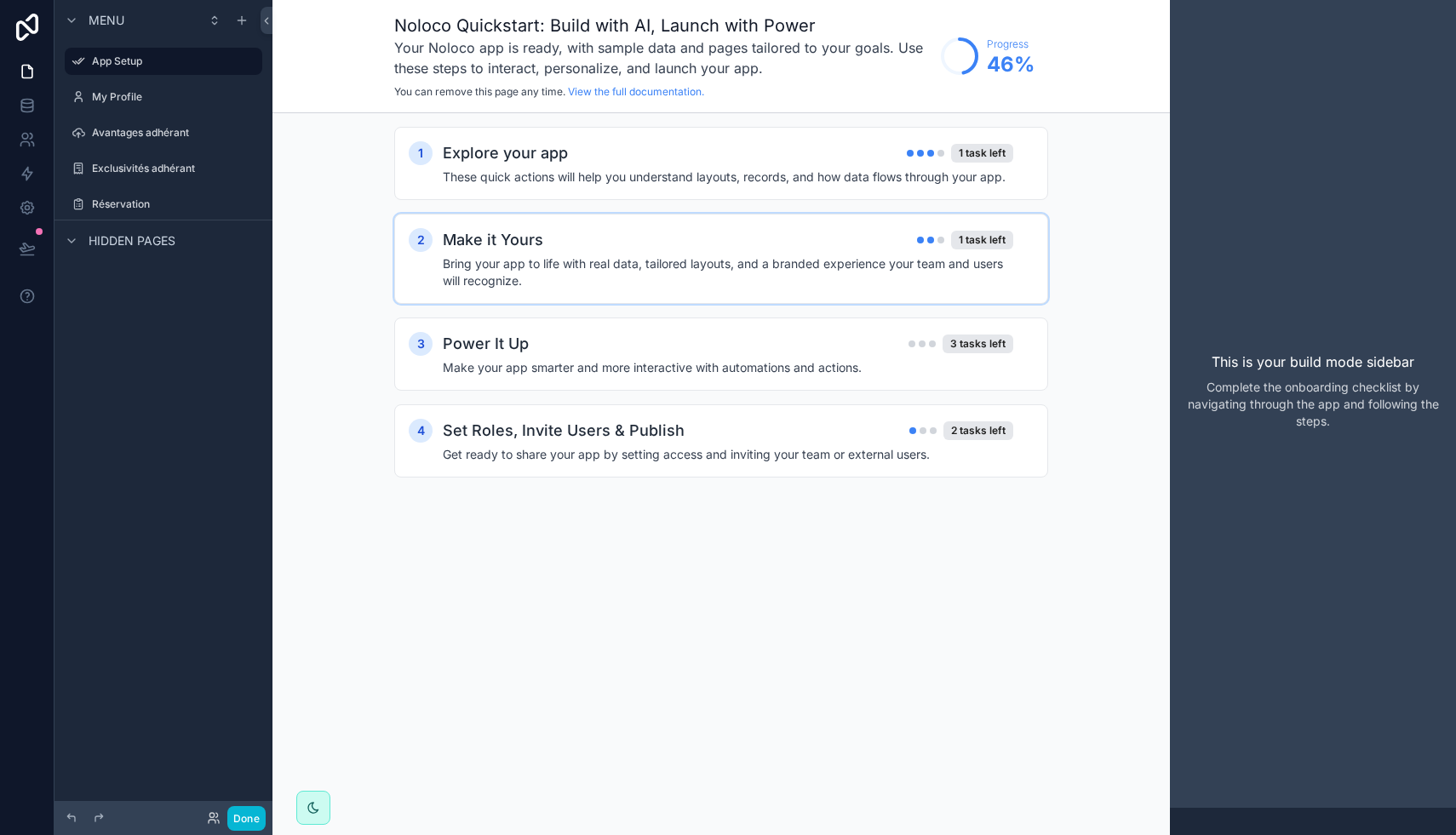 click on "Bring your app to life with real data, tailored layouts, and a branded experience your team and users will recognize." at bounding box center (728, 272) 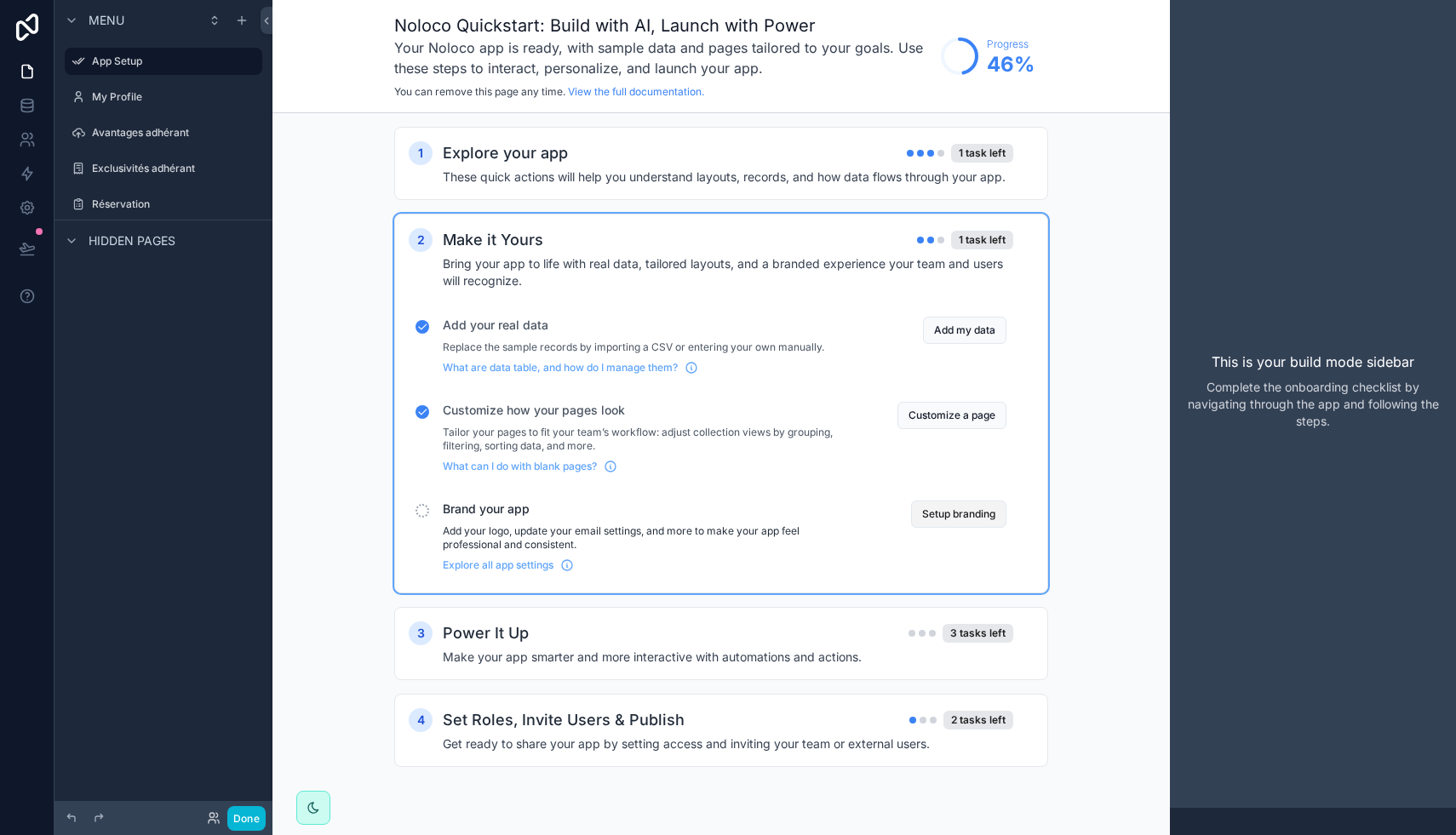 click on "Setup branding" at bounding box center (959, 514) 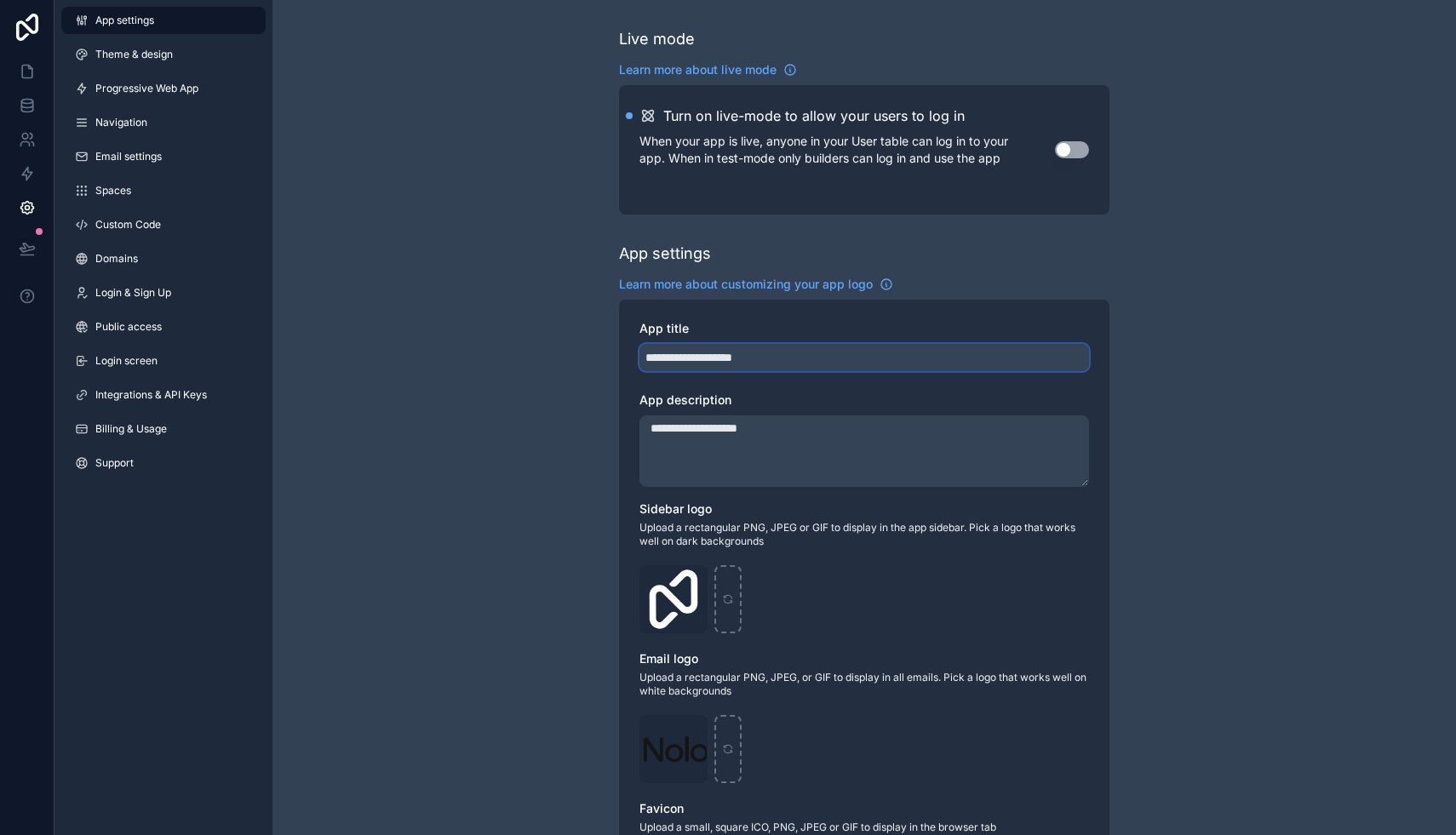 click on "**********" at bounding box center (864, 357) 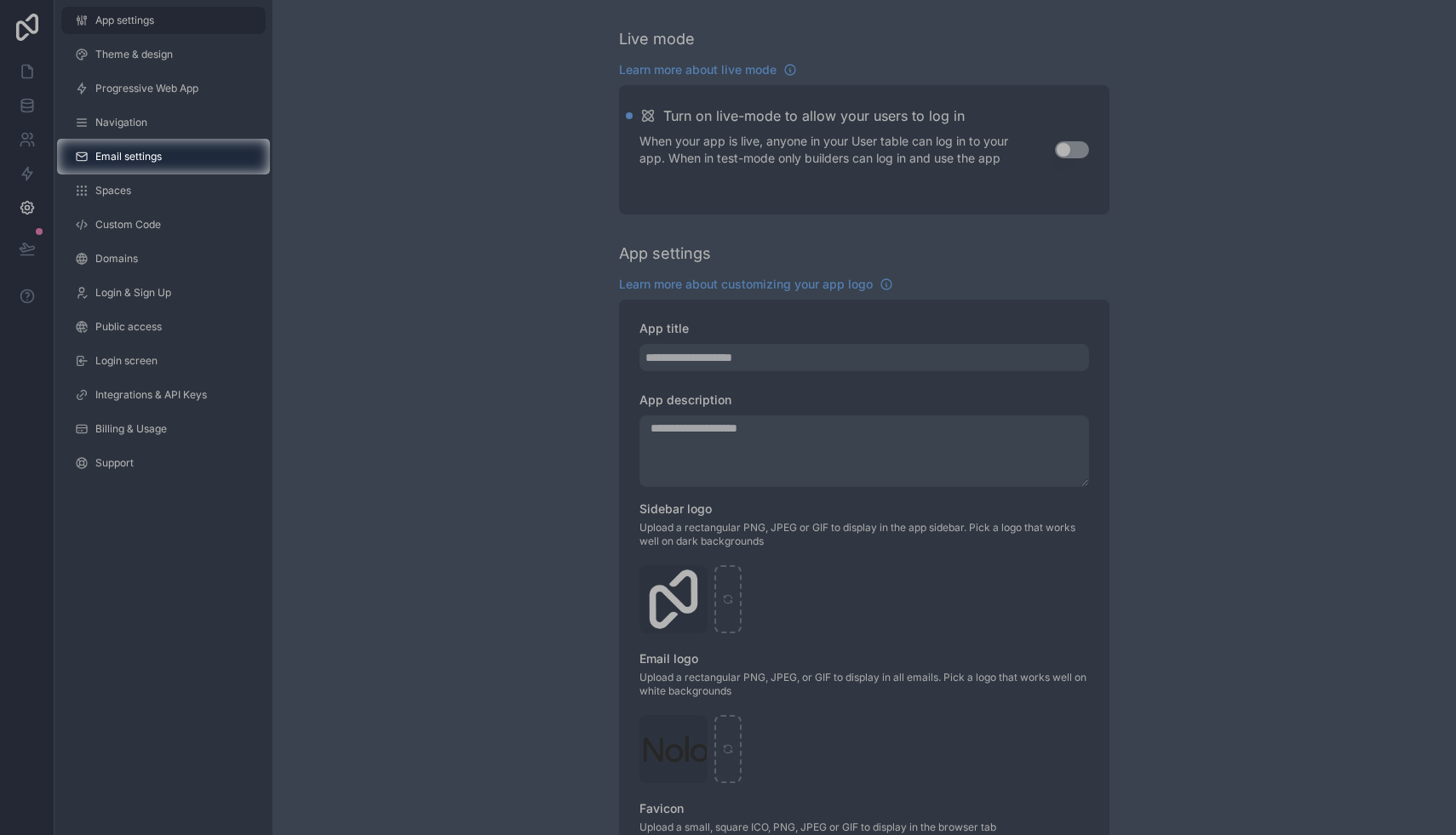click at bounding box center [728, 505] 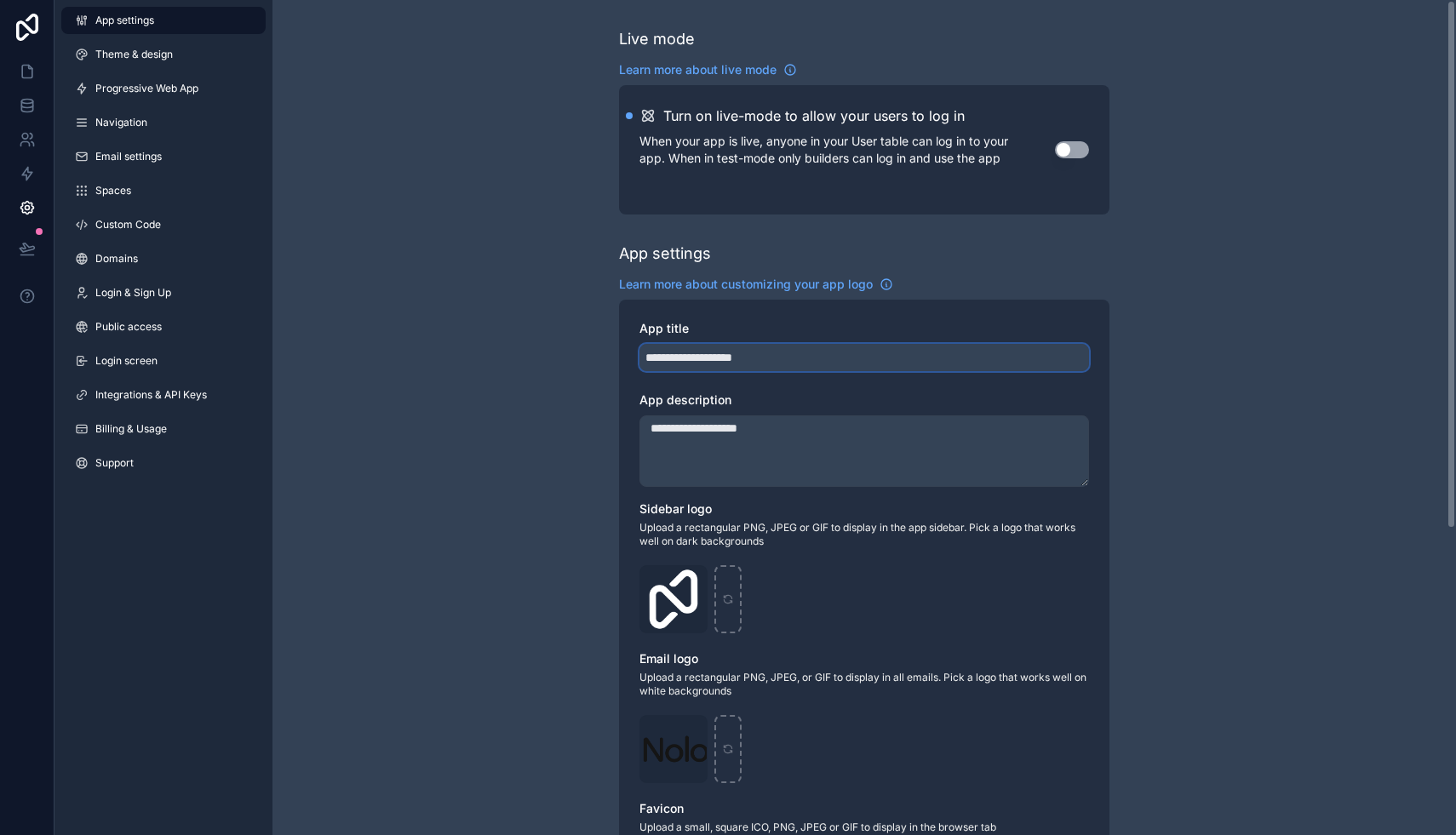 click on "**********" at bounding box center [864, 357] 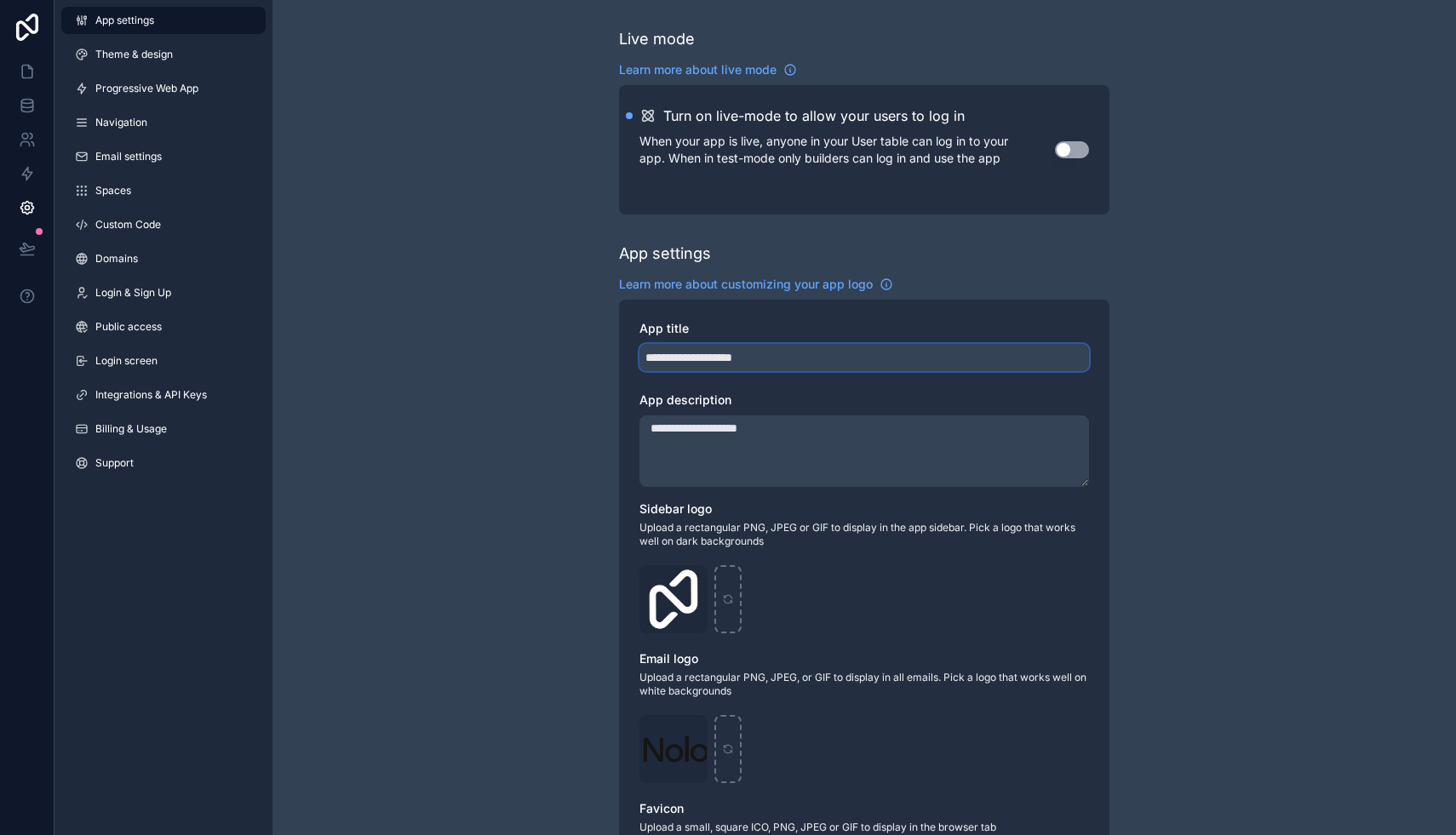 click on "**********" at bounding box center [864, 357] 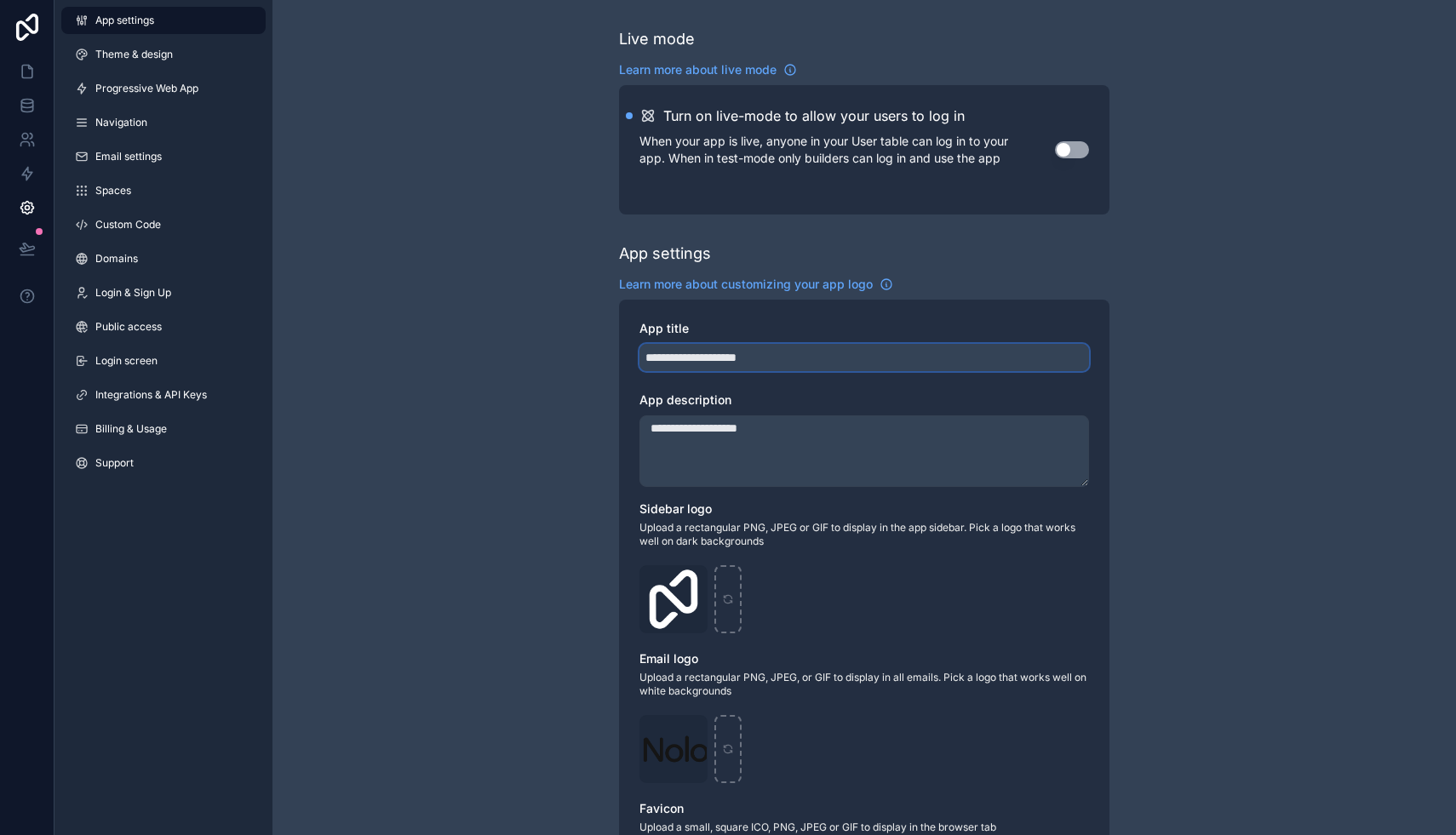 click on "**********" at bounding box center (864, 357) 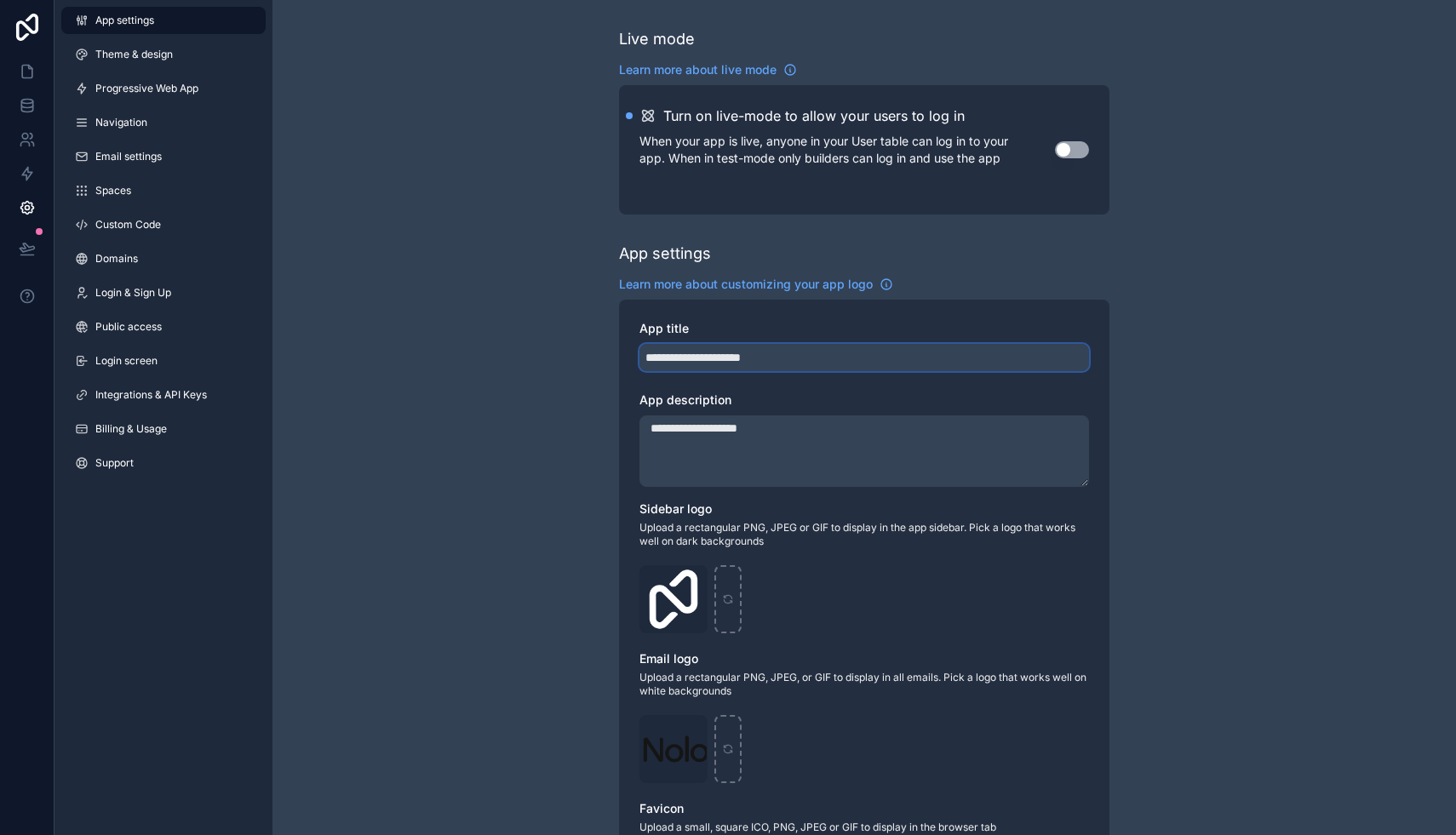 click on "**********" at bounding box center [864, 357] 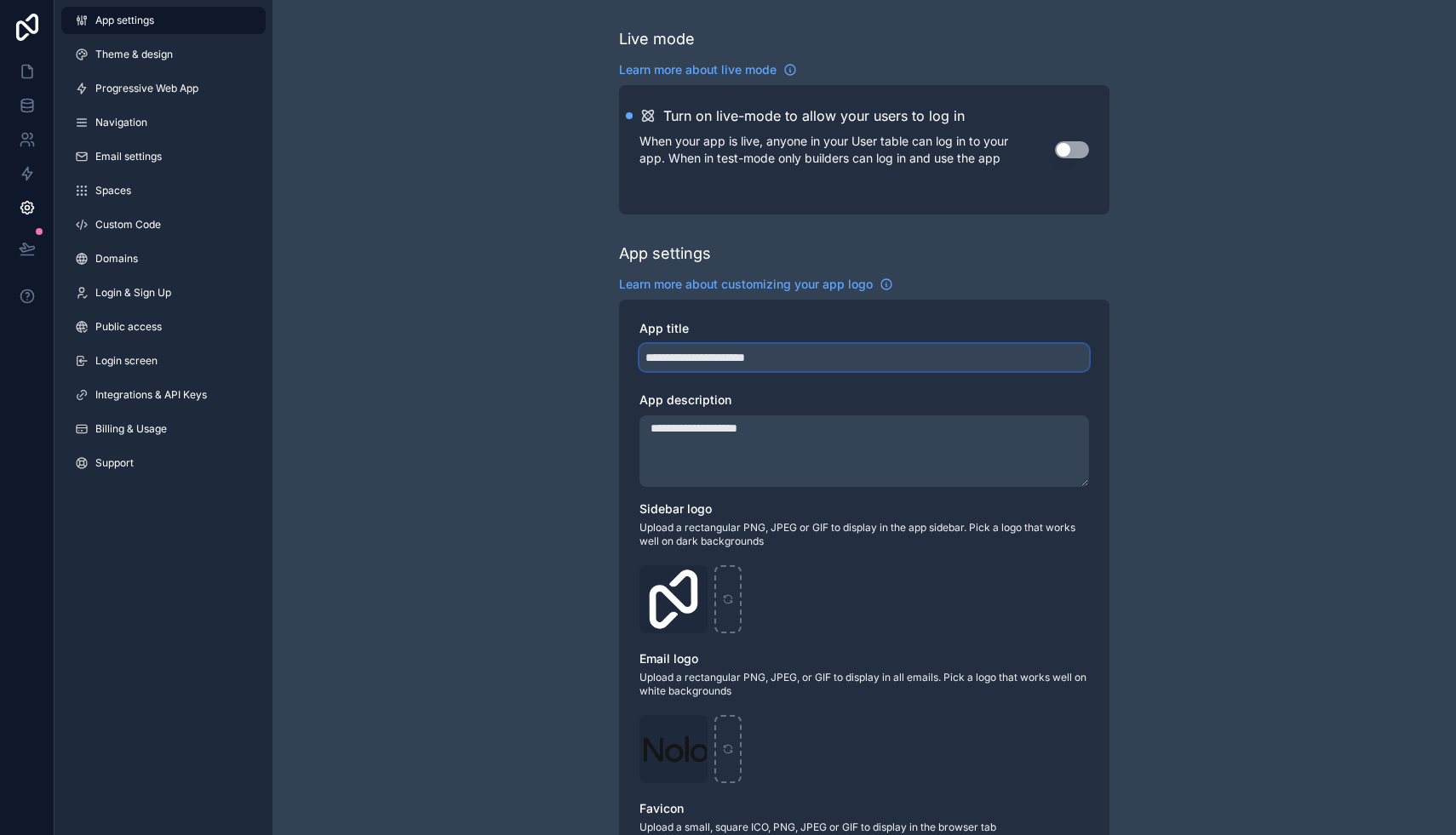 type on "**********" 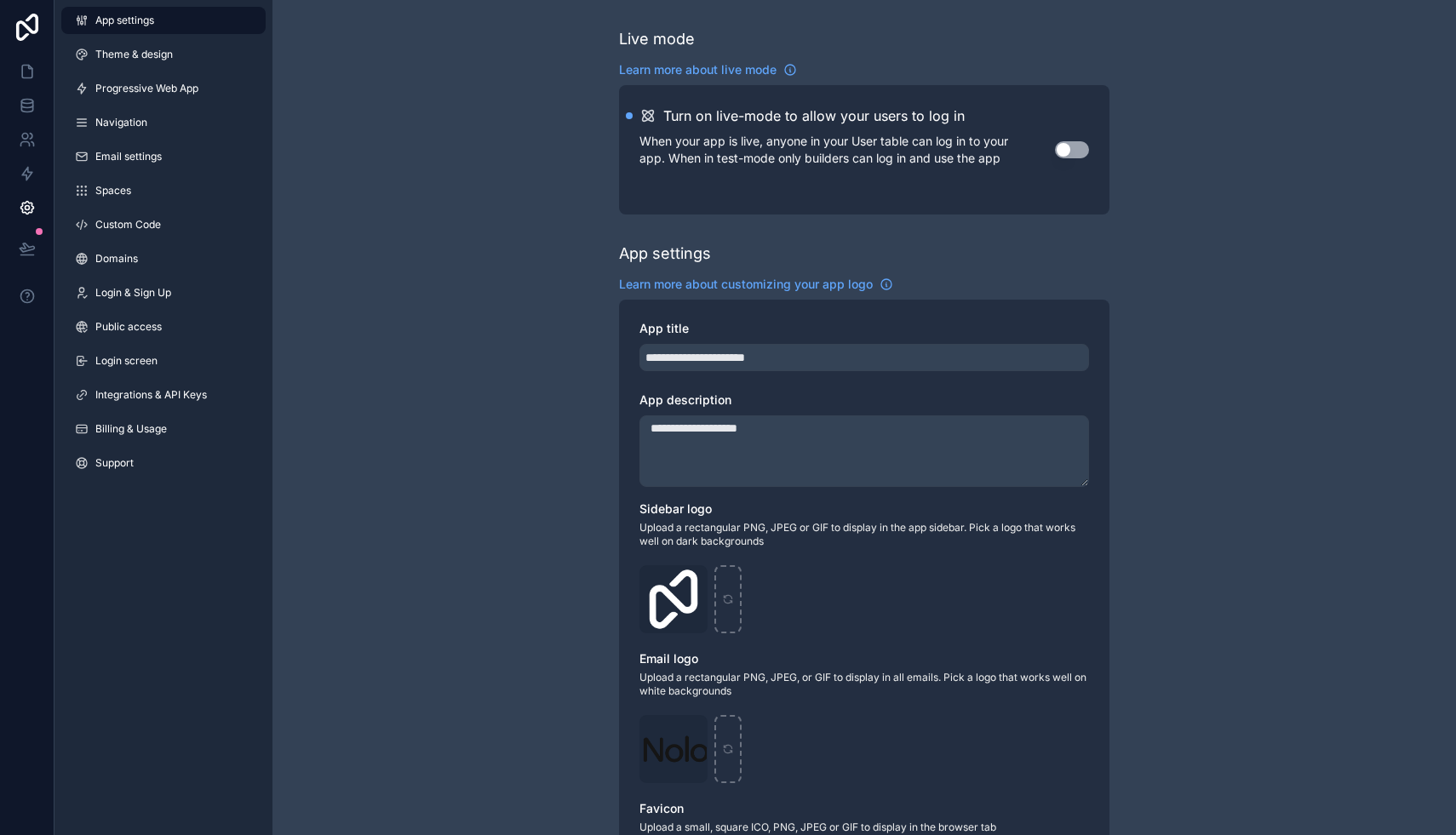 click on "**********" at bounding box center [864, 451] 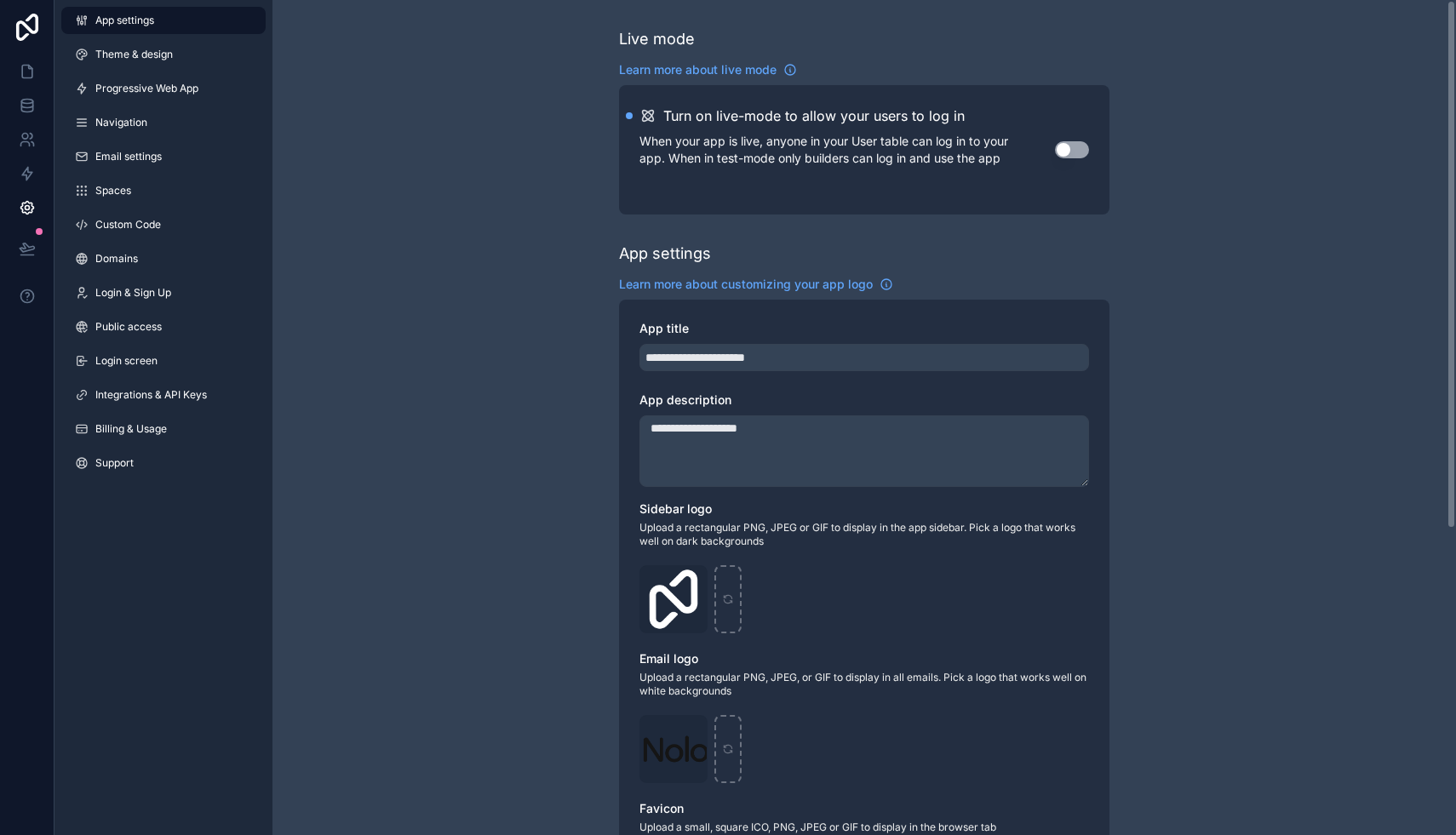 click on "**********" at bounding box center (864, 451) 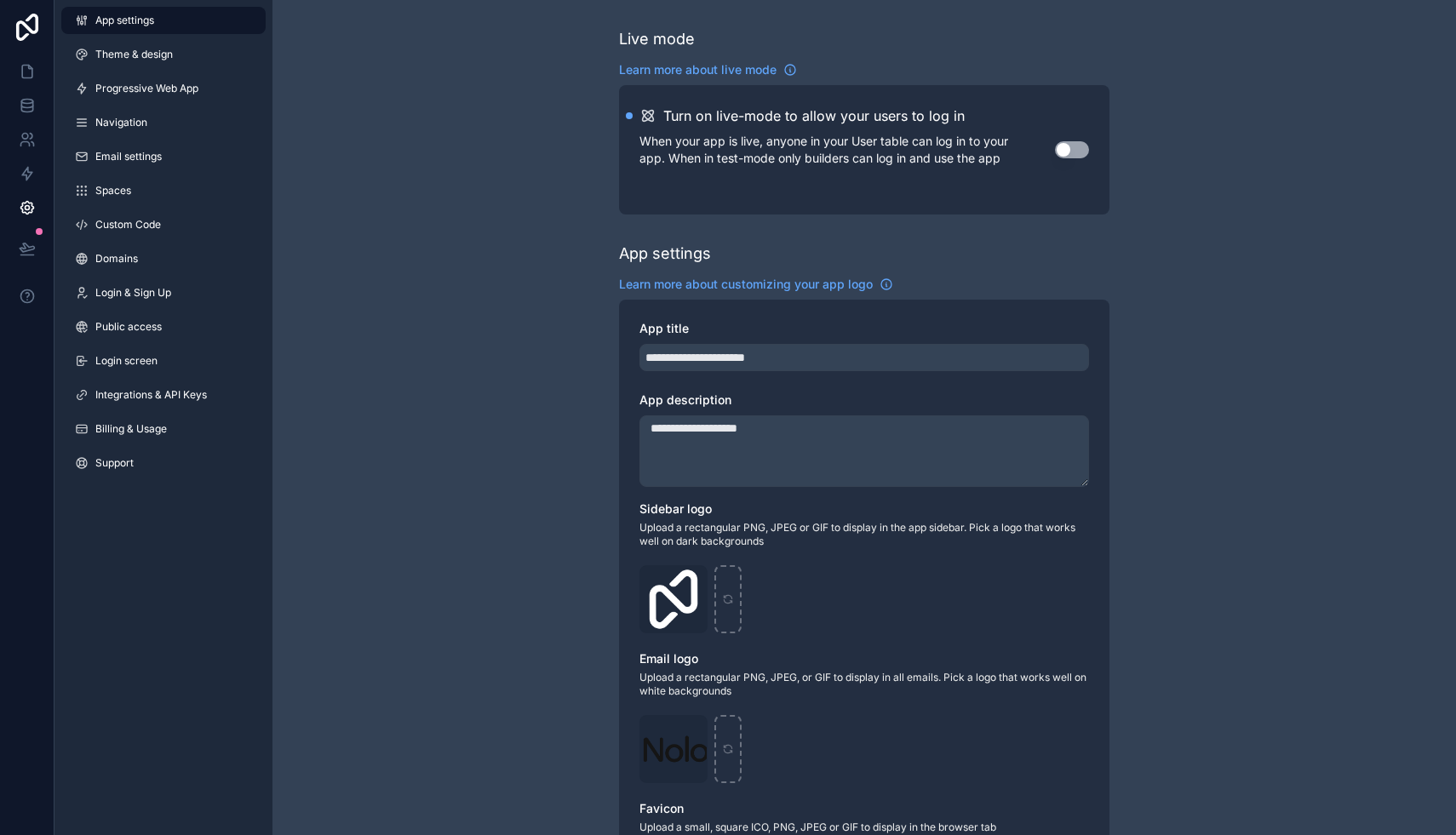 click on "**********" at bounding box center [864, 451] 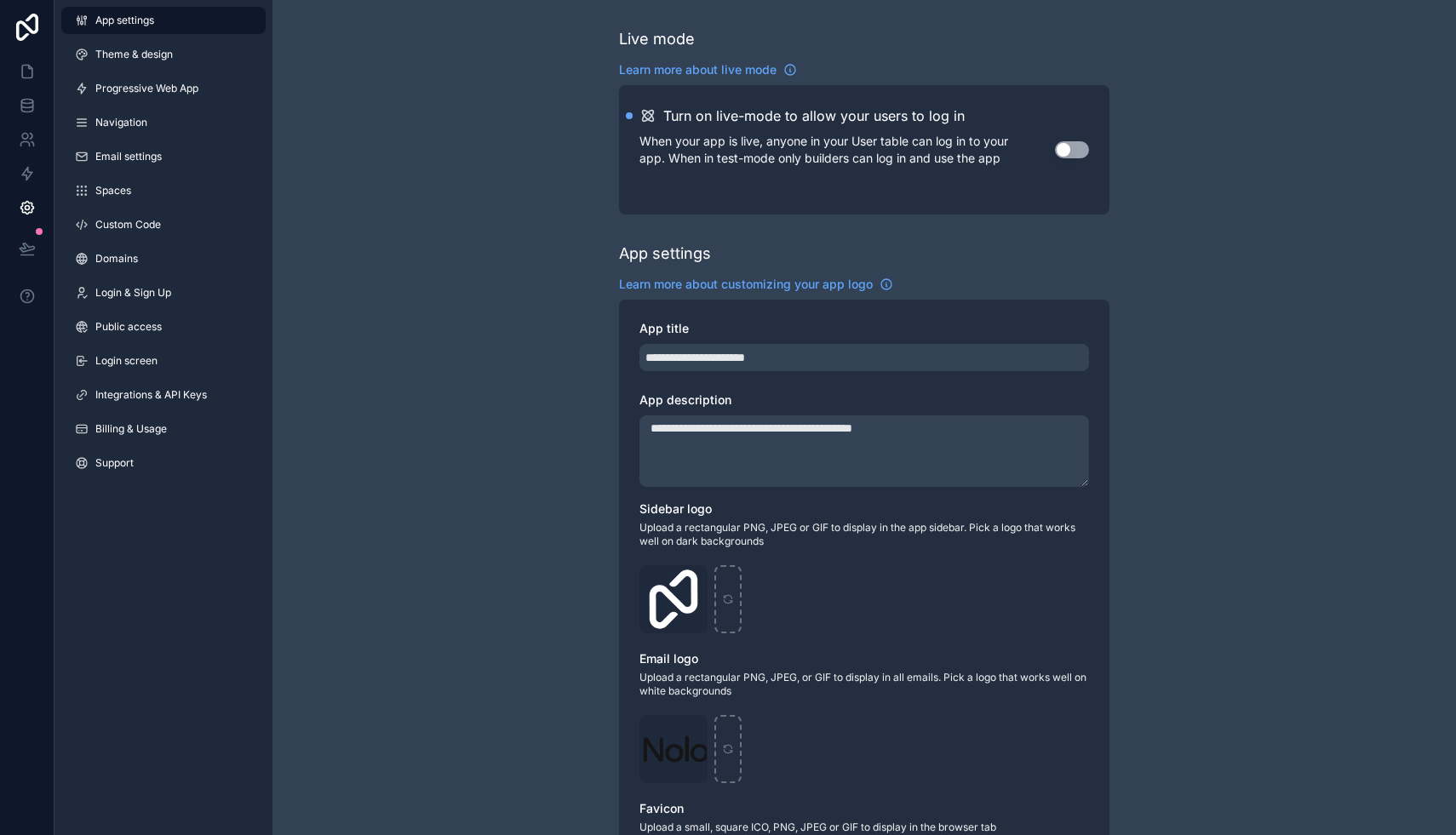 type on "**********" 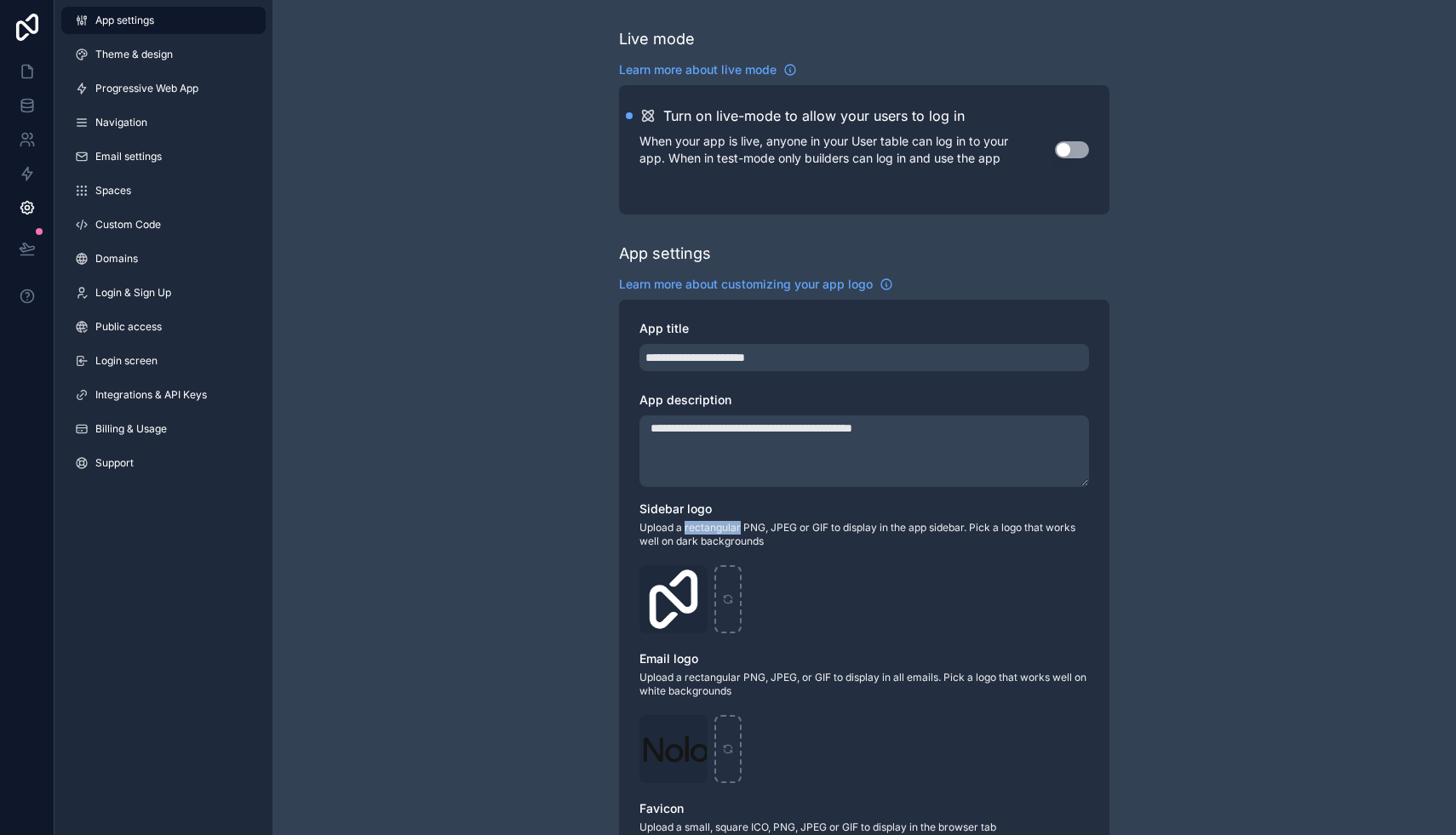 click on "Upload a rectangular PNG, JPEG or GIF to display in the app sidebar. Pick a logo that works well on dark backgrounds" at bounding box center (864, 535) 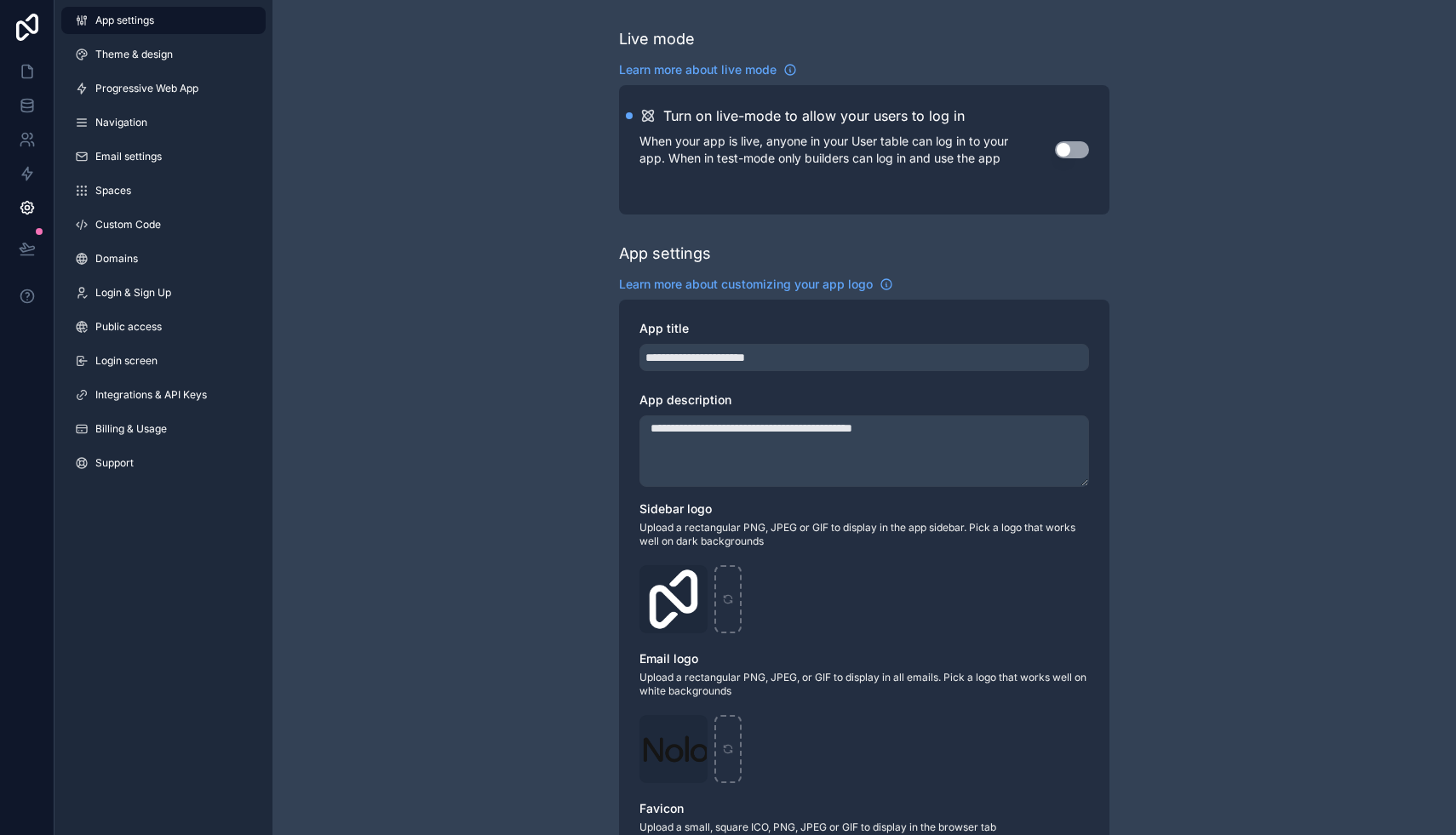 click on "Upload a rectangular PNG, JPEG or GIF to display in the app sidebar. Pick a logo that works well on dark backgrounds" at bounding box center [864, 535] 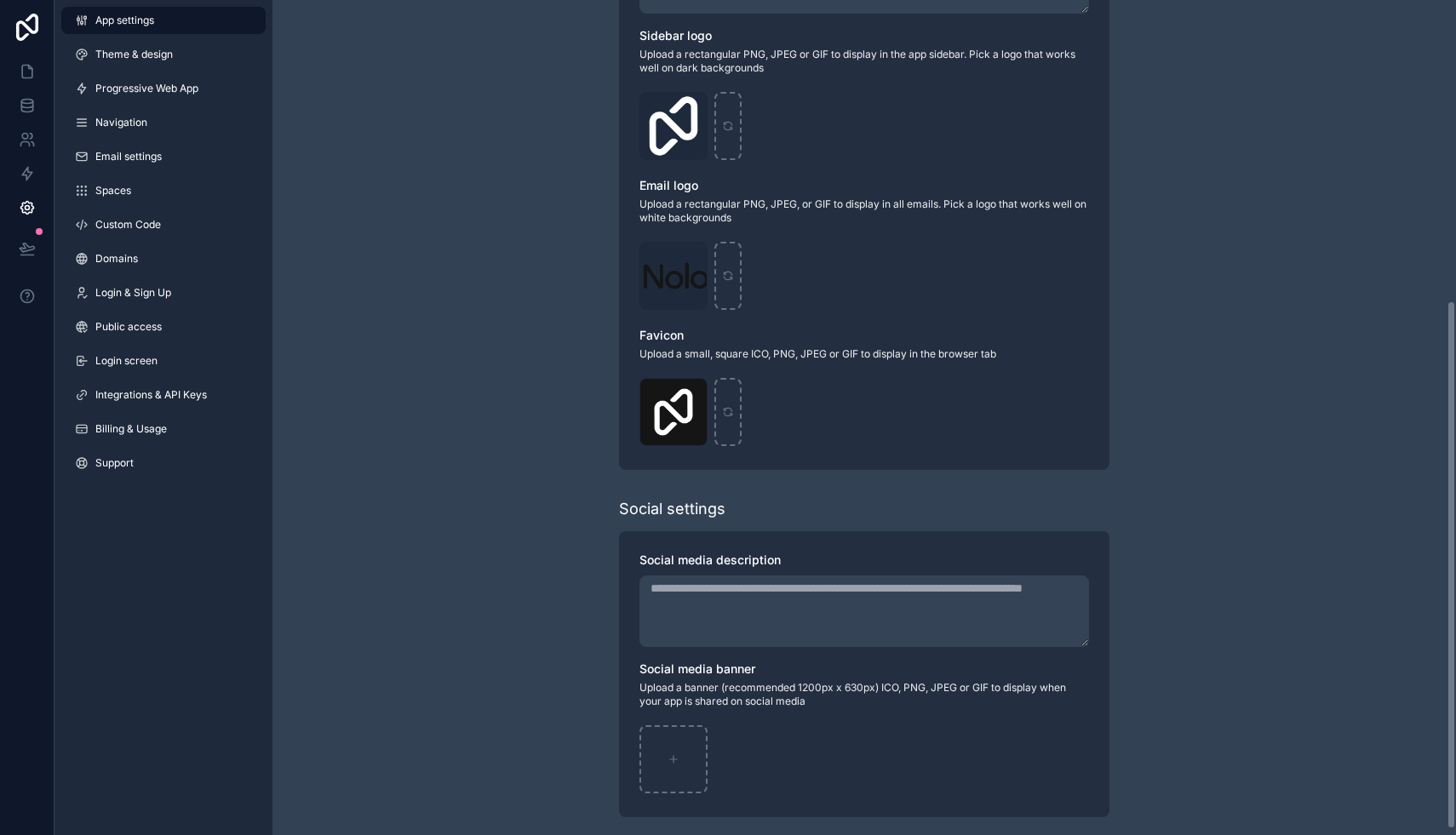 scroll, scrollTop: 0, scrollLeft: 0, axis: both 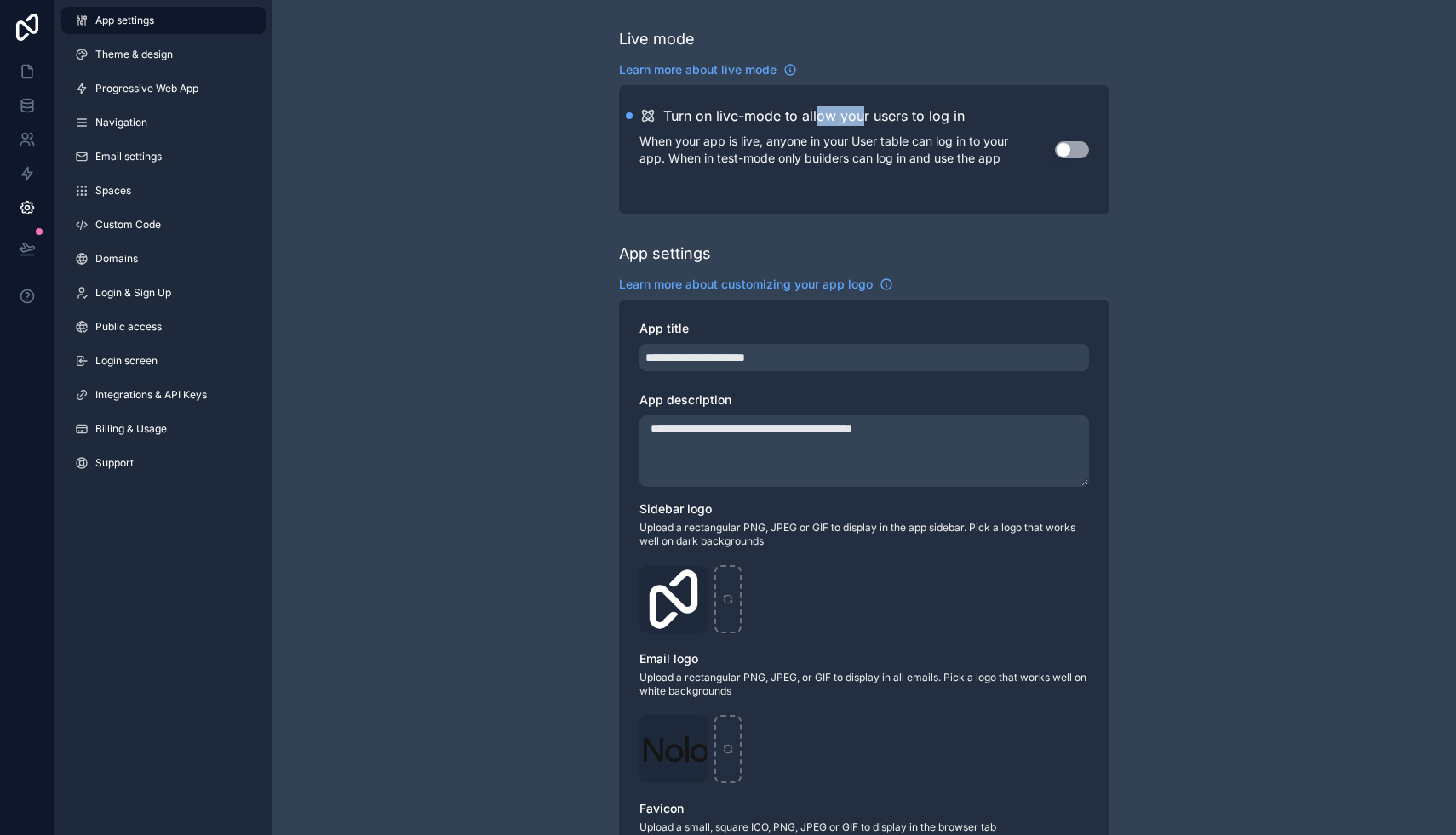 drag, startPoint x: 814, startPoint y: 112, endPoint x: 860, endPoint y: 112, distance: 46 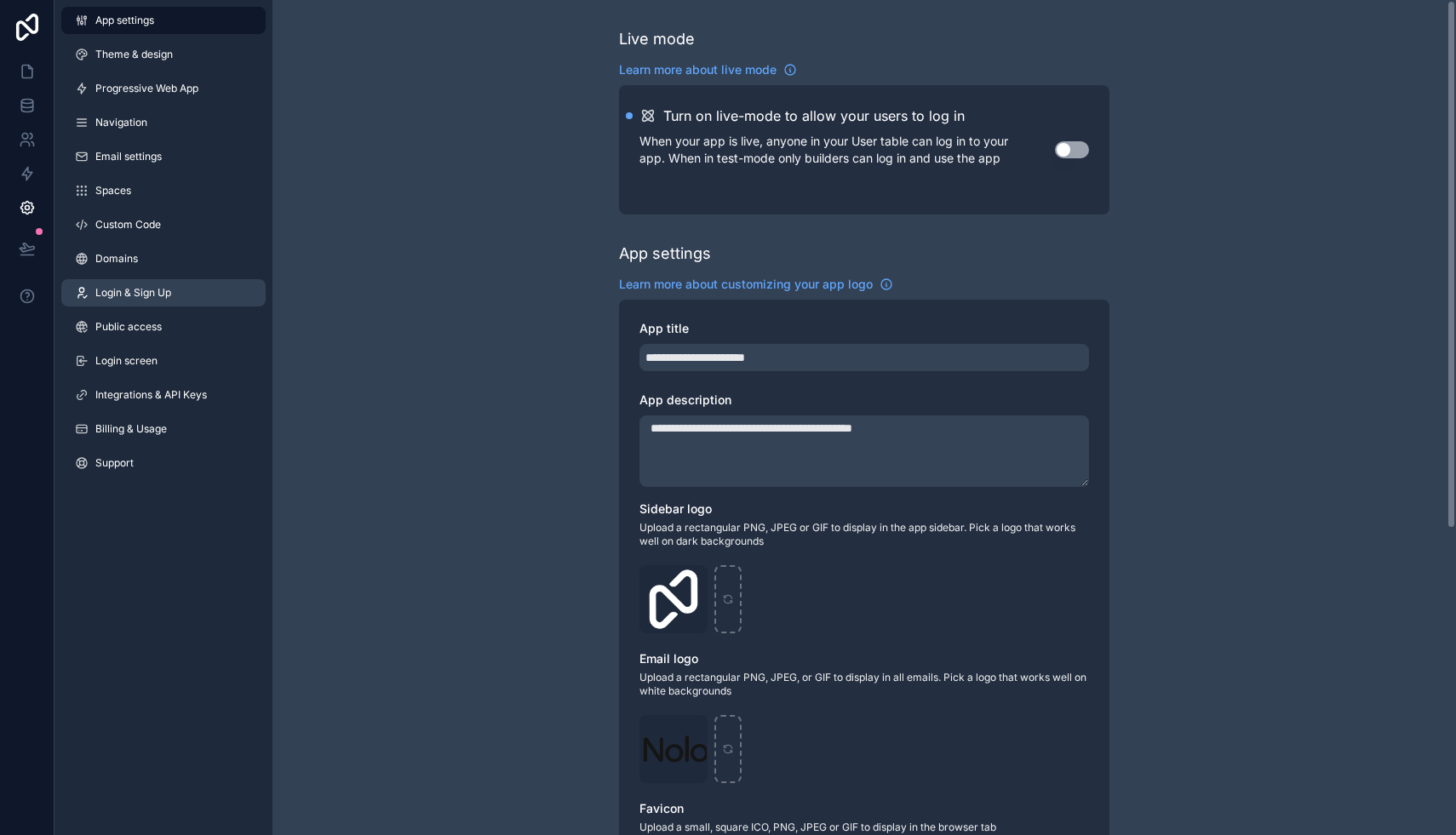 click on "Login & Sign Up" at bounding box center [163, 293] 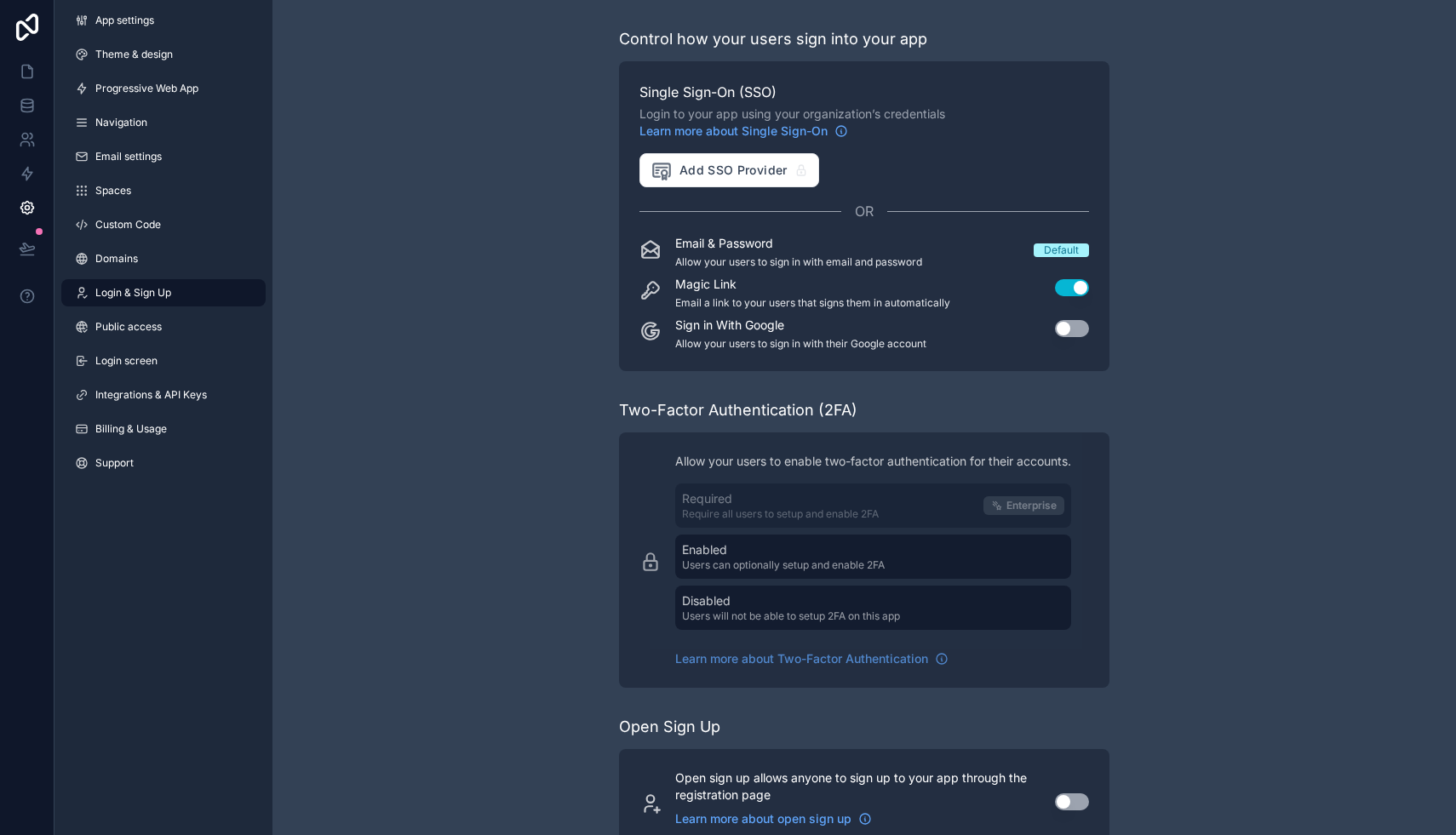 scroll, scrollTop: 47, scrollLeft: 0, axis: vertical 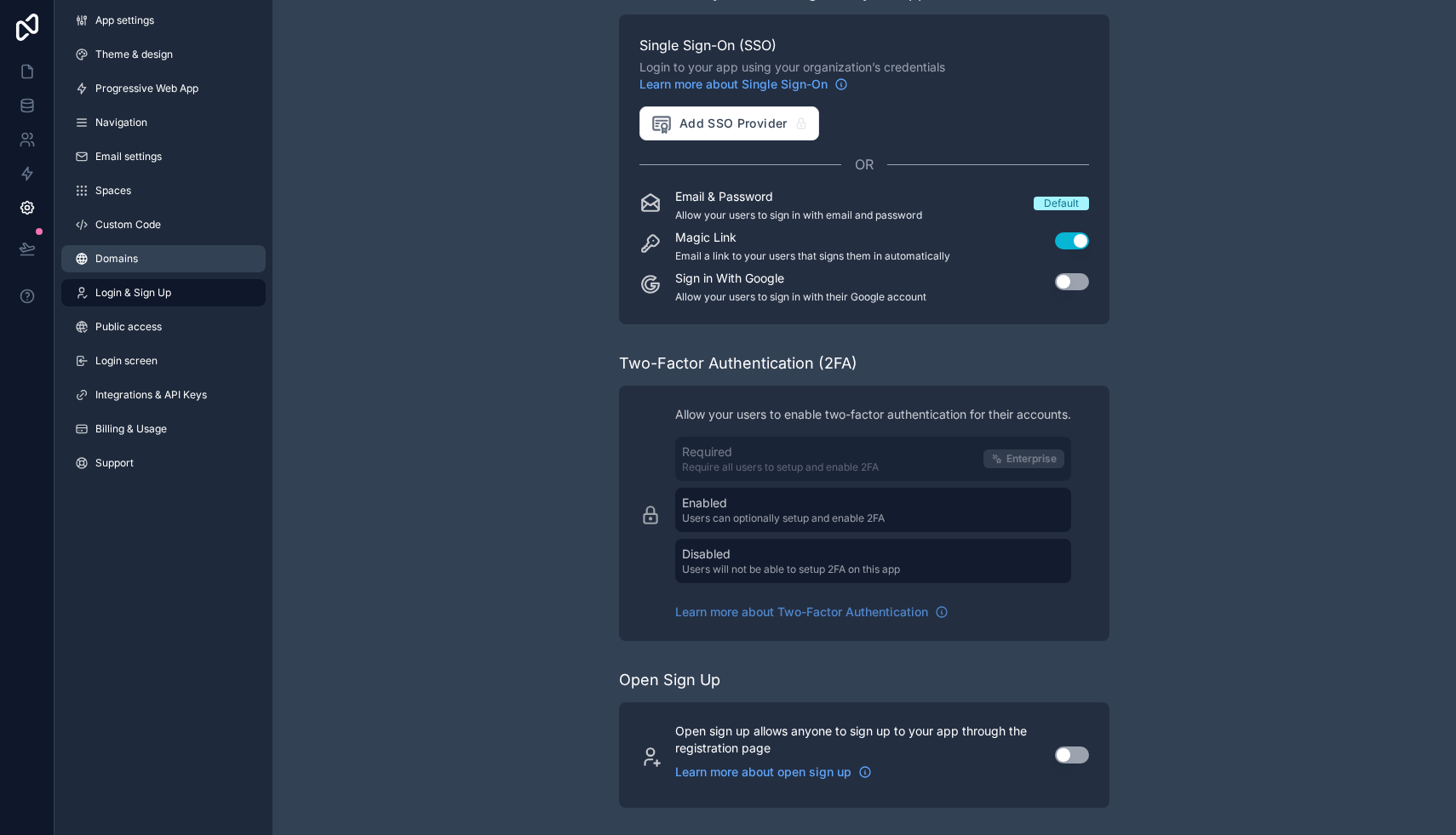 click on "Domains" at bounding box center (117, 259) 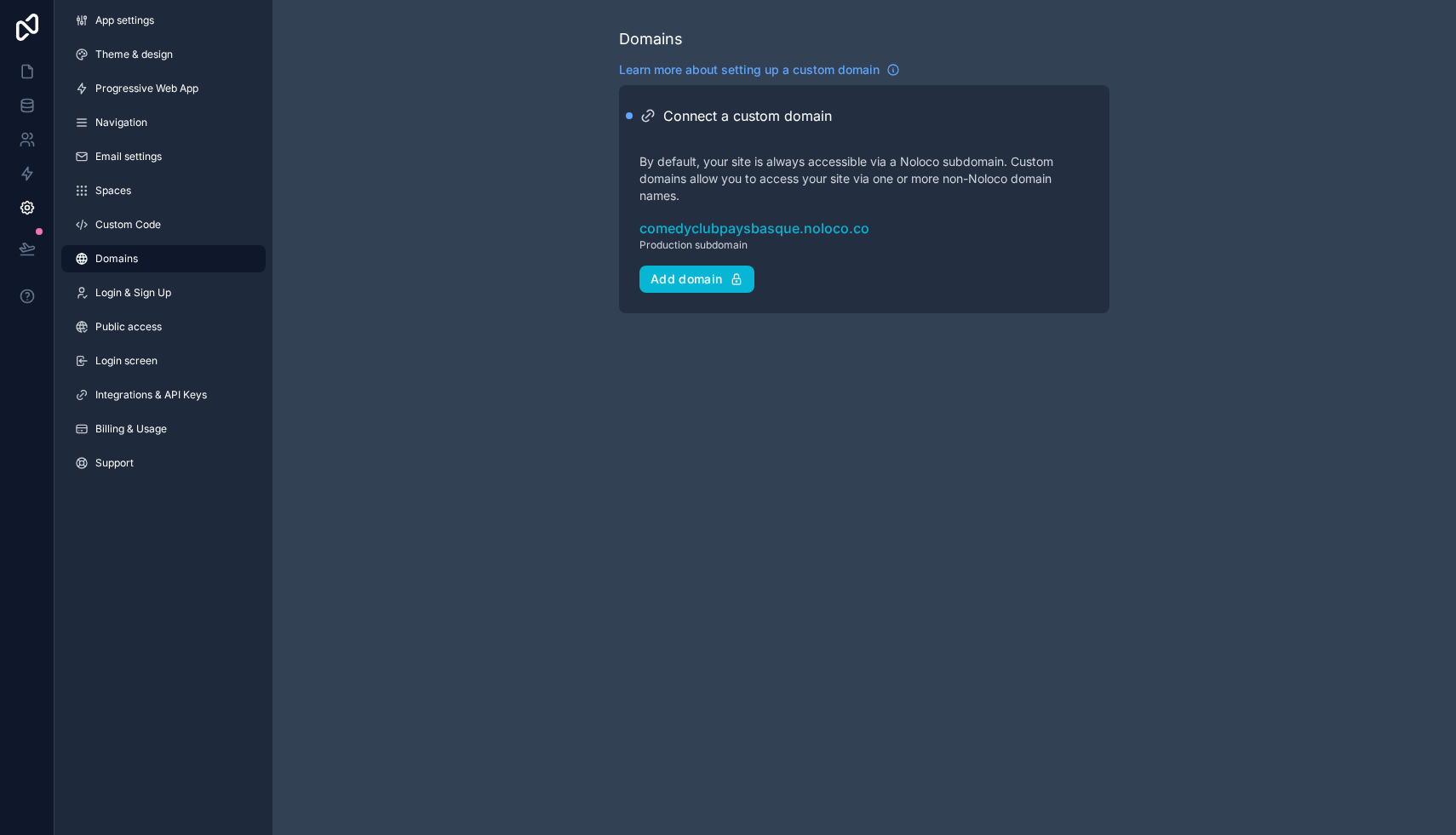 scroll, scrollTop: 0, scrollLeft: 0, axis: both 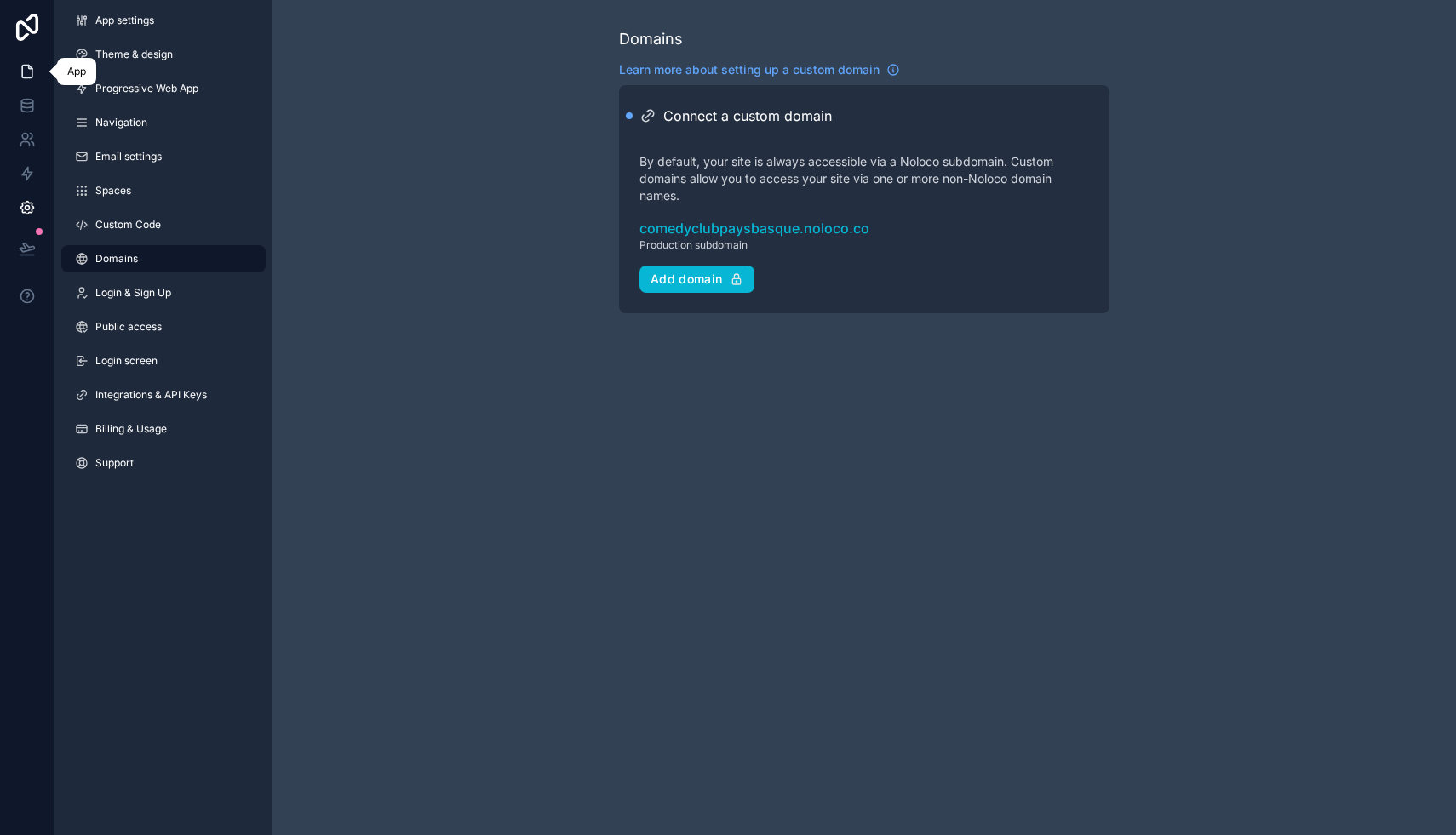 click 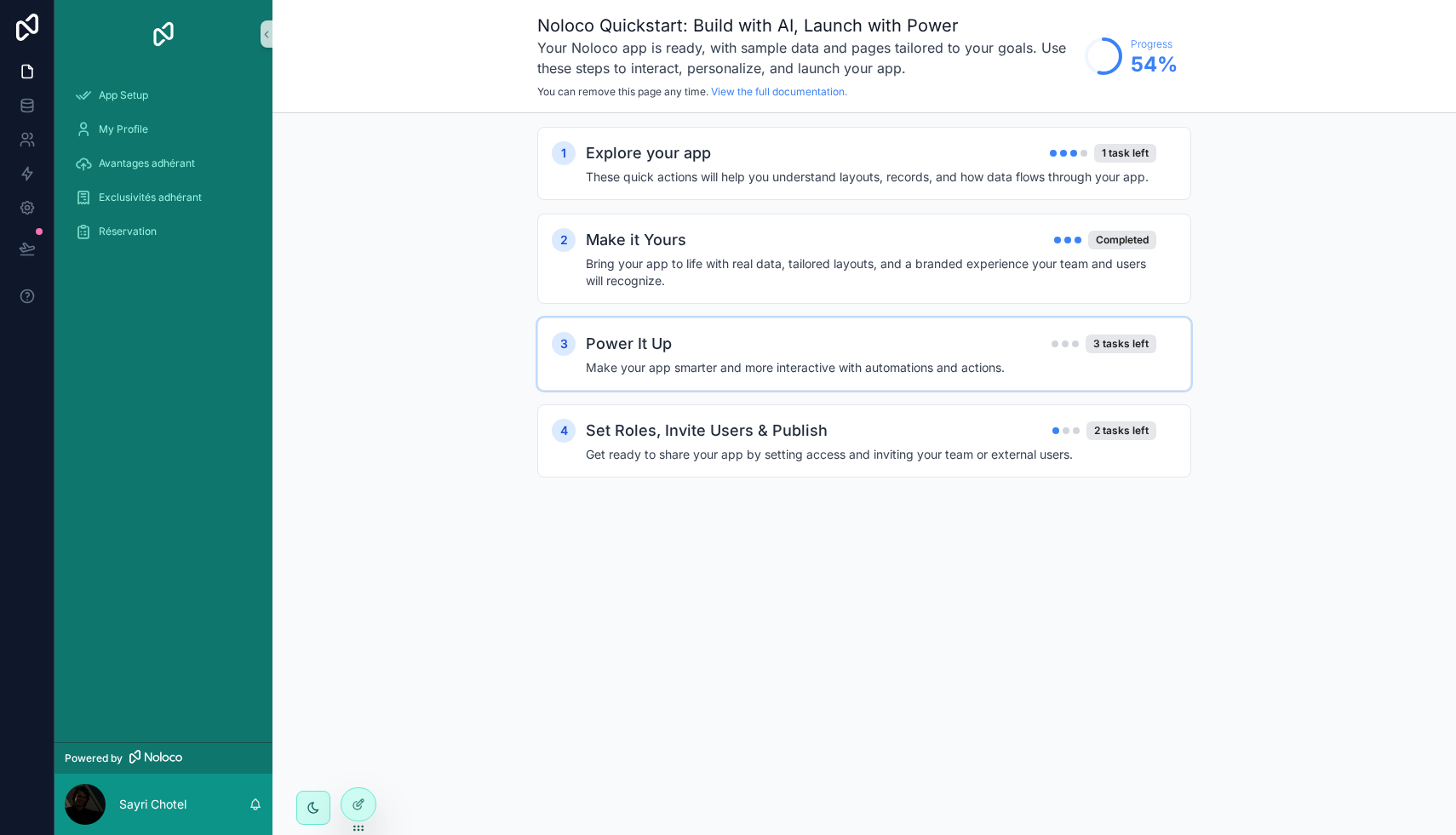 click on "Power It Up [NUMBER] tasks left Make your app smarter and more interactive with automations and actions." at bounding box center [881, 354] 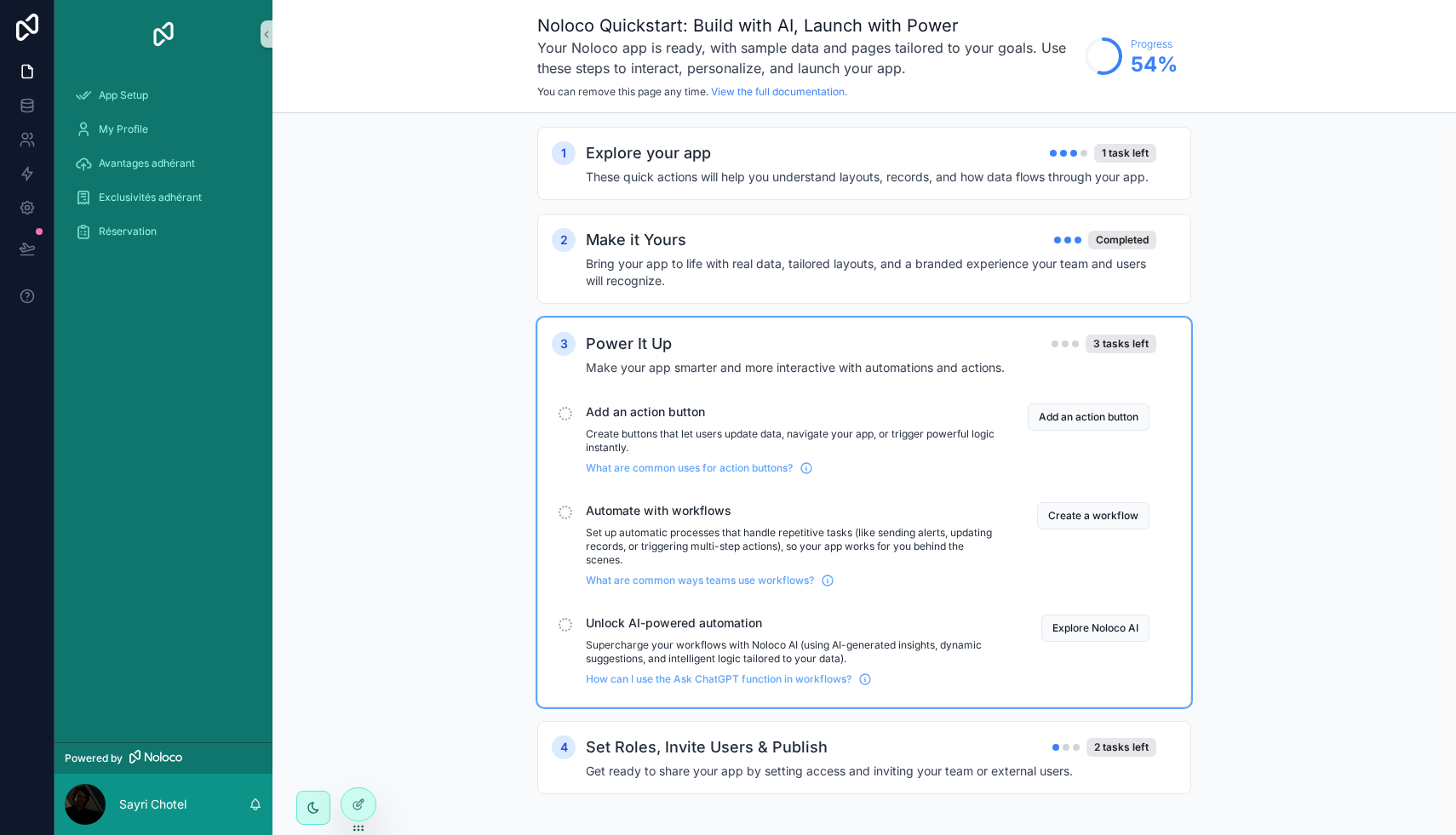 scroll, scrollTop: 7, scrollLeft: 0, axis: vertical 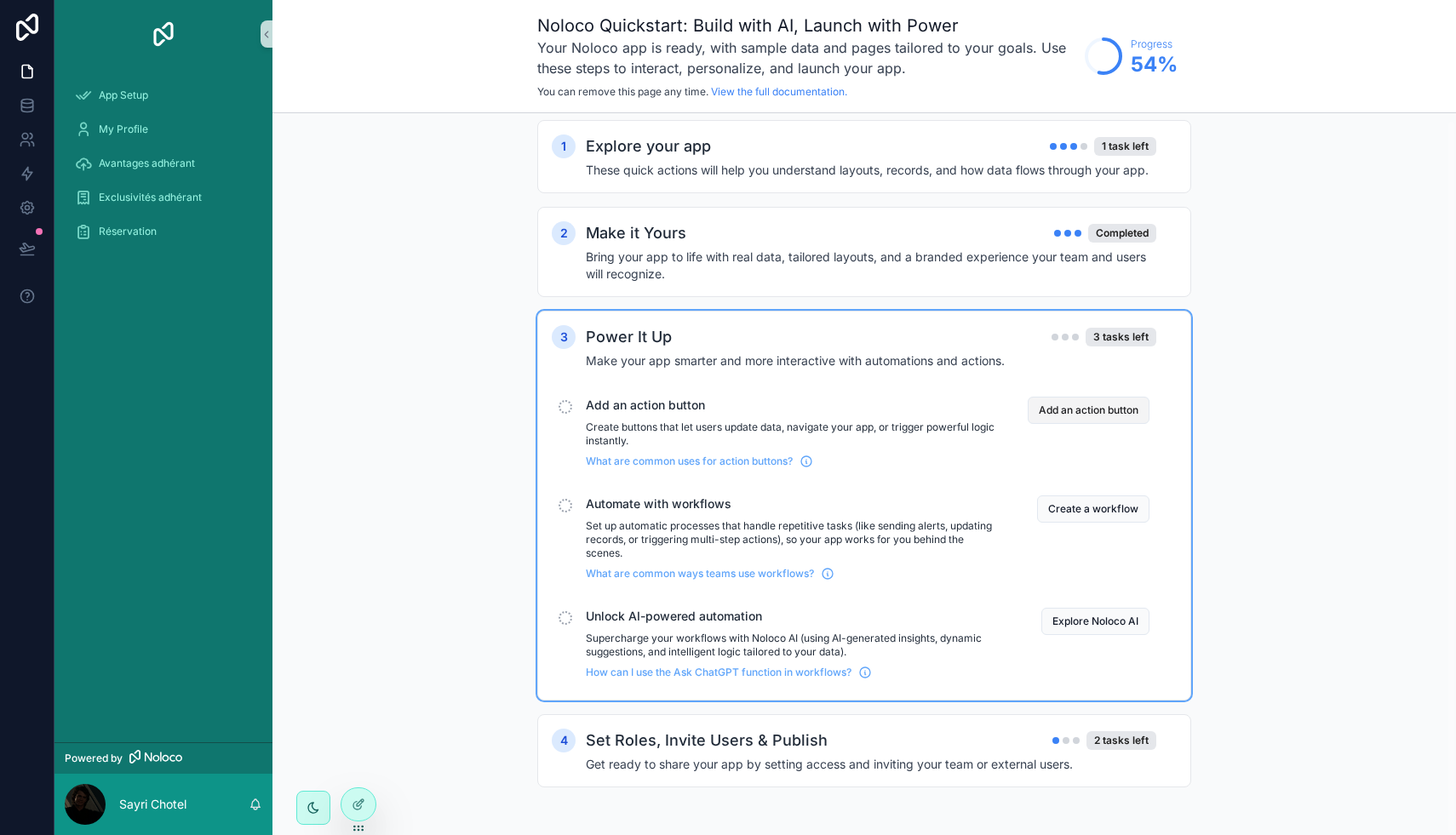 click on "Add an action button" at bounding box center (1088, 410) 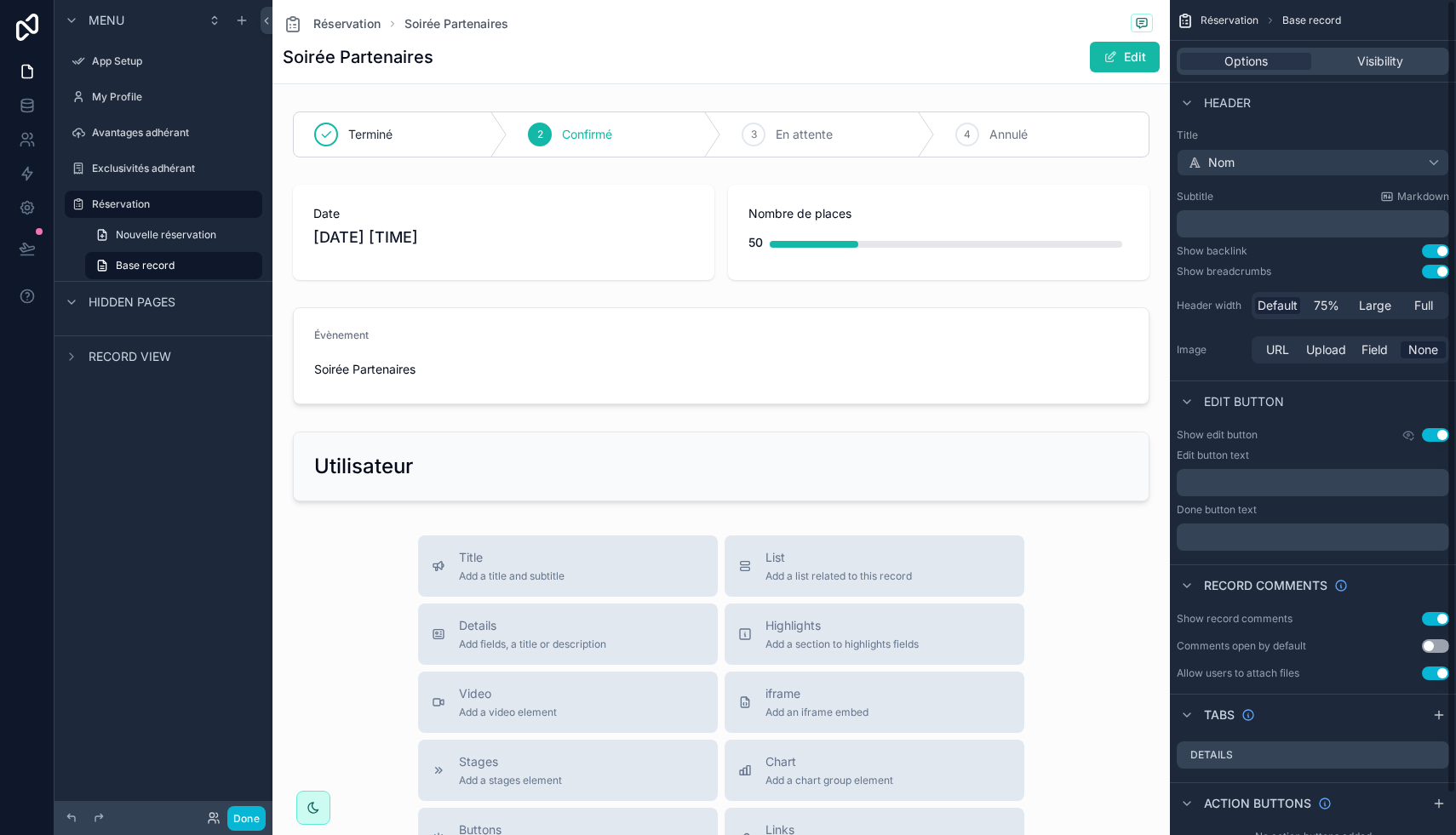 scroll, scrollTop: 43, scrollLeft: 0, axis: vertical 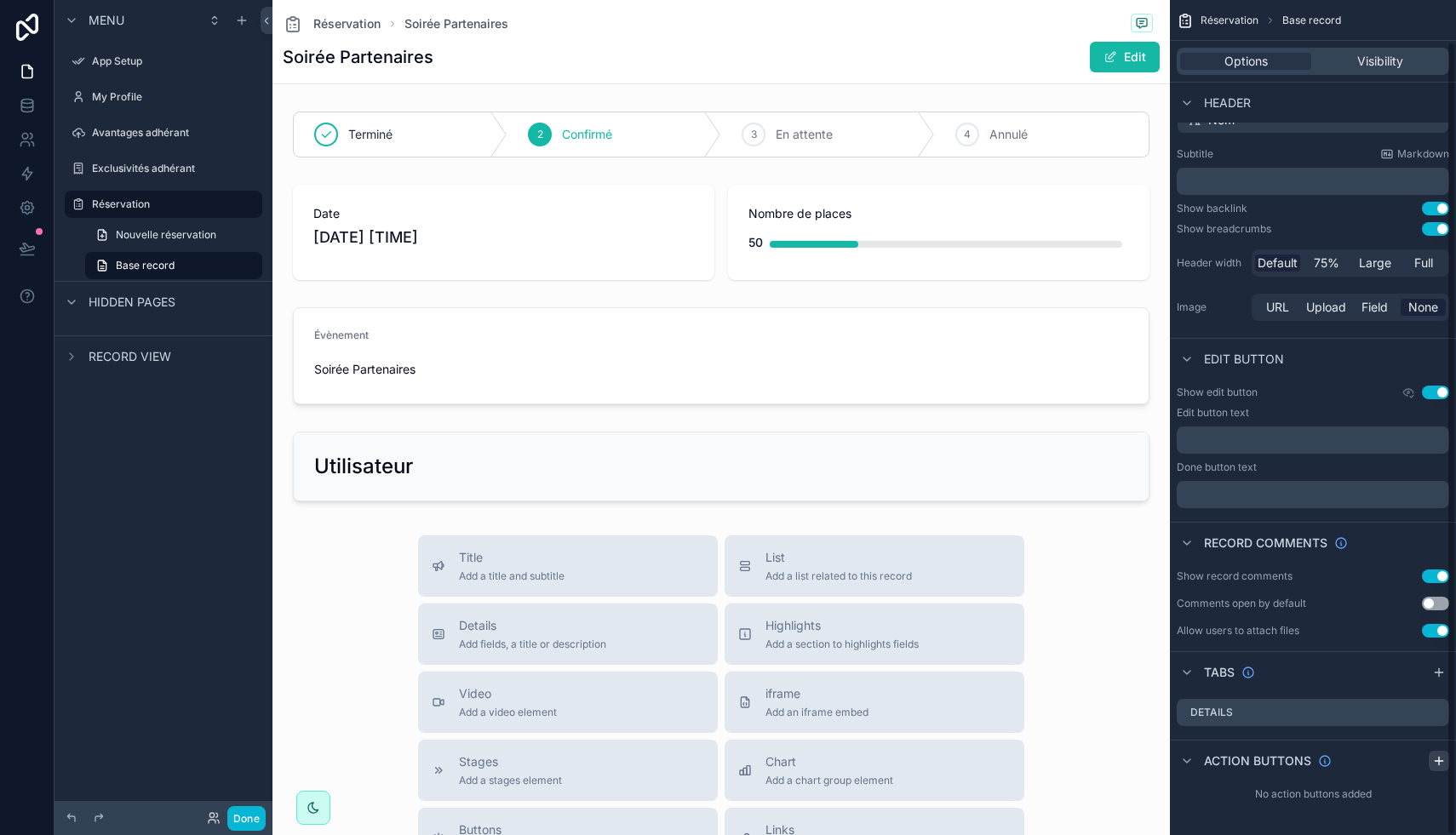 click 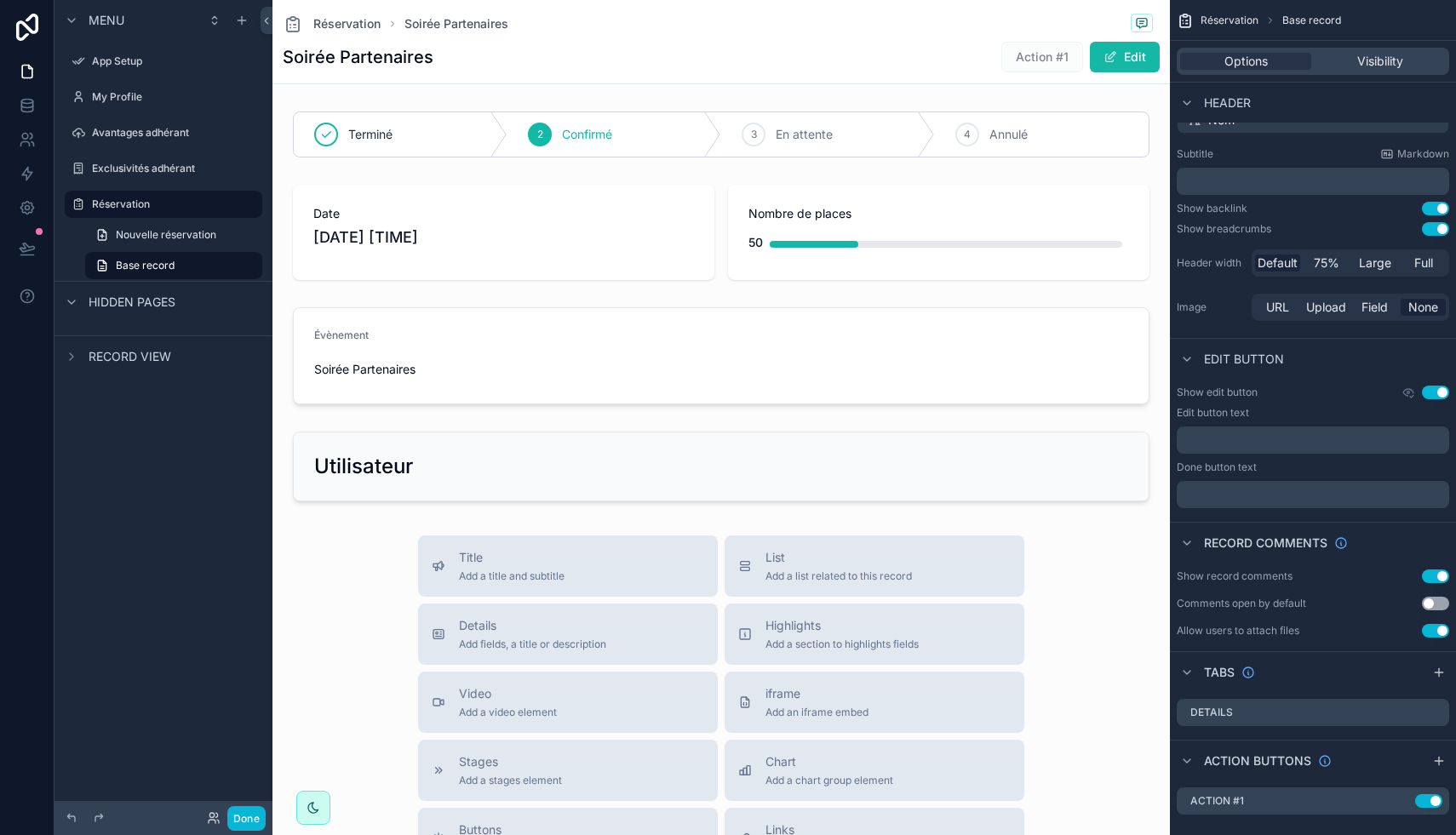 scroll, scrollTop: 64, scrollLeft: 0, axis: vertical 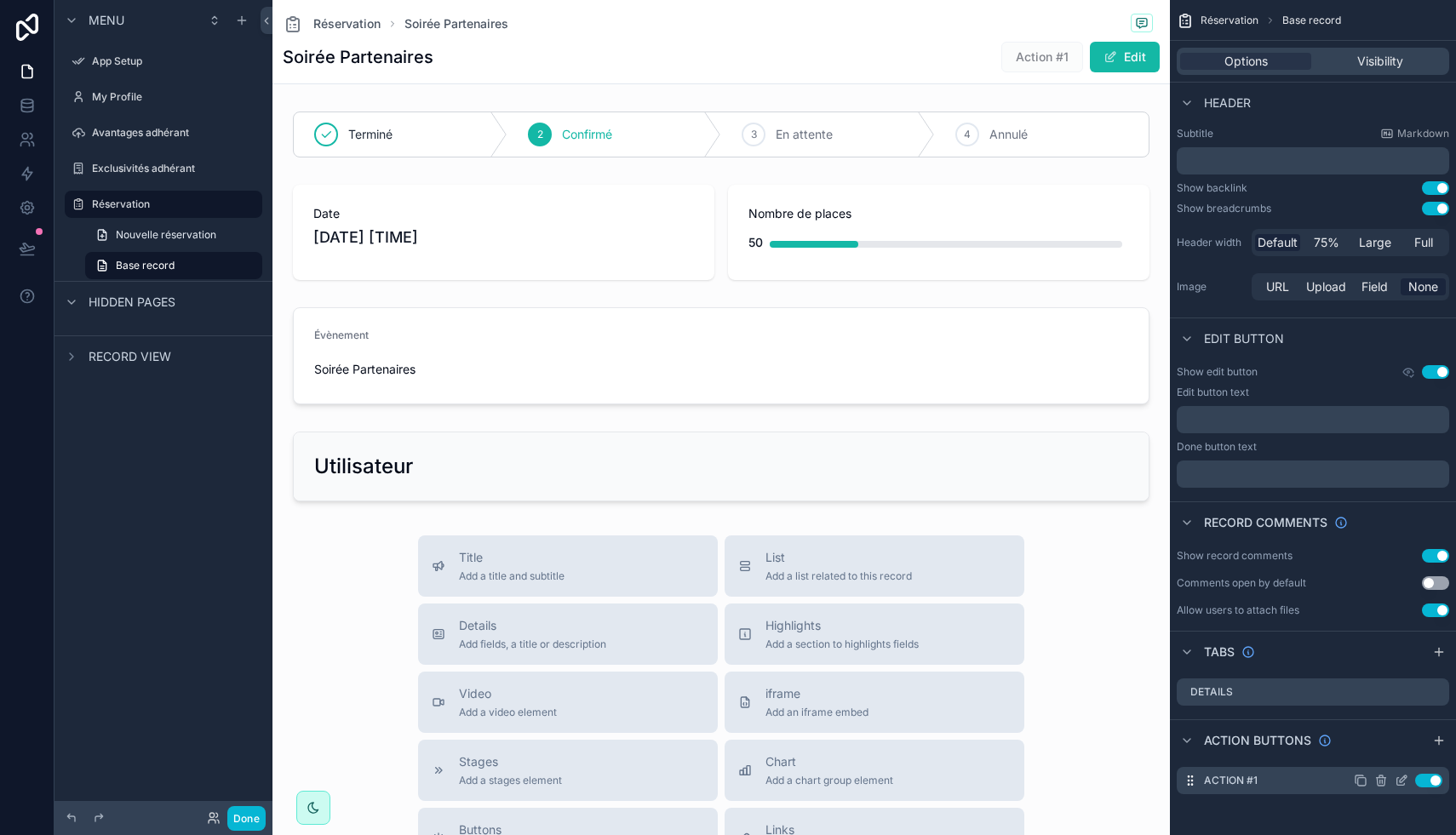 click 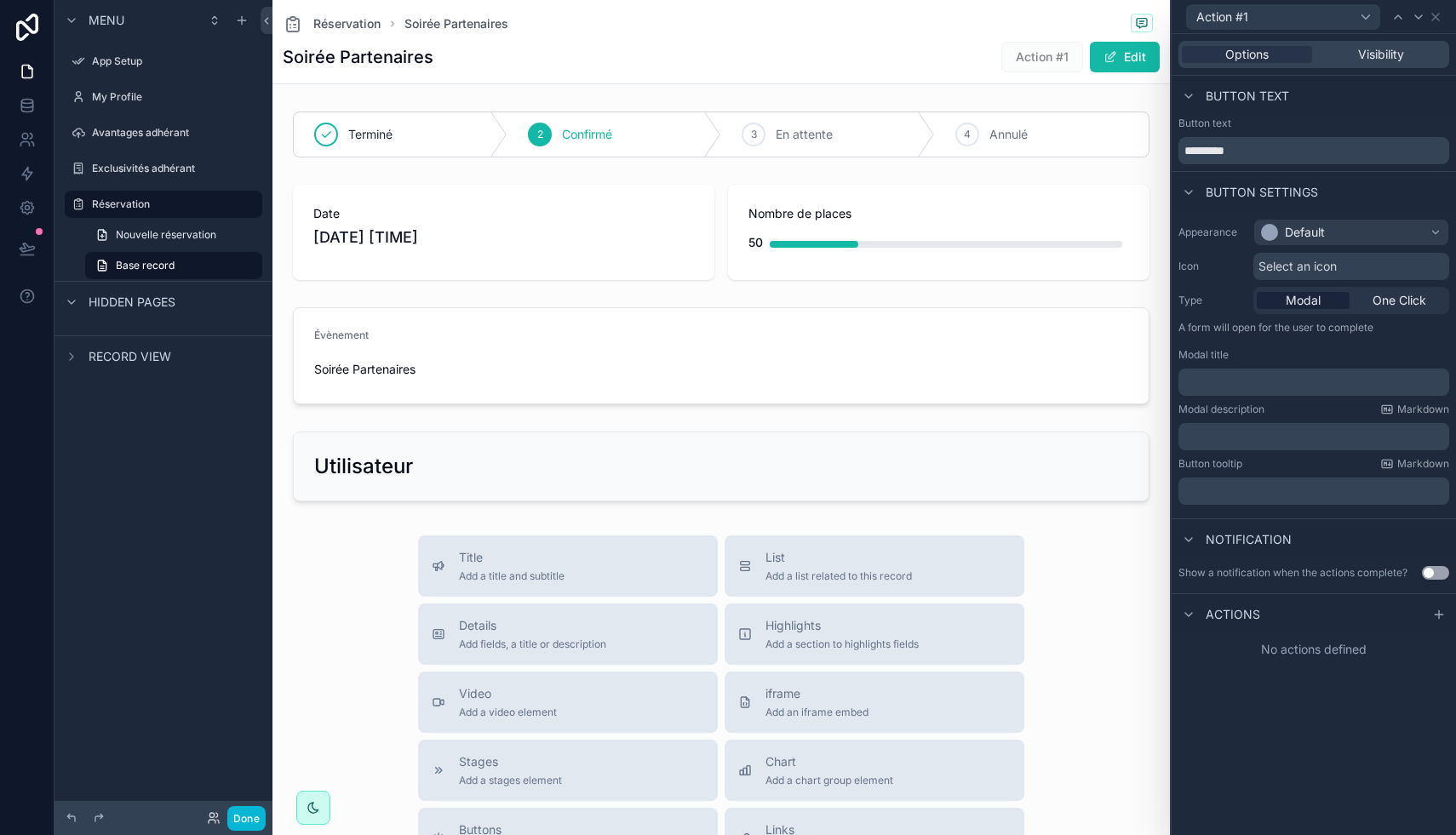 click on "Base record" at bounding box center [145, 266] 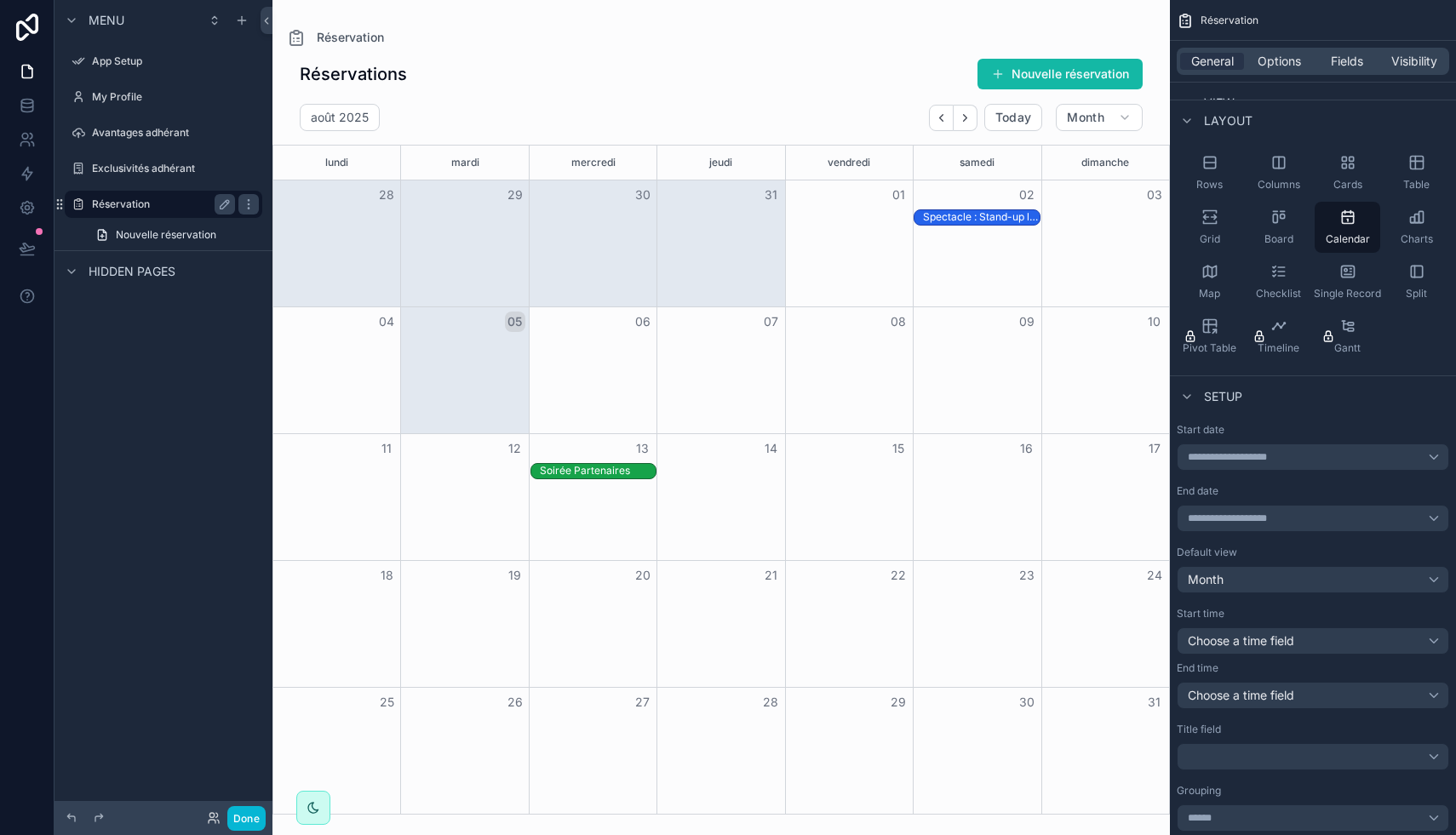 click on "Réservation" at bounding box center (160, 204) 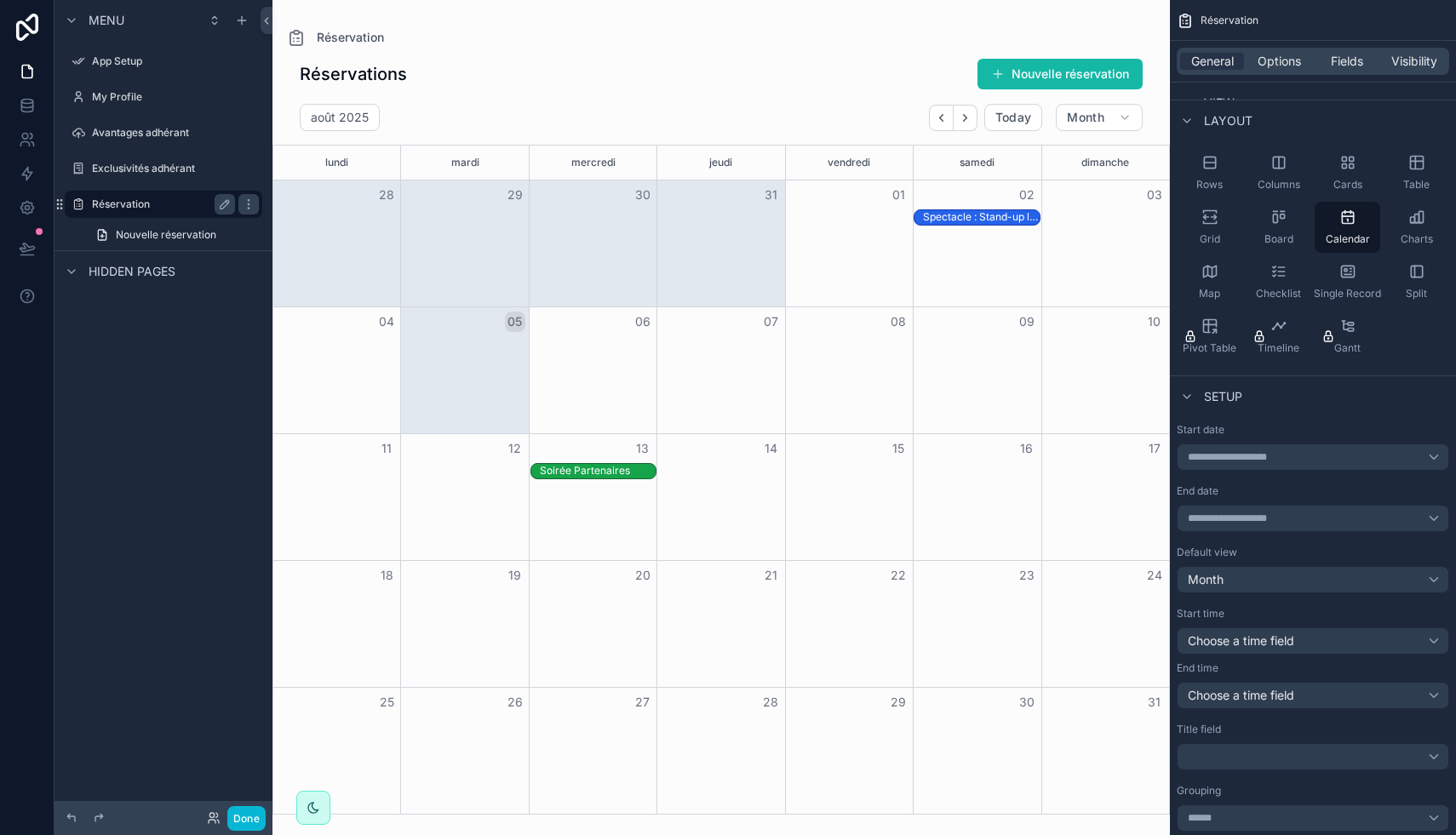 click on "Réservation" at bounding box center (160, 204) 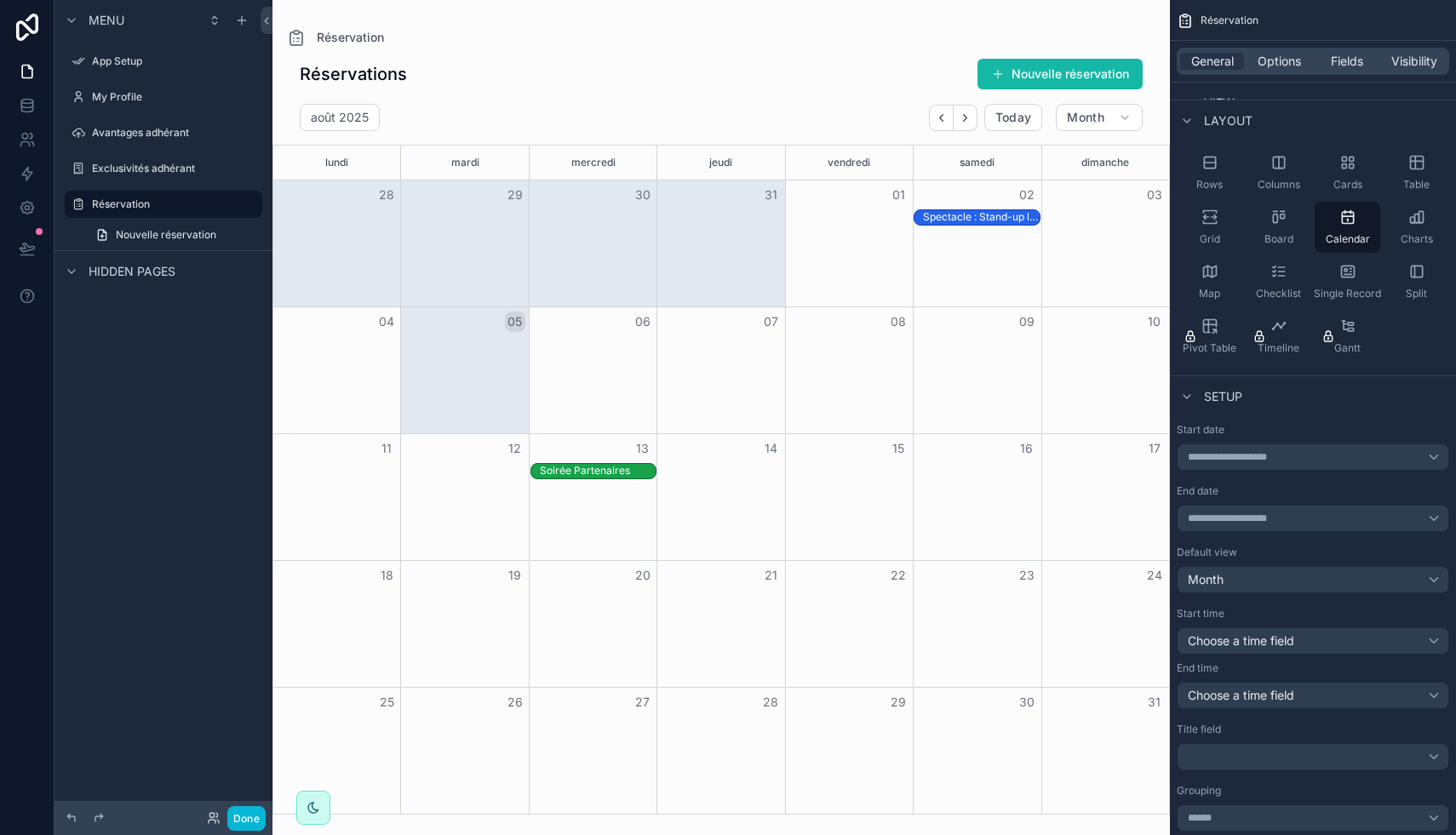 click on "Menu App Setup My Profile Avantages adhérant Exclusivités adhérant Réservation Nouvelle réservation Hidden pages" at bounding box center (163, 407) 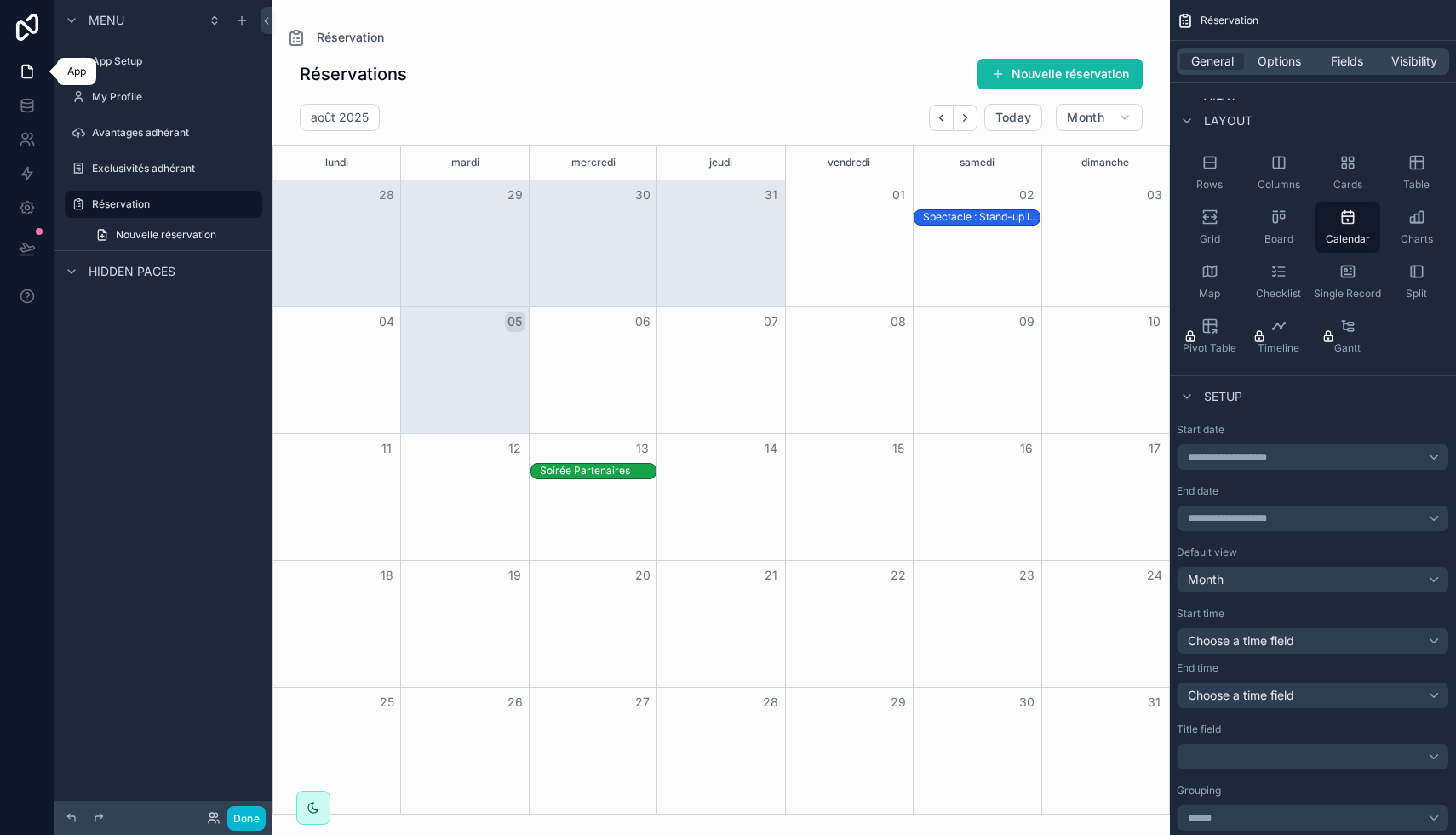 click at bounding box center [26, 71] 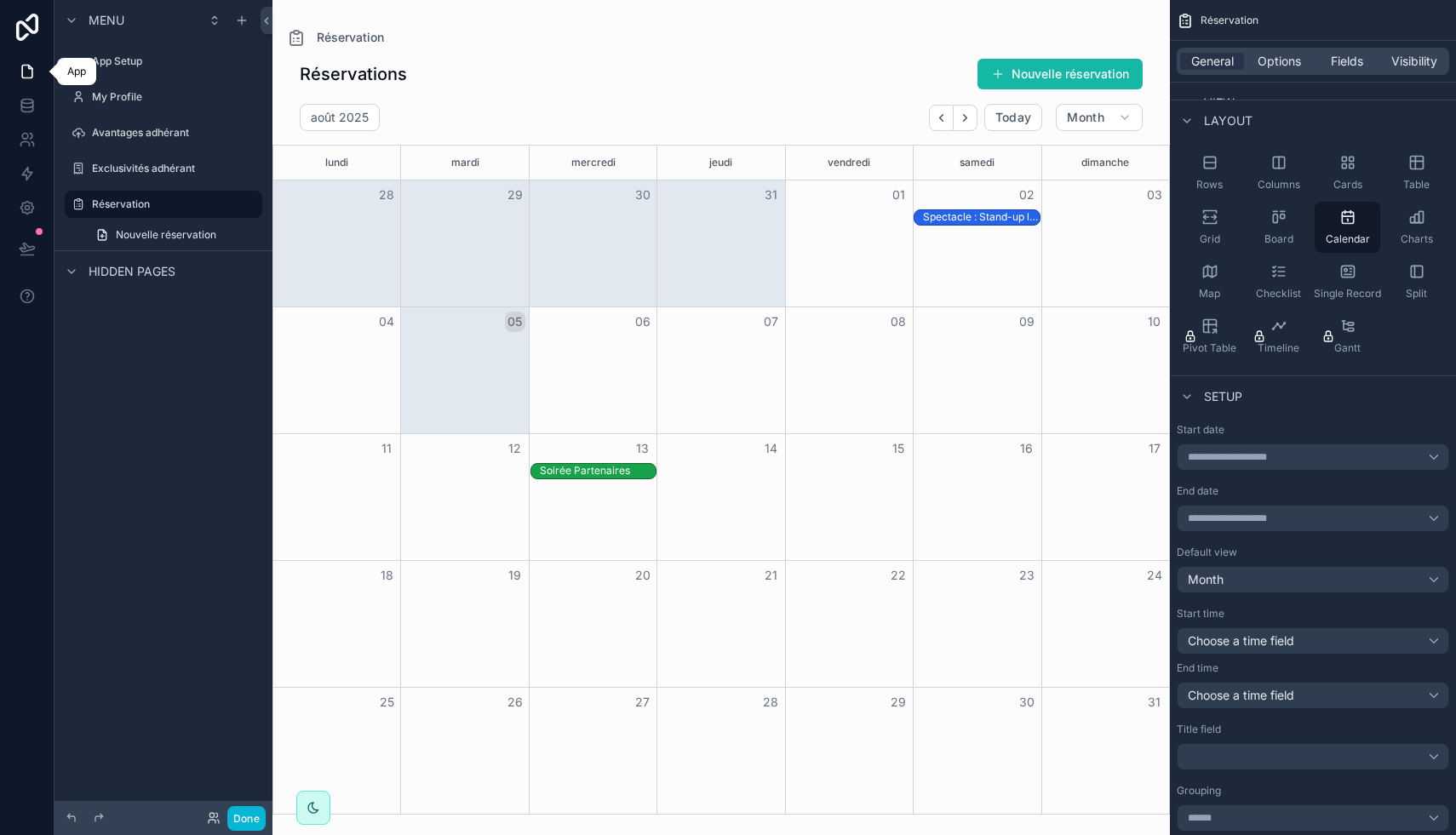 click 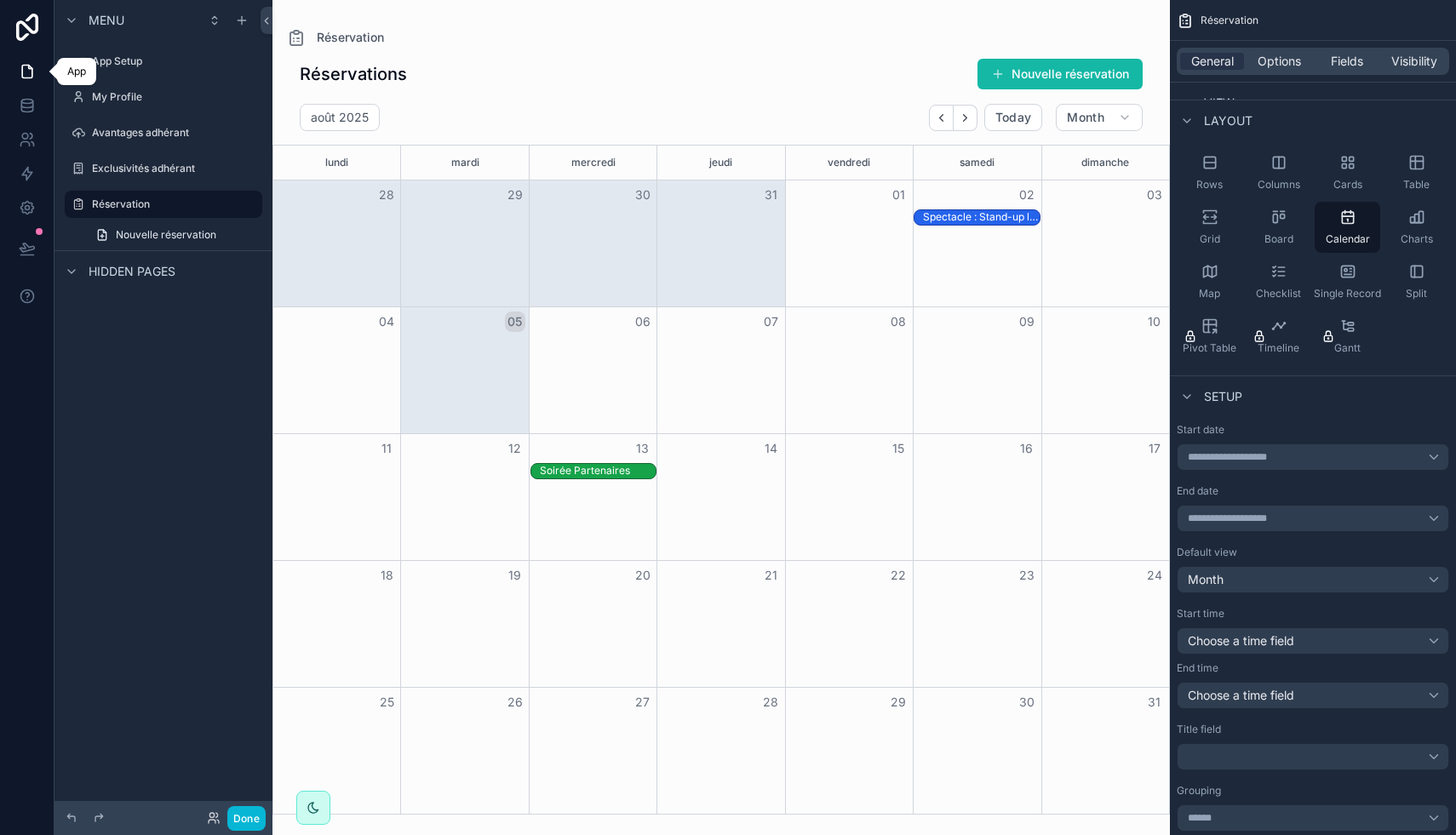 click 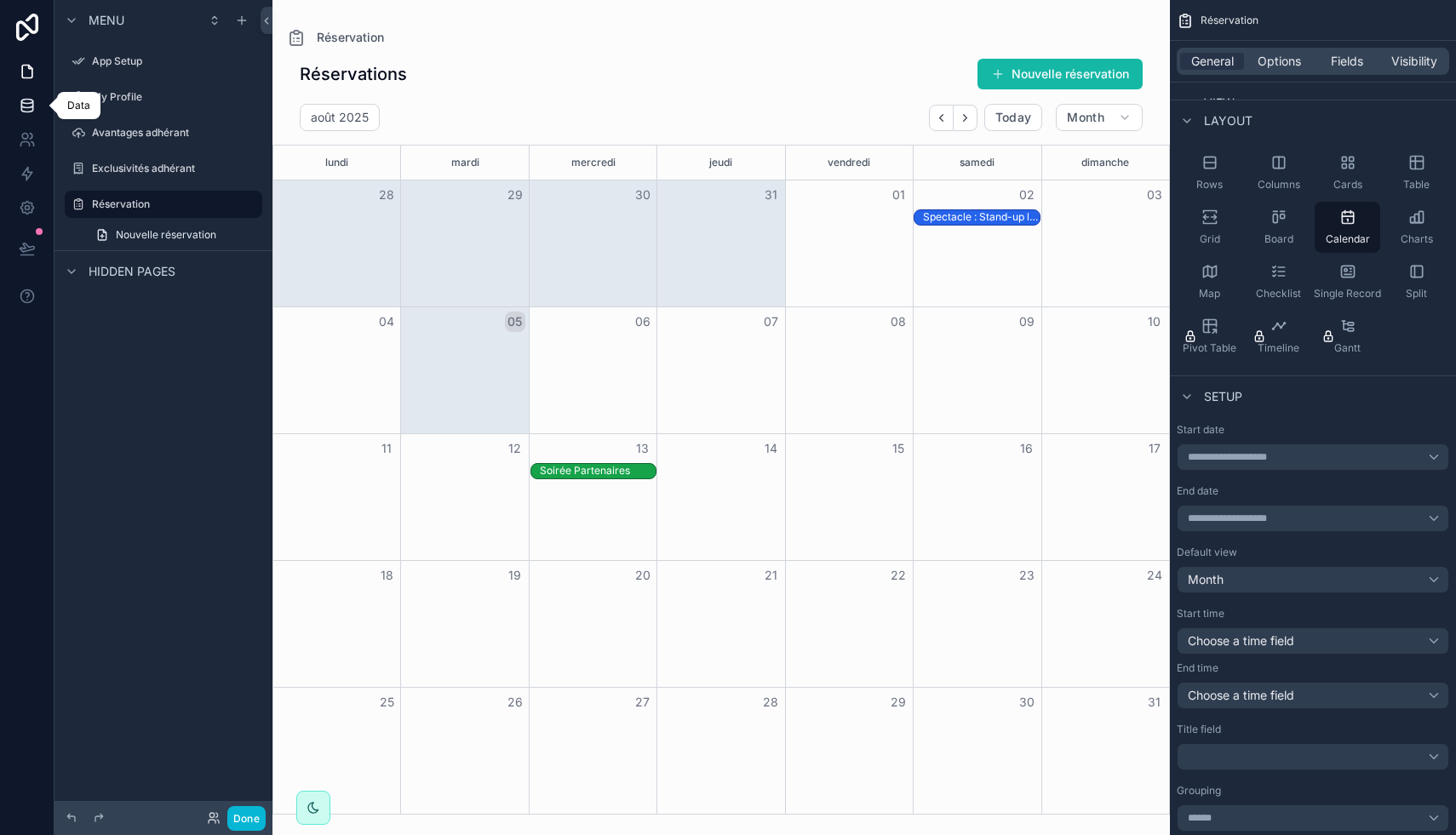 click 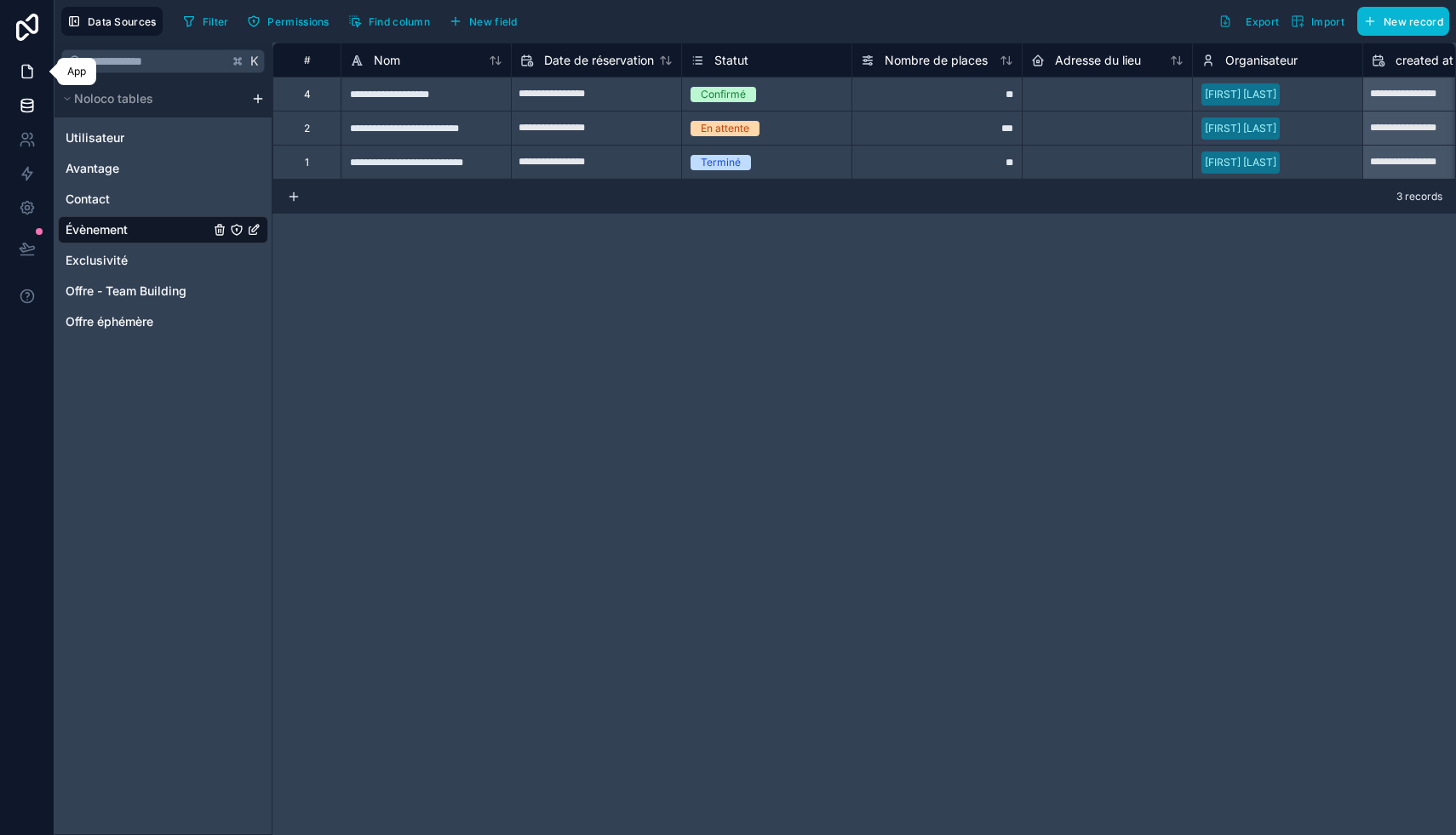 click 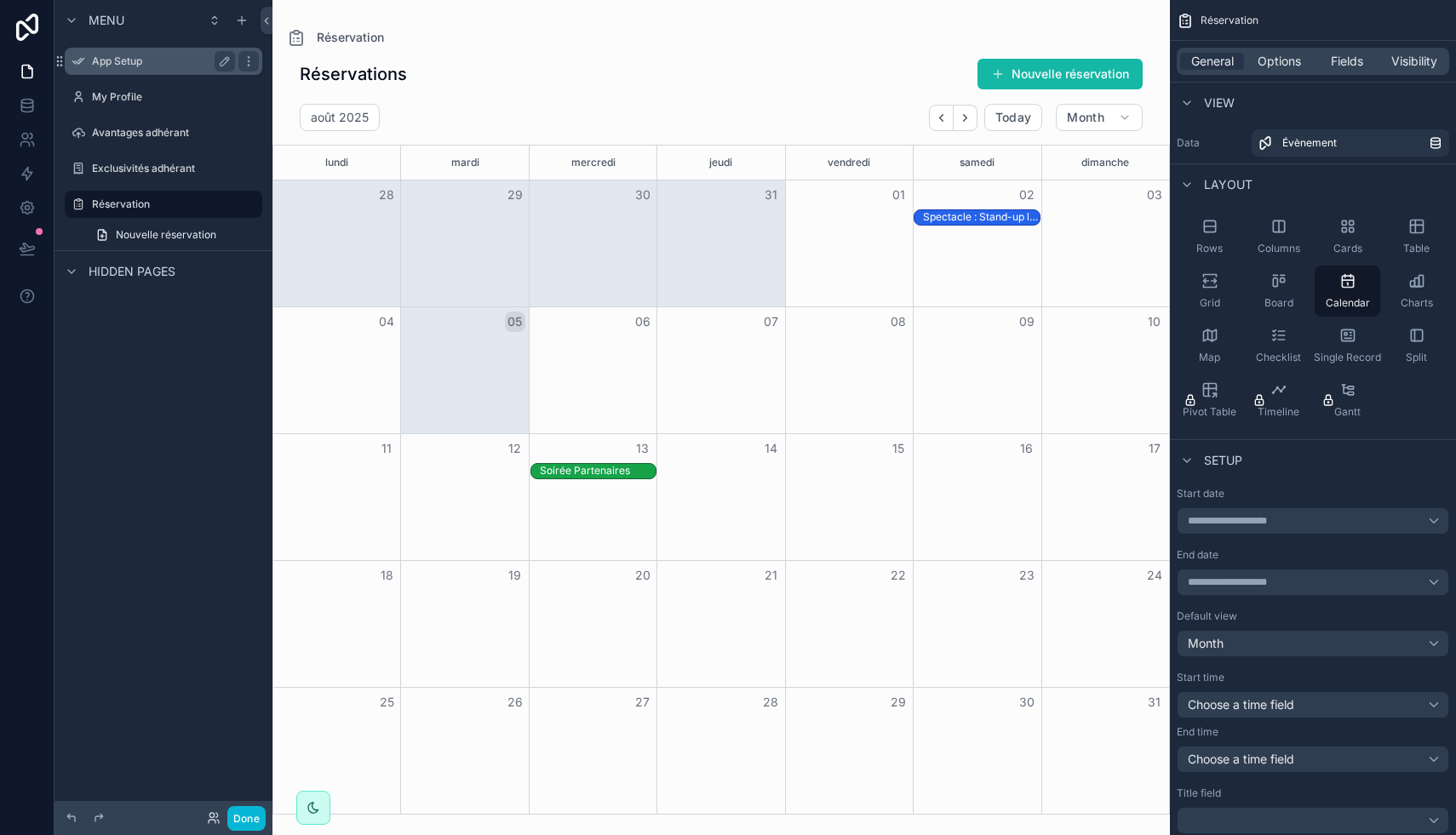 click on "App Setup" at bounding box center [160, 61] 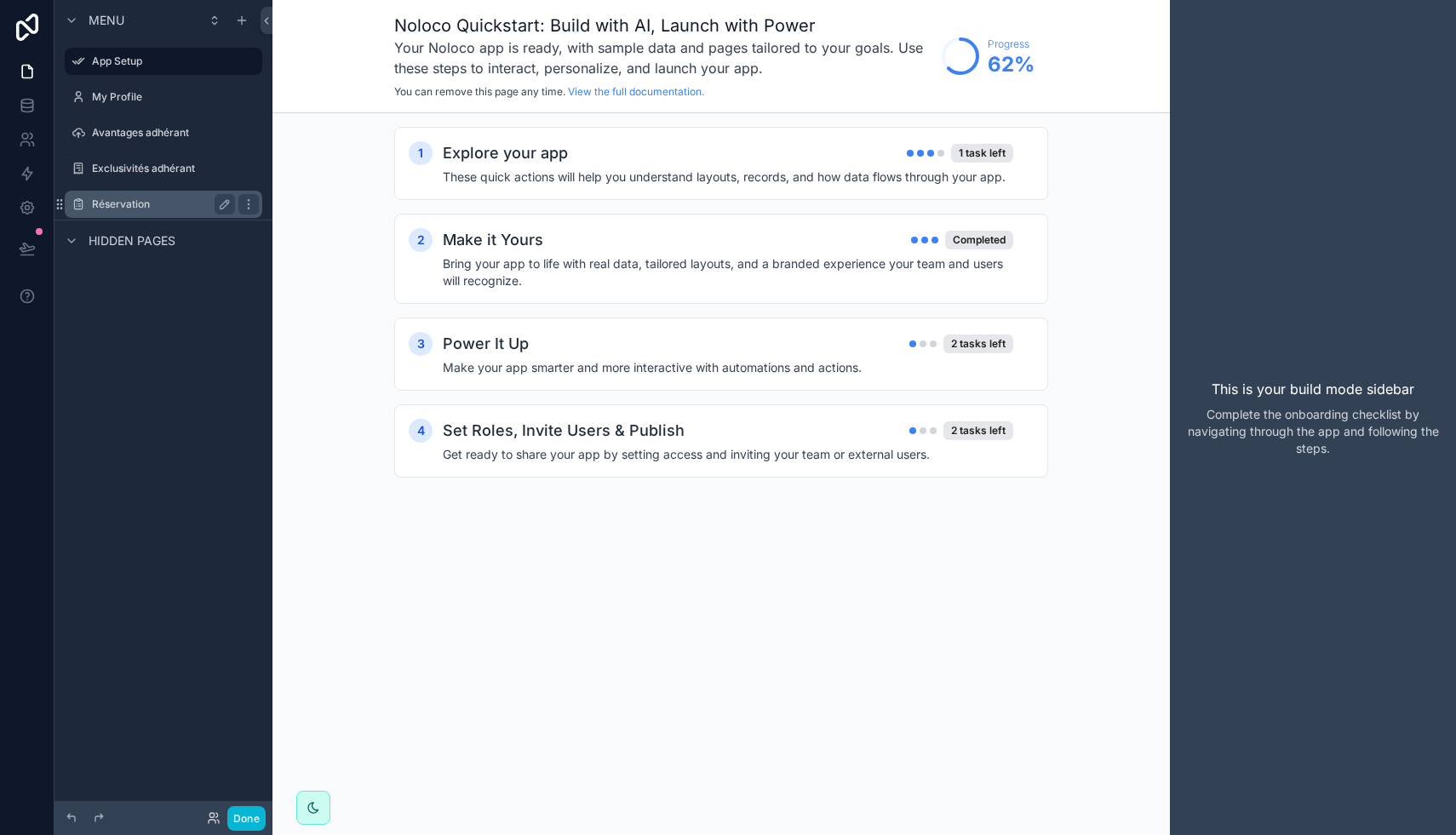 click on "Réservation" at bounding box center (160, 204) 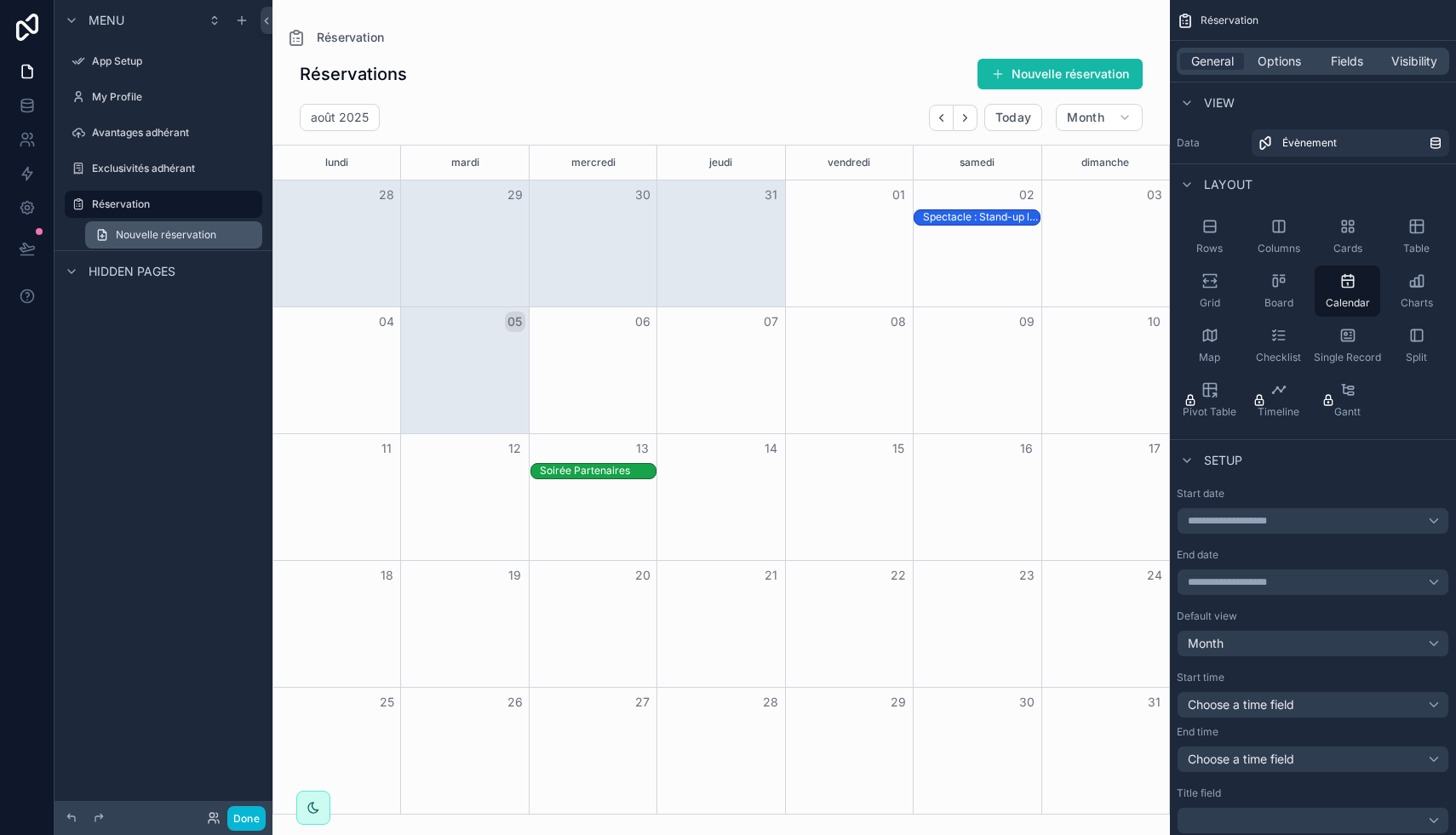click on "Nouvelle réservation" at bounding box center [163, 235] 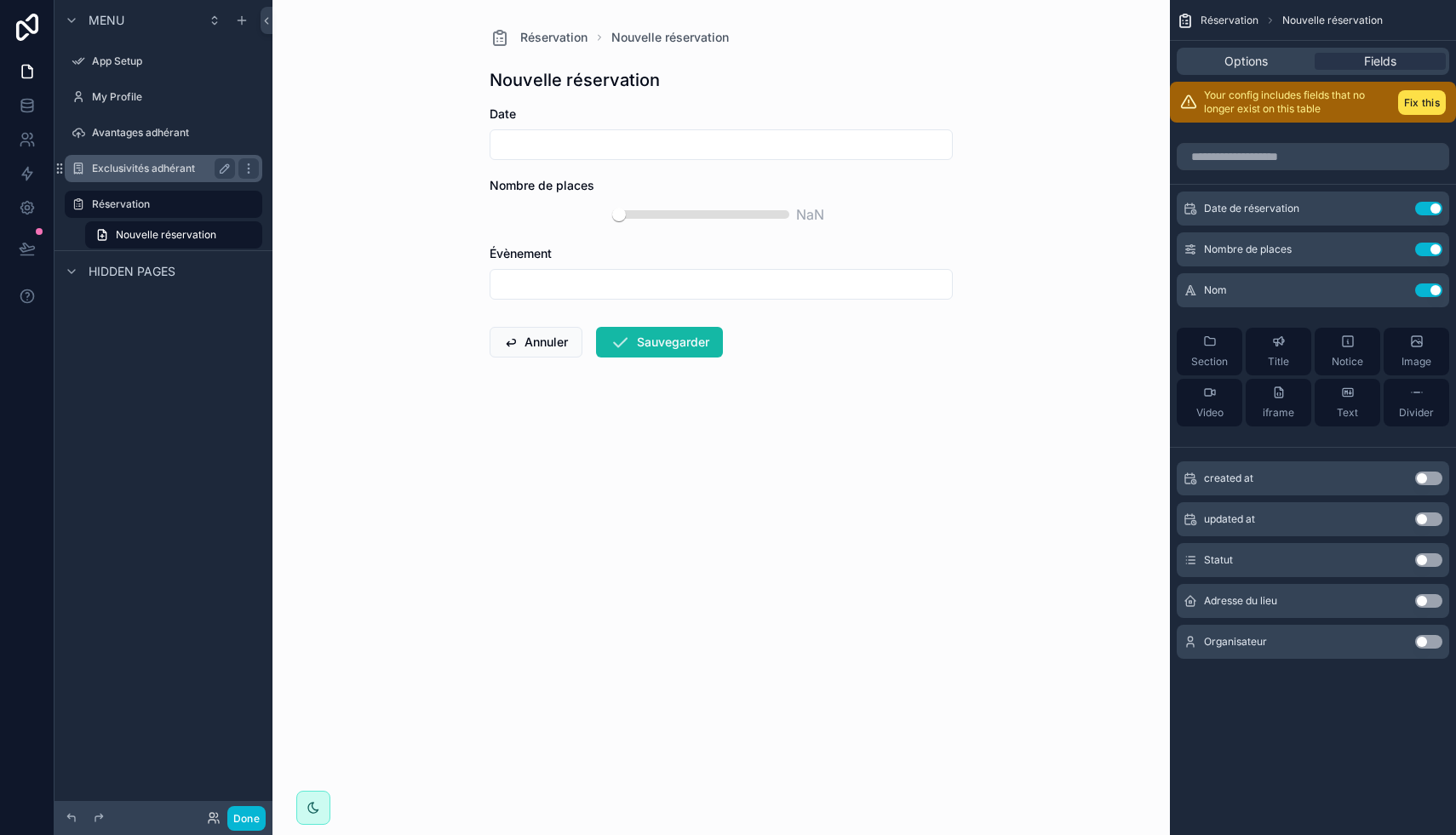 click on "Exclusivités adhérant" at bounding box center (160, 169) 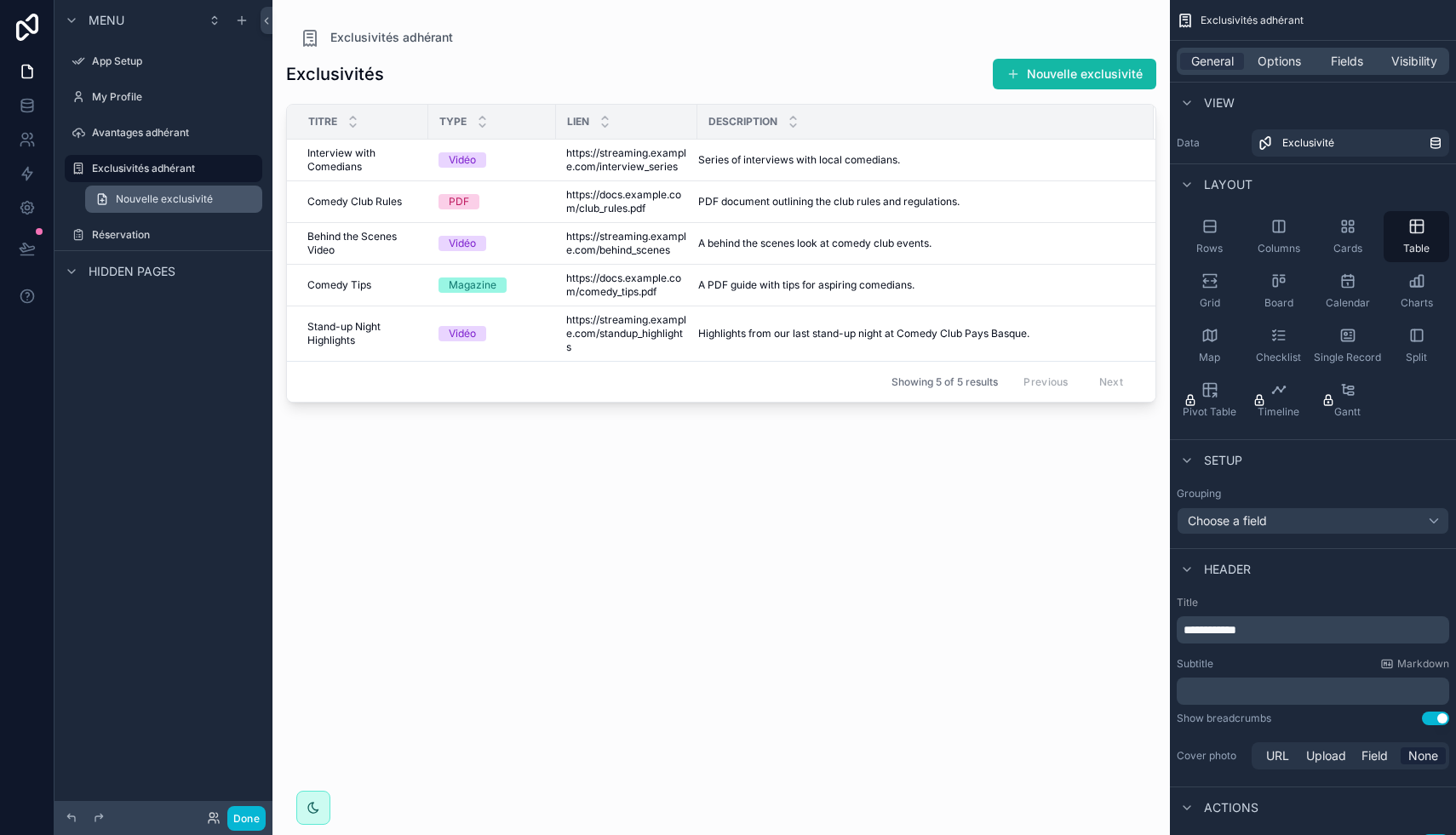 click on "Nouvelle exclusivité" at bounding box center (164, 199) 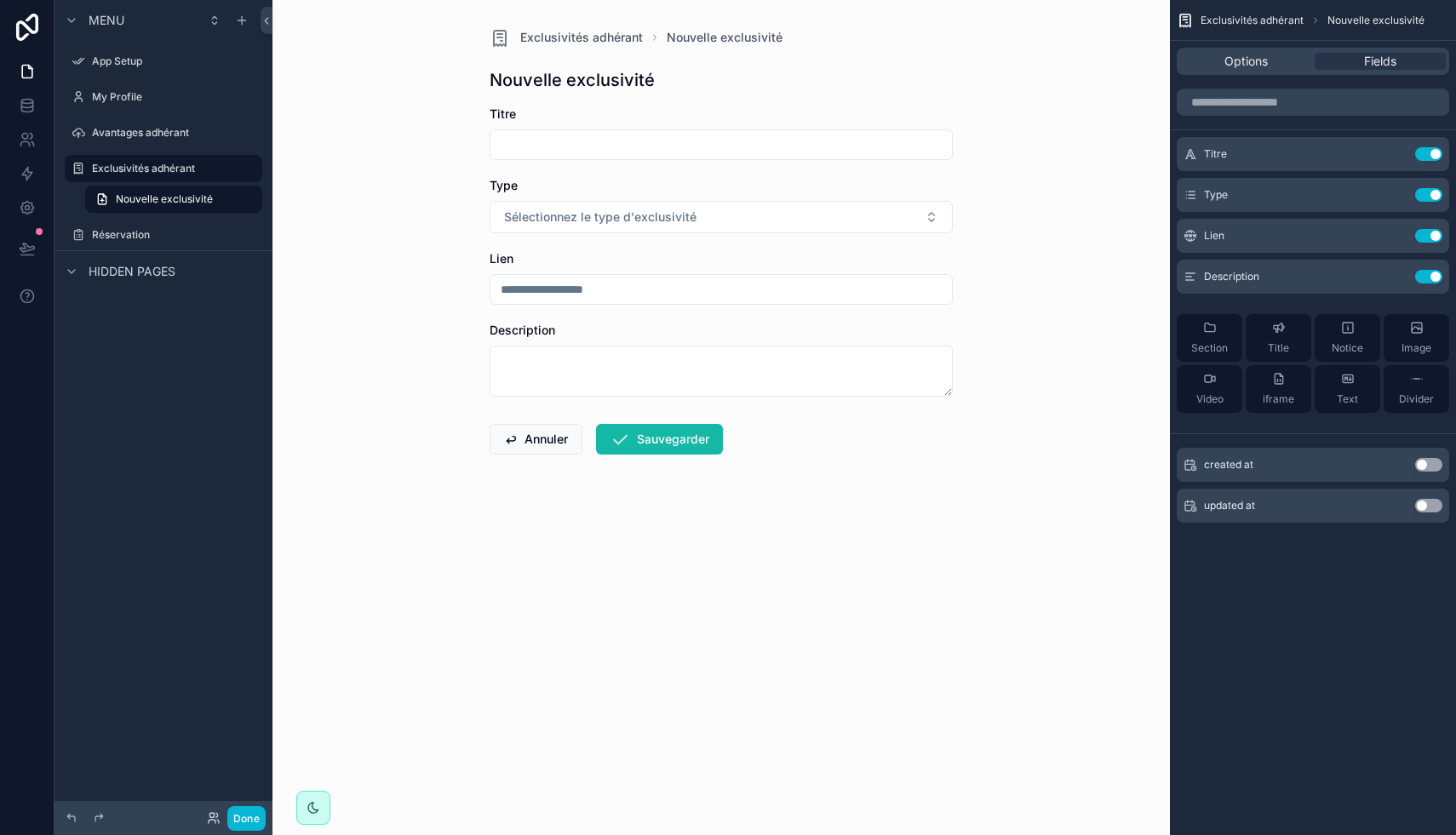 click on "Avantages adhérant" at bounding box center [163, 133] 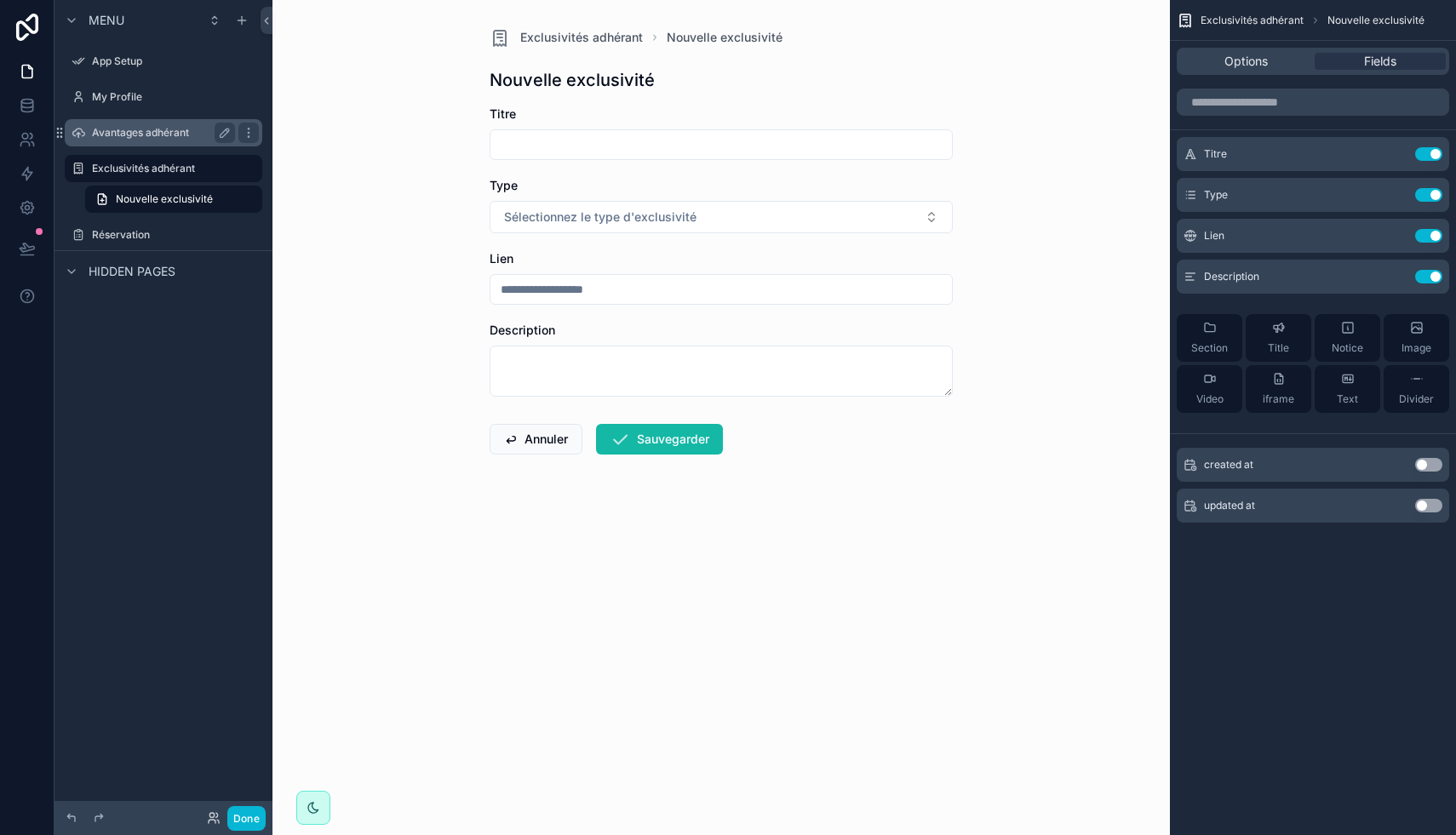 click on "Avantages adhérant" at bounding box center (160, 133) 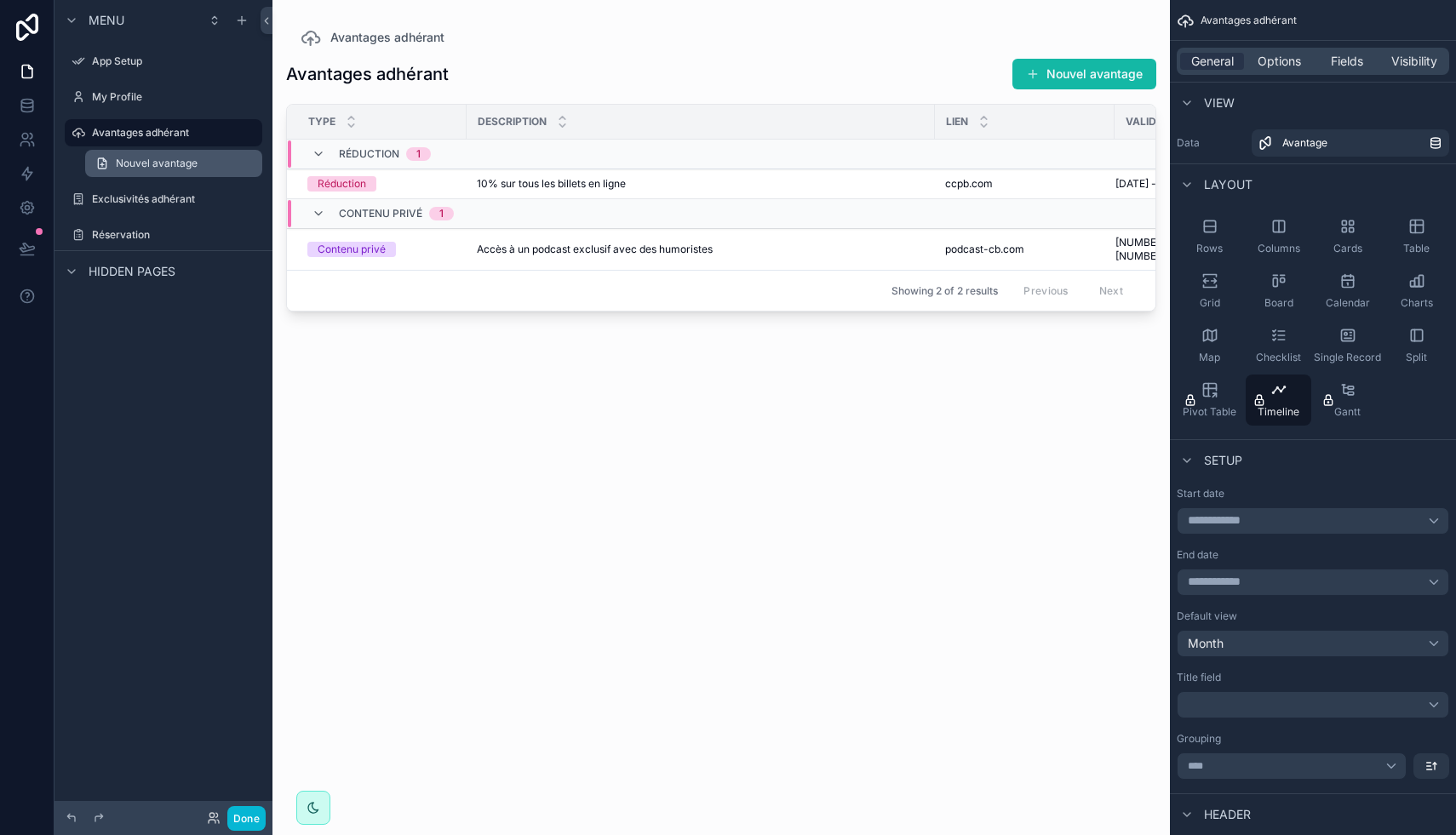 click on "Nouvel avantage" at bounding box center (157, 163) 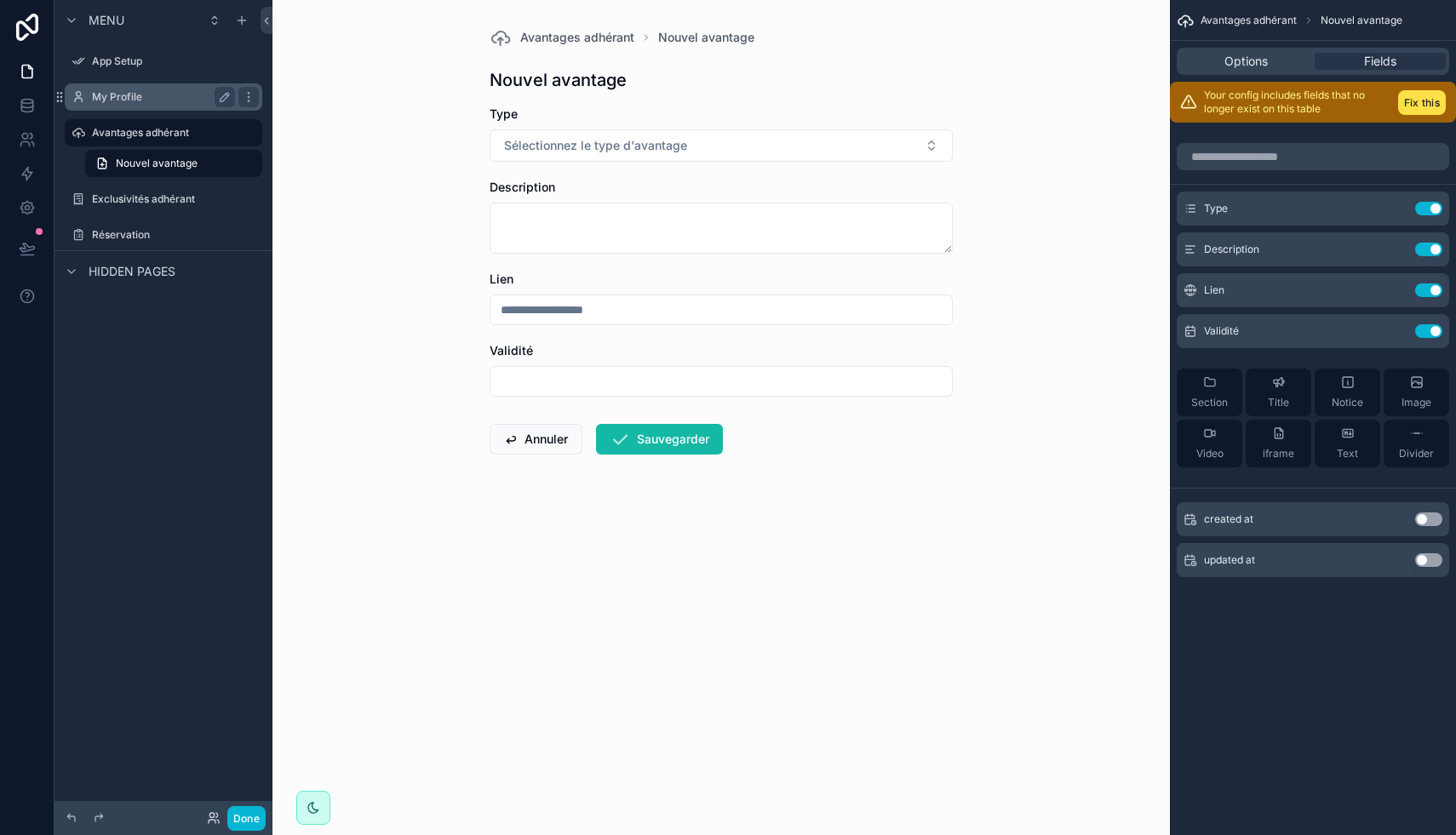 click on "My Profile" at bounding box center (160, 97) 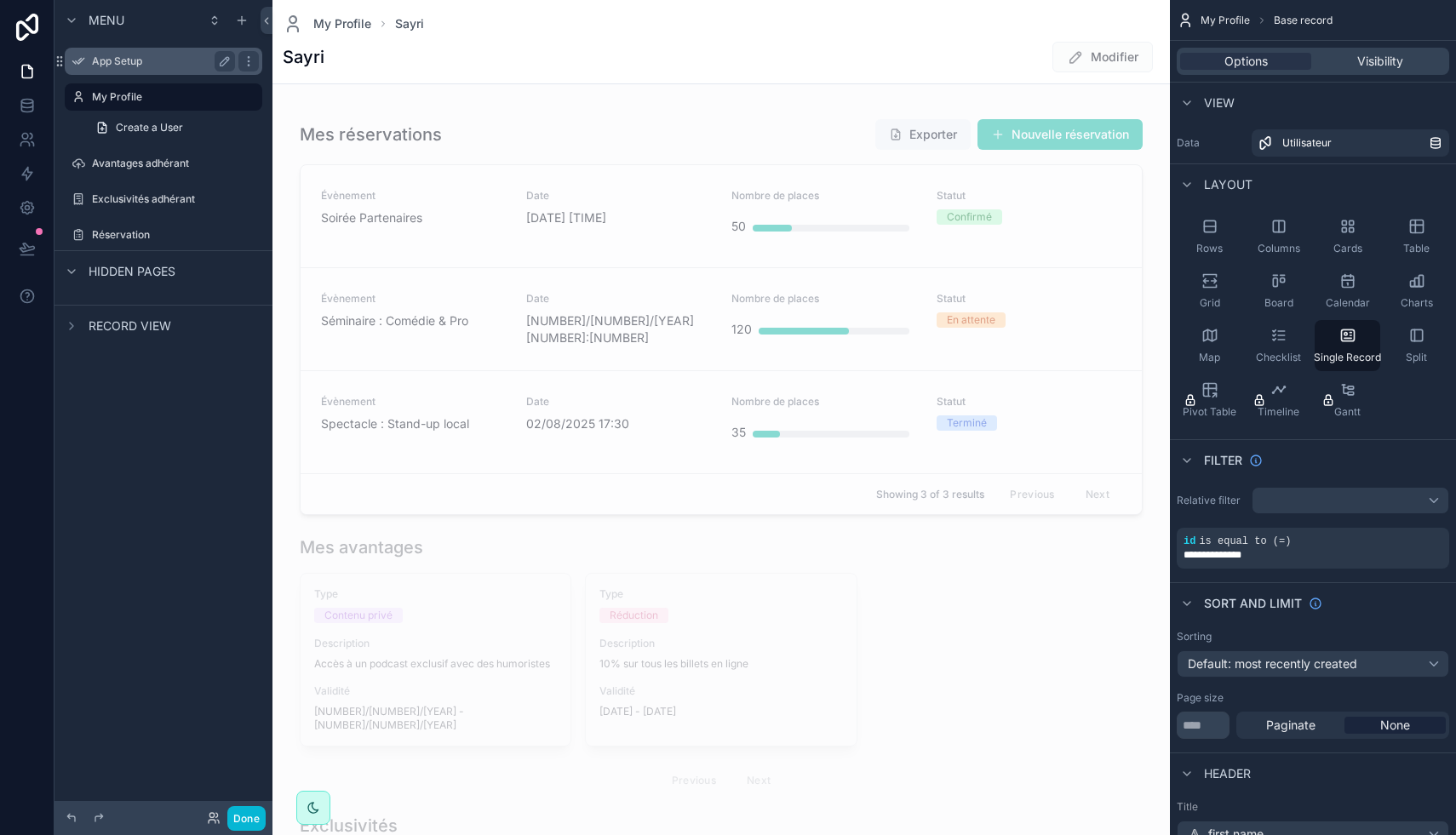 click on "App Setup" at bounding box center [160, 61] 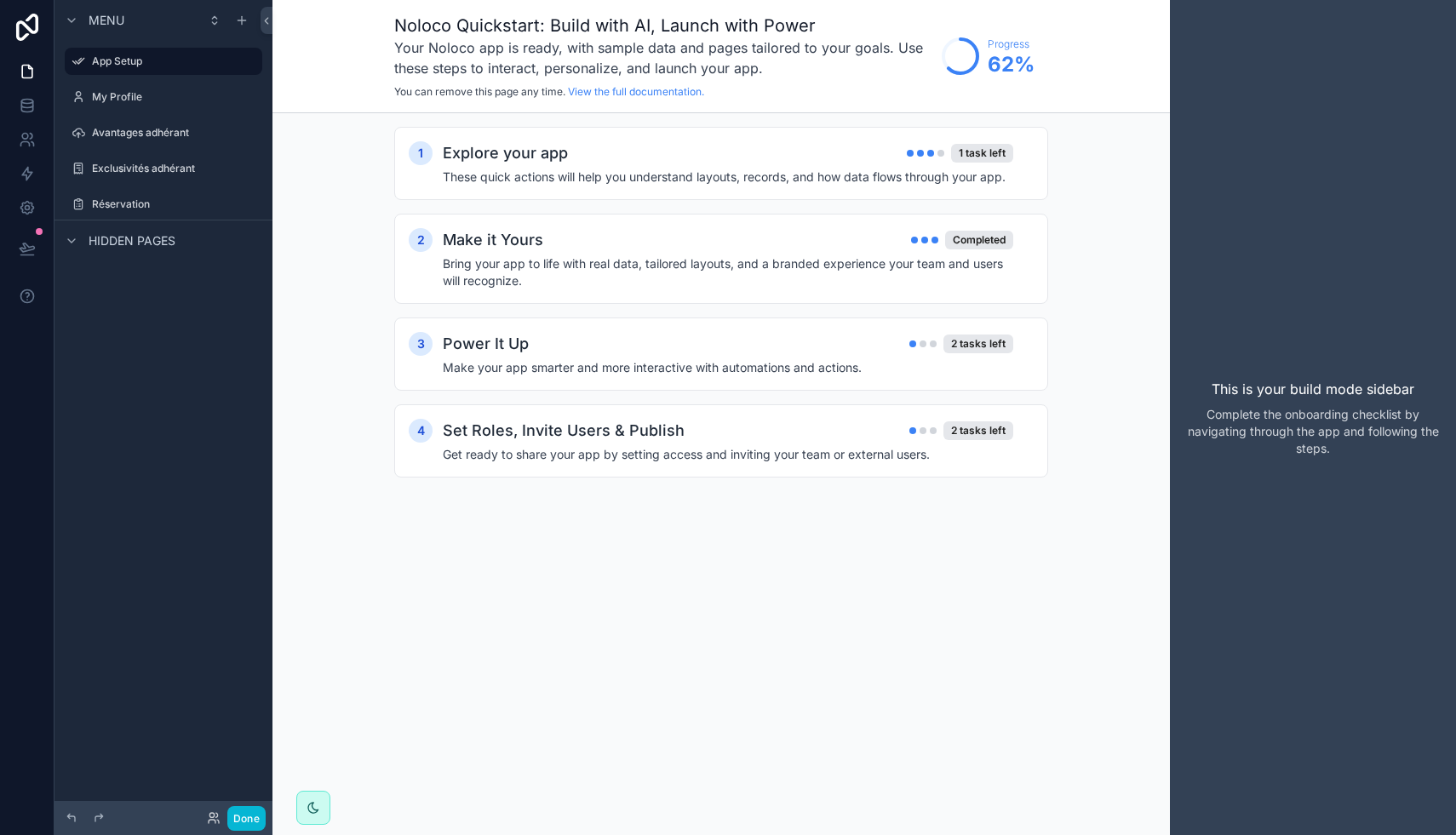 click on "[NUMBER] Explore your app [NUMBER] task left These quick actions will help you understand layouts, records, and how data flows through your app. [NUMBER] Make it Yours Completed Bring your app to life with real data, tailored layouts, and a branded experience your team and users will recognize. [NUMBER] Power It Up [NUMBER] tasks left Make your app smarter and more interactive with automations and actions. [NUMBER] Set Roles, Invite Users & Publish [NUMBER] tasks left Get ready to share your app by setting access and inviting your team or external users." at bounding box center (721, 319) 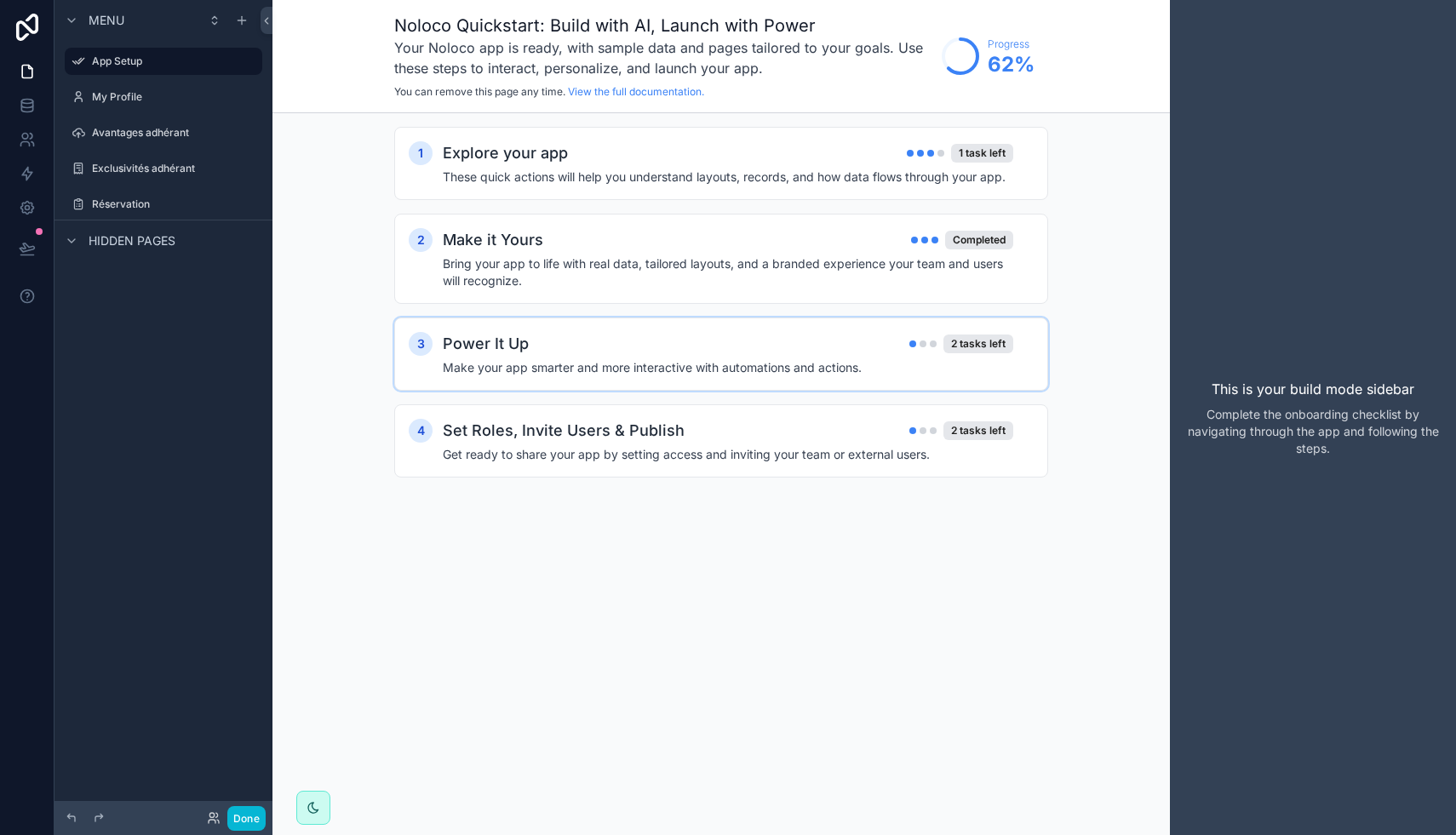 click on "Make your app smarter and more interactive with automations and actions." at bounding box center [728, 368] 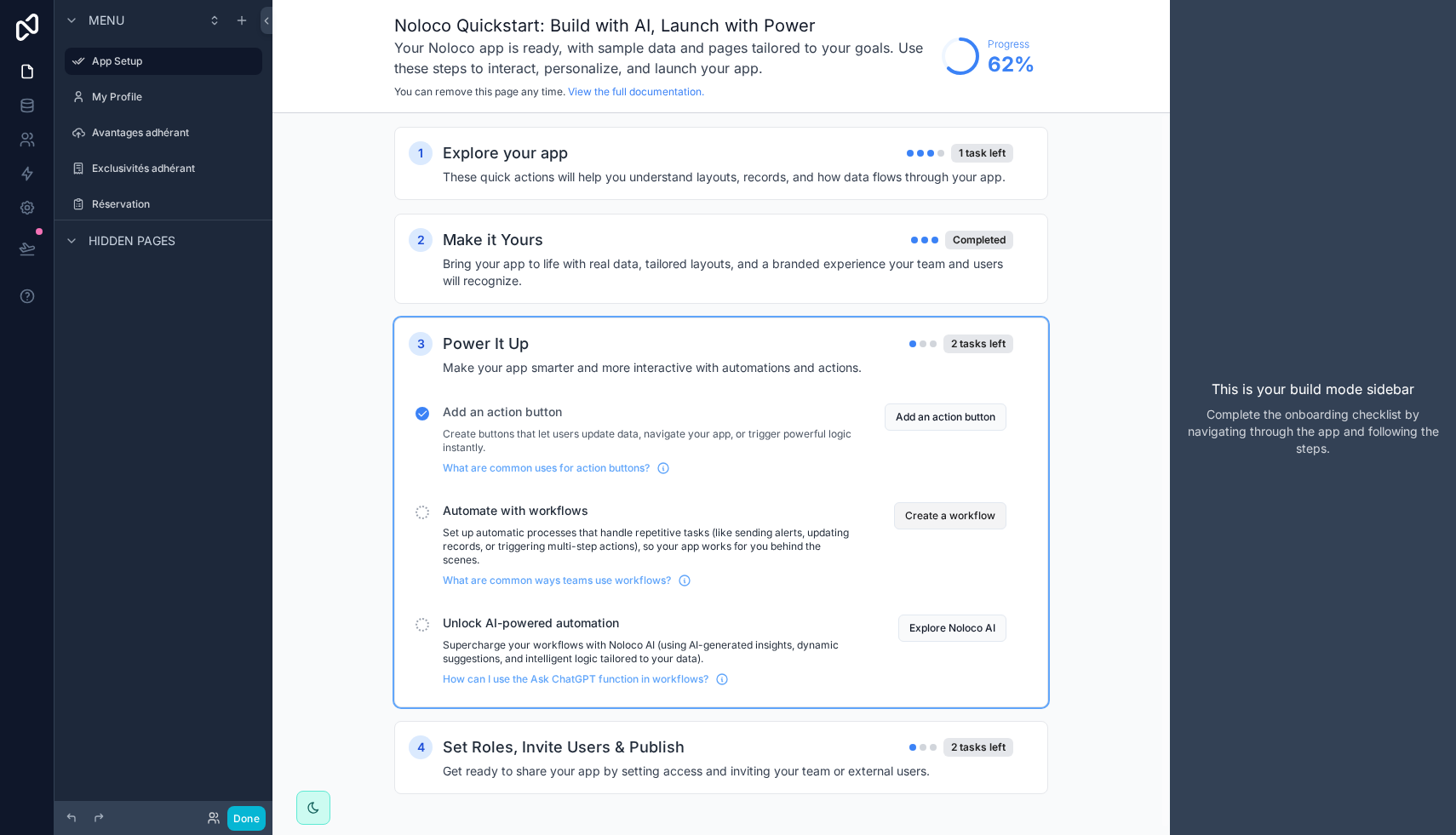 click on "Create a workflow" at bounding box center [950, 516] 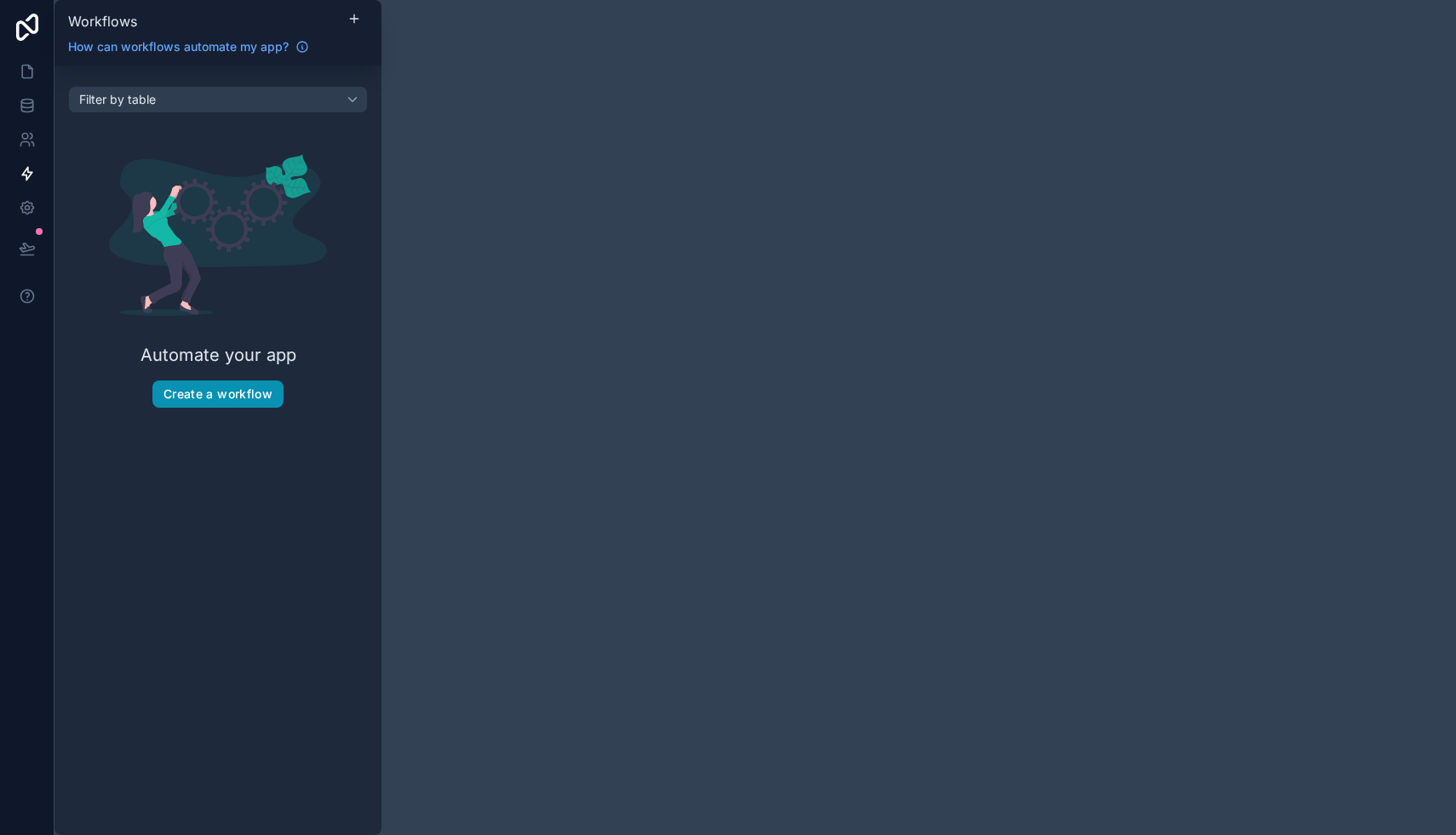 click on "Create a workflow" at bounding box center (218, 394) 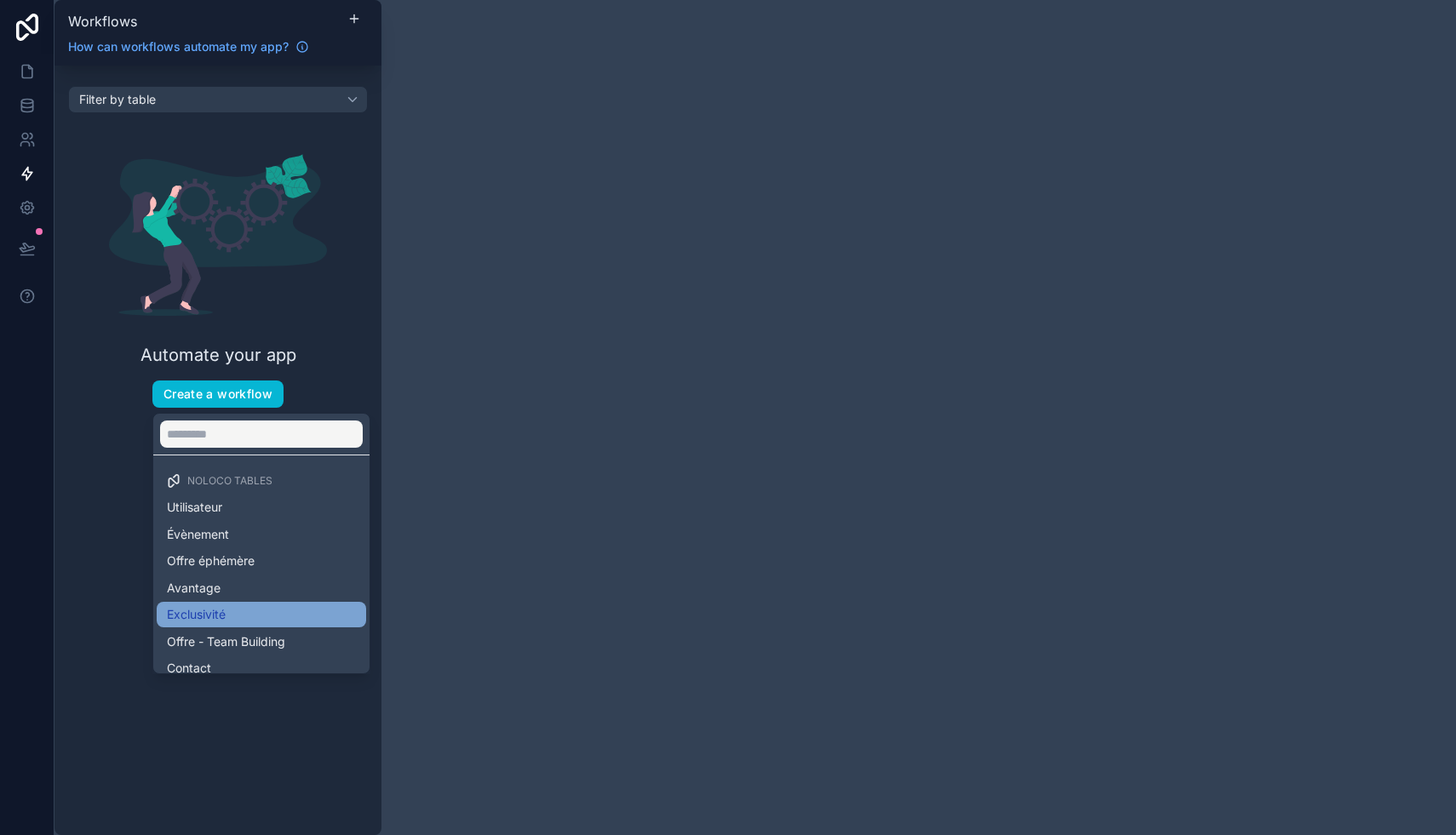 click on "Exclusivité" at bounding box center (196, 615) 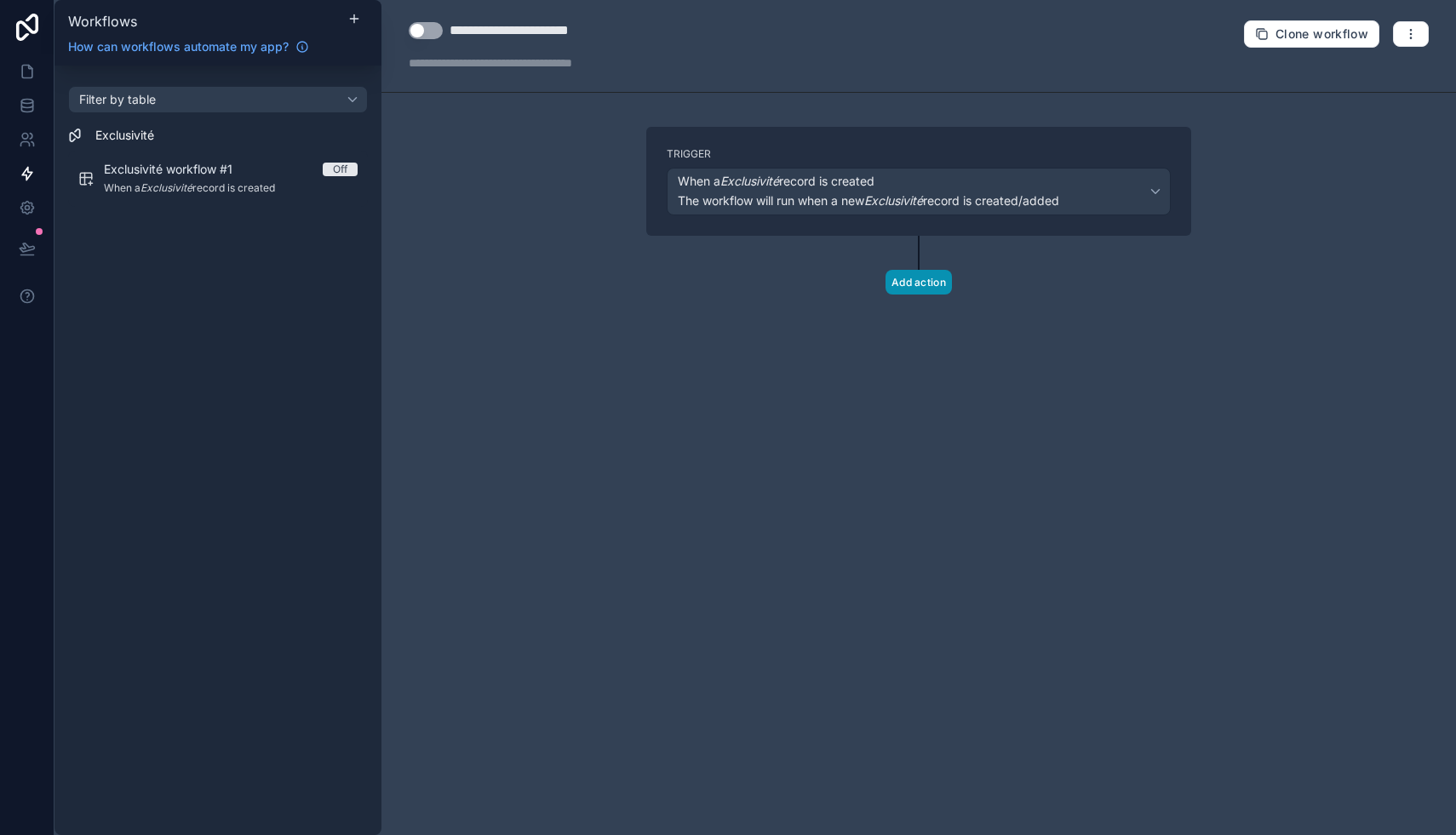 click on "Add action" at bounding box center (919, 282) 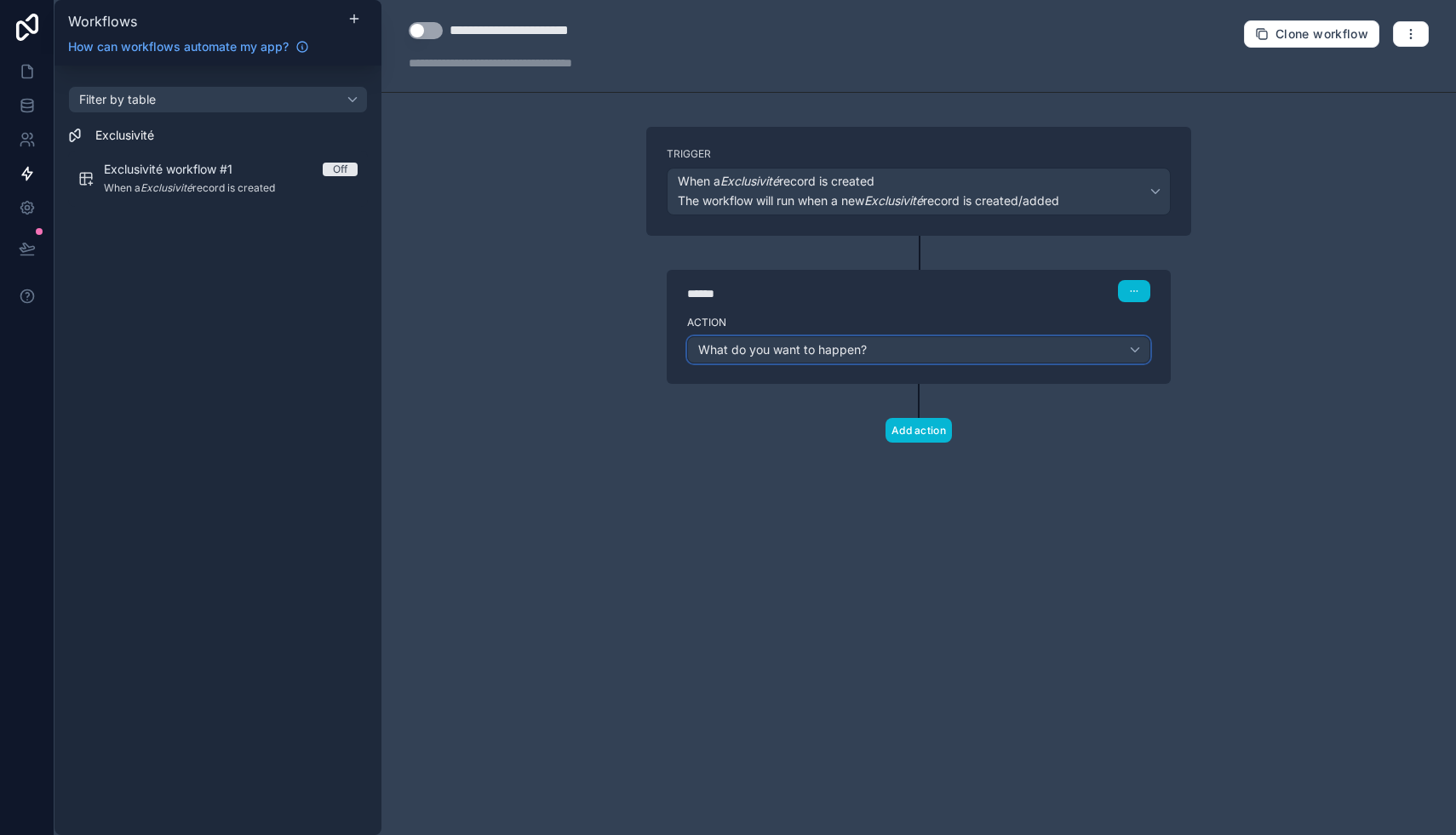 click on "What do you want to happen?" at bounding box center [782, 349] 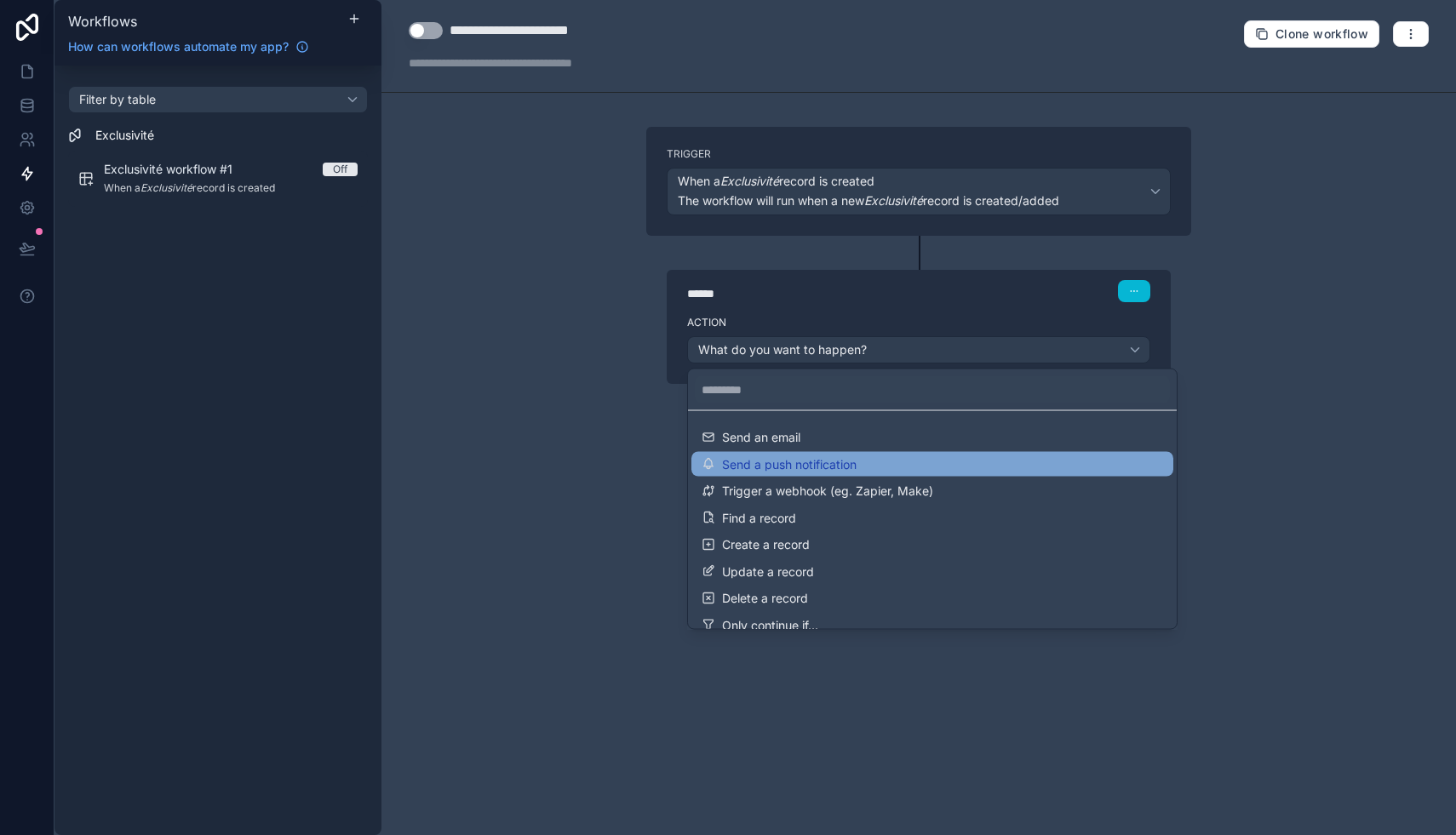click on "Send a push notification" at bounding box center (789, 464) 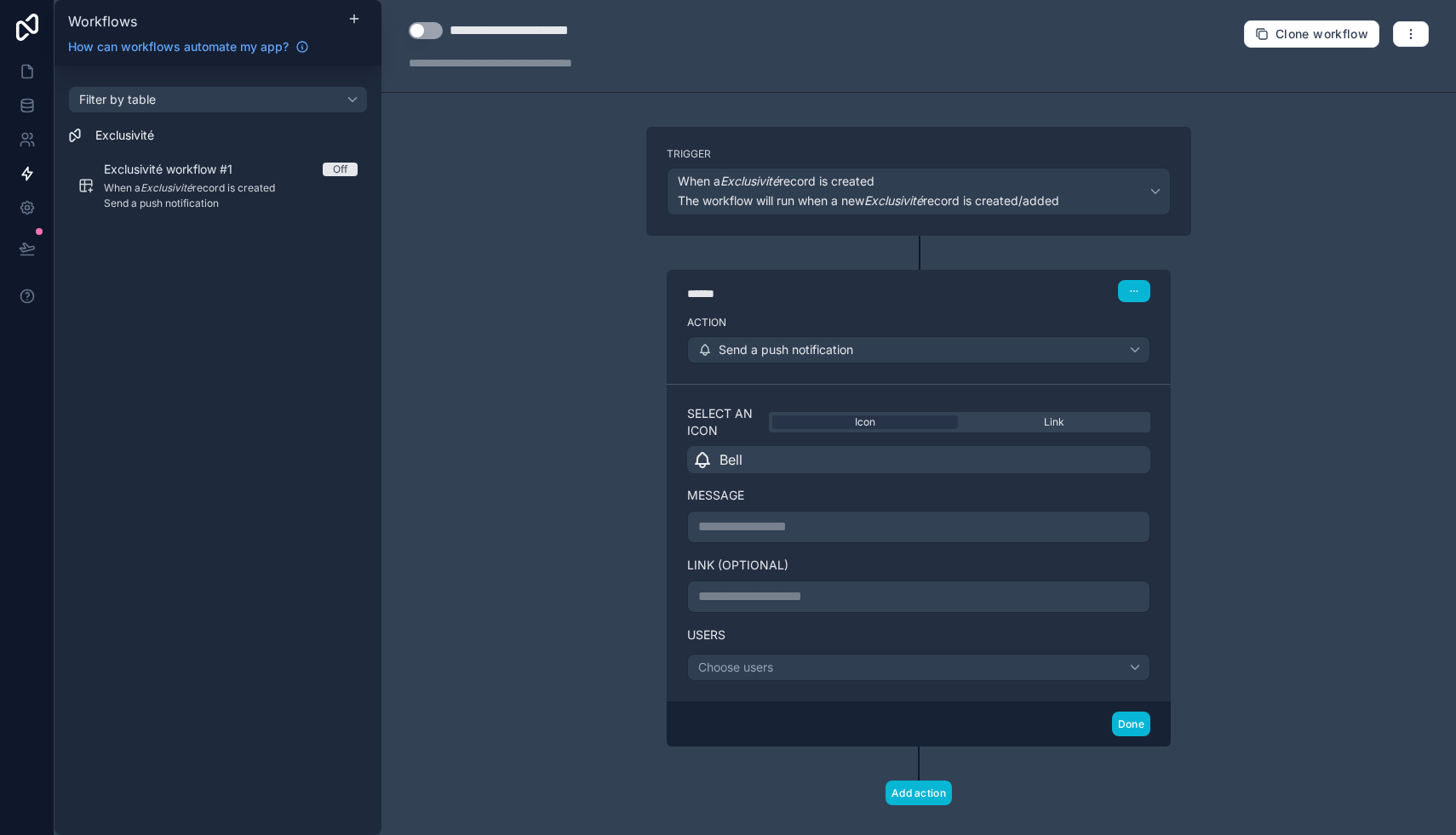 click on "**********" at bounding box center (919, 527) 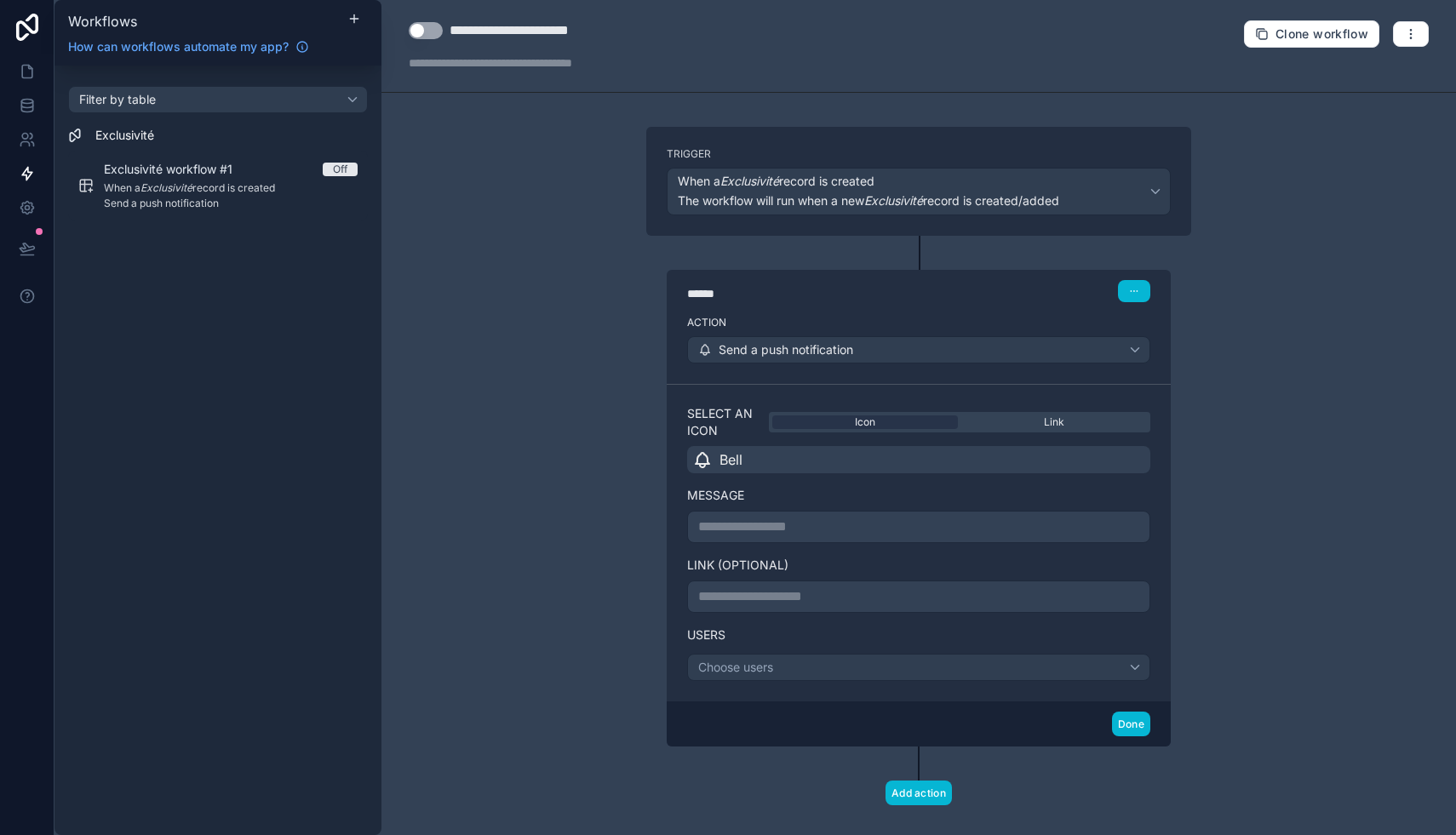 click on "**********" at bounding box center (919, 597) 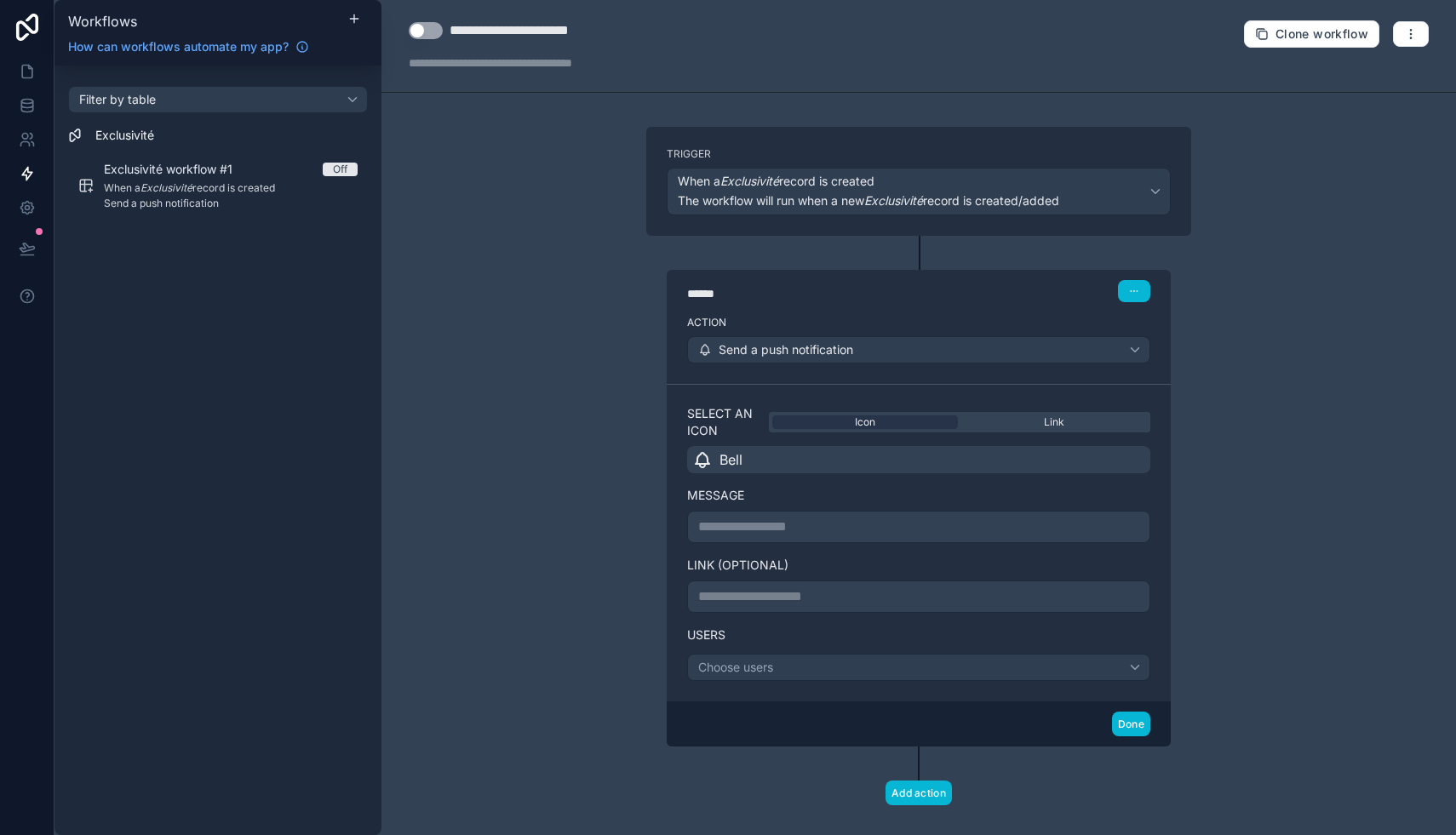 click on "**********" at bounding box center [919, 597] 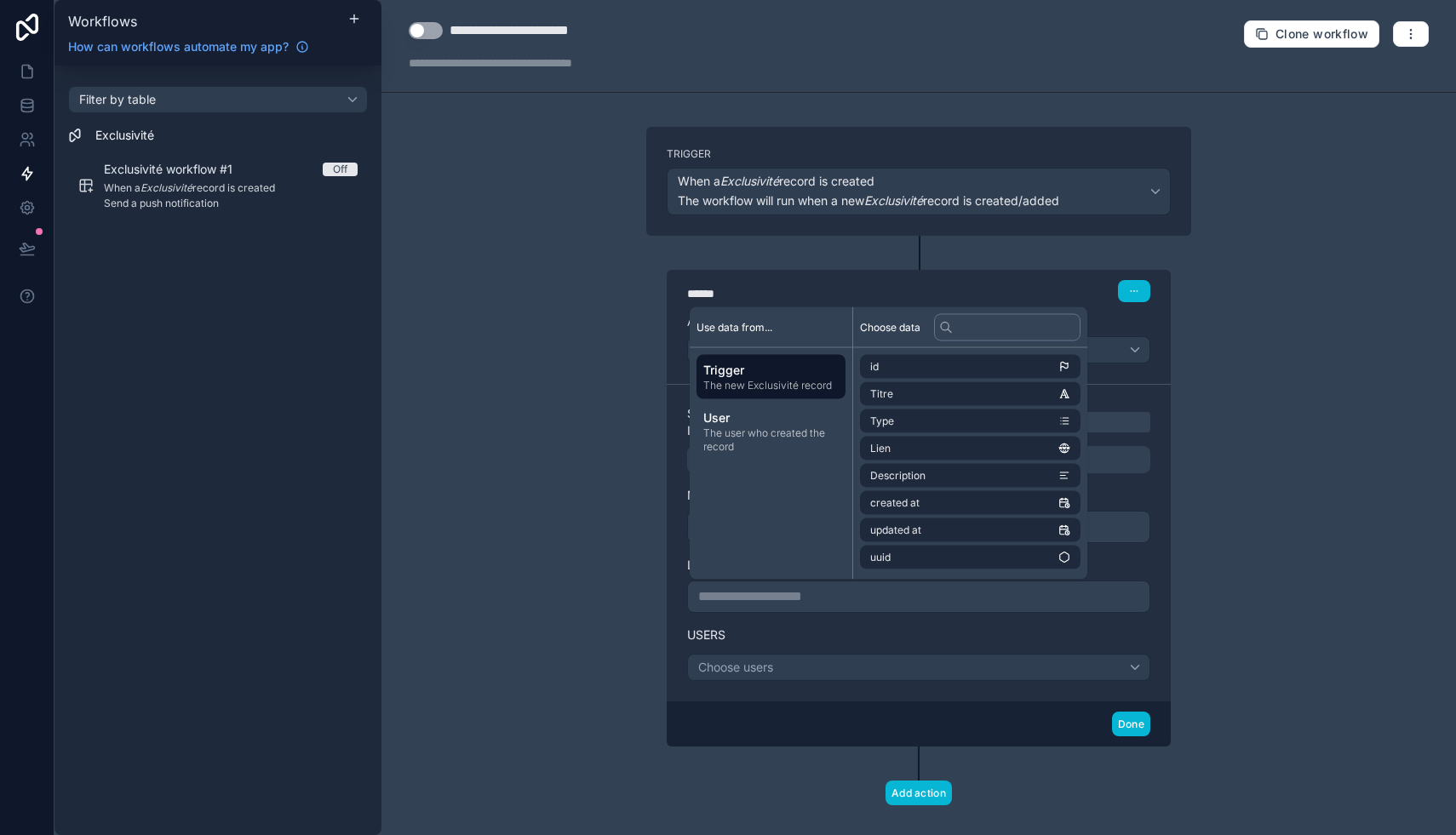click on "**********" at bounding box center [919, 417] 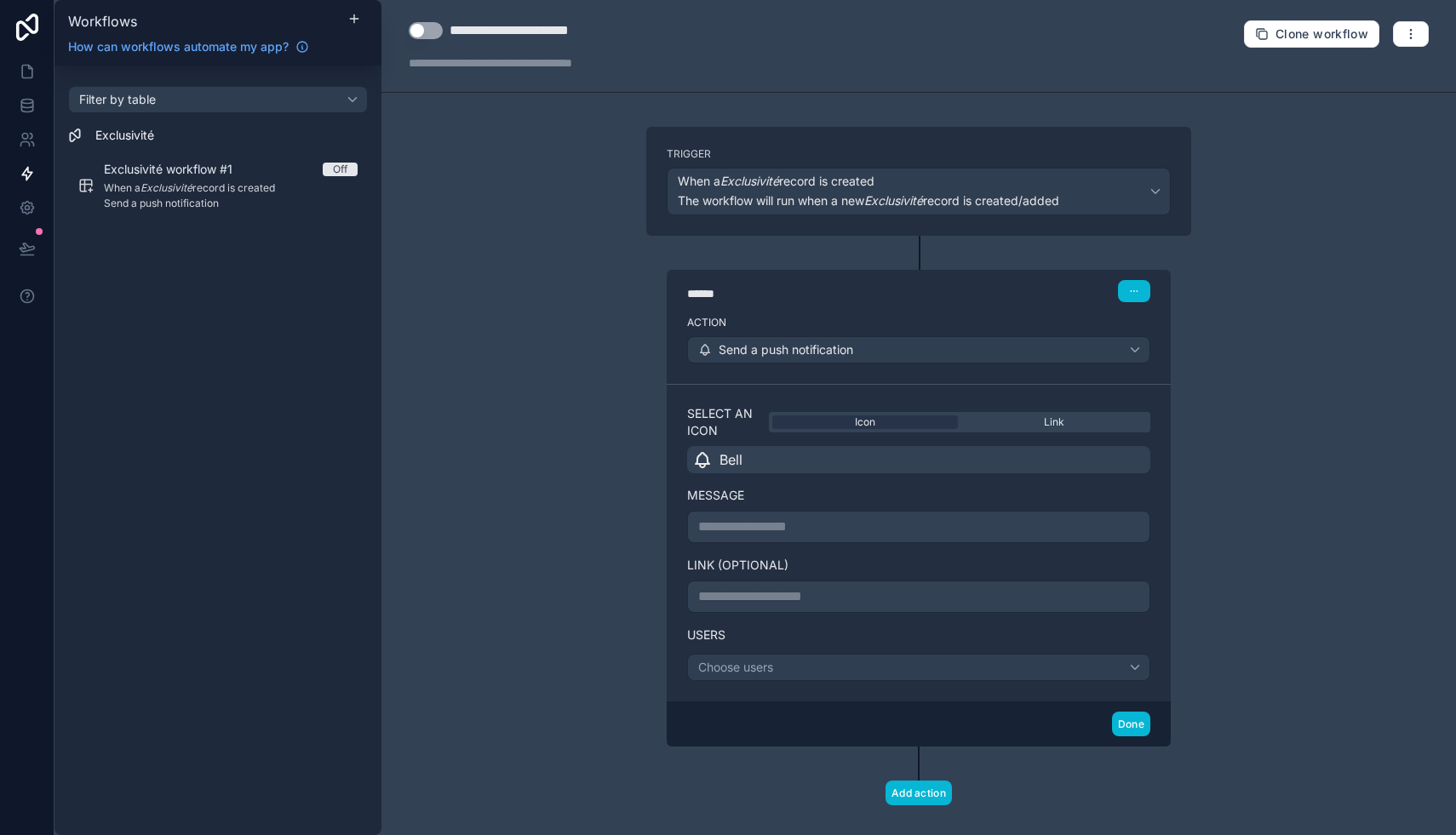 click on "**********" at bounding box center [919, 527] 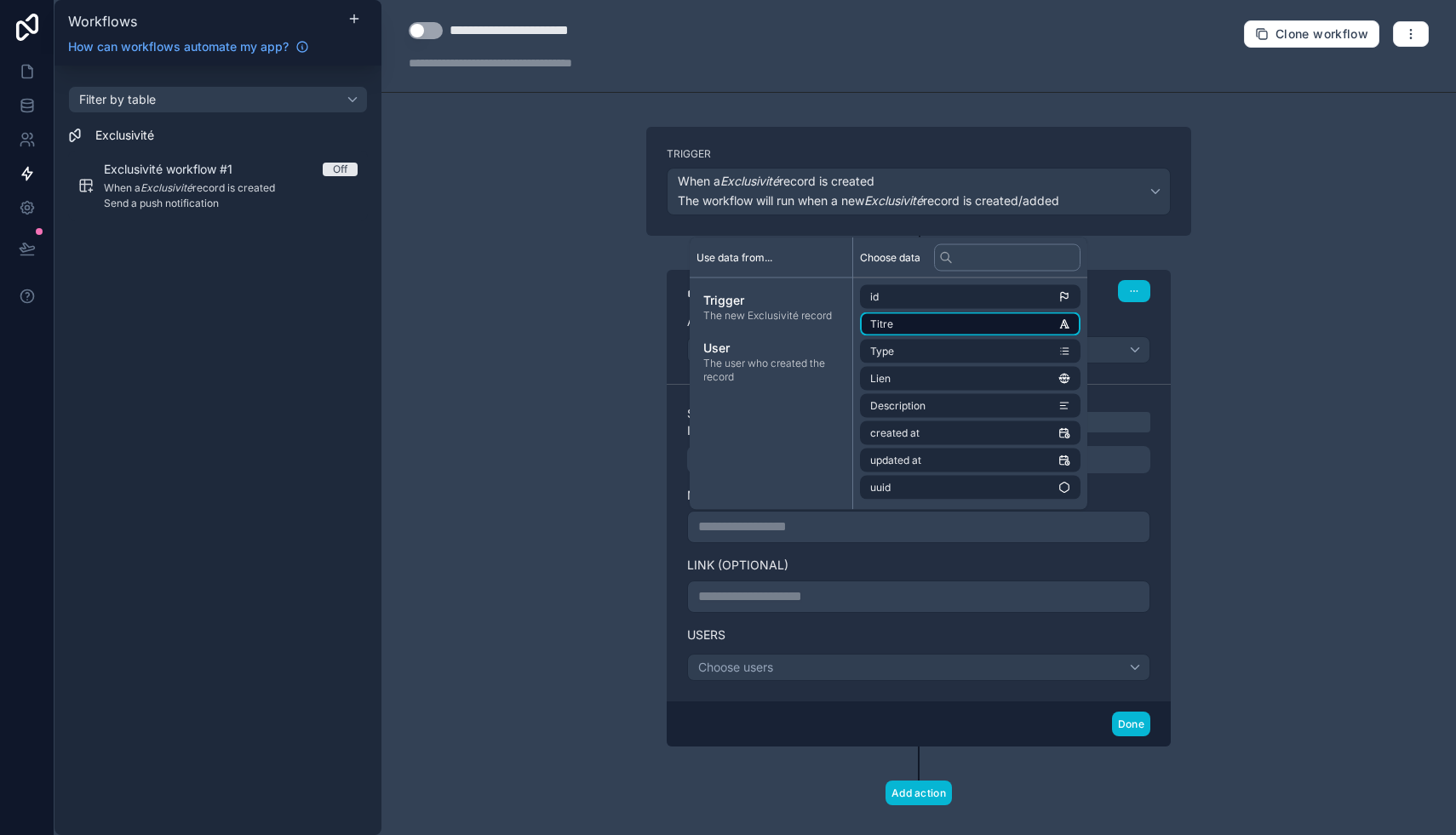click on "Titre" at bounding box center (970, 324) 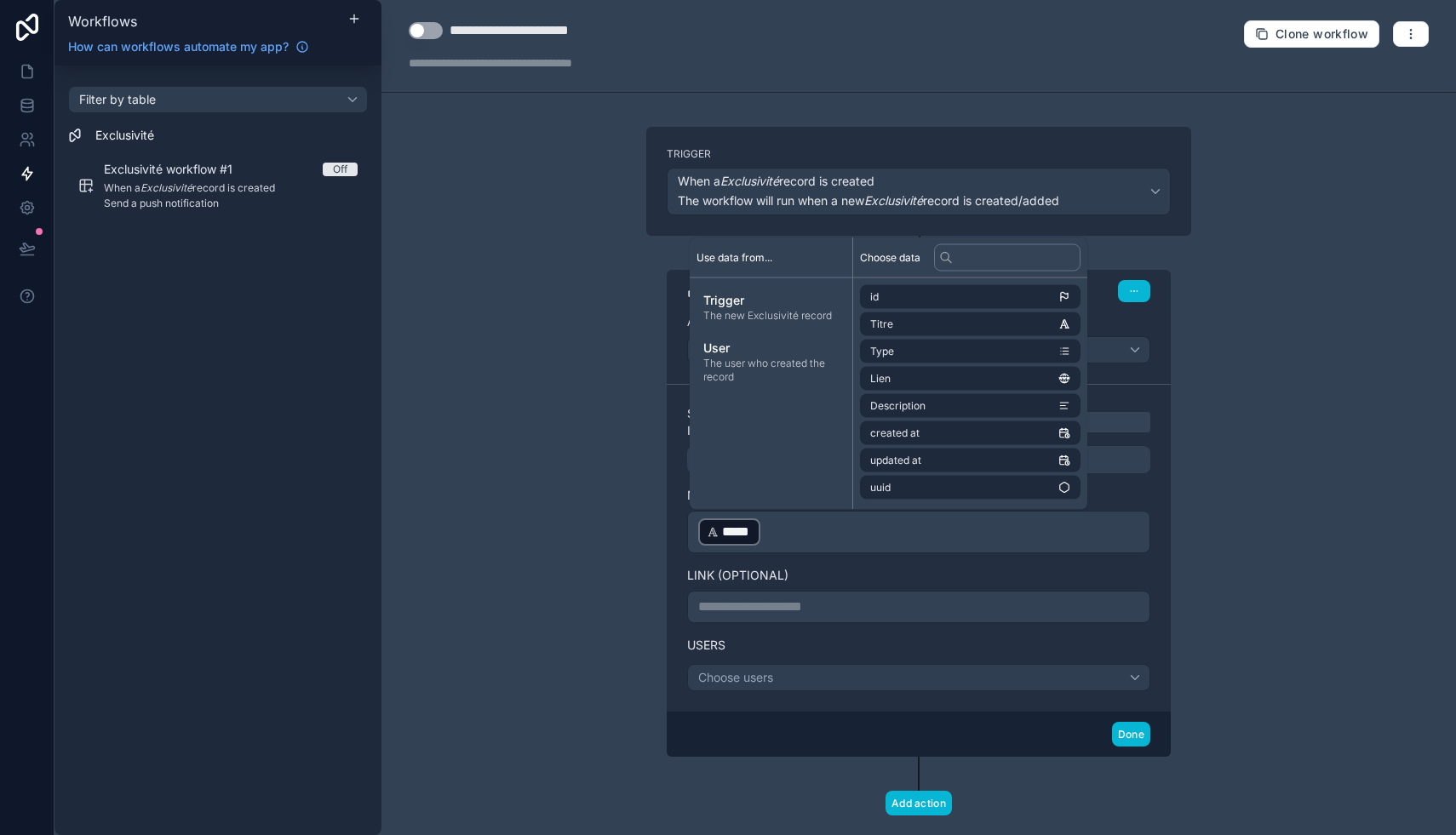 click on "﻿ ***** ﻿ ﻿" at bounding box center [919, 532] 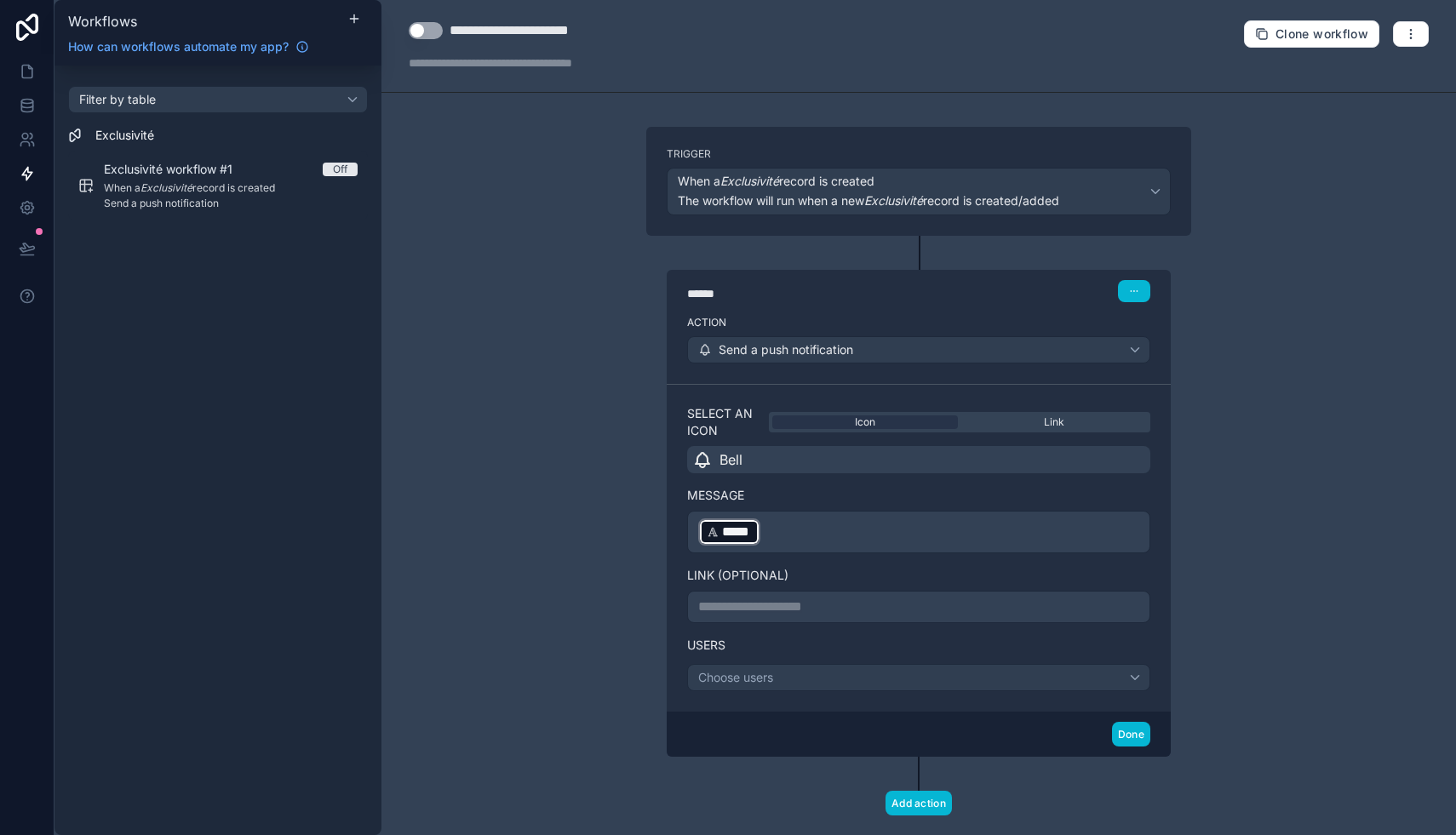 click on "﻿ ***** ﻿ ﻿" at bounding box center [919, 532] 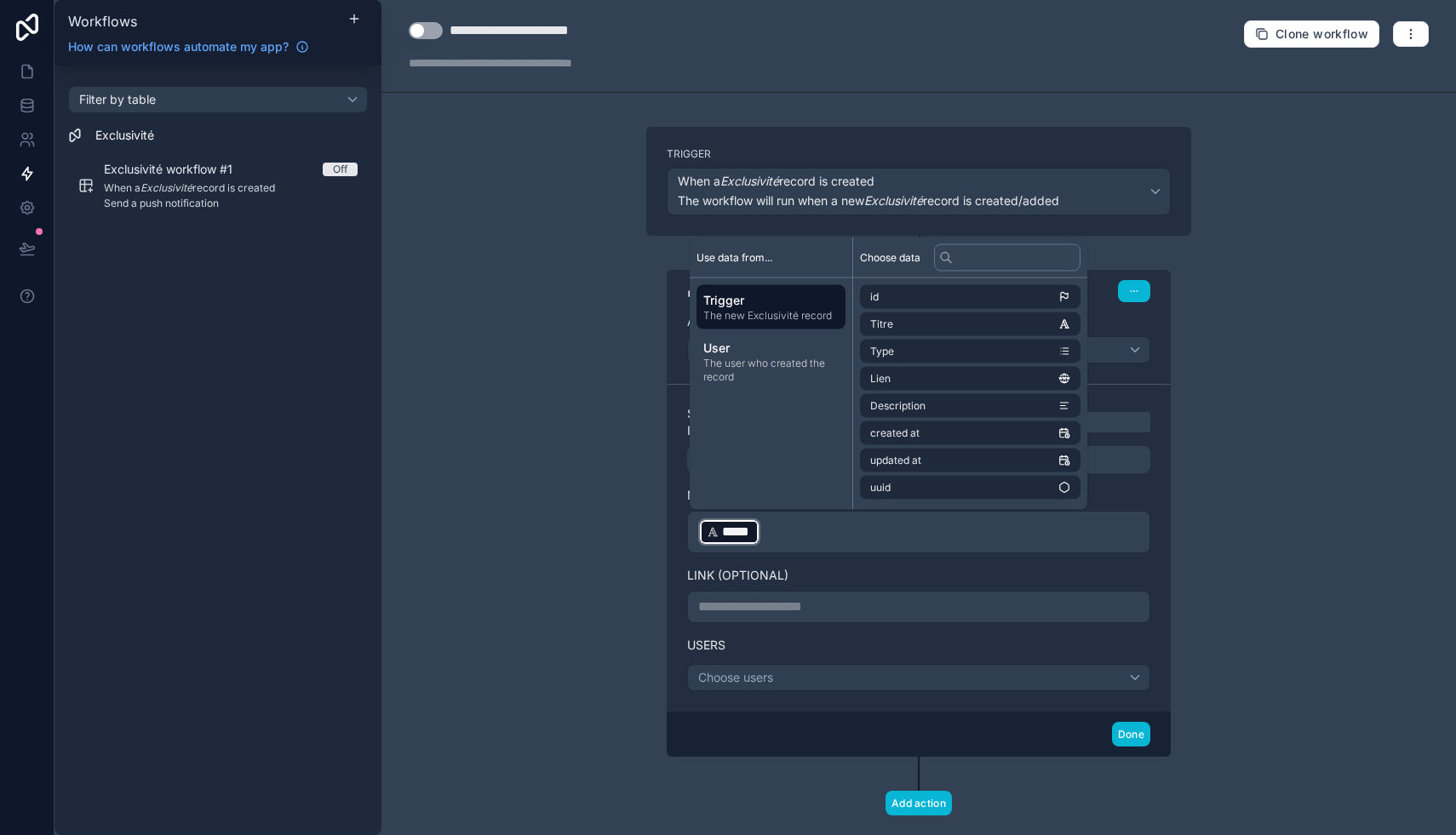 click on "﻿ ***** ﻿ ﻿" at bounding box center (919, 532) 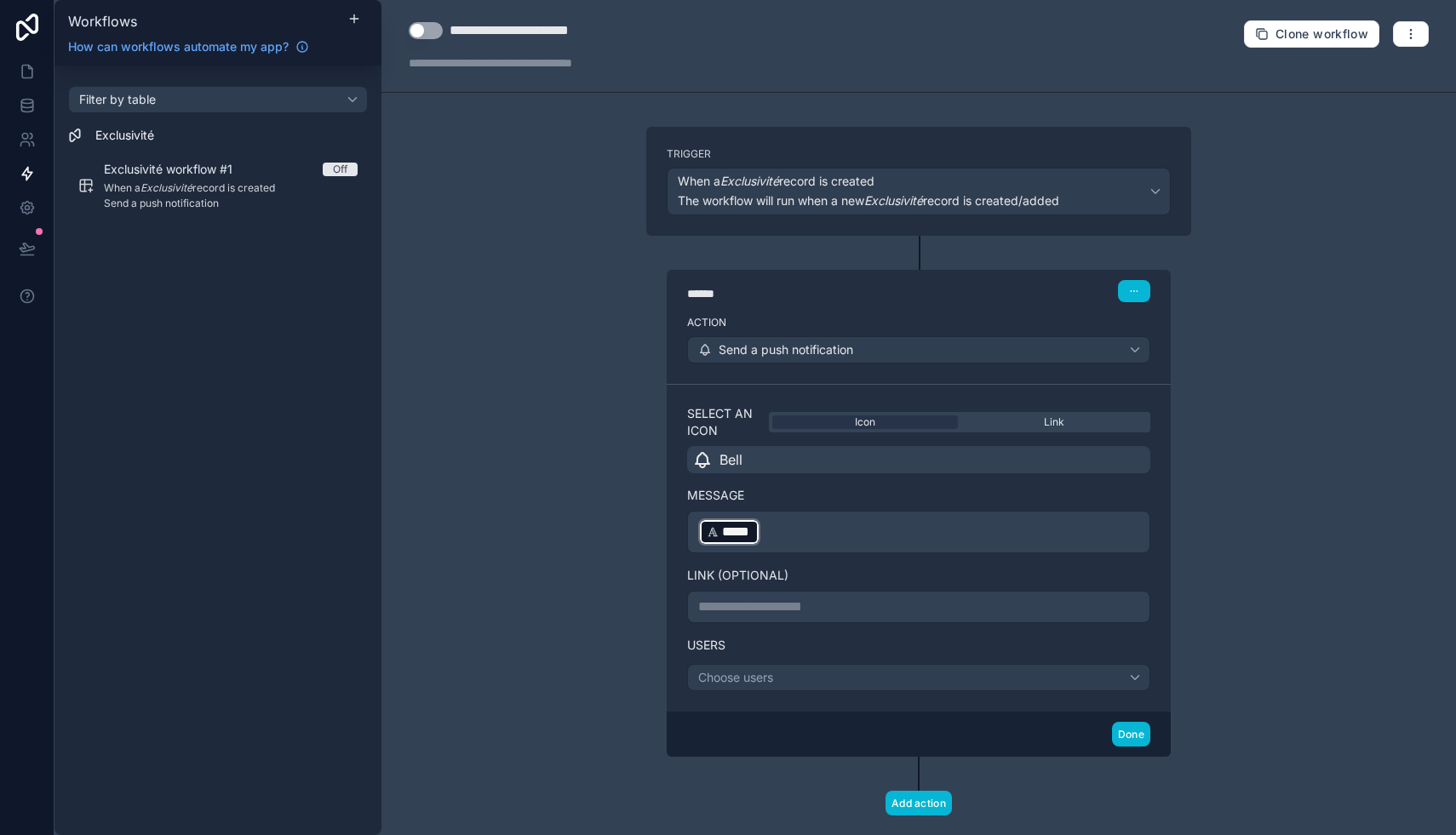 click on "**********" at bounding box center [919, 607] 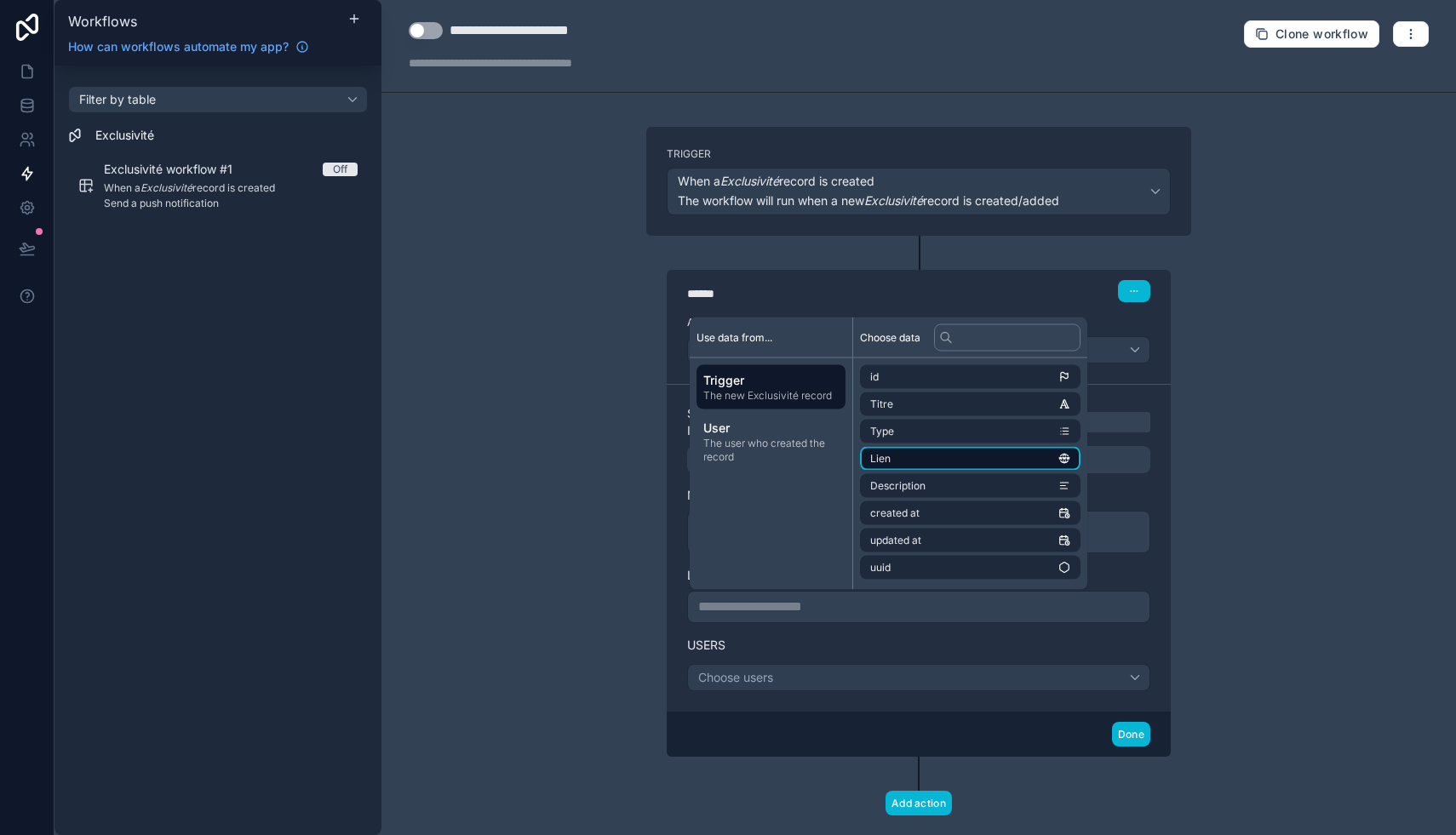 click on "Lien" at bounding box center [970, 459] 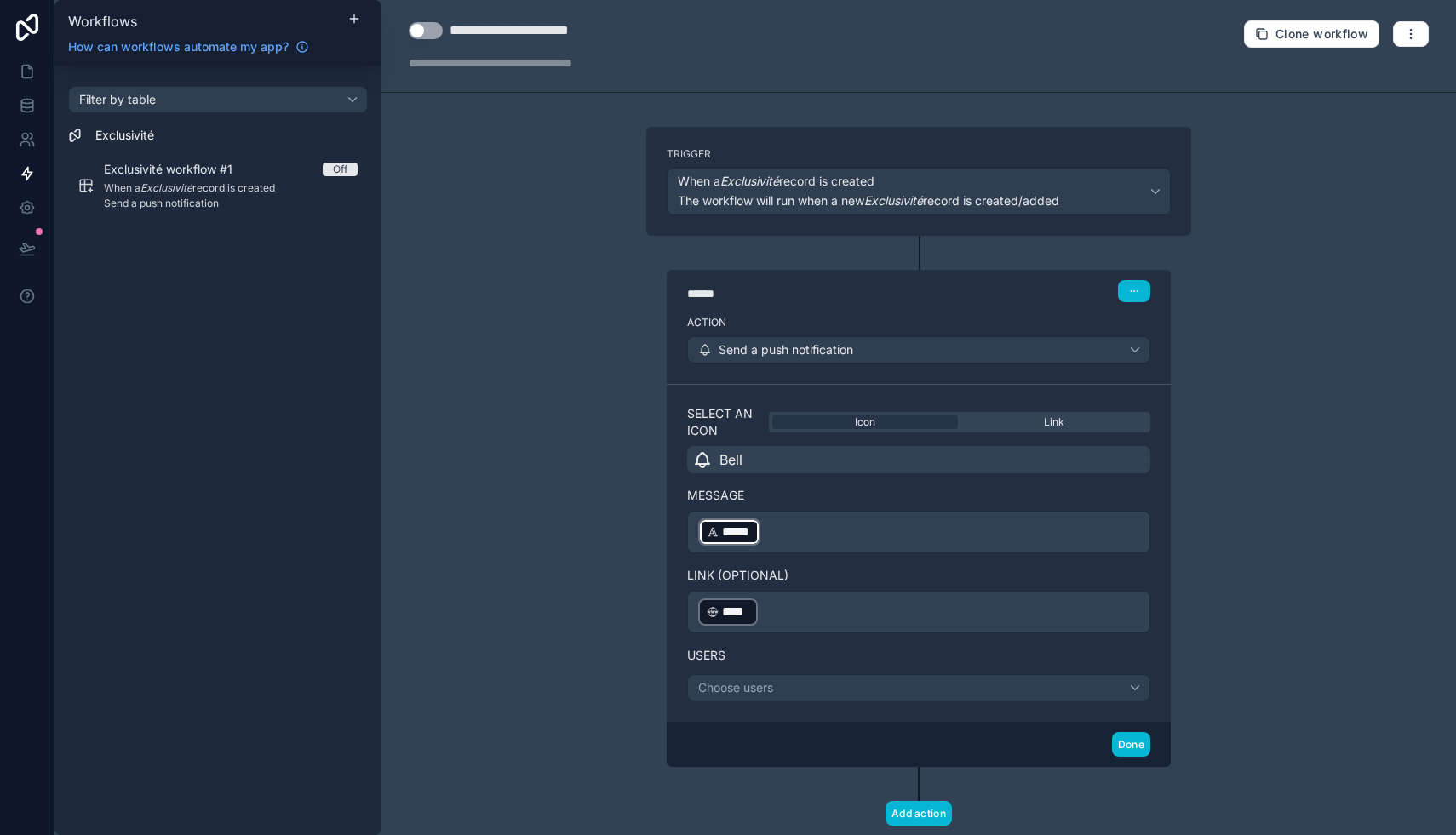 click on "**********" at bounding box center [919, 417] 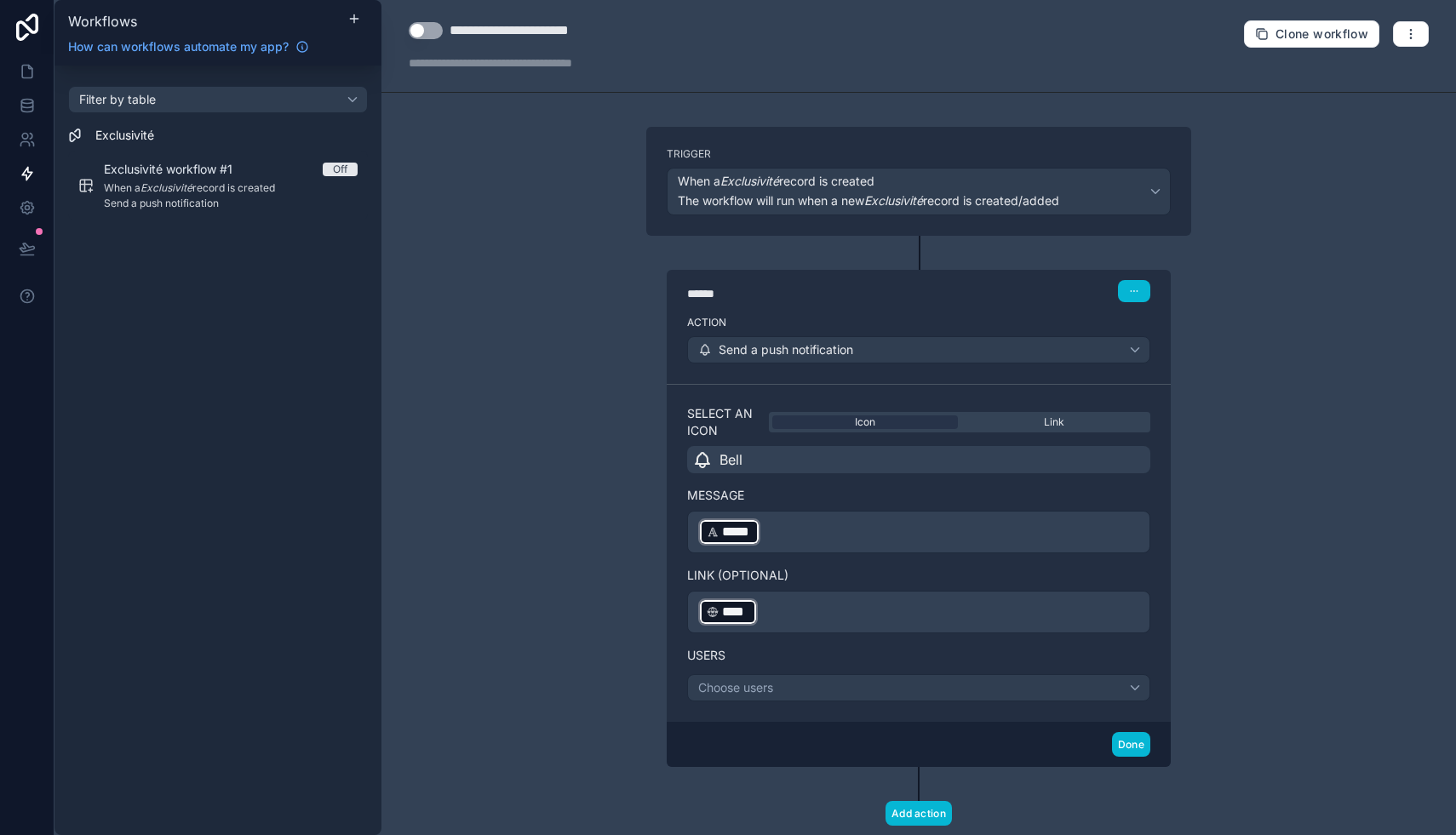 click on "﻿ **** ﻿ ﻿" at bounding box center (919, 612) 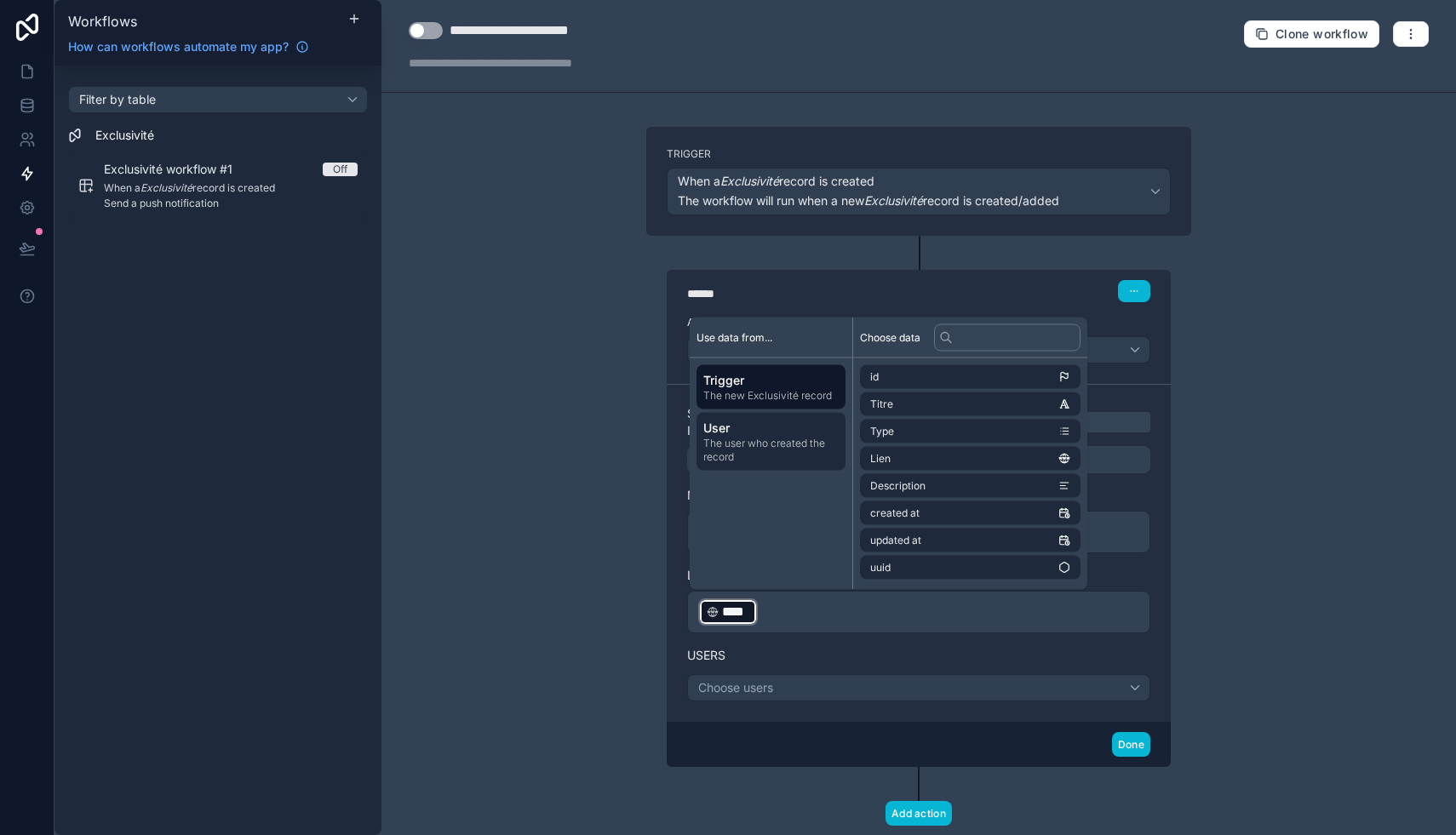 click on "The user who created the record" at bounding box center (771, 450) 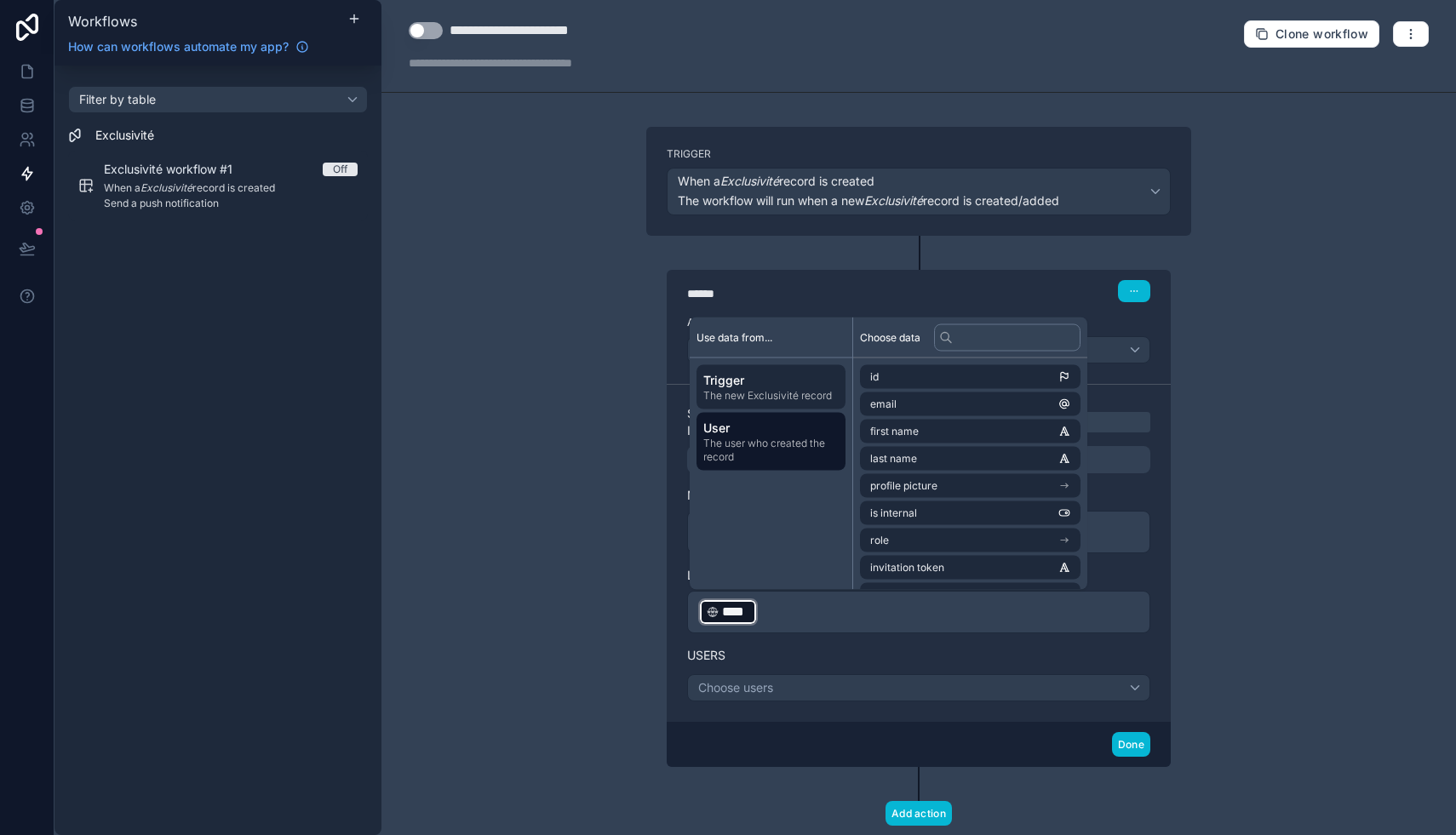 click on "Trigger" at bounding box center (771, 380) 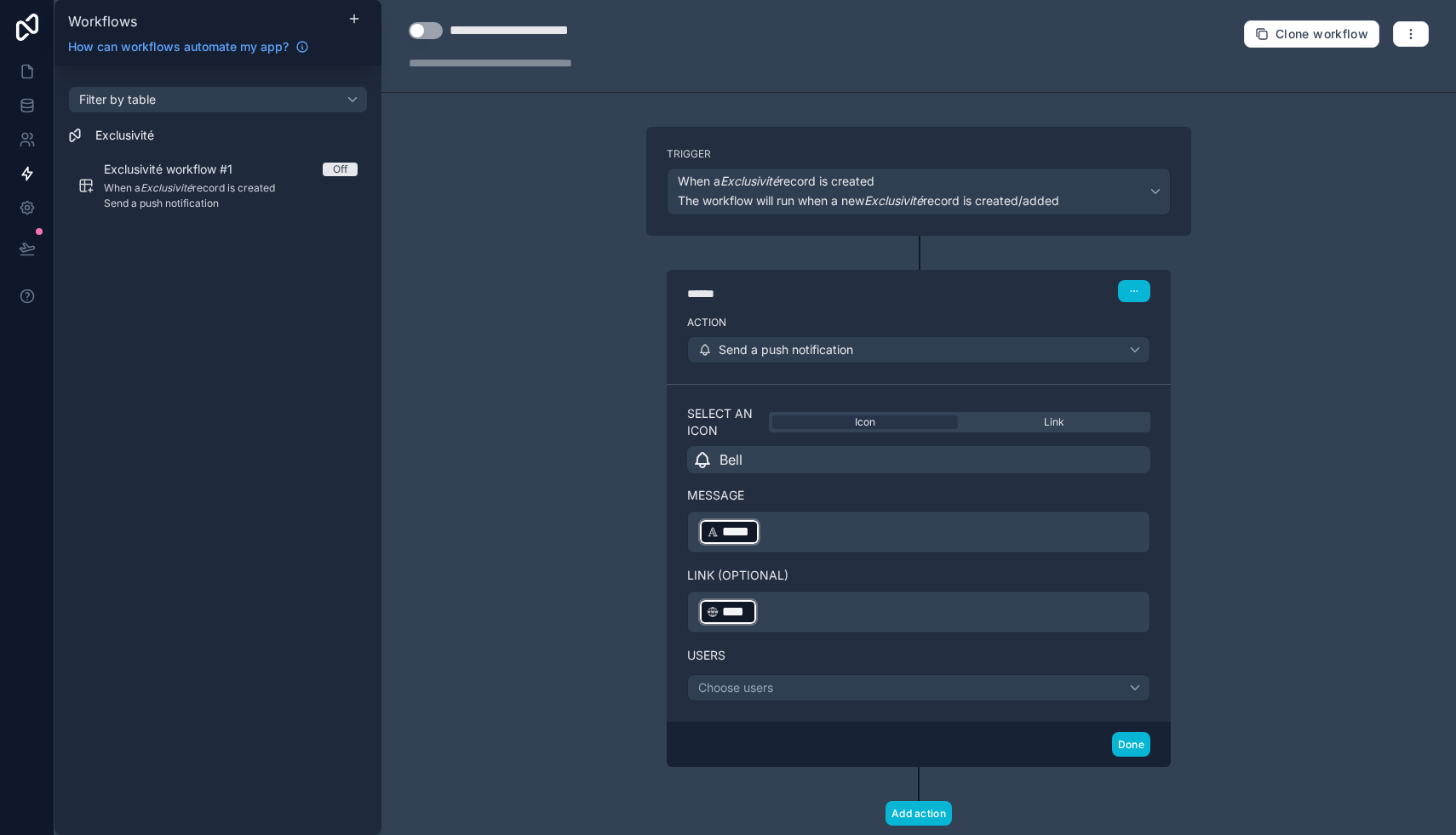 click on "**********" at bounding box center [919, 417] 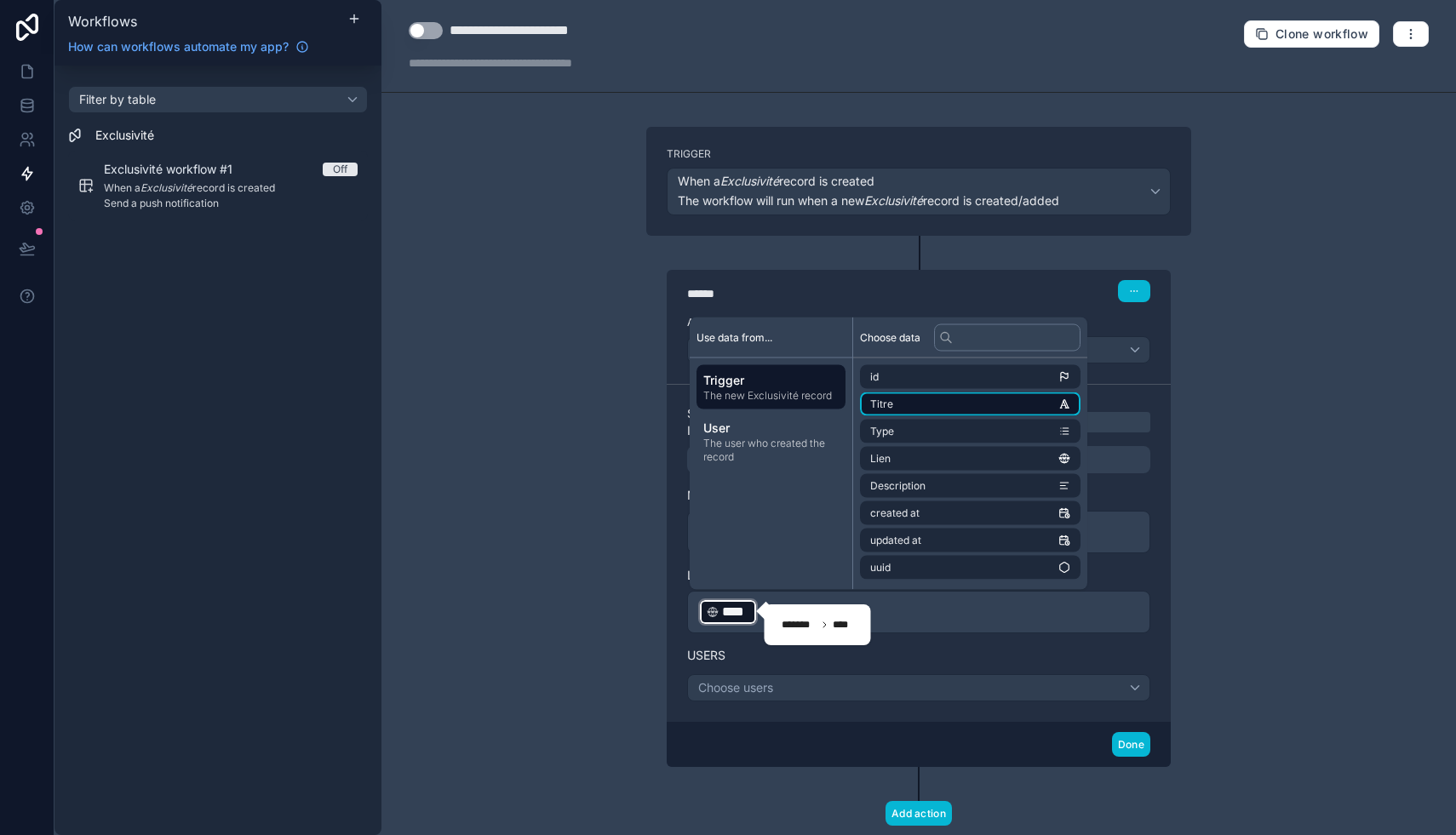 click on "Titre" at bounding box center (970, 404) 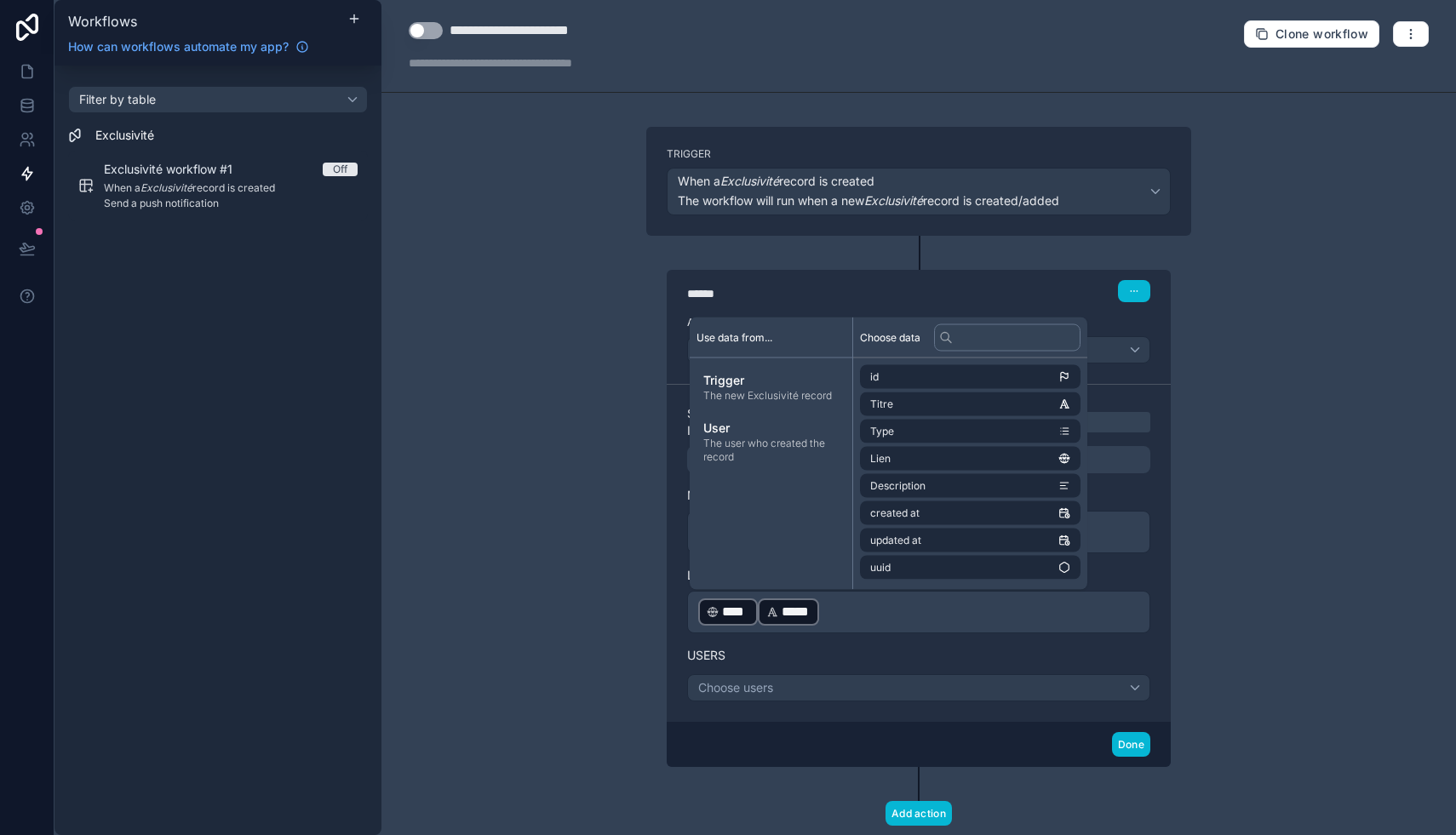 click on "****" at bounding box center (736, 612) 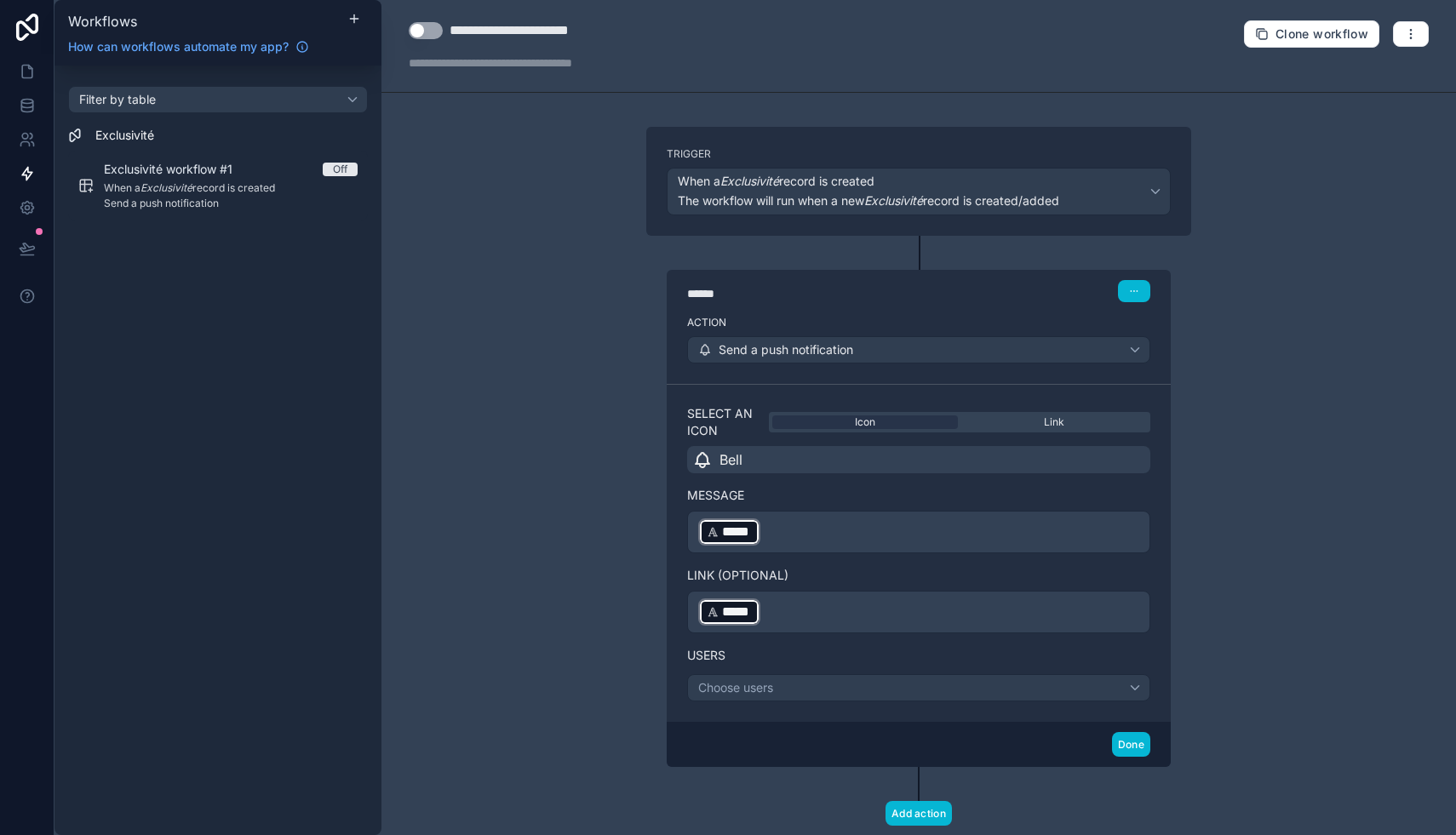 click on "﻿ ***** ﻿ ﻿" at bounding box center (919, 612) 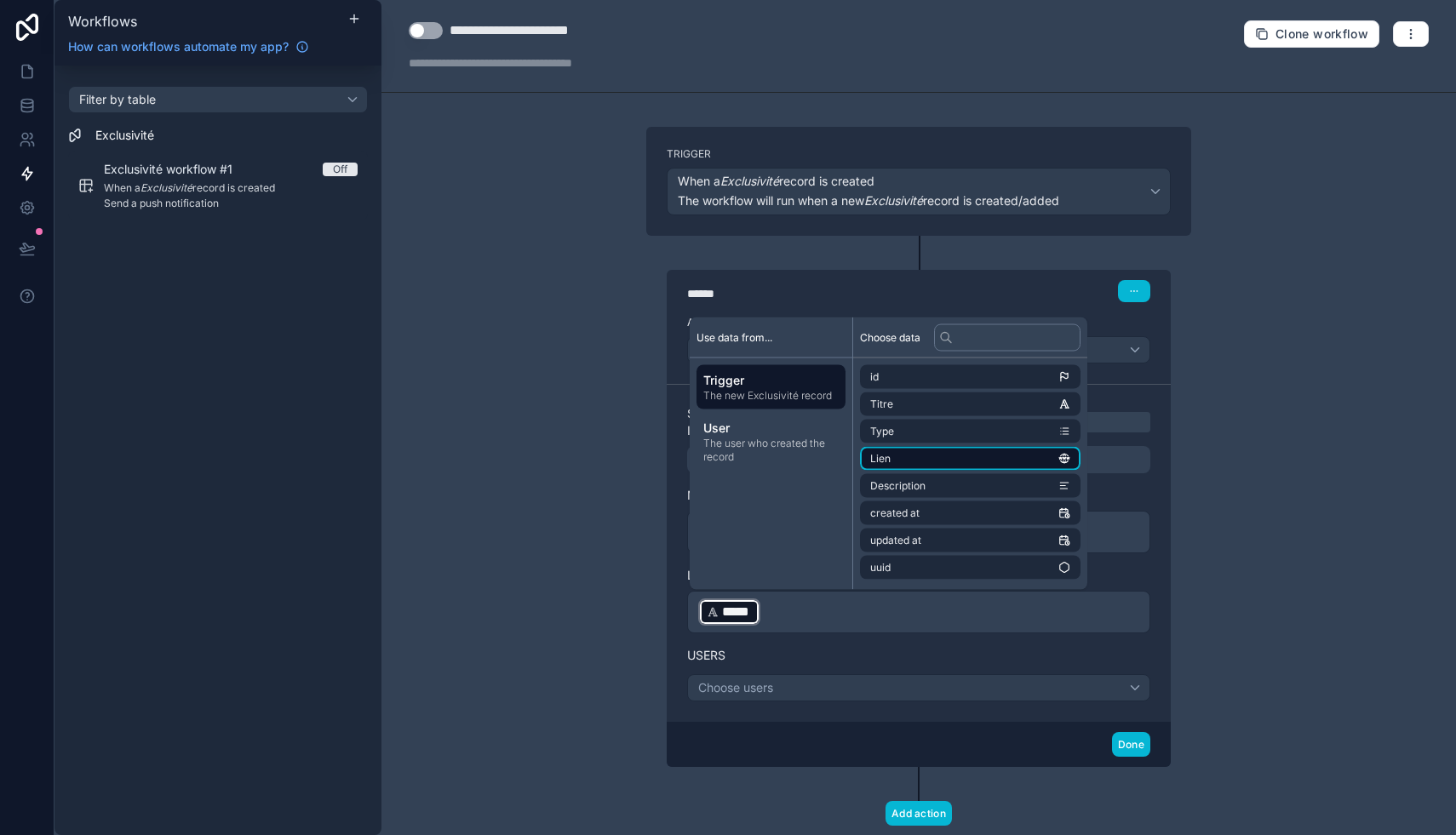 click on "Lien" at bounding box center (970, 459) 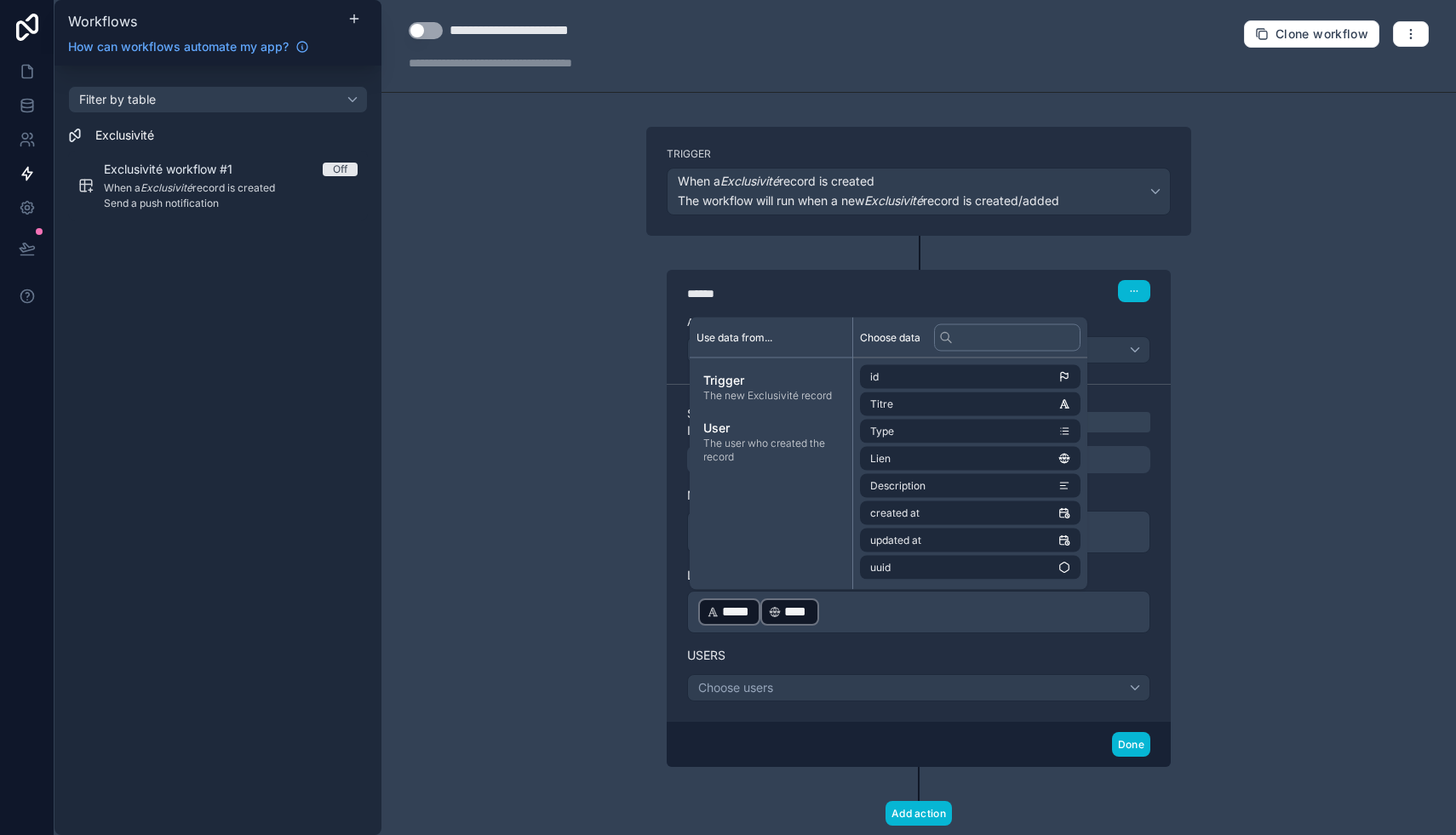 click on "**********" at bounding box center [919, 417] 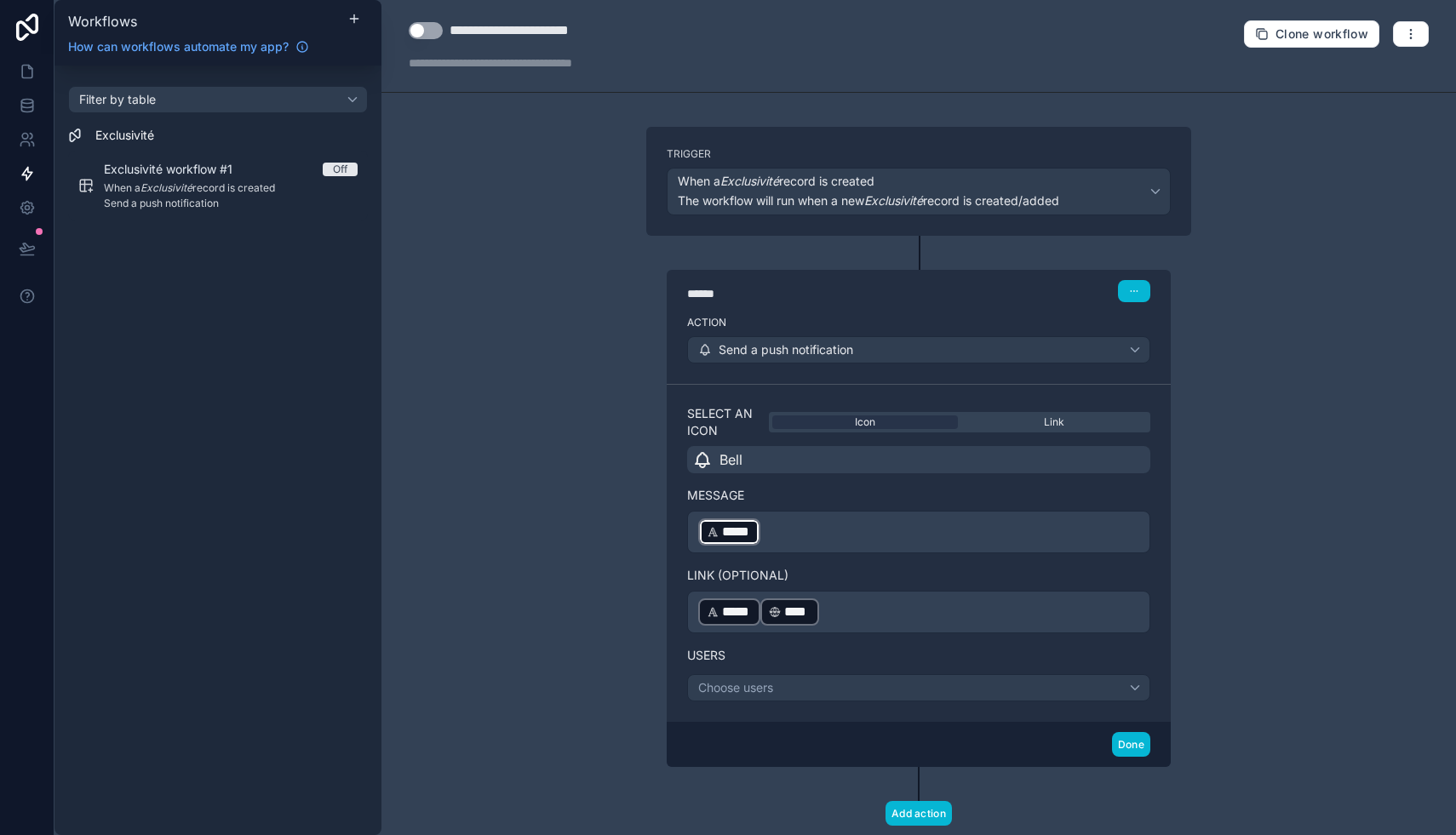 click on "Select an icon Icon Link" at bounding box center (919, 422) 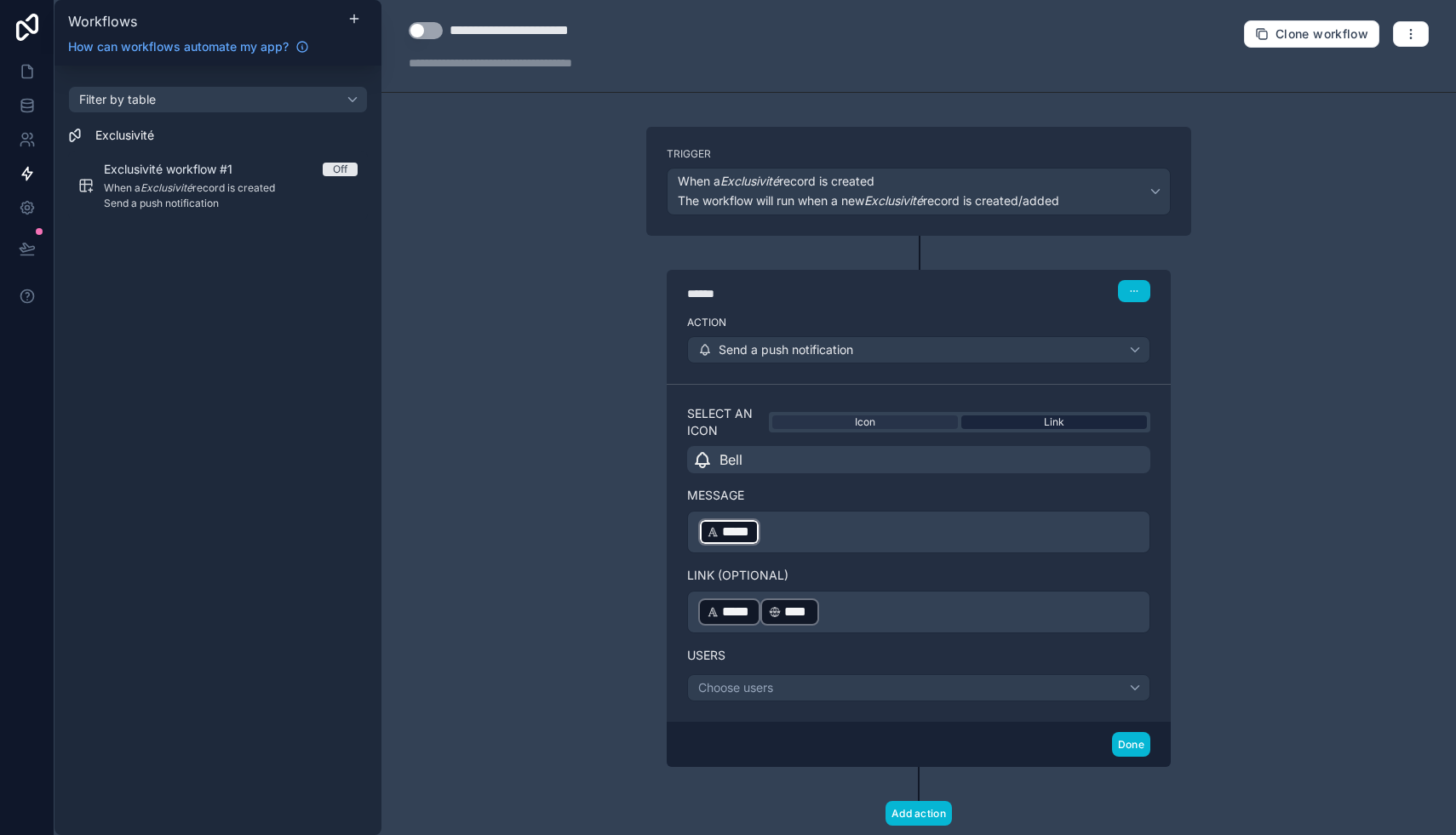 click on "Link" at bounding box center [1054, 422] 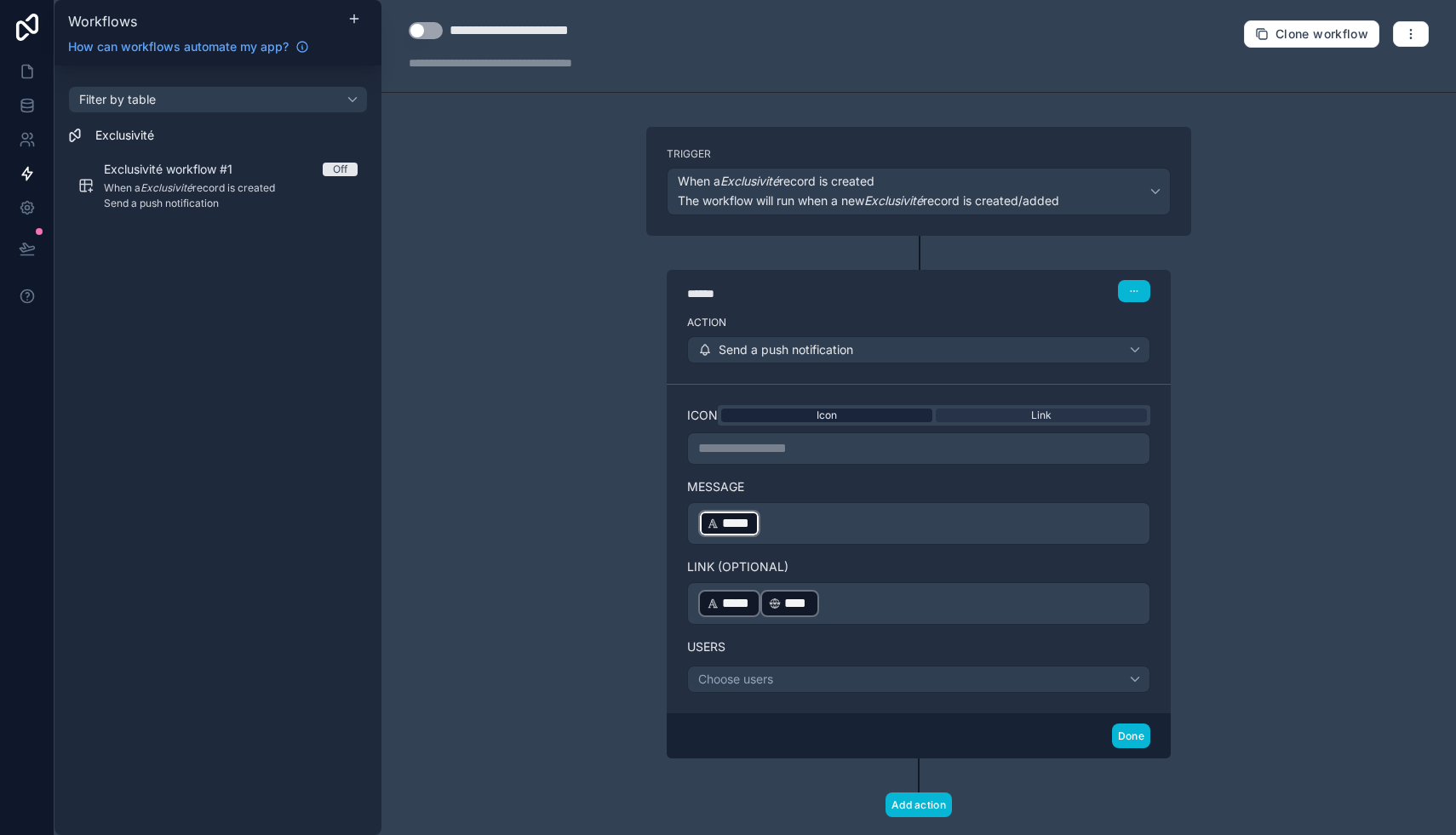 click on "Icon" at bounding box center [827, 415] 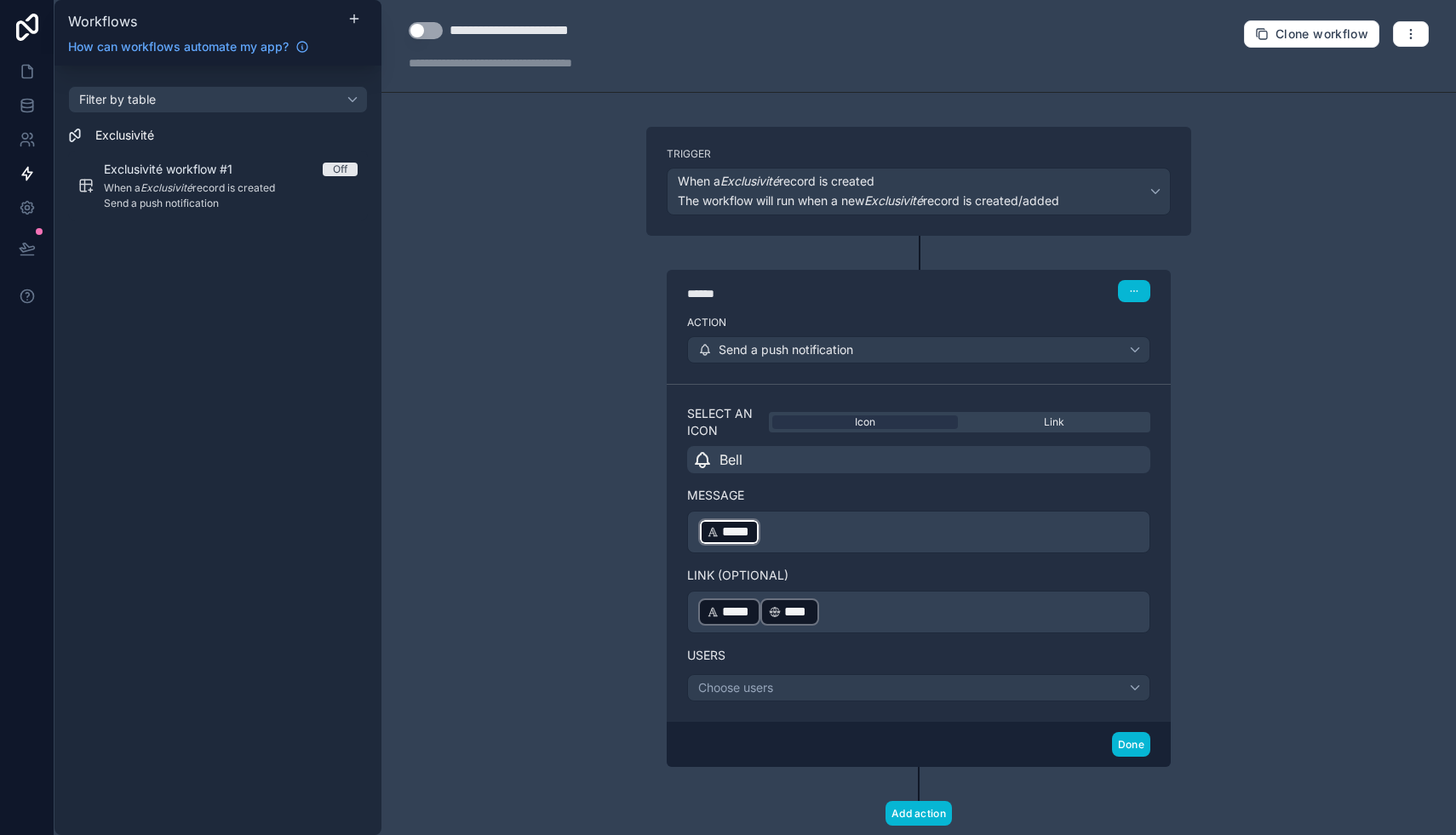 click on "Bell" at bounding box center [919, 460] 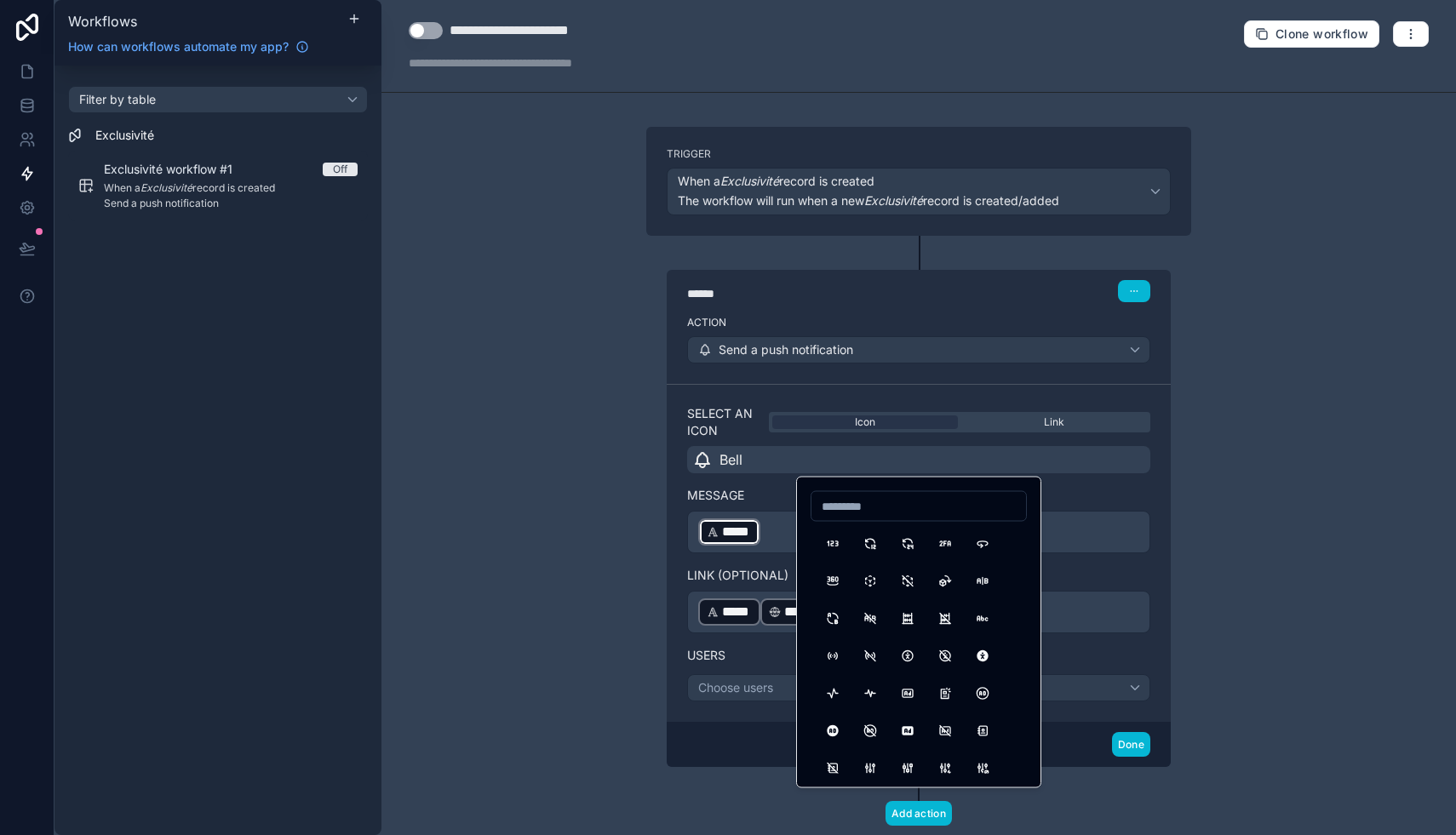 click on "**********" at bounding box center (919, 417) 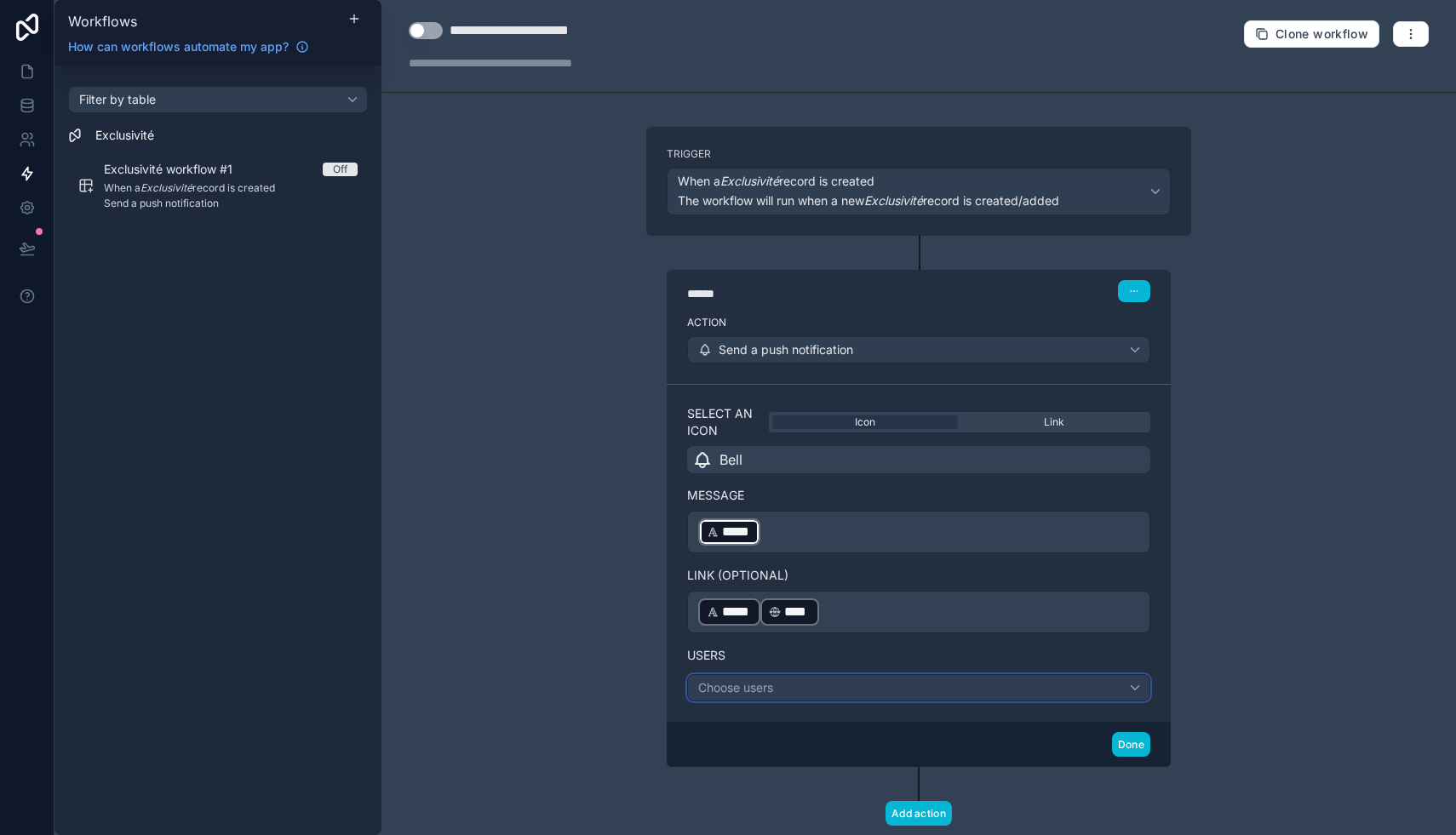 click on "Choose users" at bounding box center [919, 688] 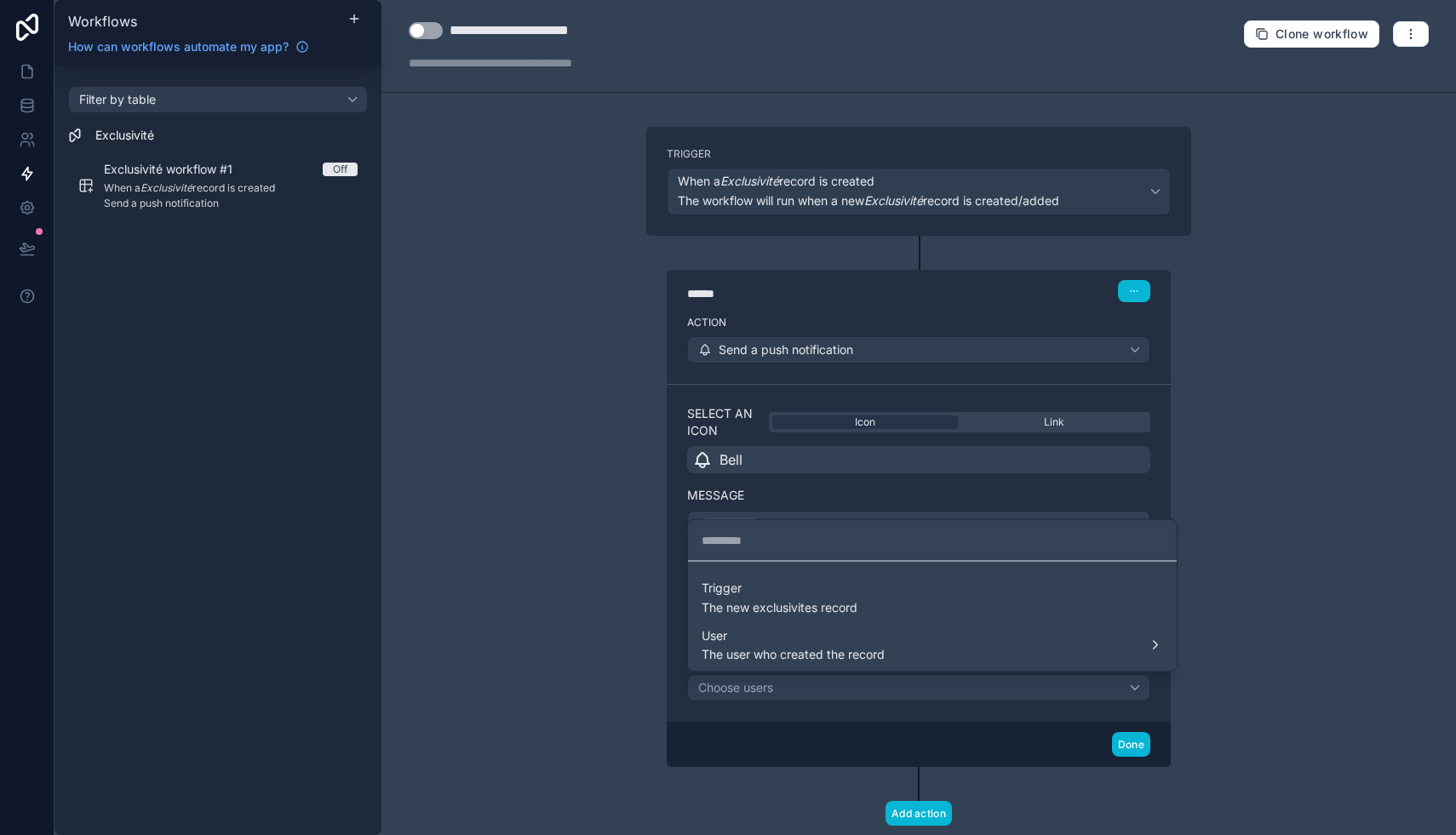 click at bounding box center [728, 417] 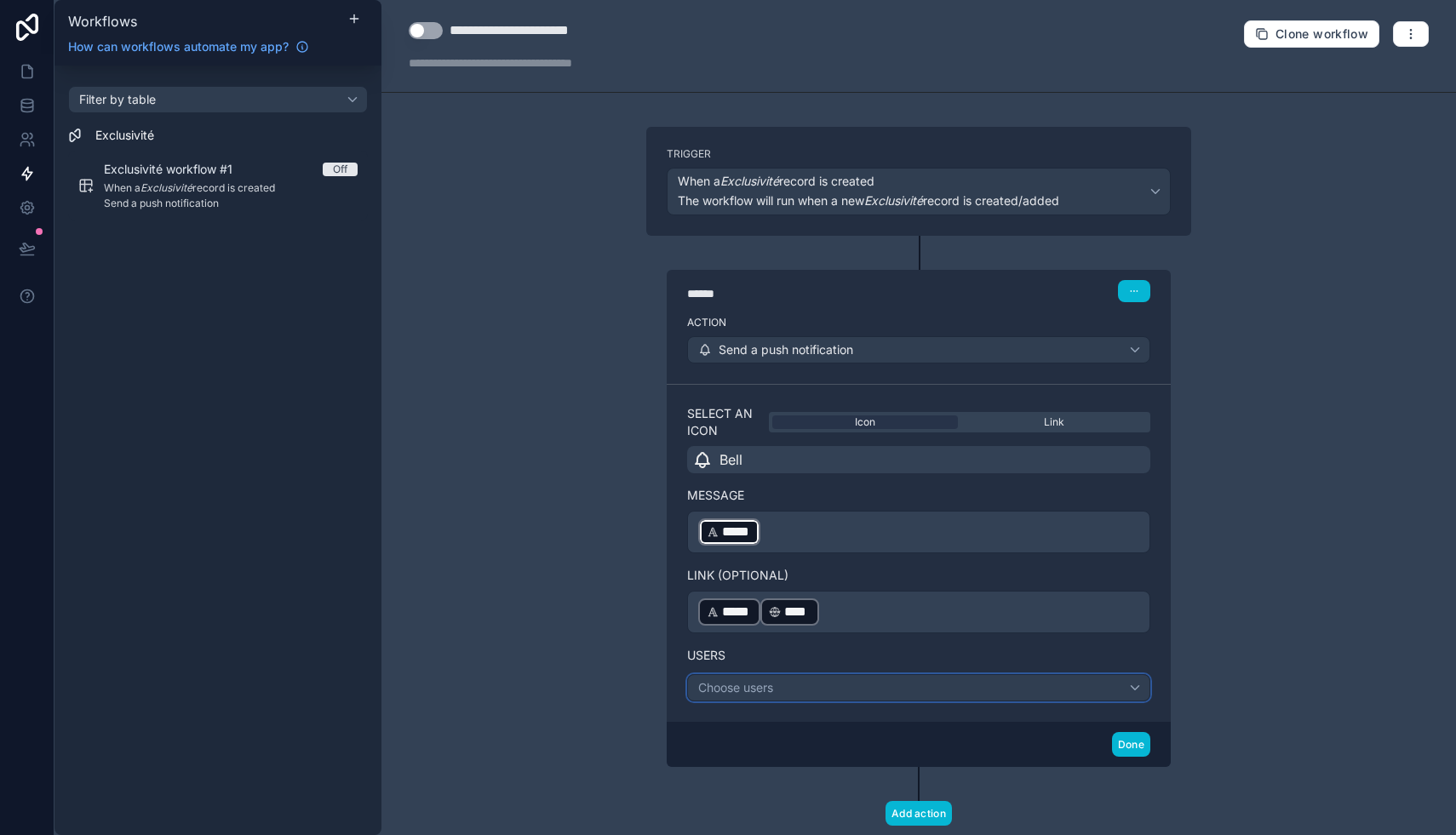 click on "Choose users" at bounding box center (919, 688) 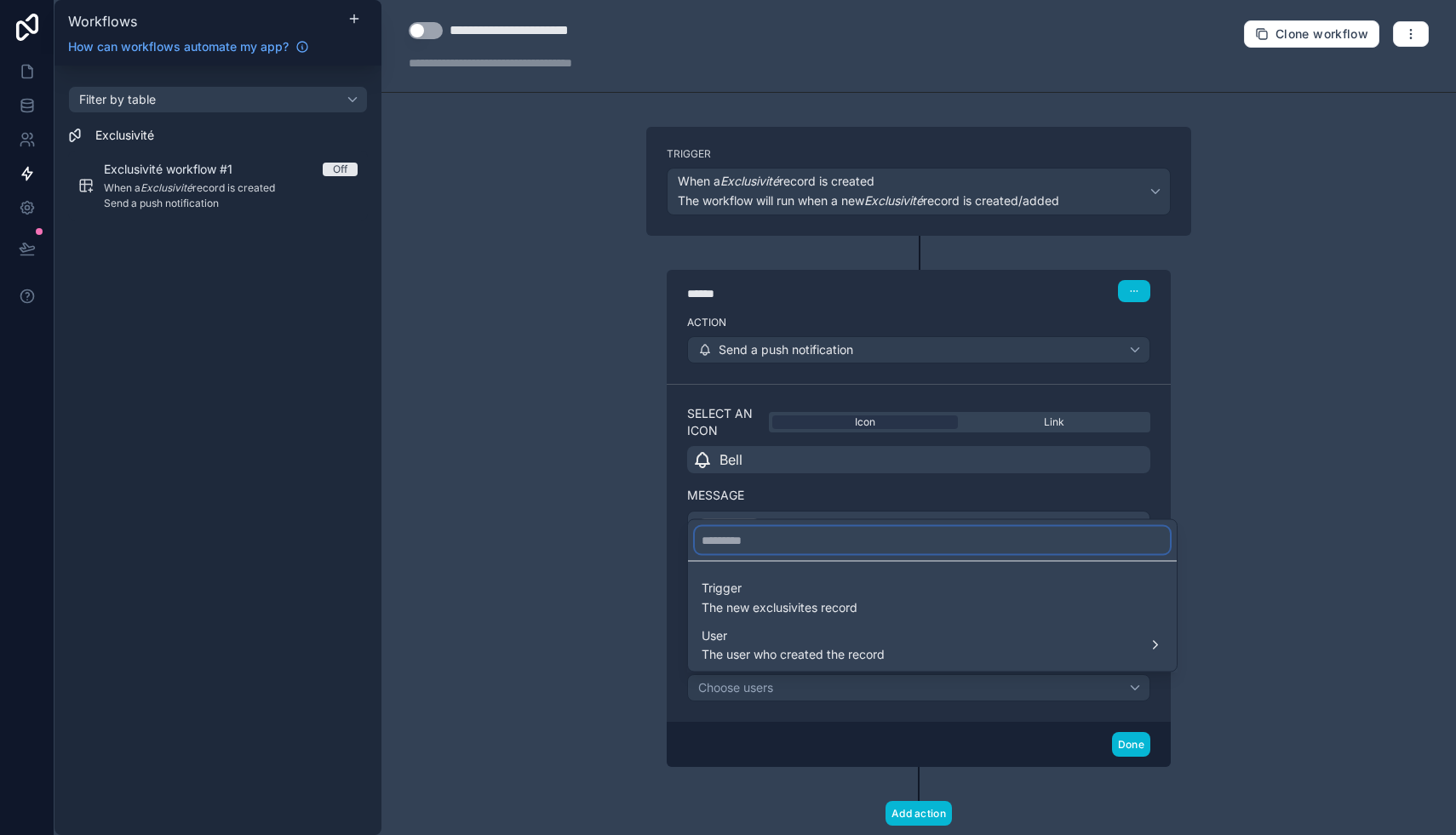 click at bounding box center [932, 540] 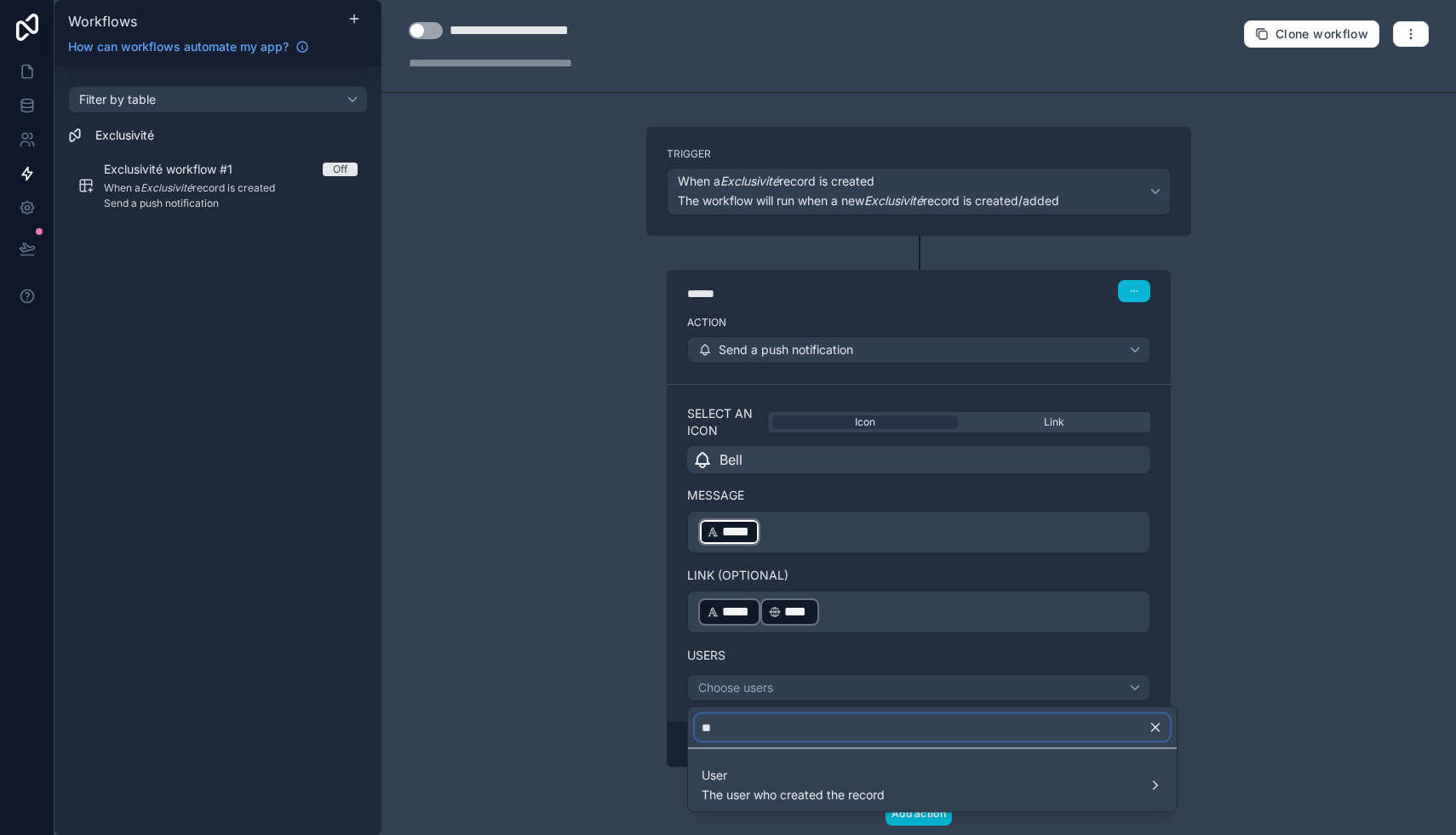 type on "*" 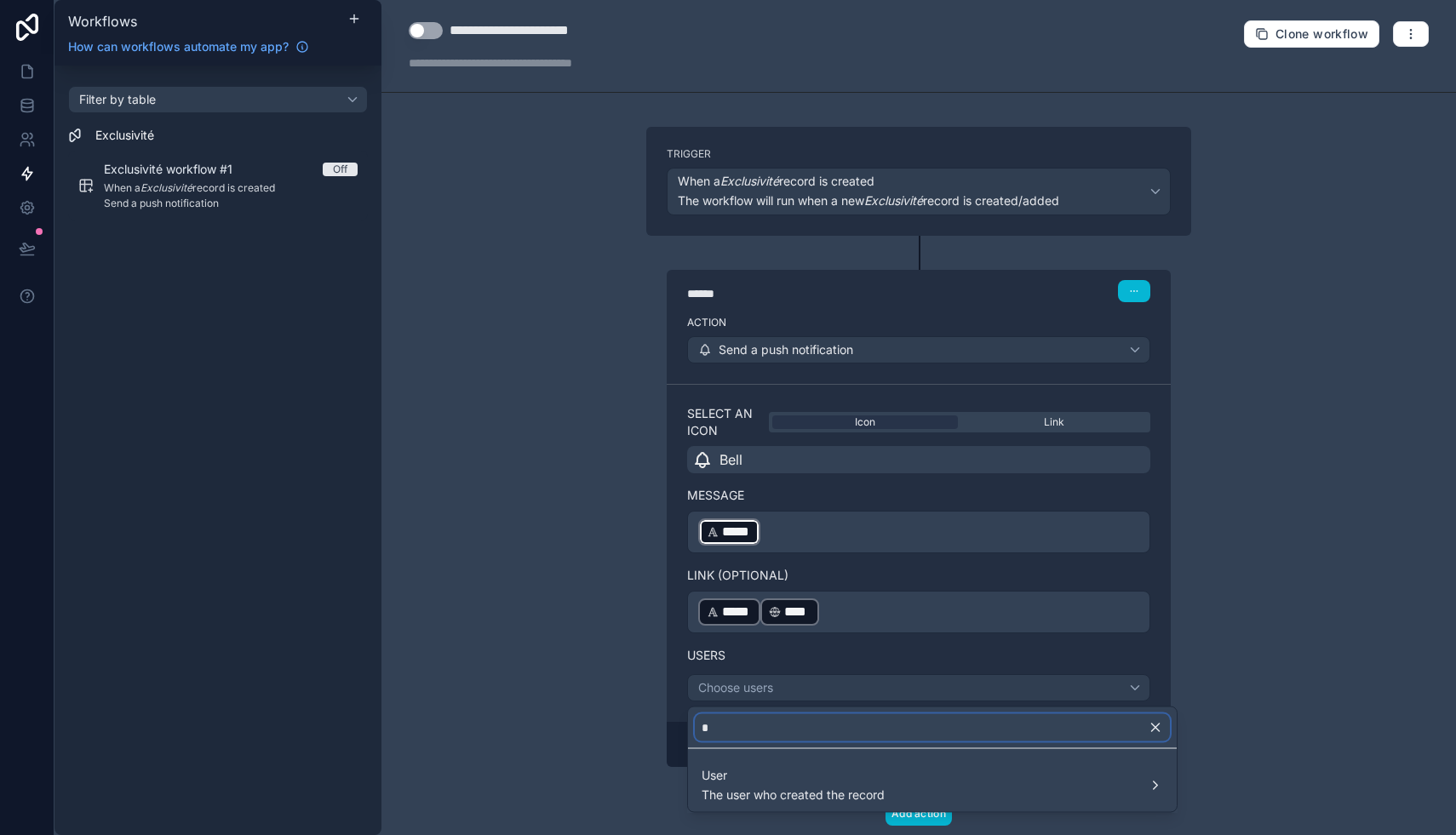 type 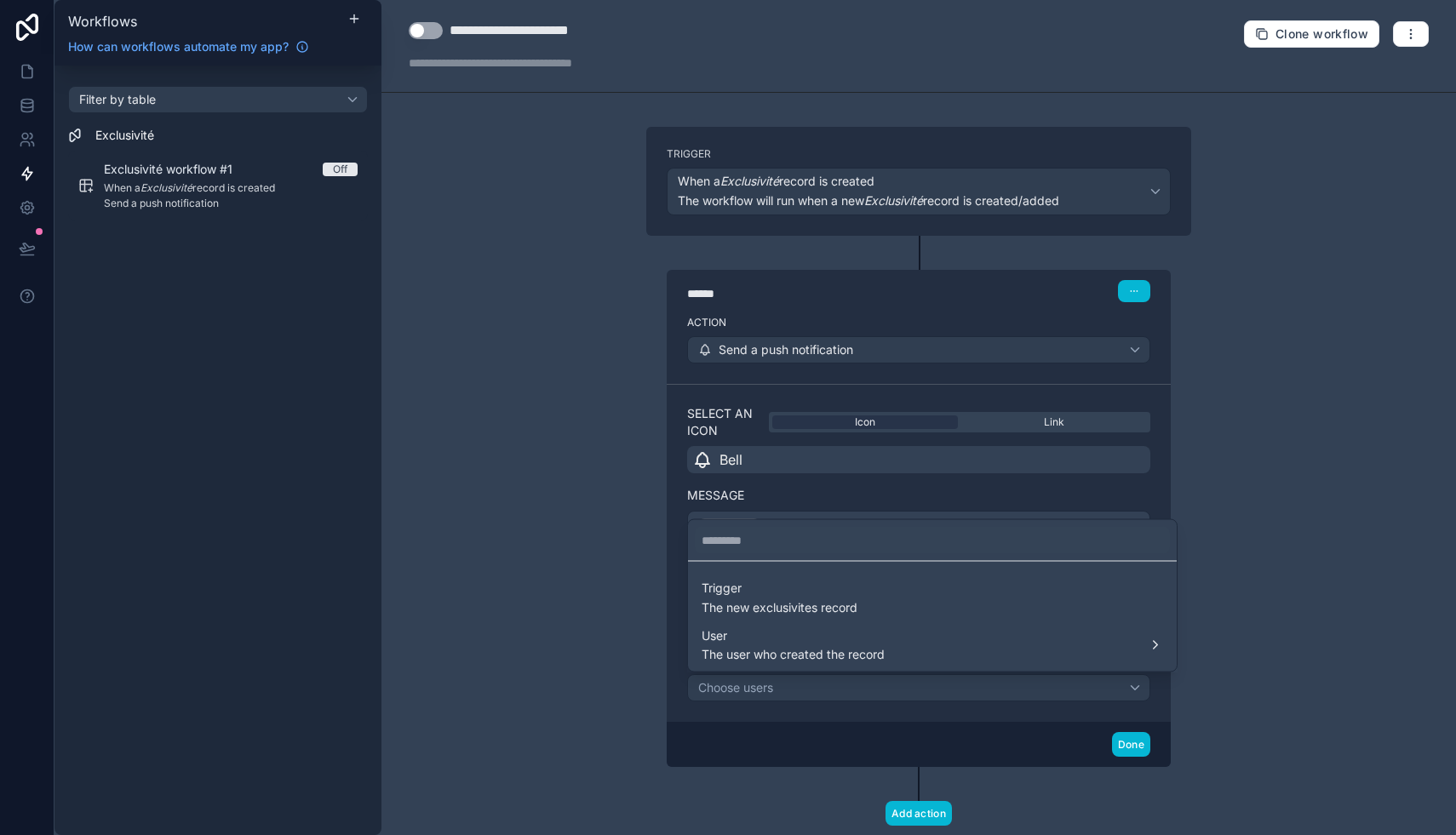 click at bounding box center (728, 417) 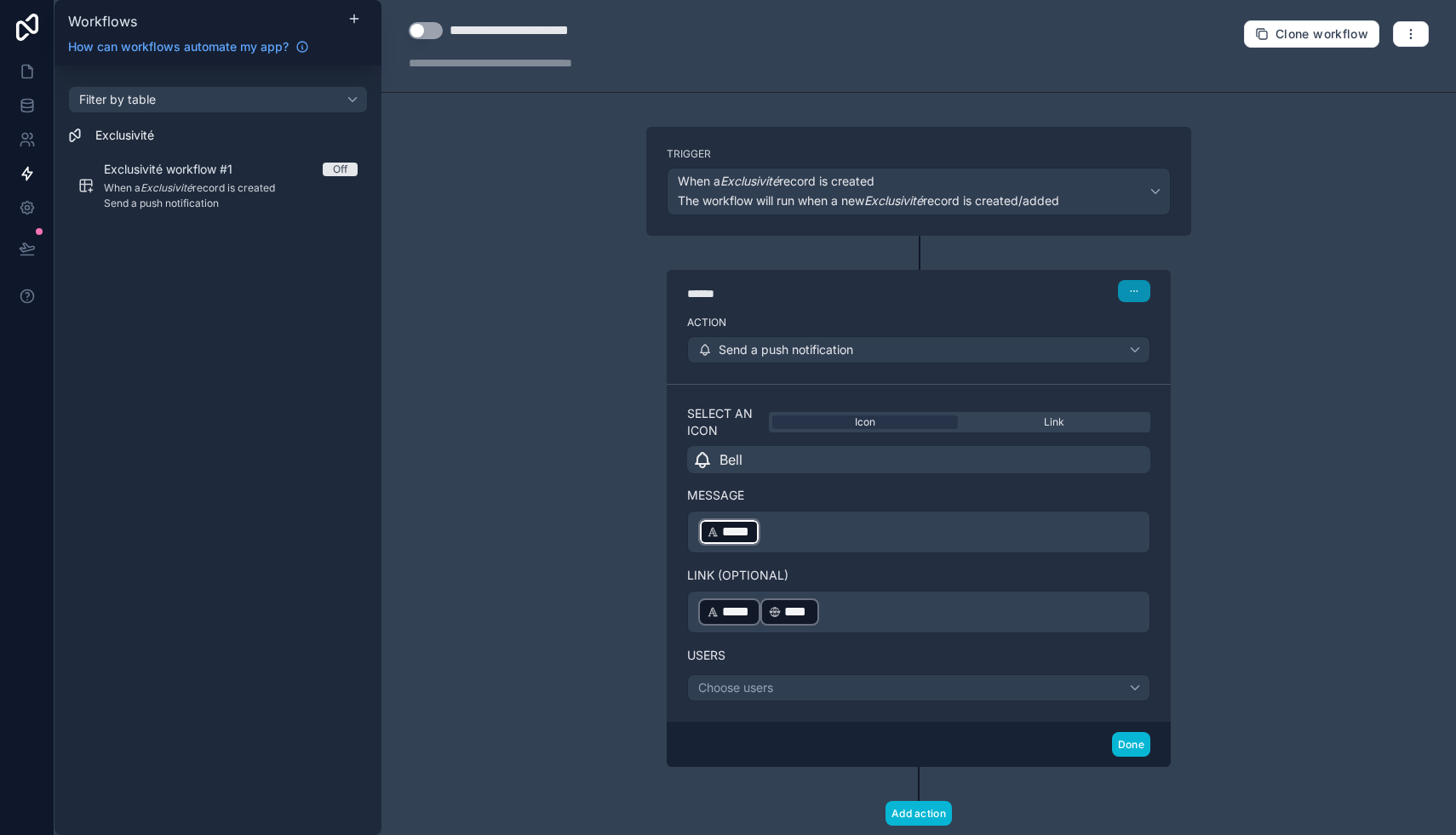 click 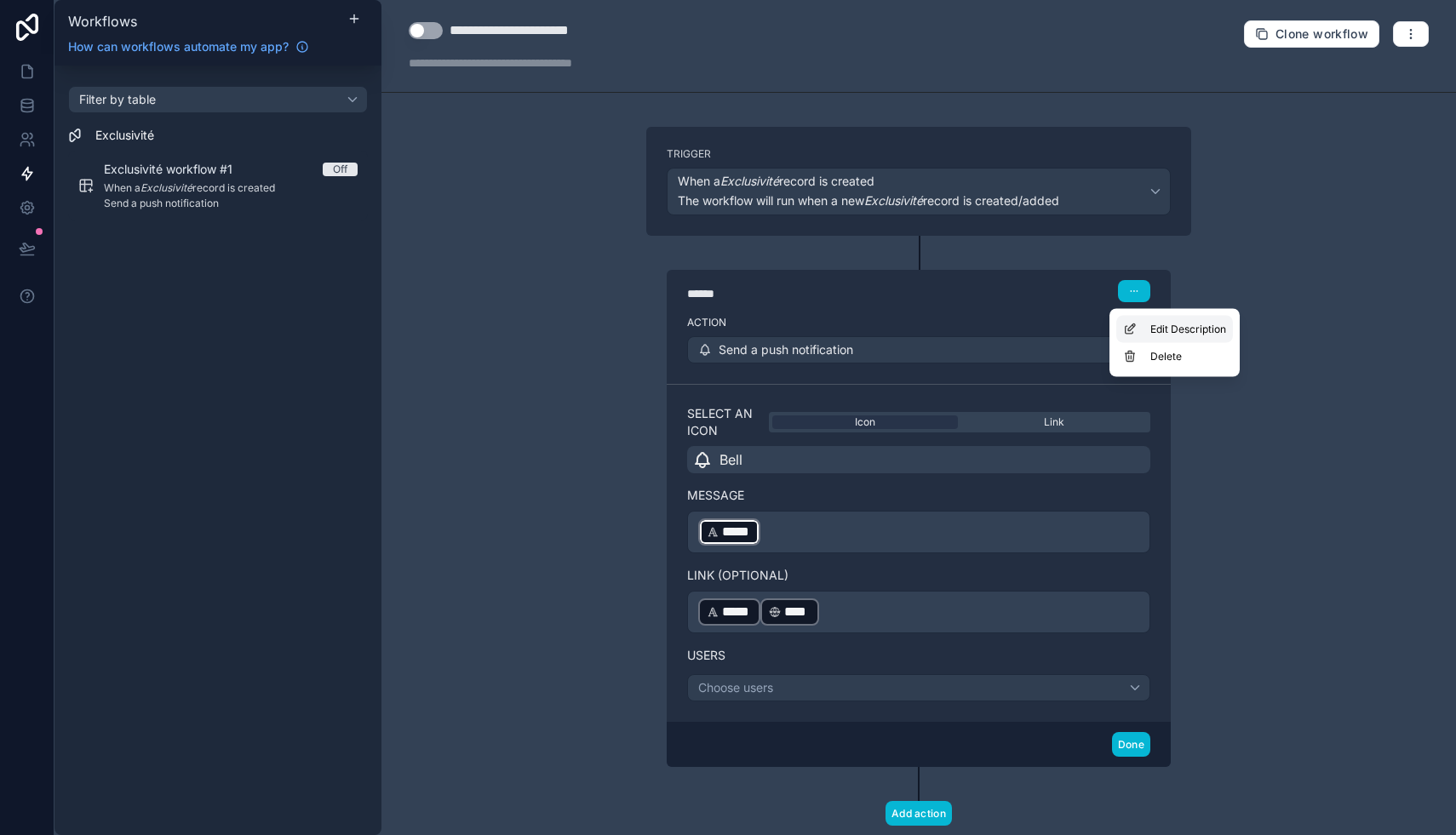 click on "Edit Description" at bounding box center [1188, 329] 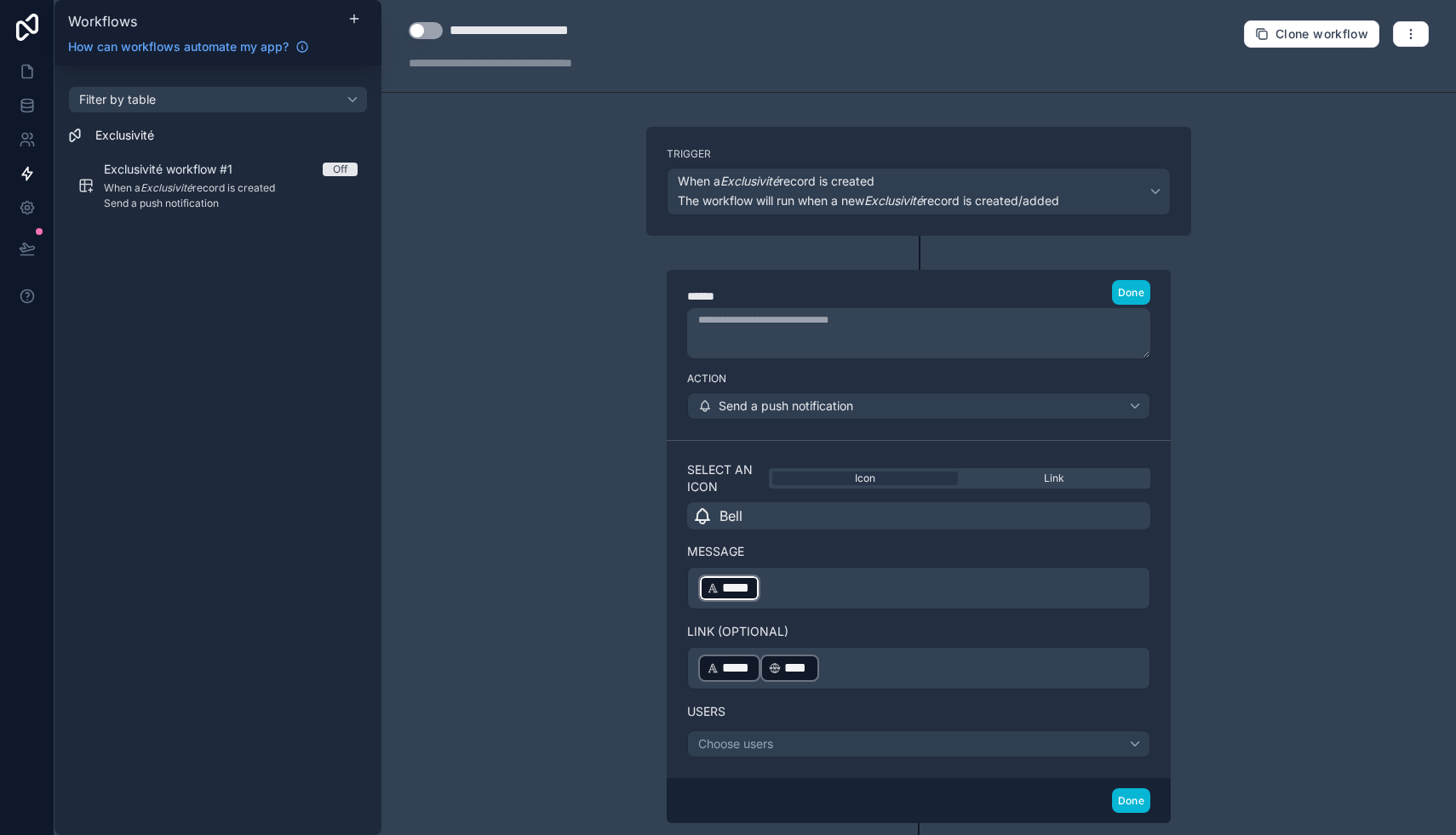 click at bounding box center (919, 333) 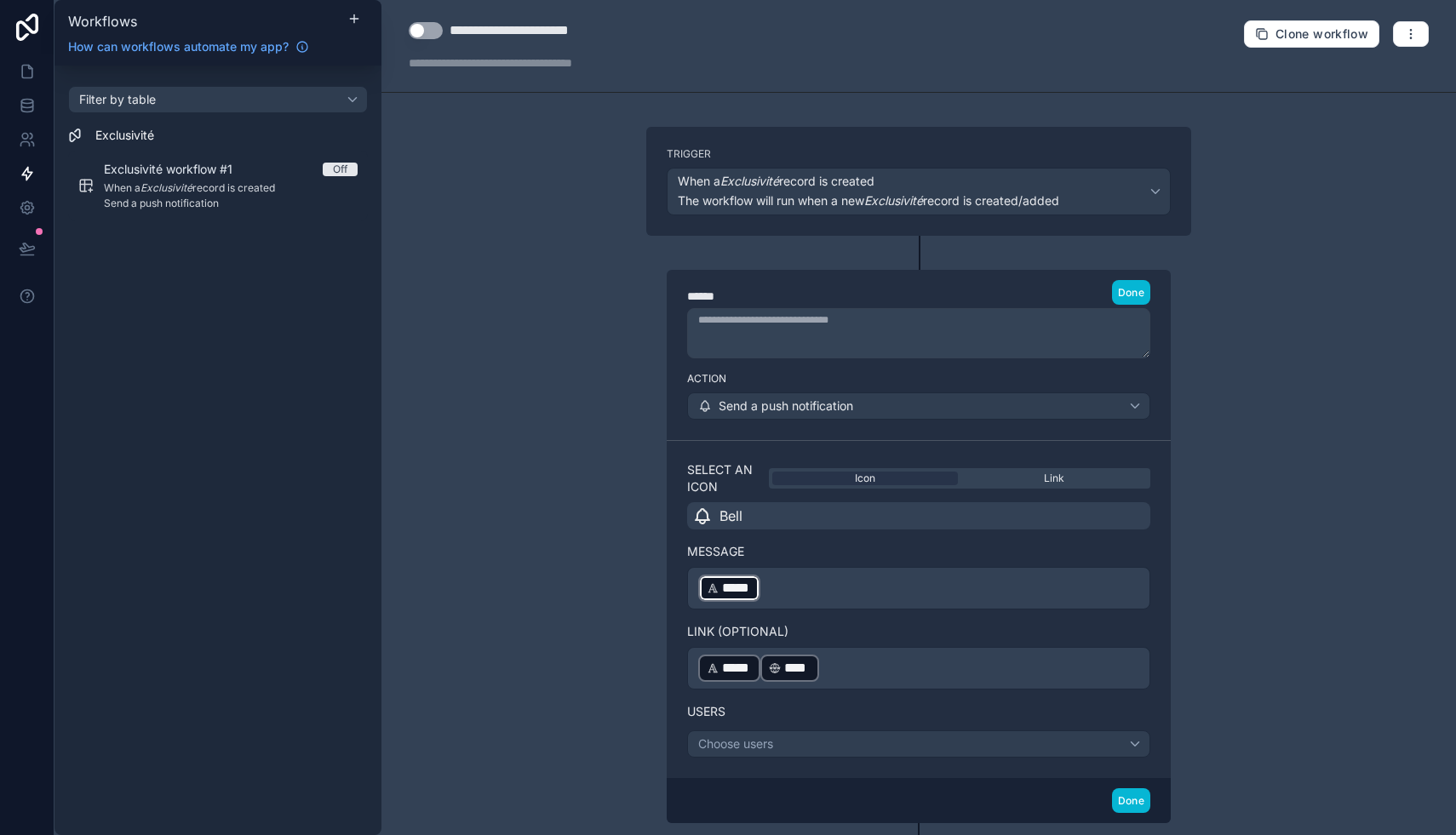 click on "**********" at bounding box center (919, 417) 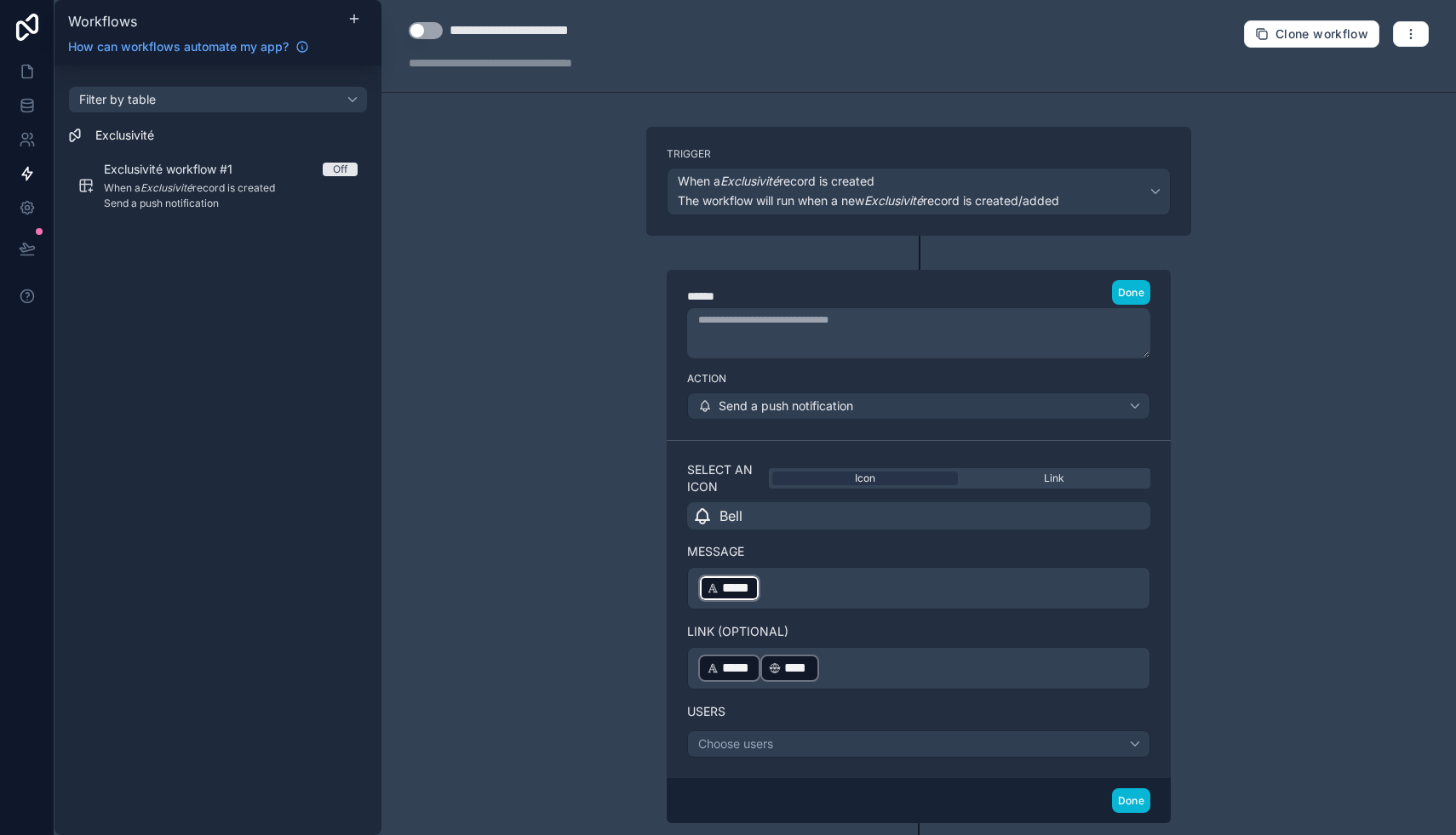 click at bounding box center [919, 333] 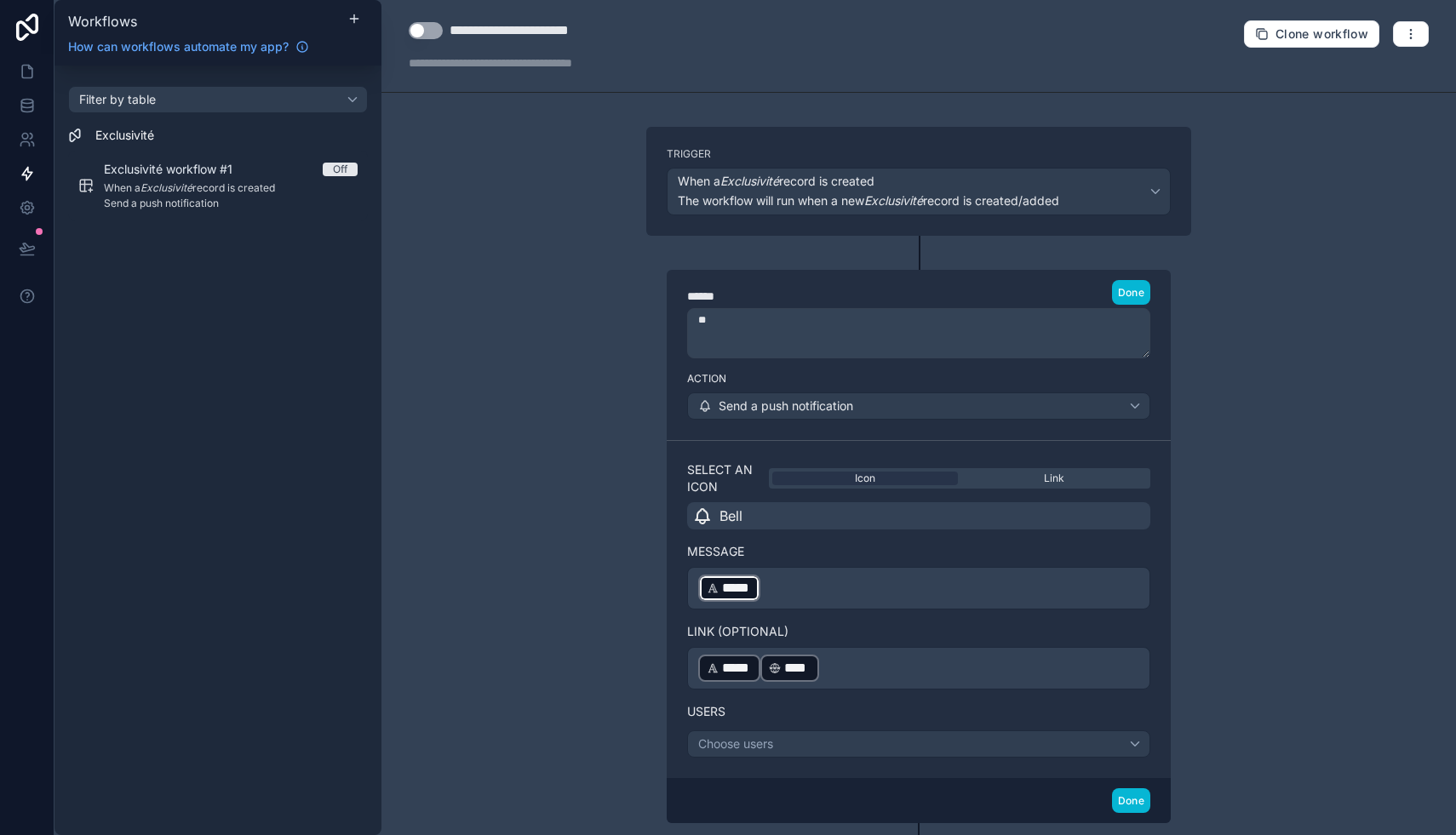 type on "*" 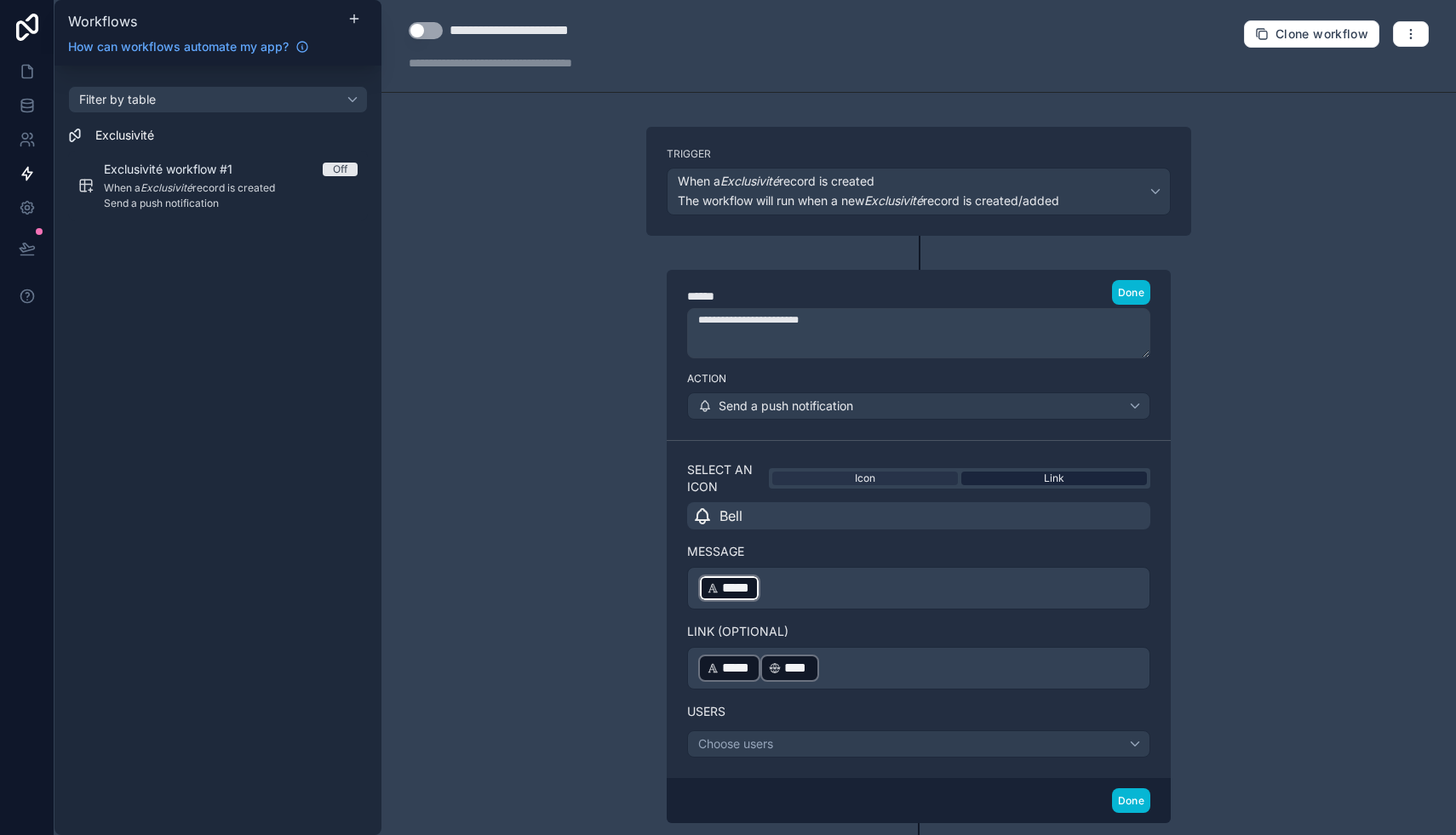 type on "**********" 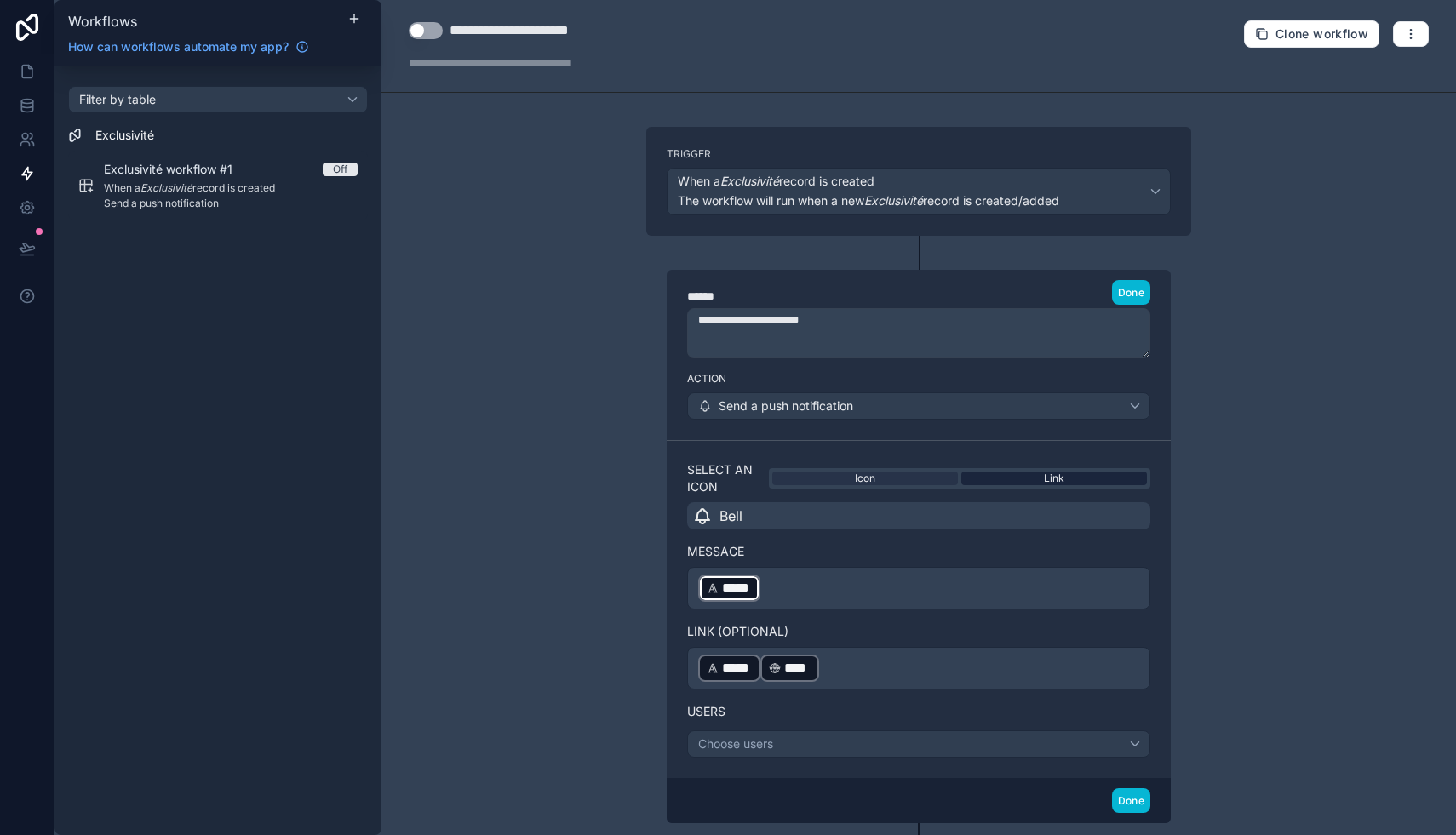 click on "Link" at bounding box center (1054, 478) 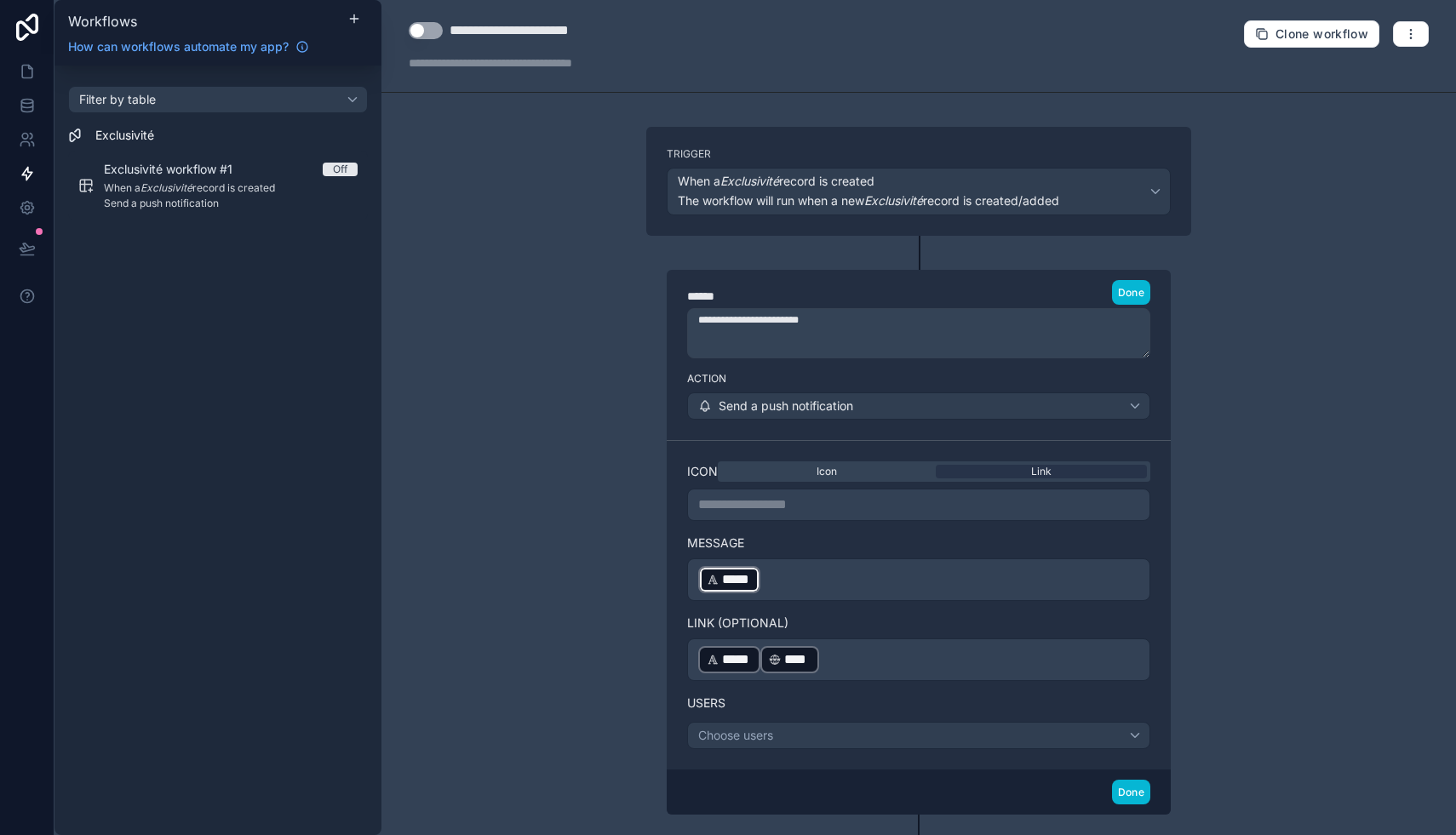 click on "**********" at bounding box center (919, 571) 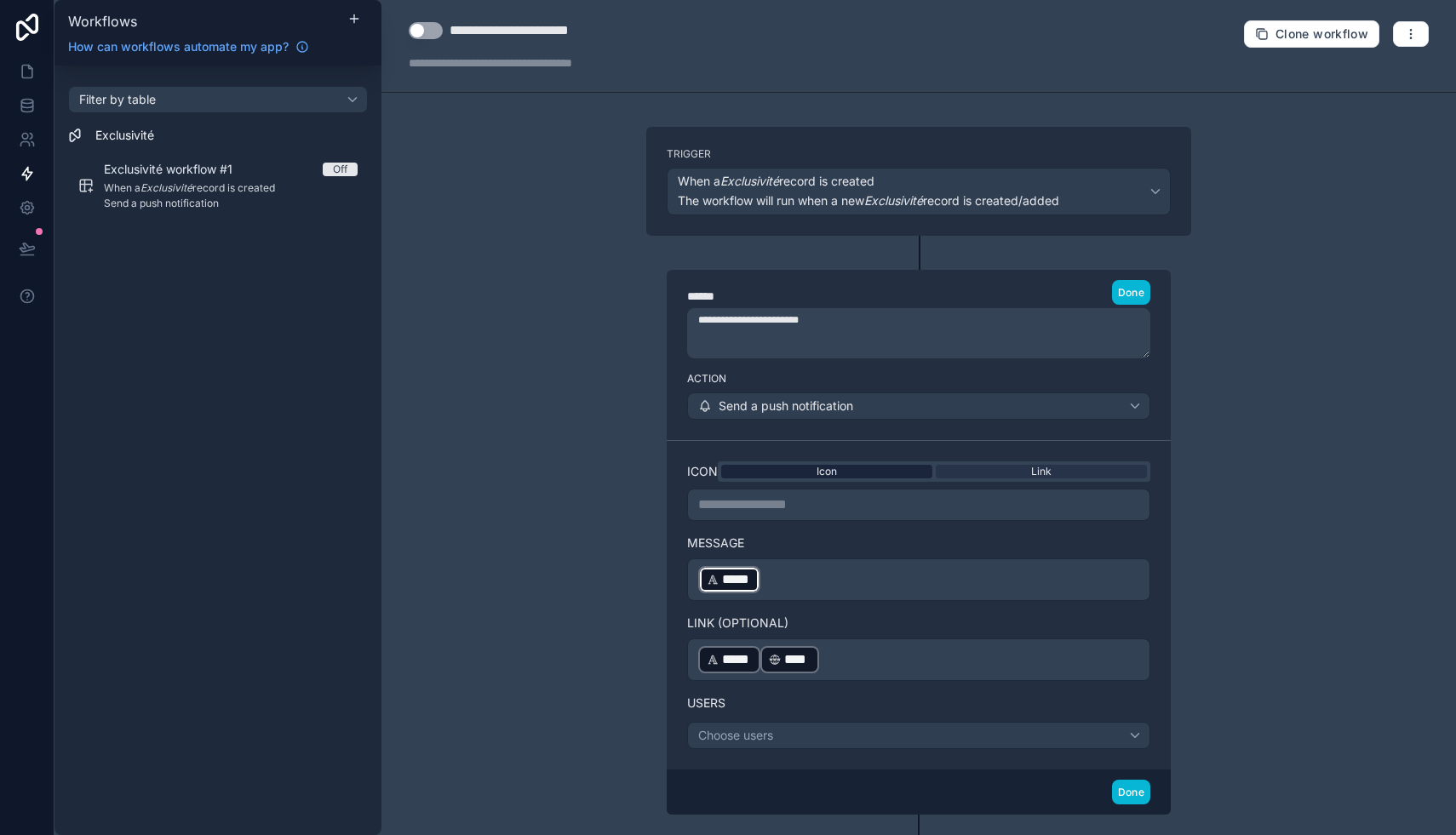 click on "Icon" at bounding box center [827, 472] 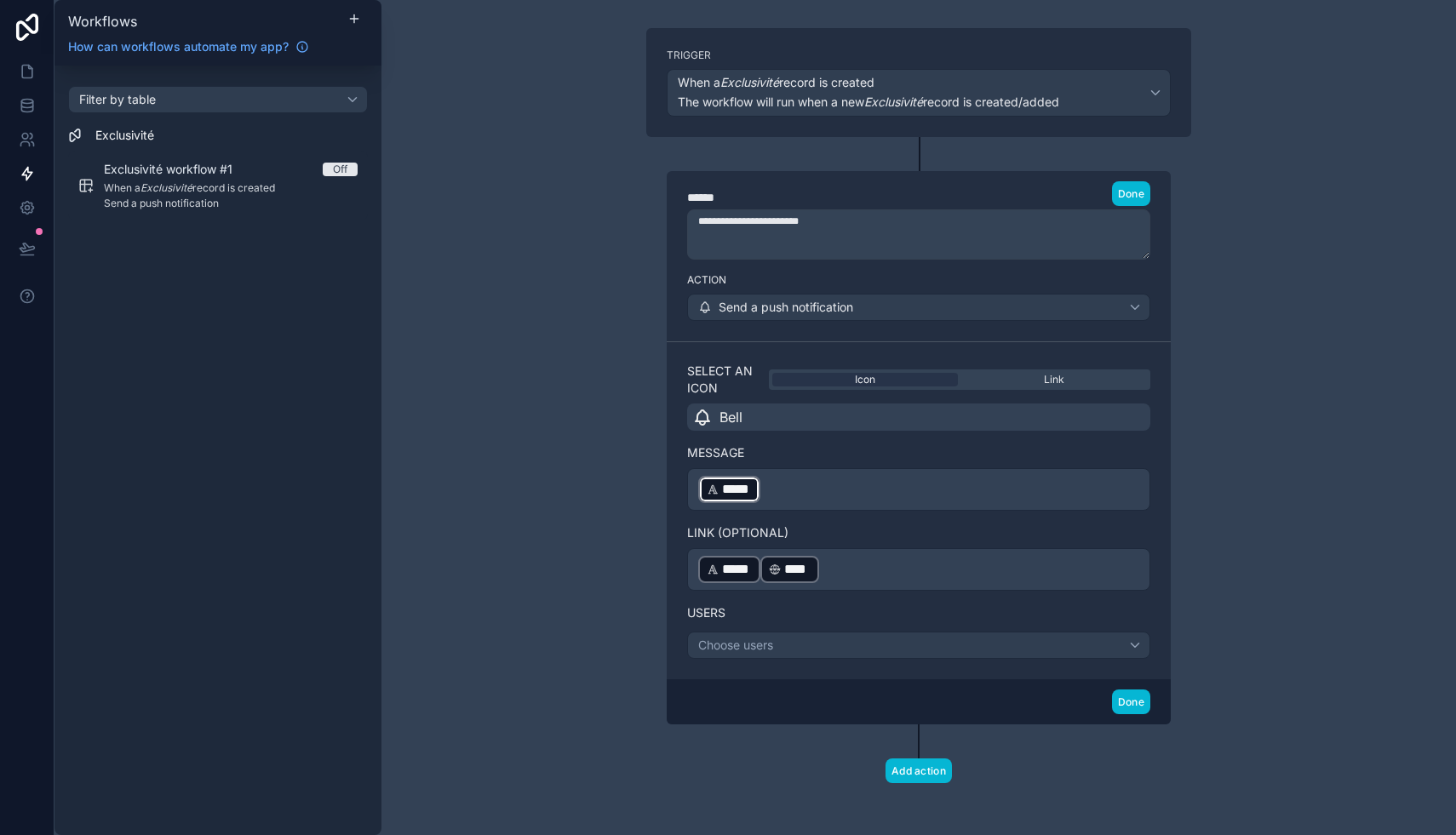 scroll, scrollTop: 100, scrollLeft: 0, axis: vertical 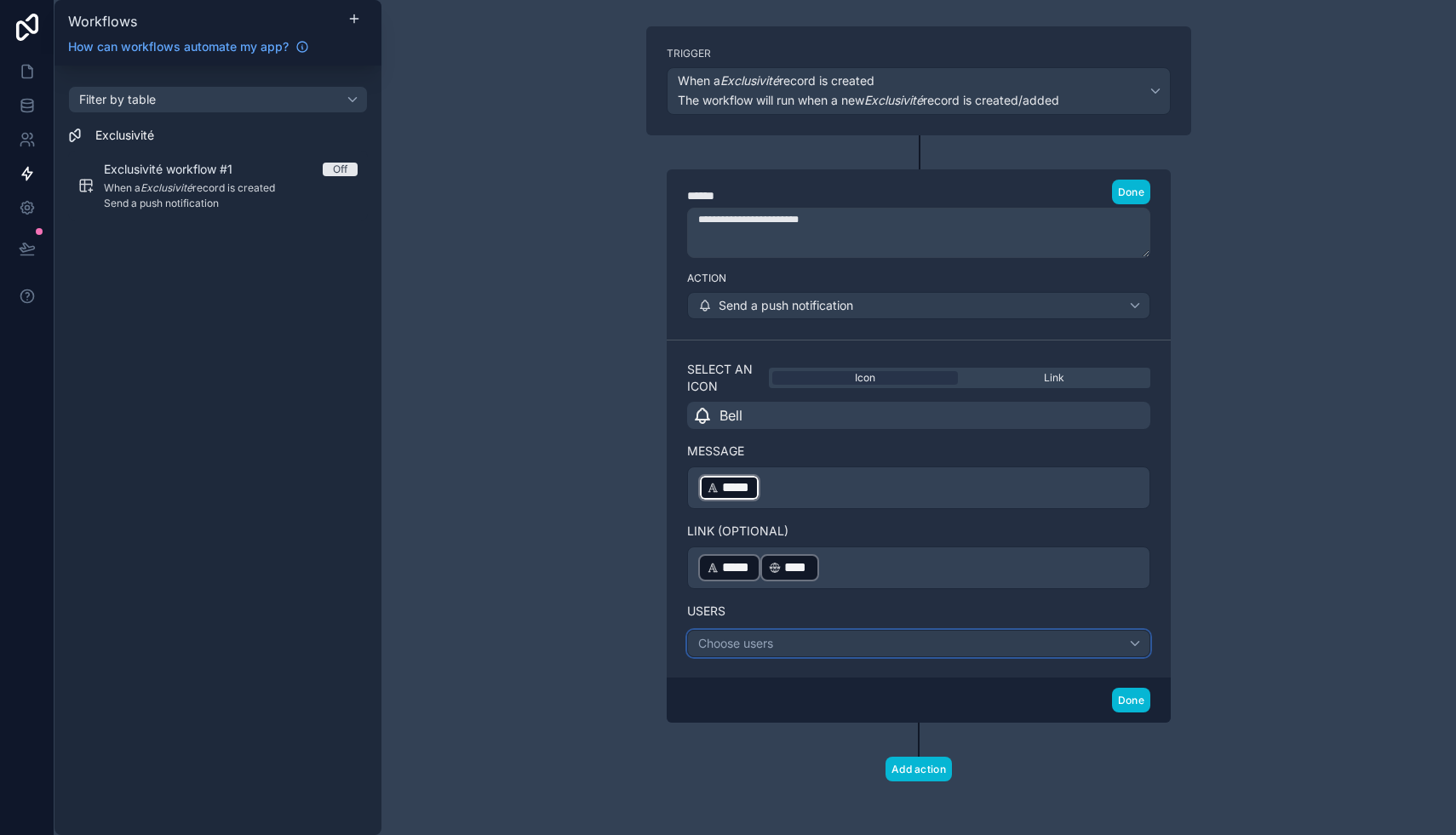 click on "Choose users" at bounding box center (919, 643) 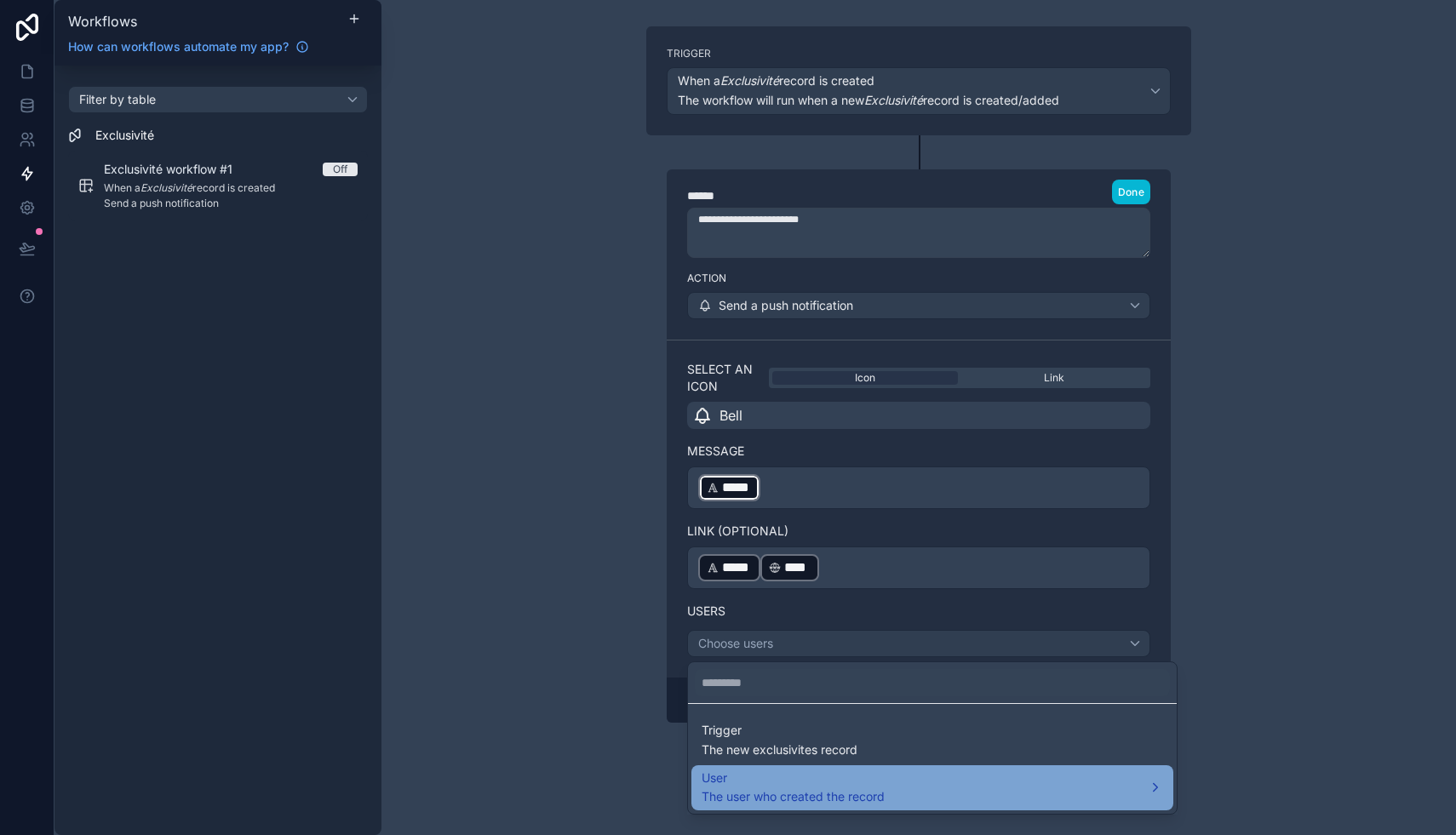 click on "User The user who created the record" at bounding box center [932, 788] 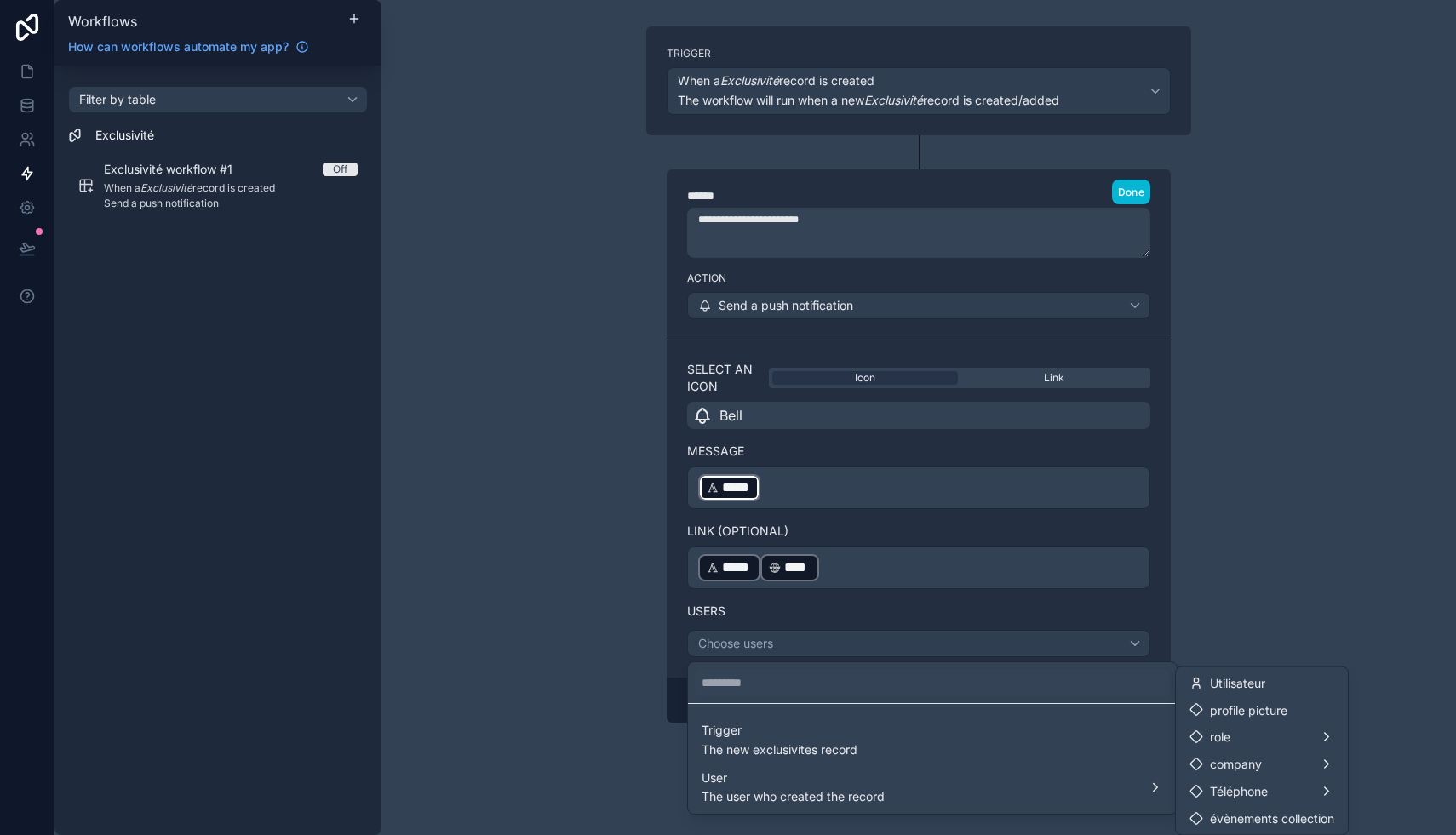 click at bounding box center (728, 417) 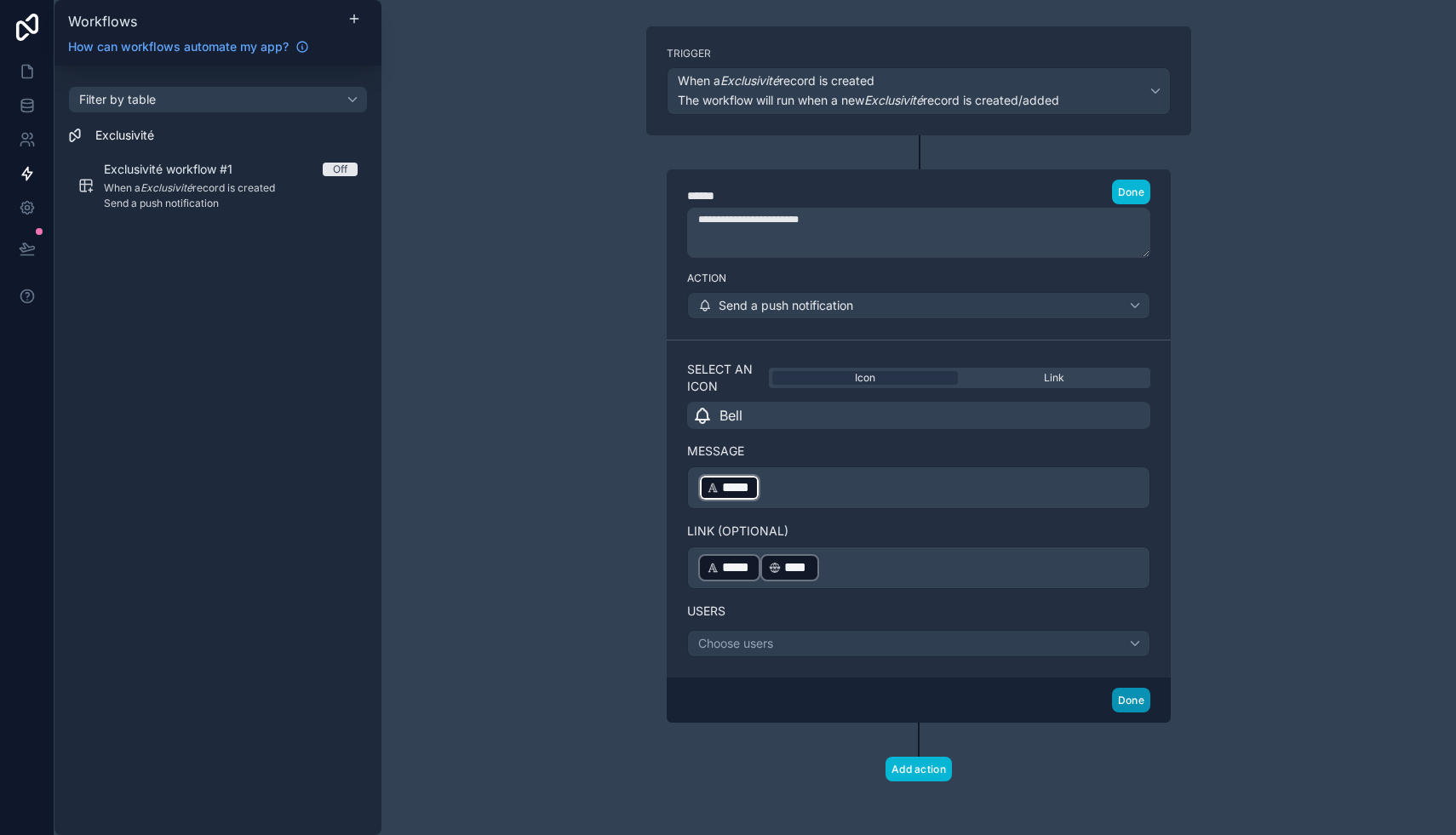 click on "Done" at bounding box center (1131, 700) 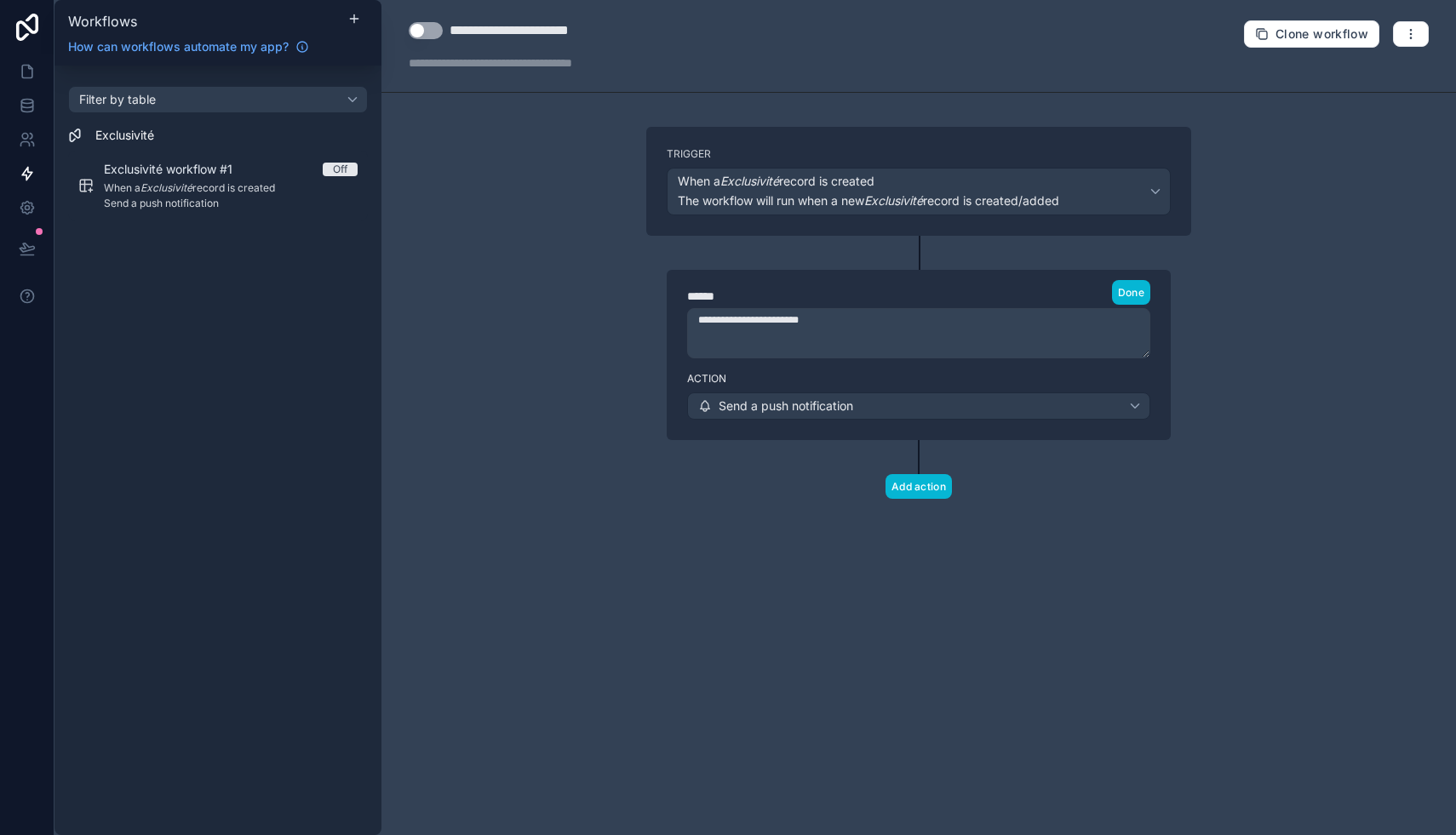scroll, scrollTop: 0, scrollLeft: 0, axis: both 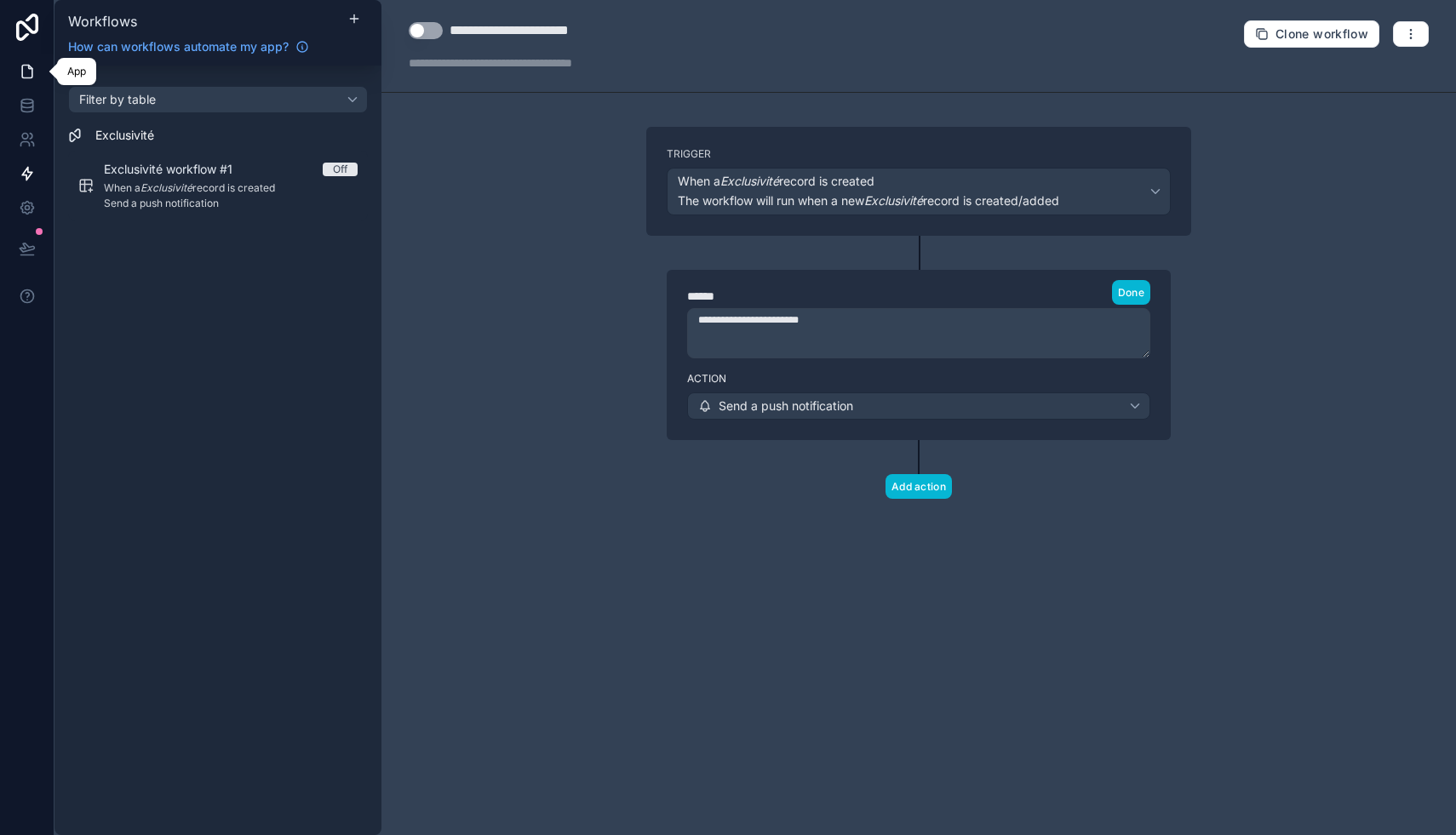 click 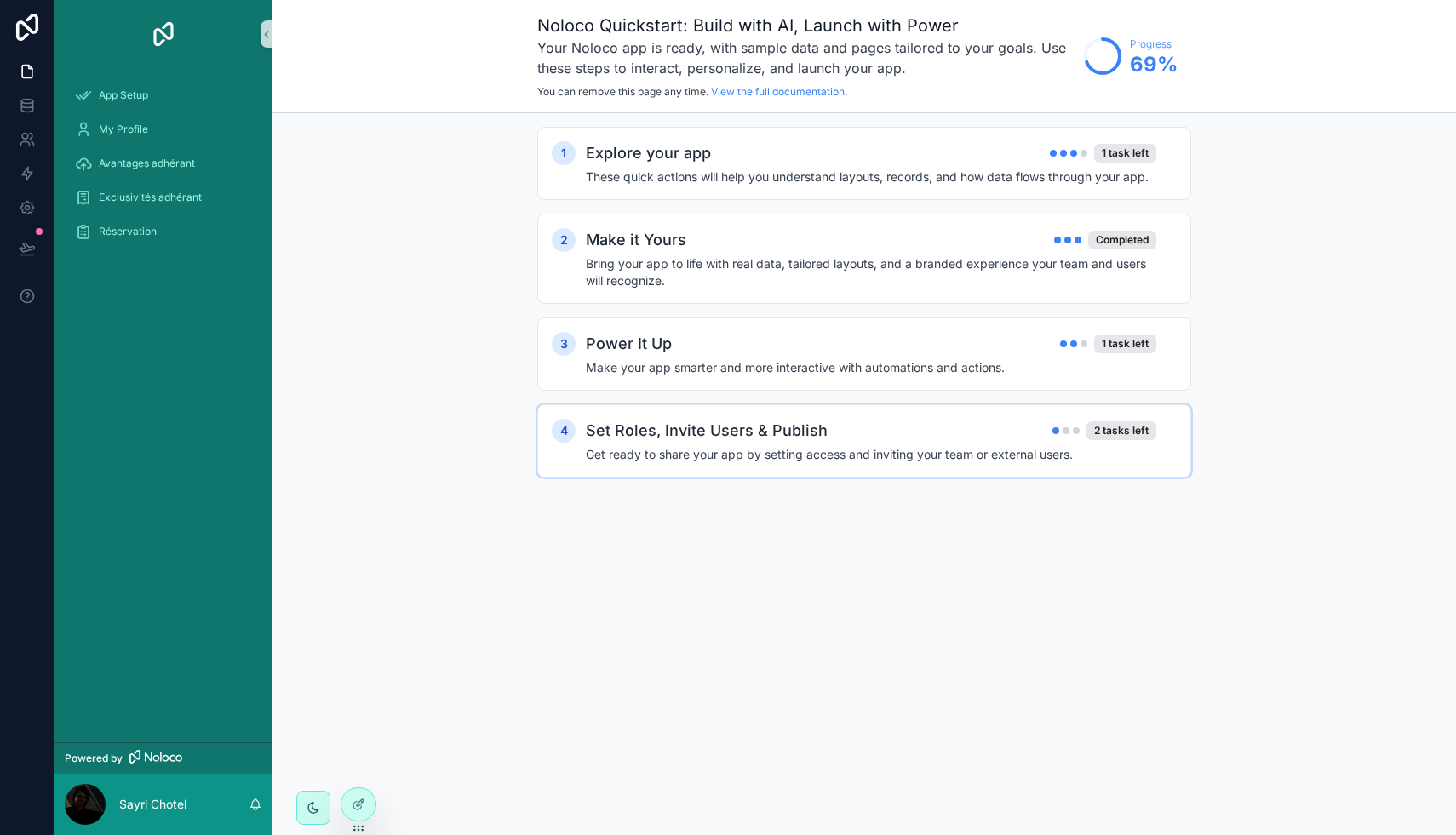 click on "Set Roles, Invite Users & Publish 2 tasks left" at bounding box center (871, 431) 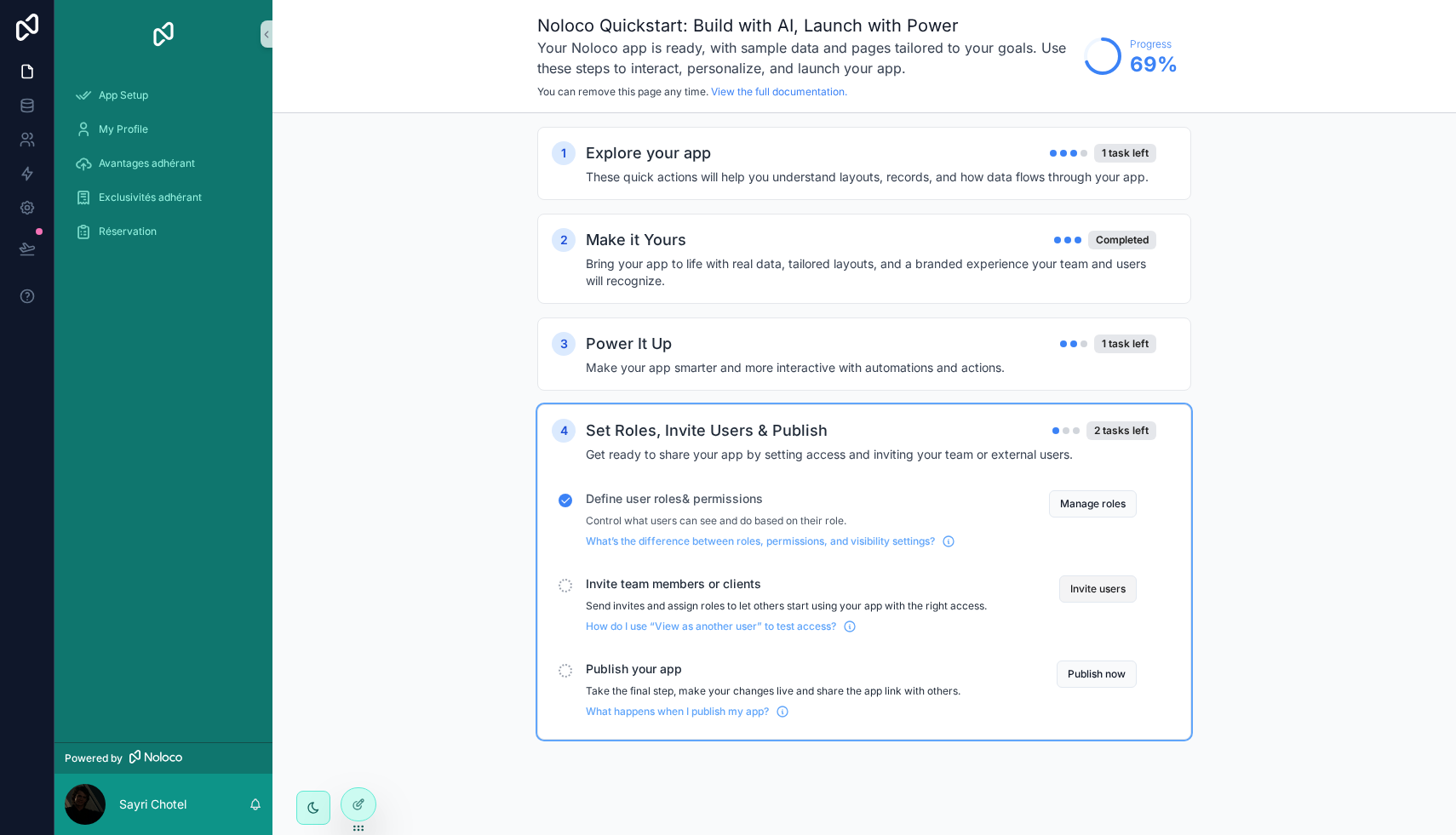 click on "Invite users" at bounding box center (1098, 589) 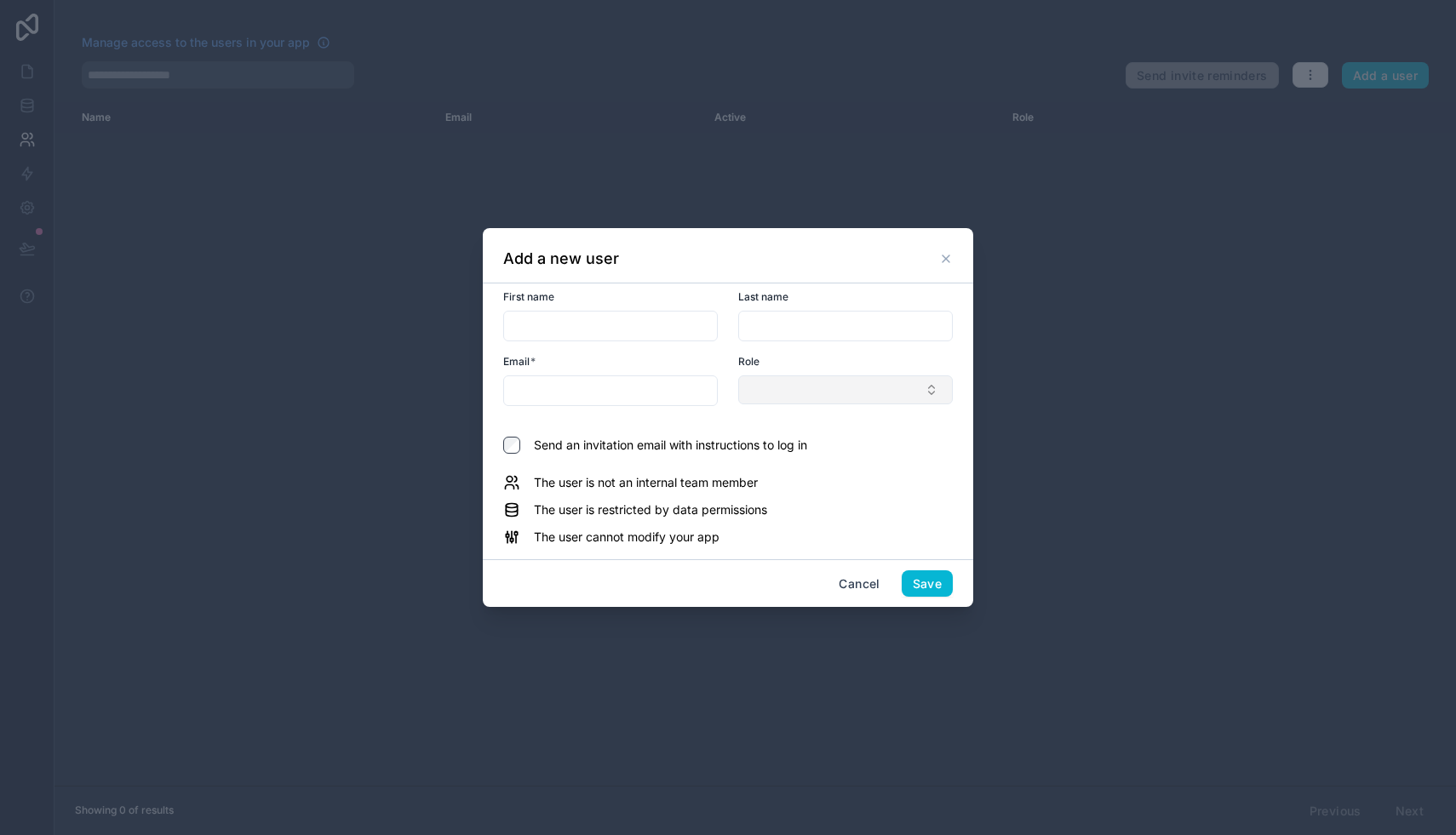 click at bounding box center [846, 390] 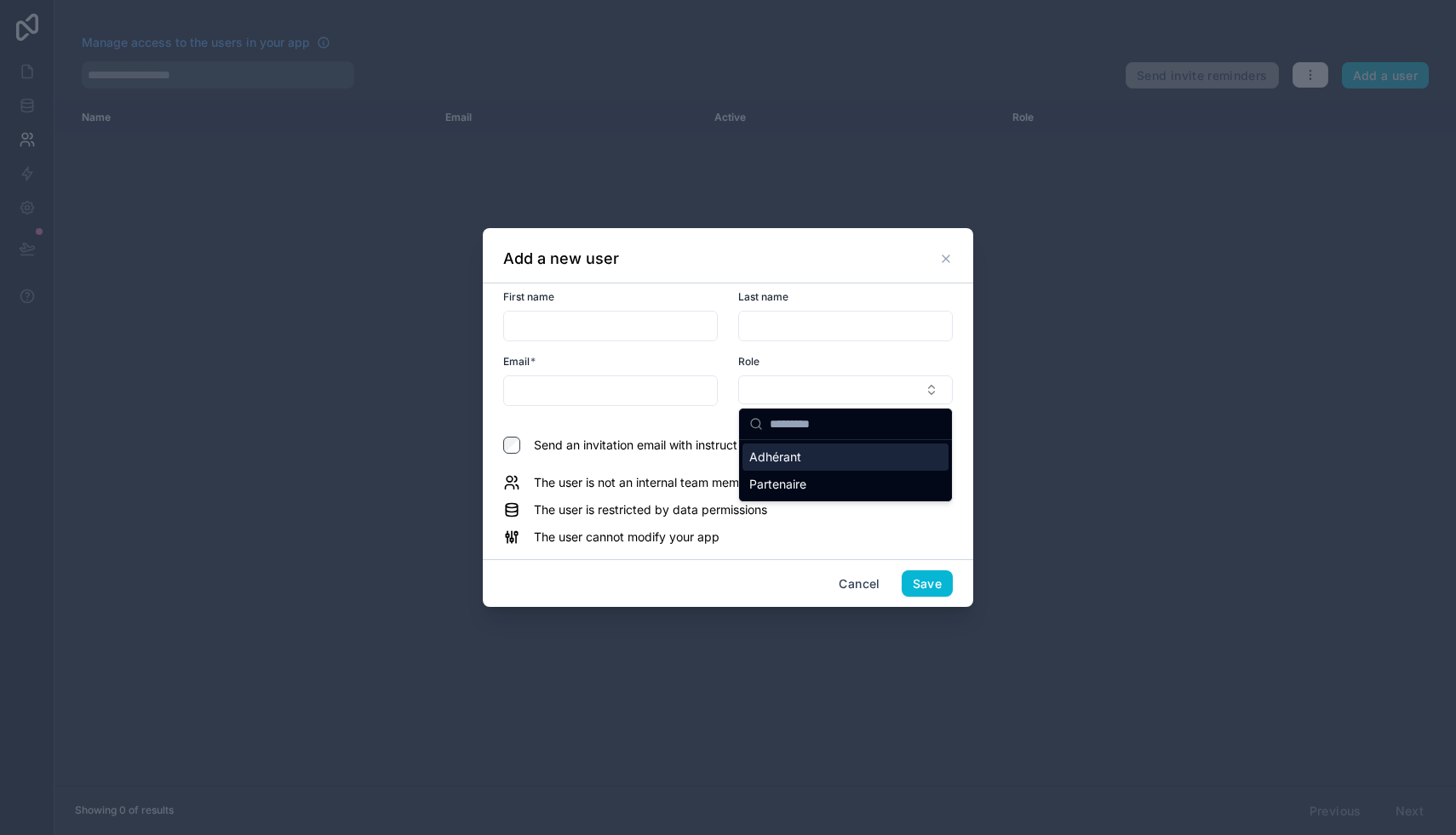 click on "Role" at bounding box center [846, 362] 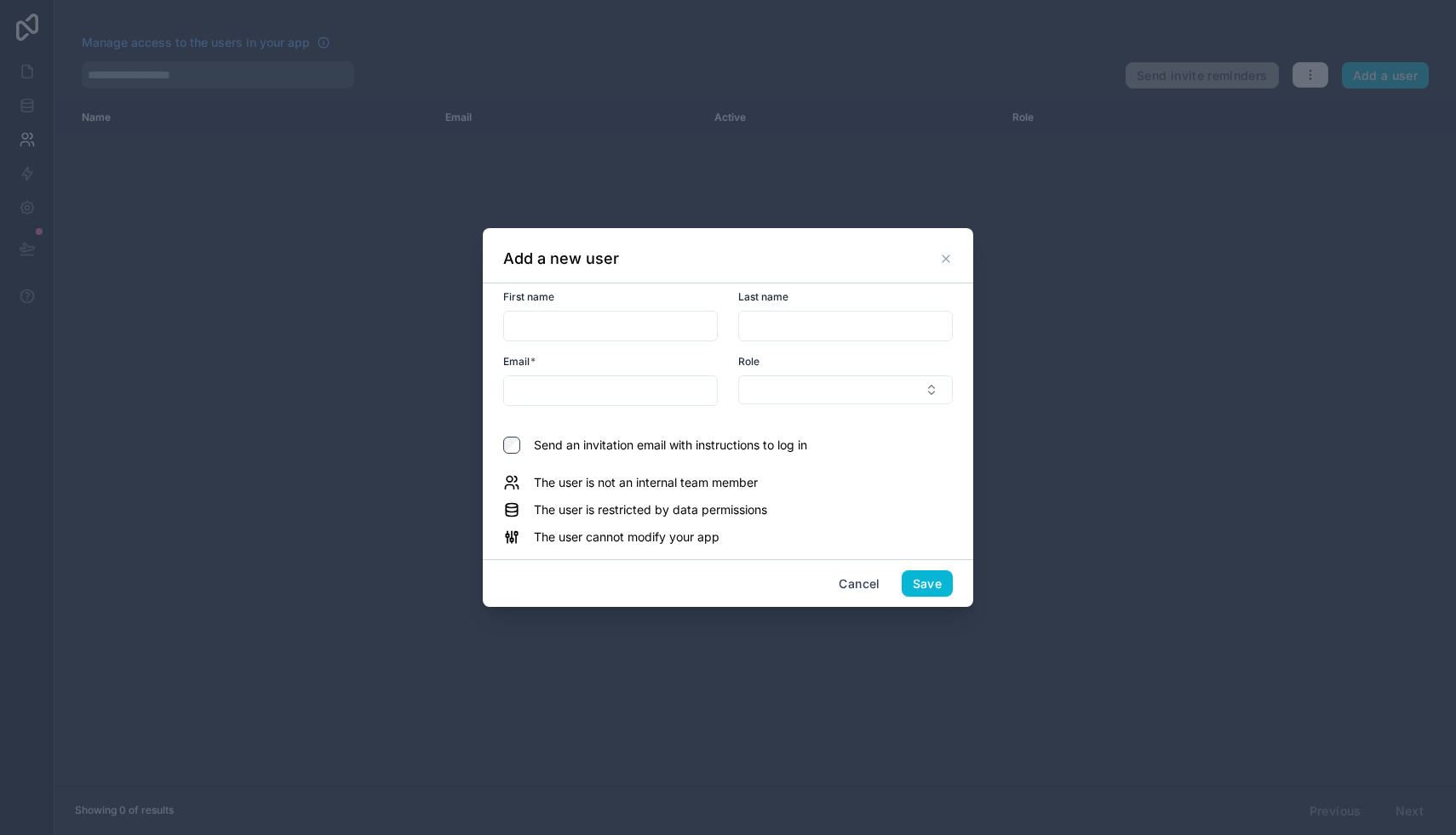 click on "The user is restricted by data permissions" at bounding box center [651, 510] 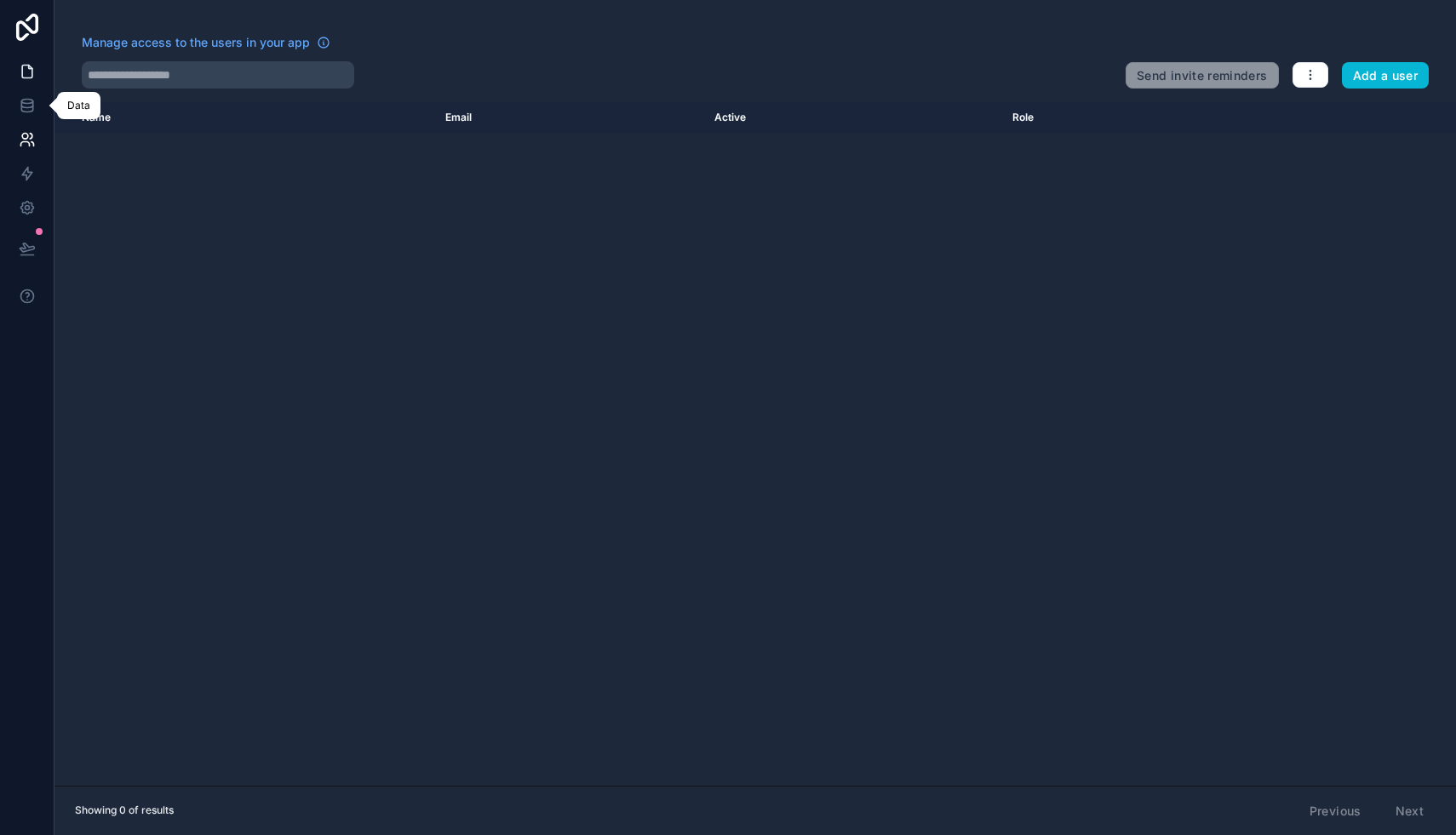 click at bounding box center (26, 71) 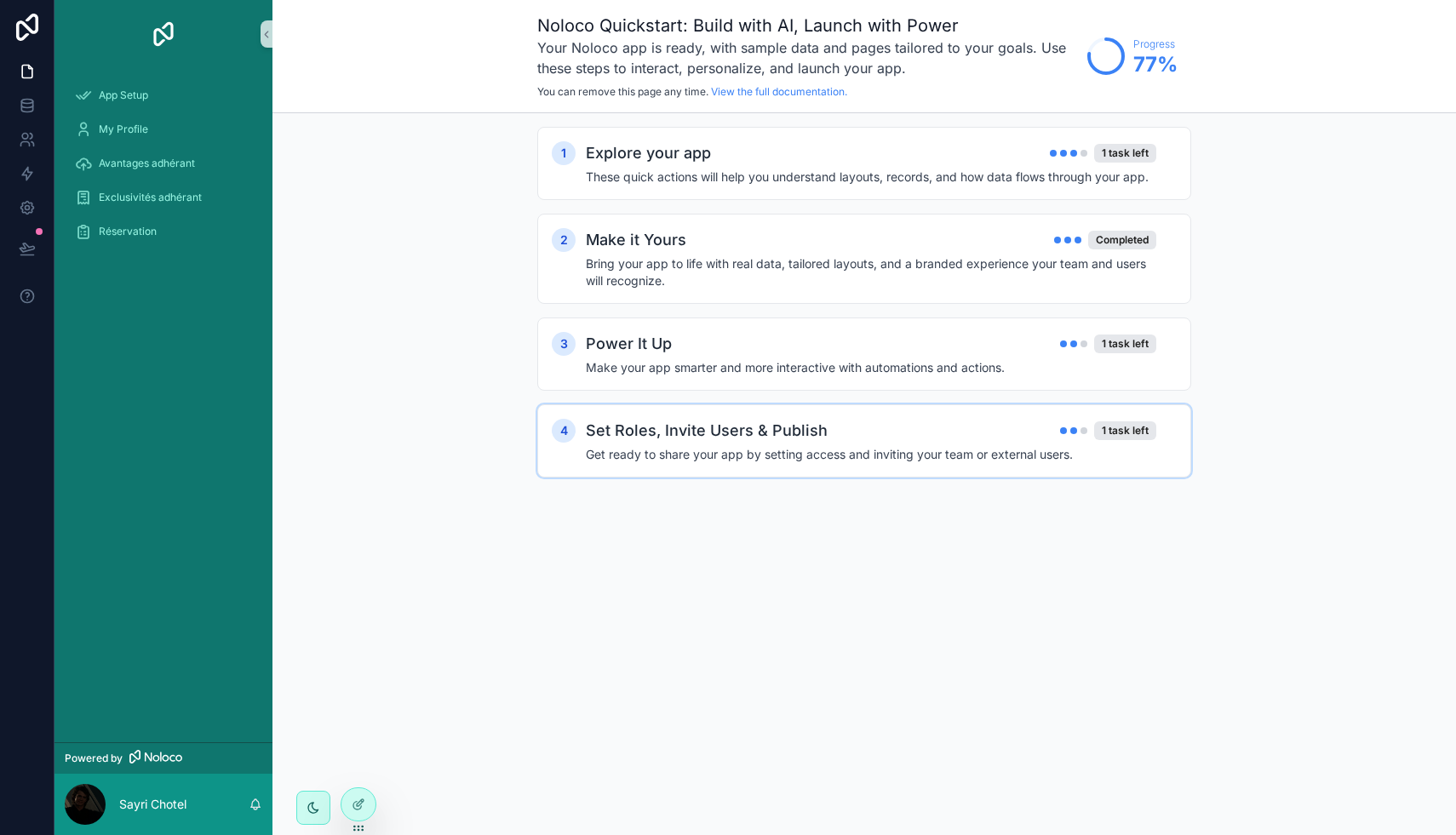 click on "Set Roles, Invite Users & Publish 1 task left Get ready to share your app by setting access and inviting your team or external users." at bounding box center [881, 441] 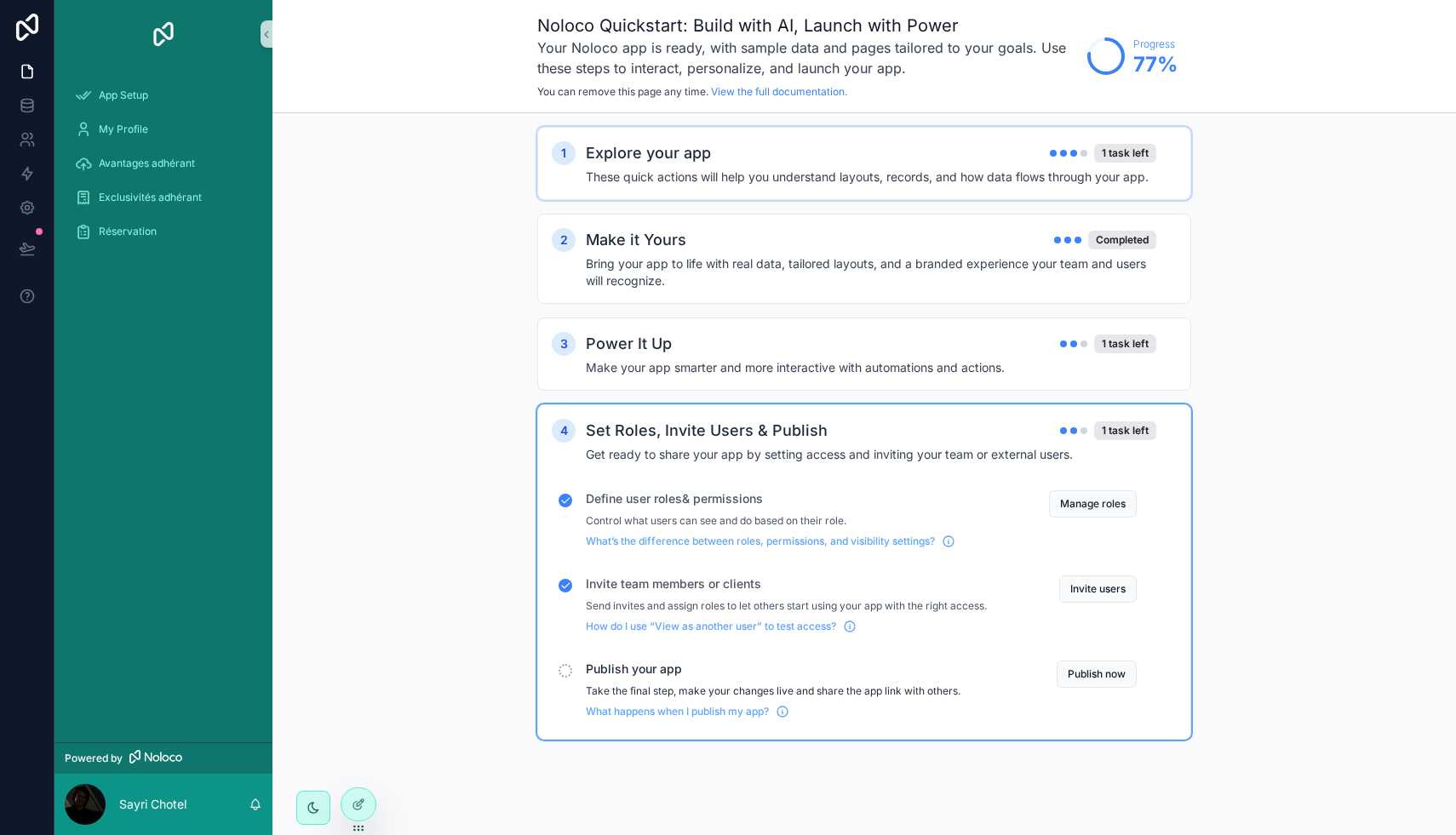click on "These quick actions will help you understand layouts, records, and how data flows through your app." at bounding box center [871, 177] 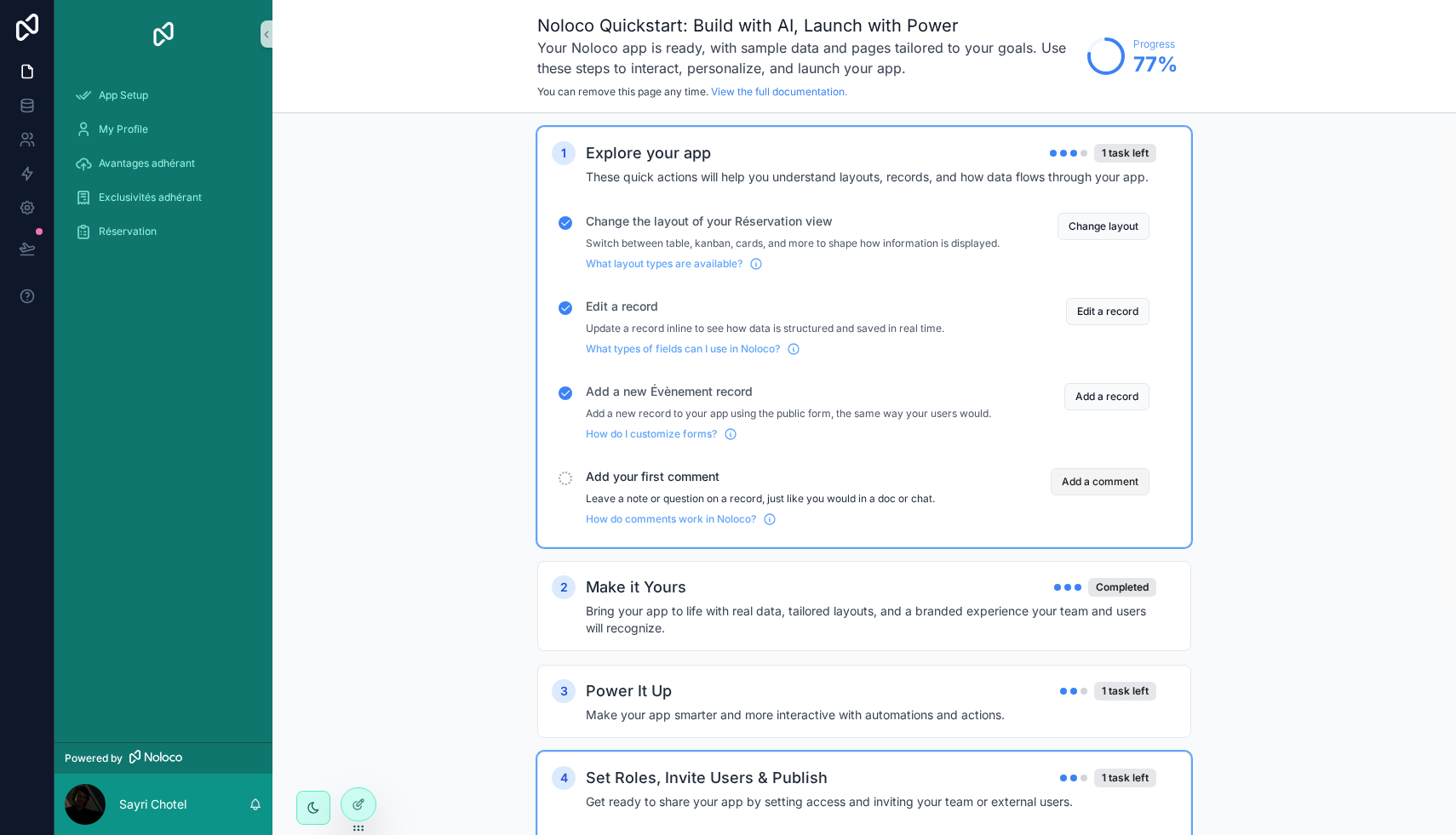 click on "Add a comment" at bounding box center (1100, 482) 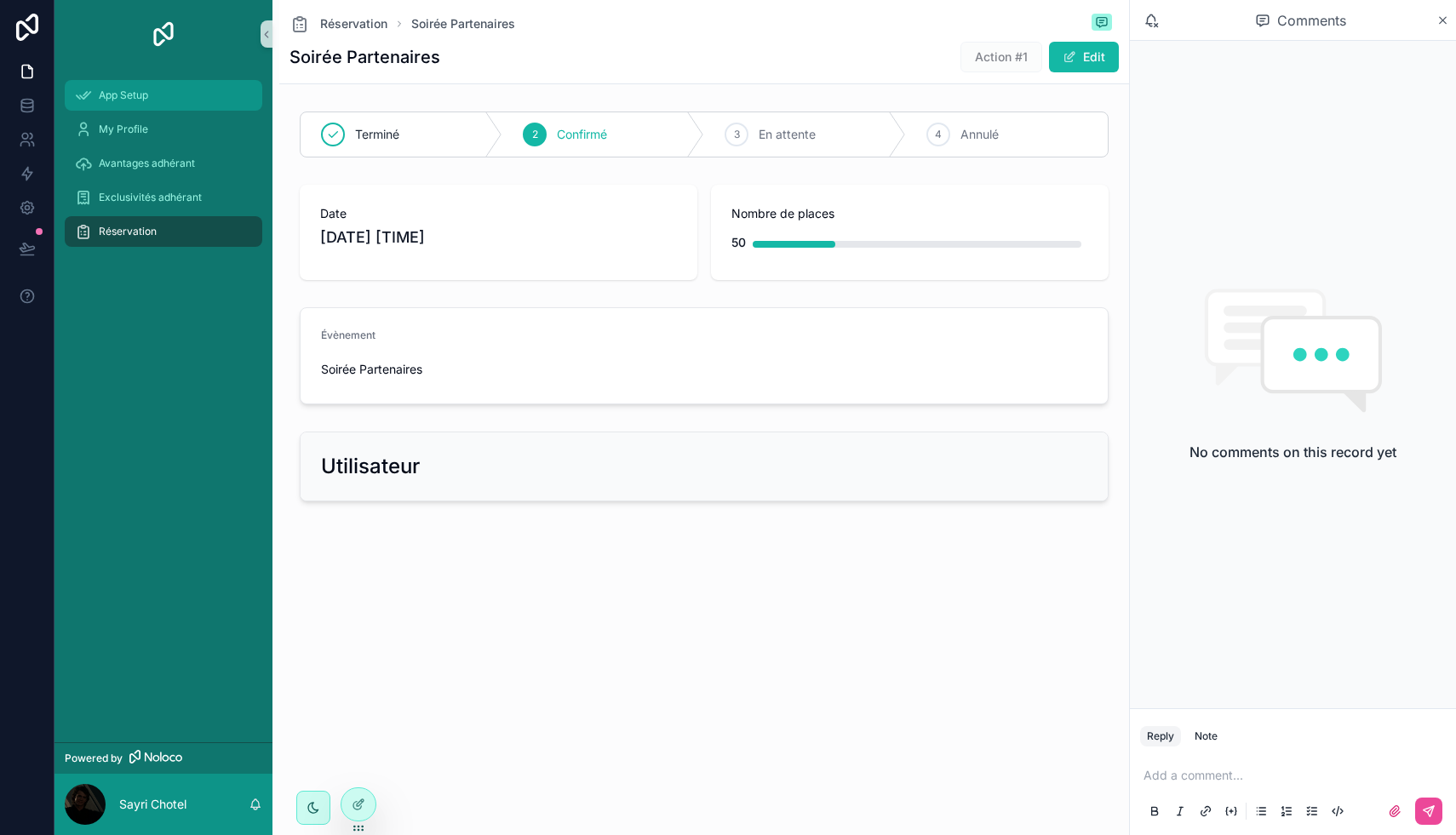 click on "App Setup" at bounding box center [123, 95] 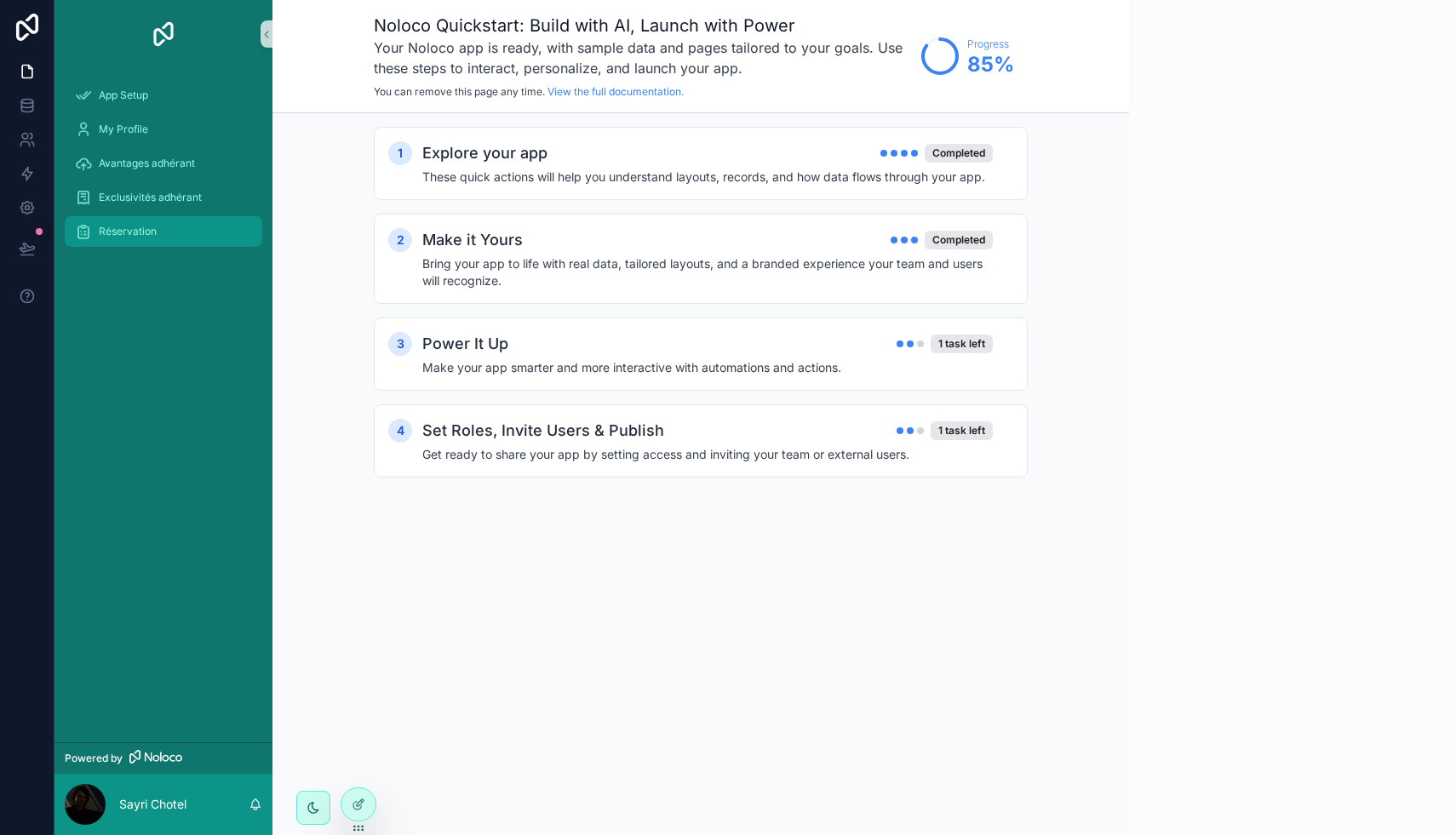 click on "Réservation" at bounding box center [128, 232] 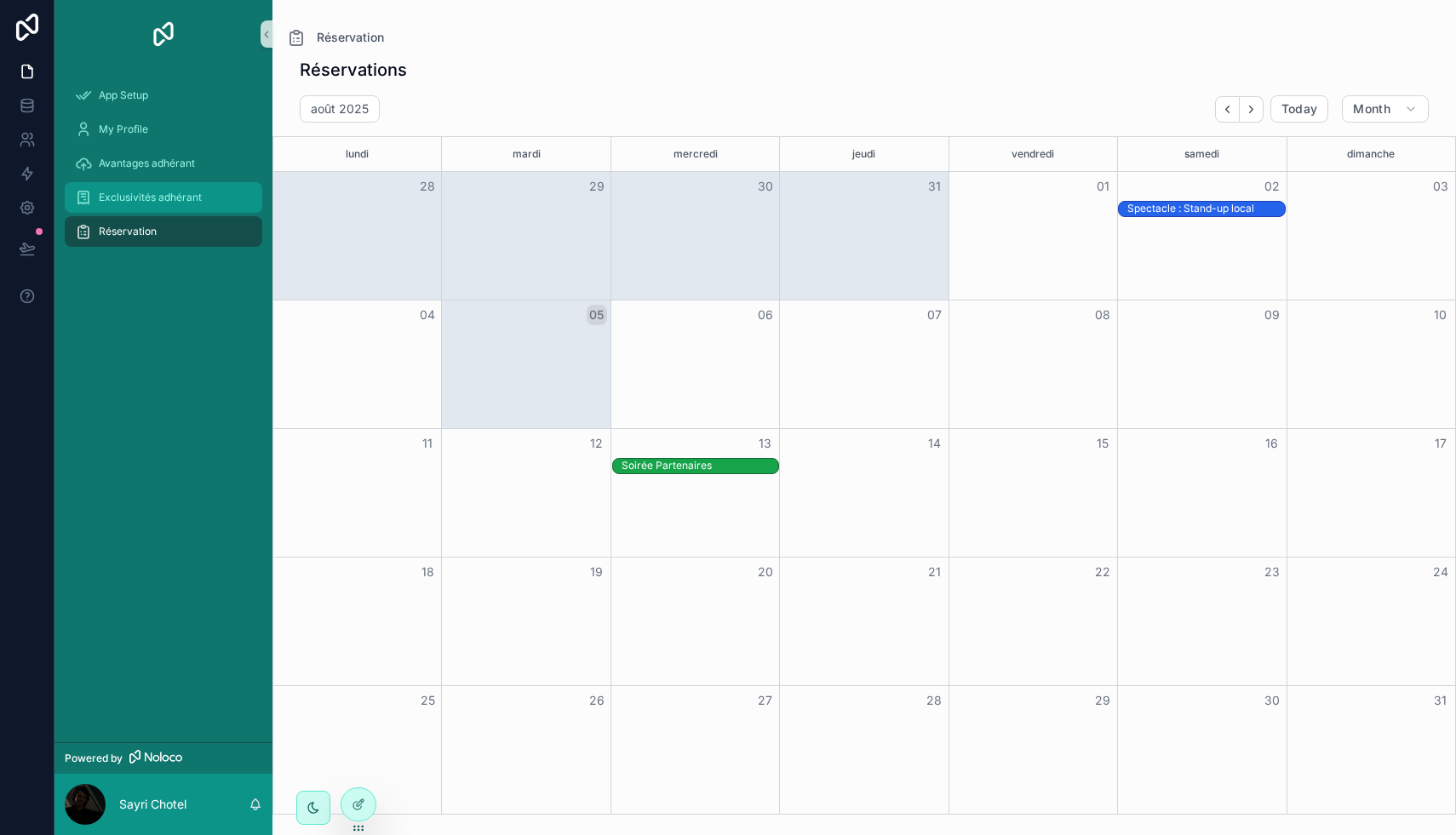 click on "Exclusivités adhérant" at bounding box center (150, 197) 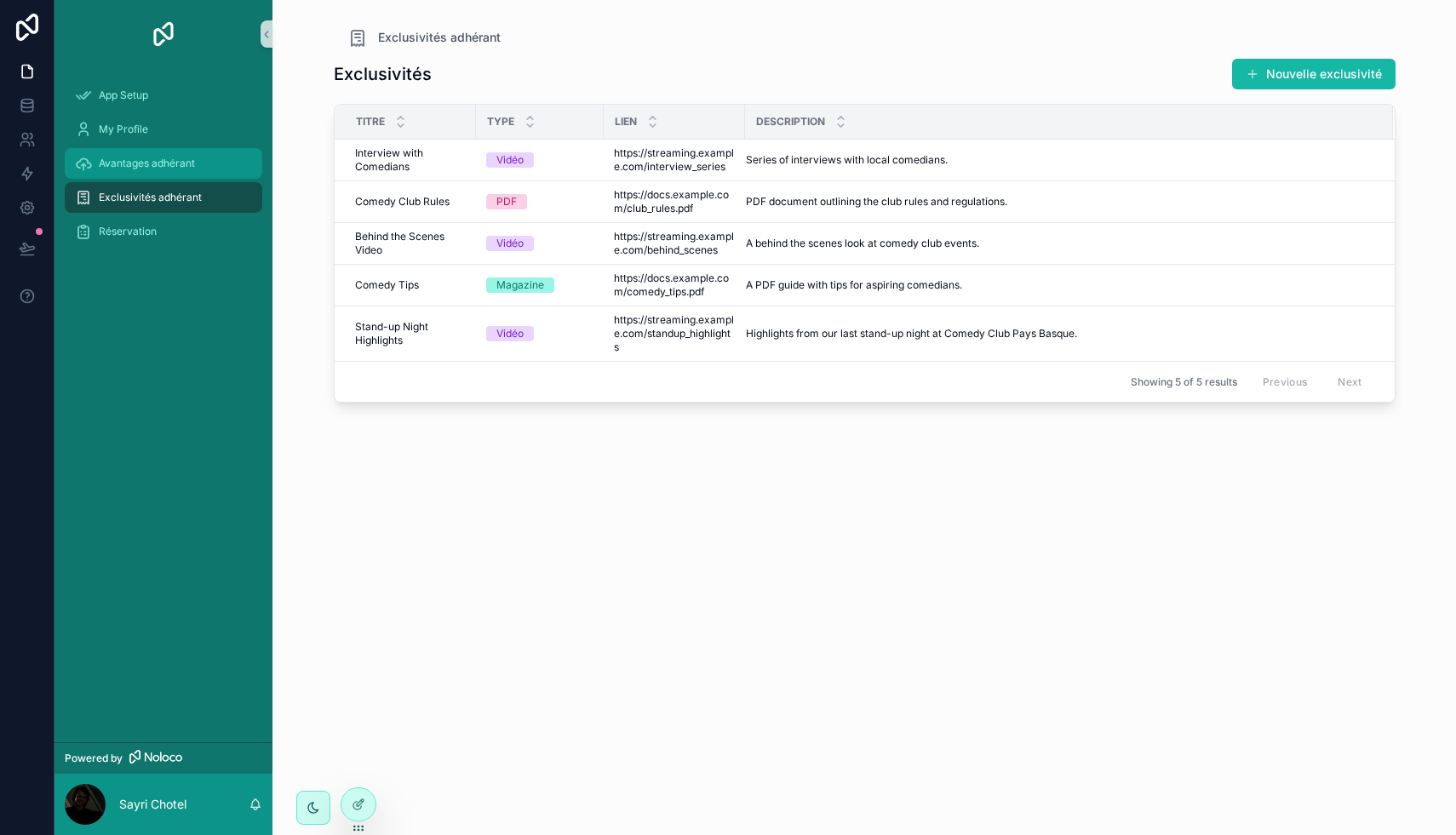 click on "Avantages adhérant" at bounding box center [163, 163] 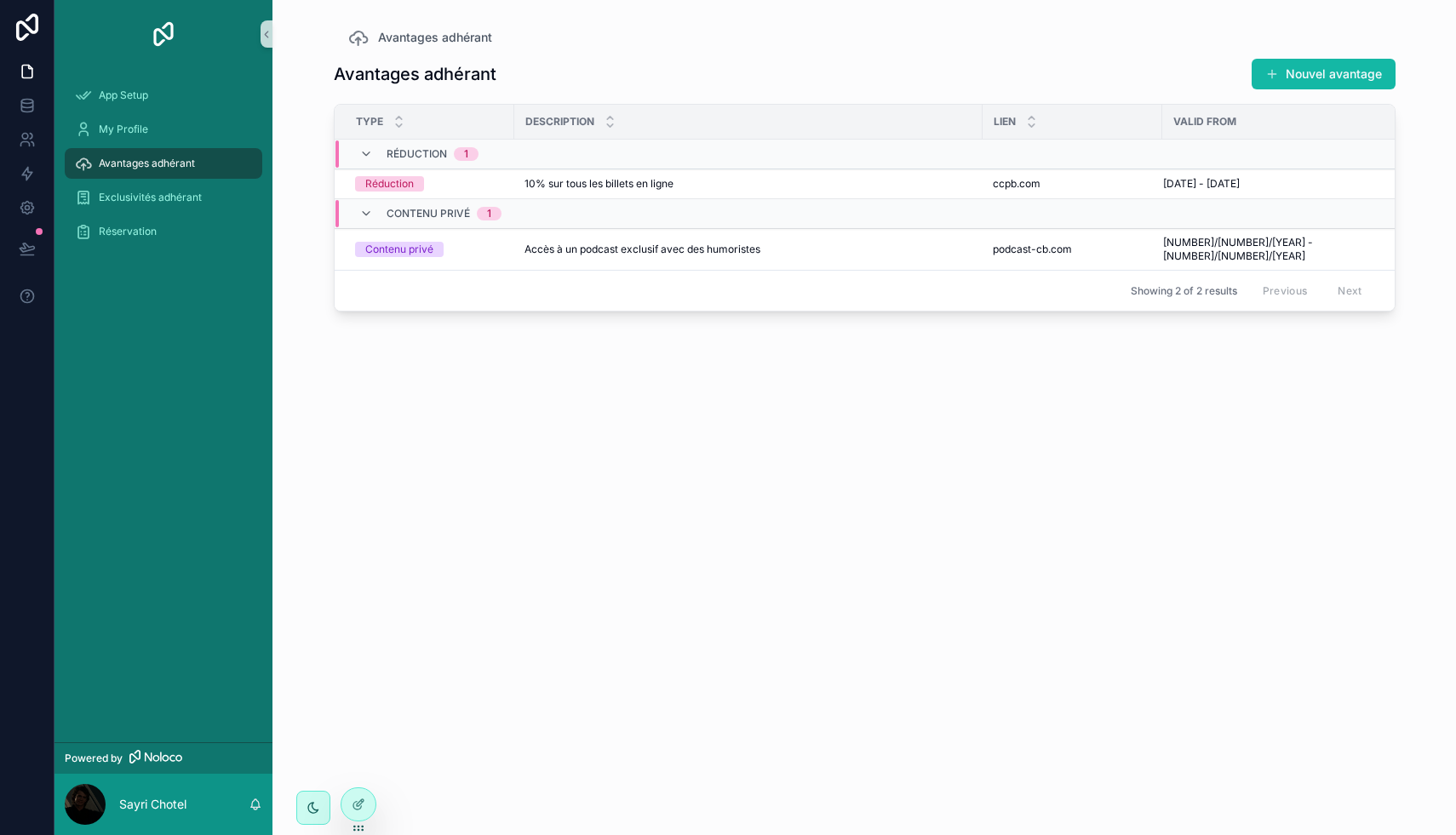 click on "Avantages adhérant" at bounding box center [146, 163] 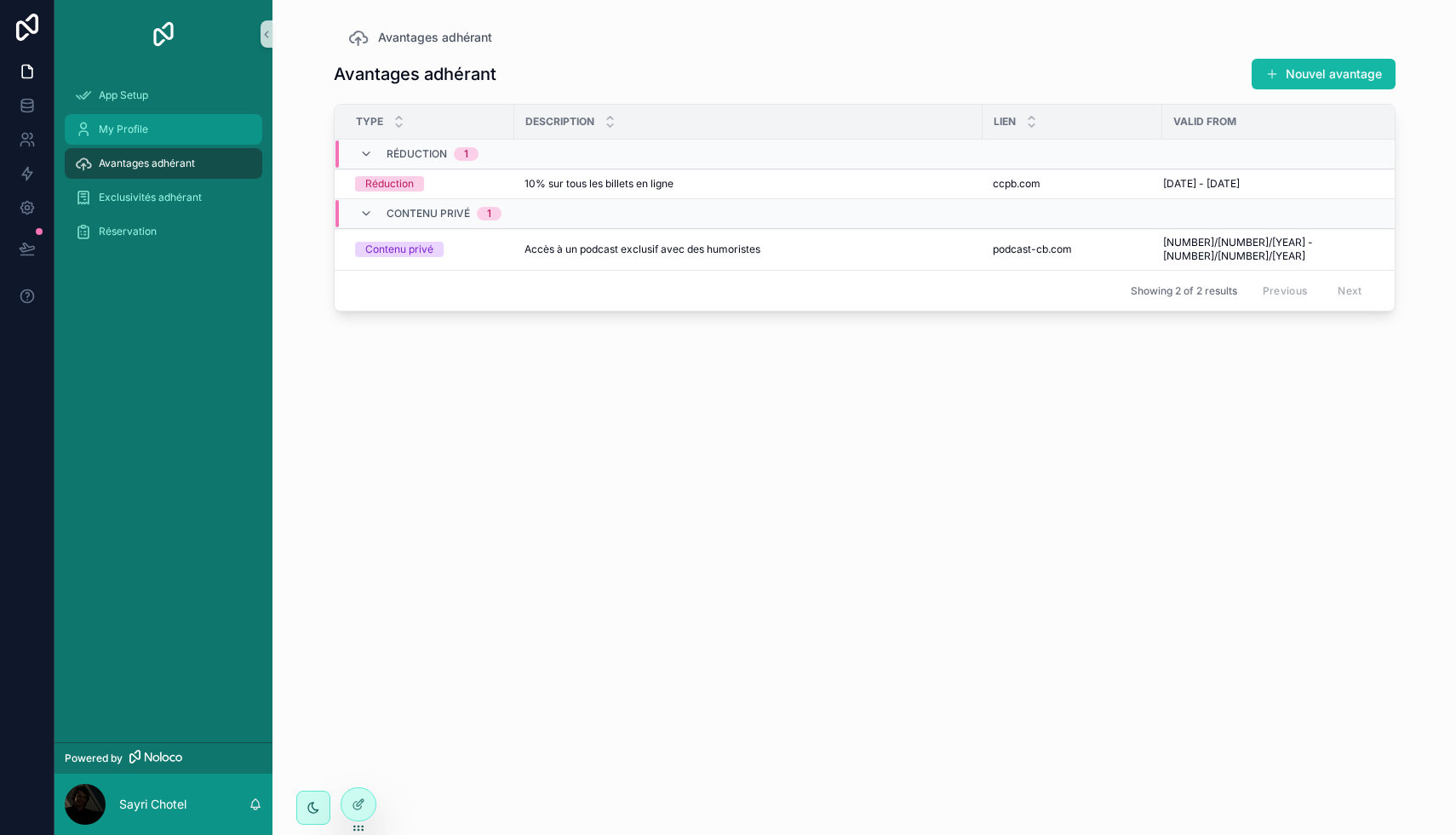 click on "My Profile" at bounding box center (123, 129) 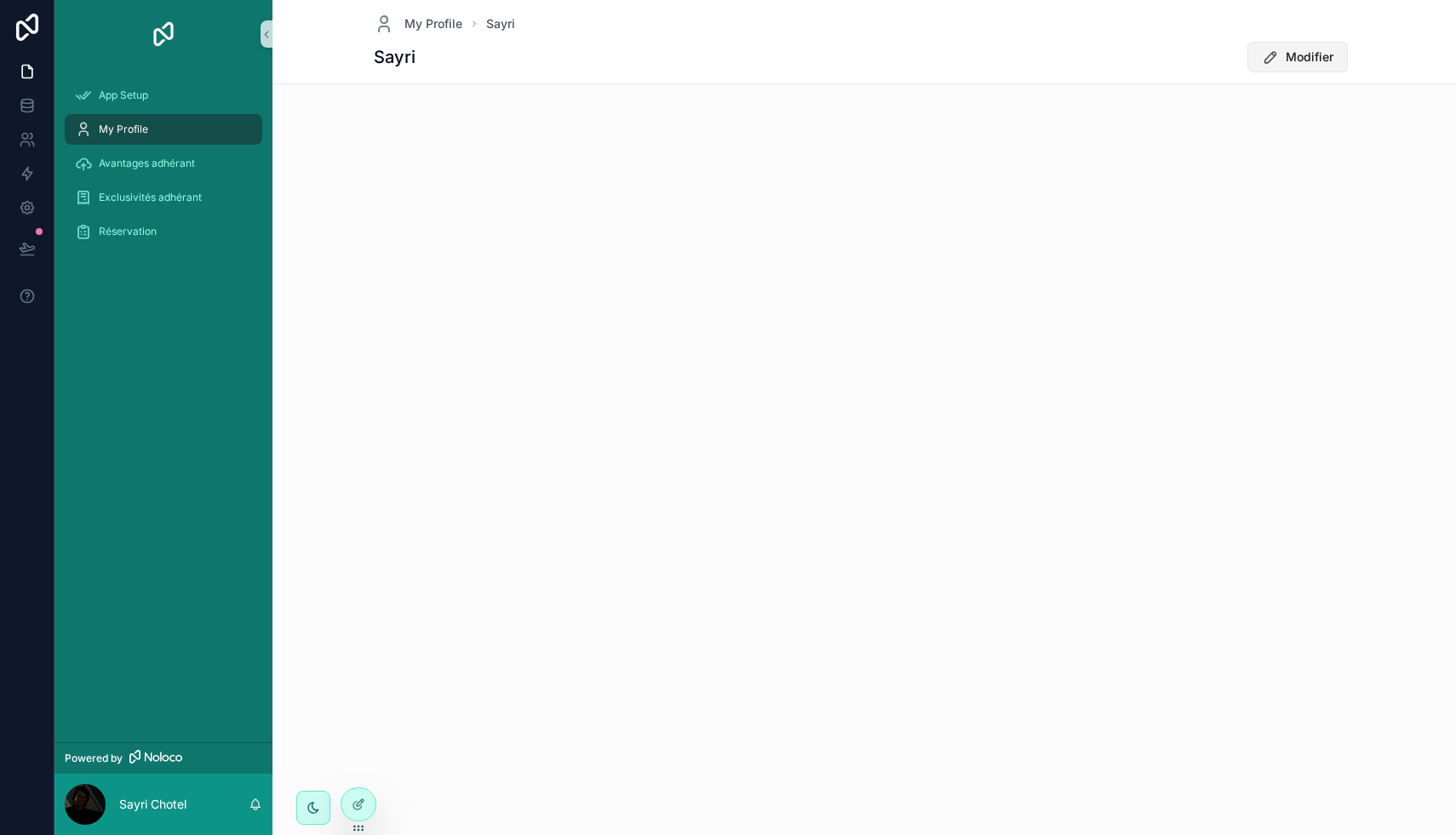 click on "Modifier" at bounding box center [1310, 57] 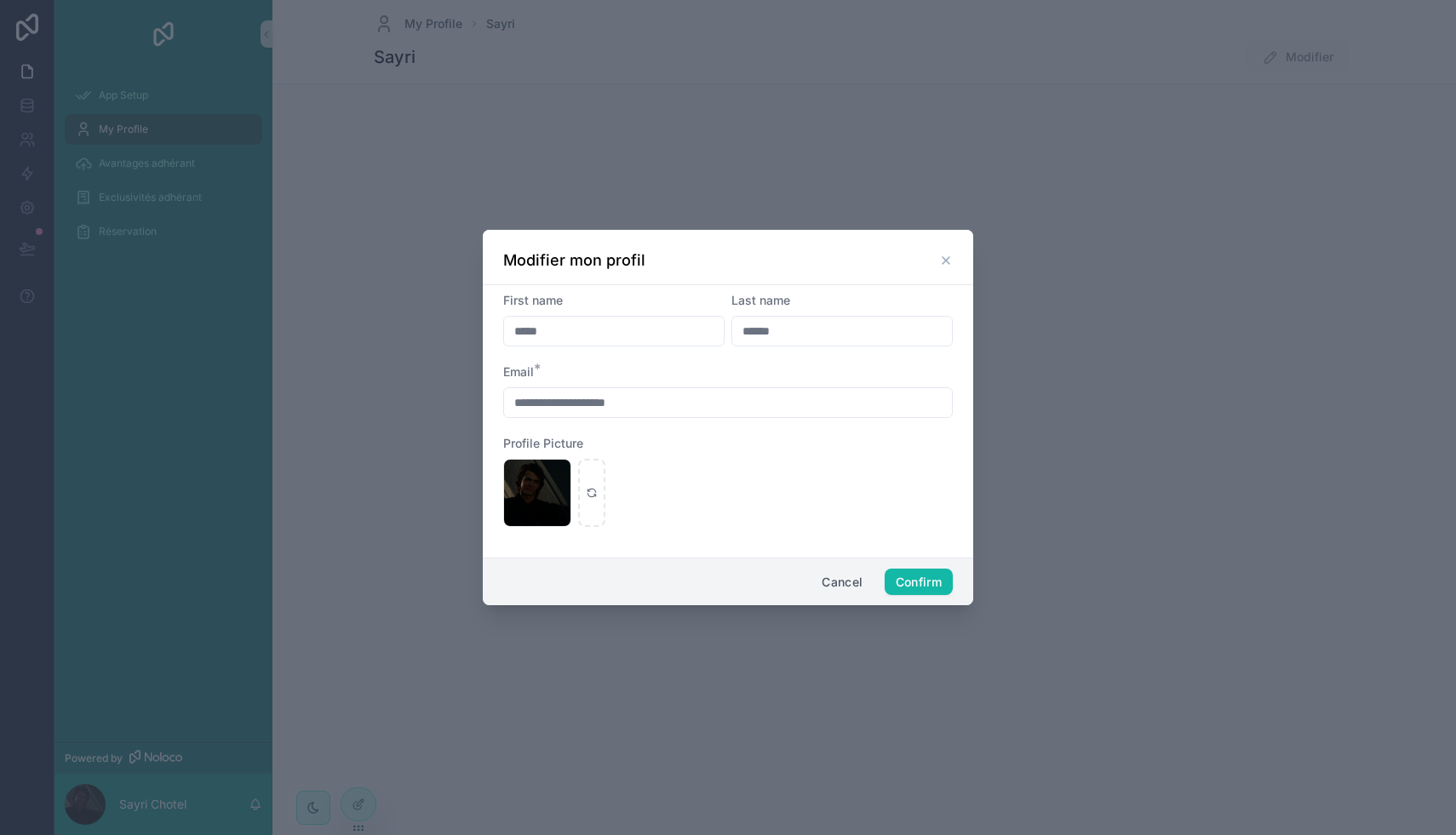 click on "*****" at bounding box center [614, 331] 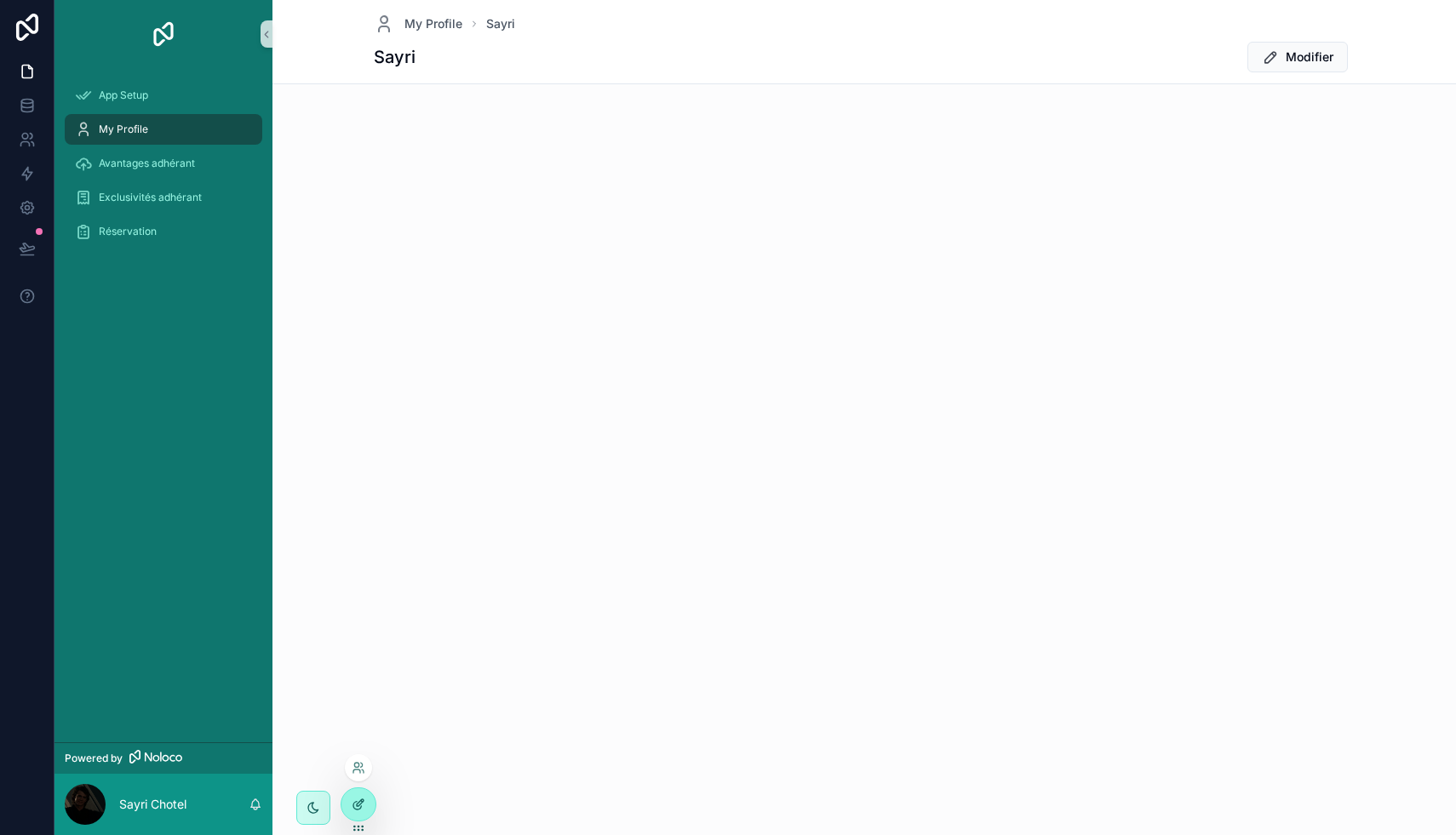 click 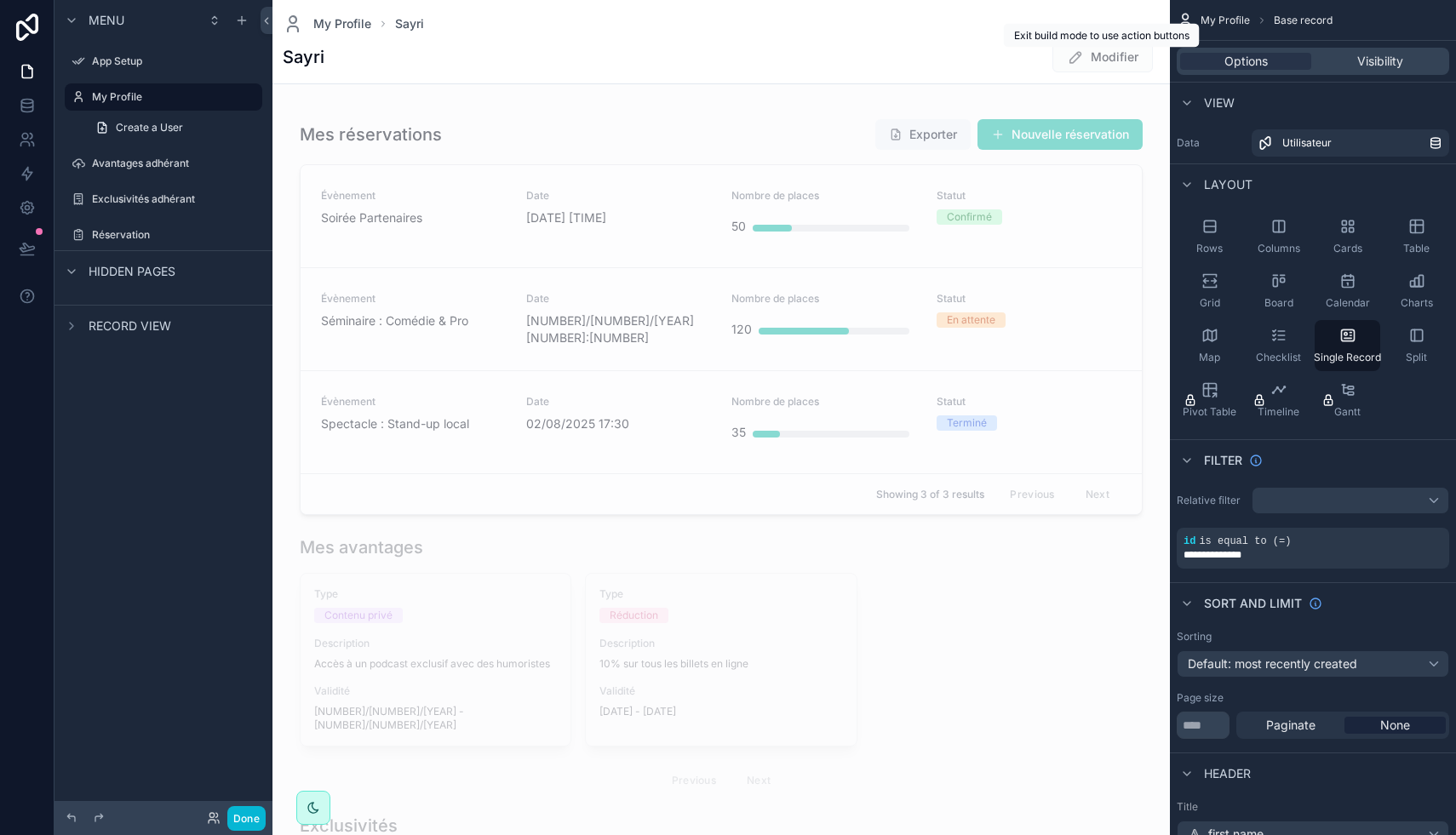 click on "Modifier" at bounding box center (1103, 59) 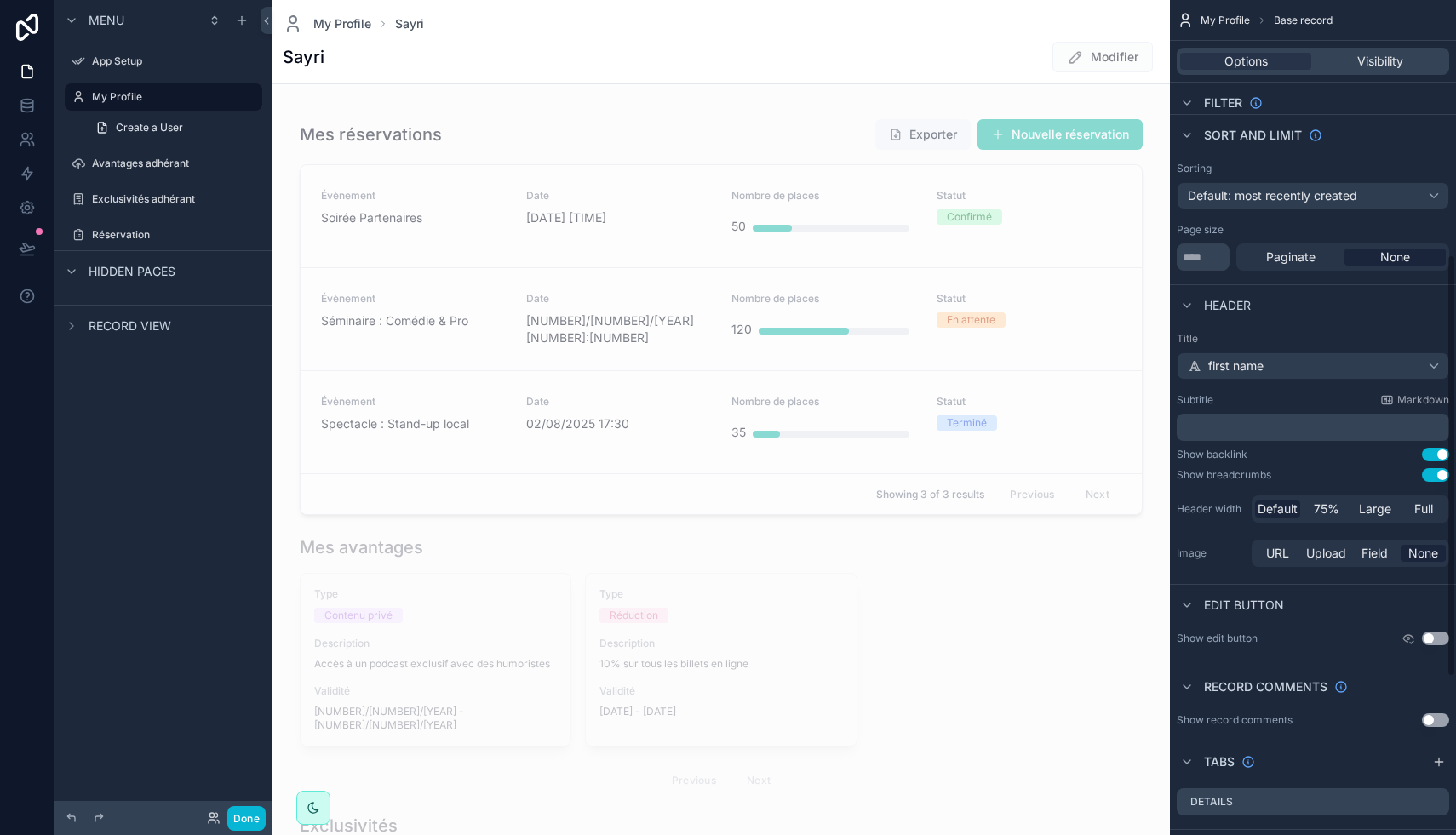 scroll, scrollTop: 816, scrollLeft: 0, axis: vertical 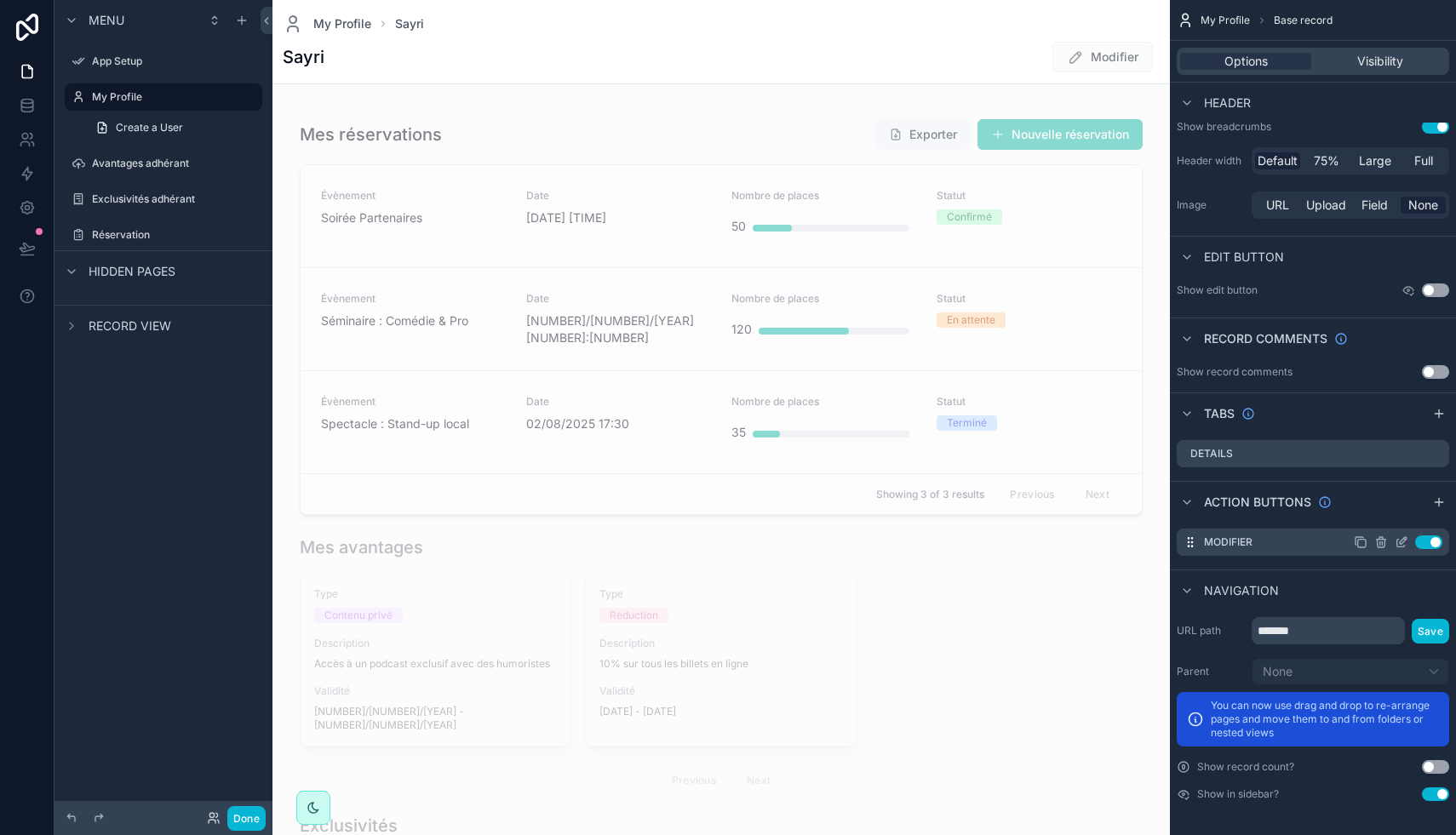 click 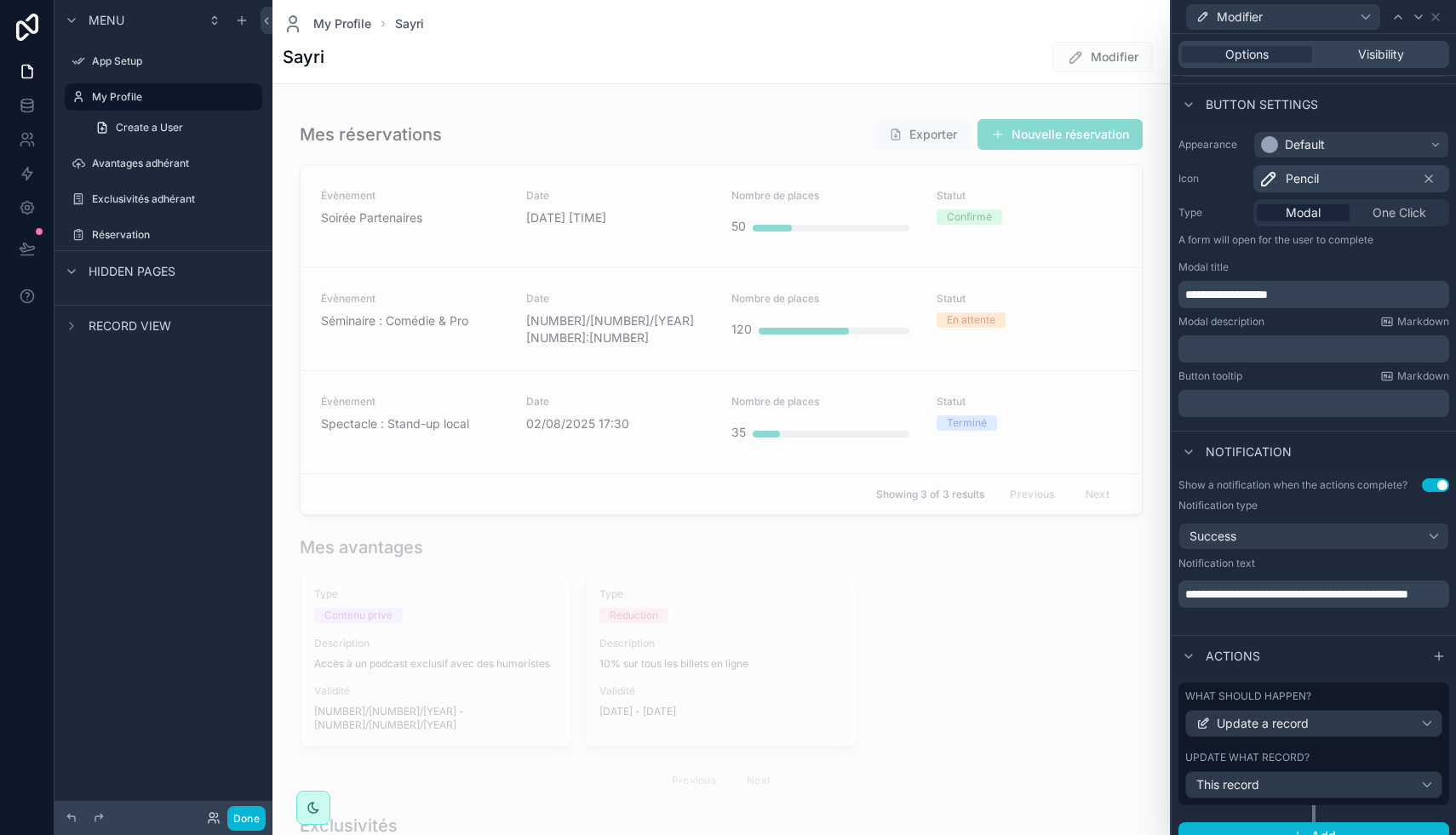 scroll, scrollTop: 108, scrollLeft: 0, axis: vertical 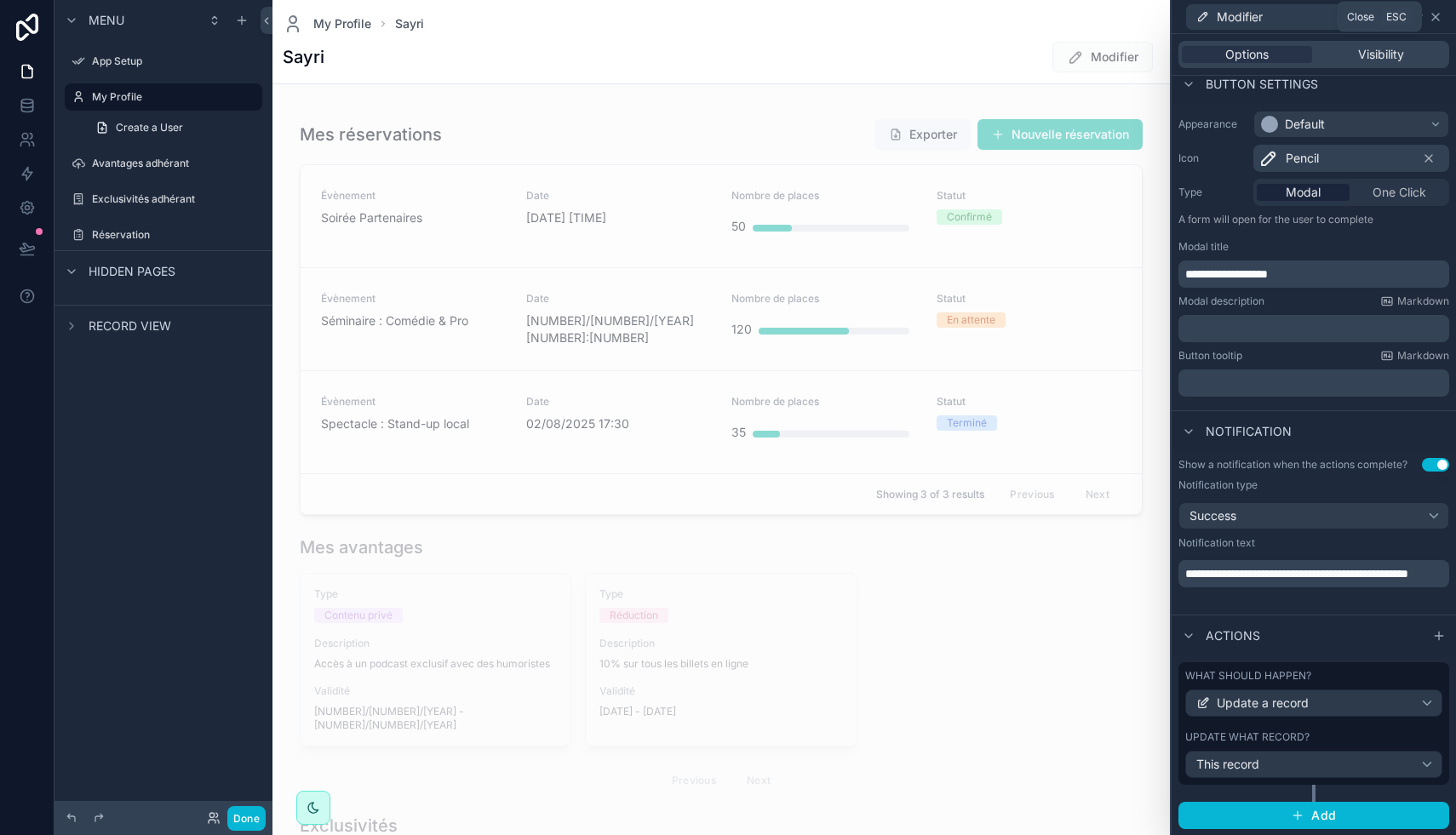 click 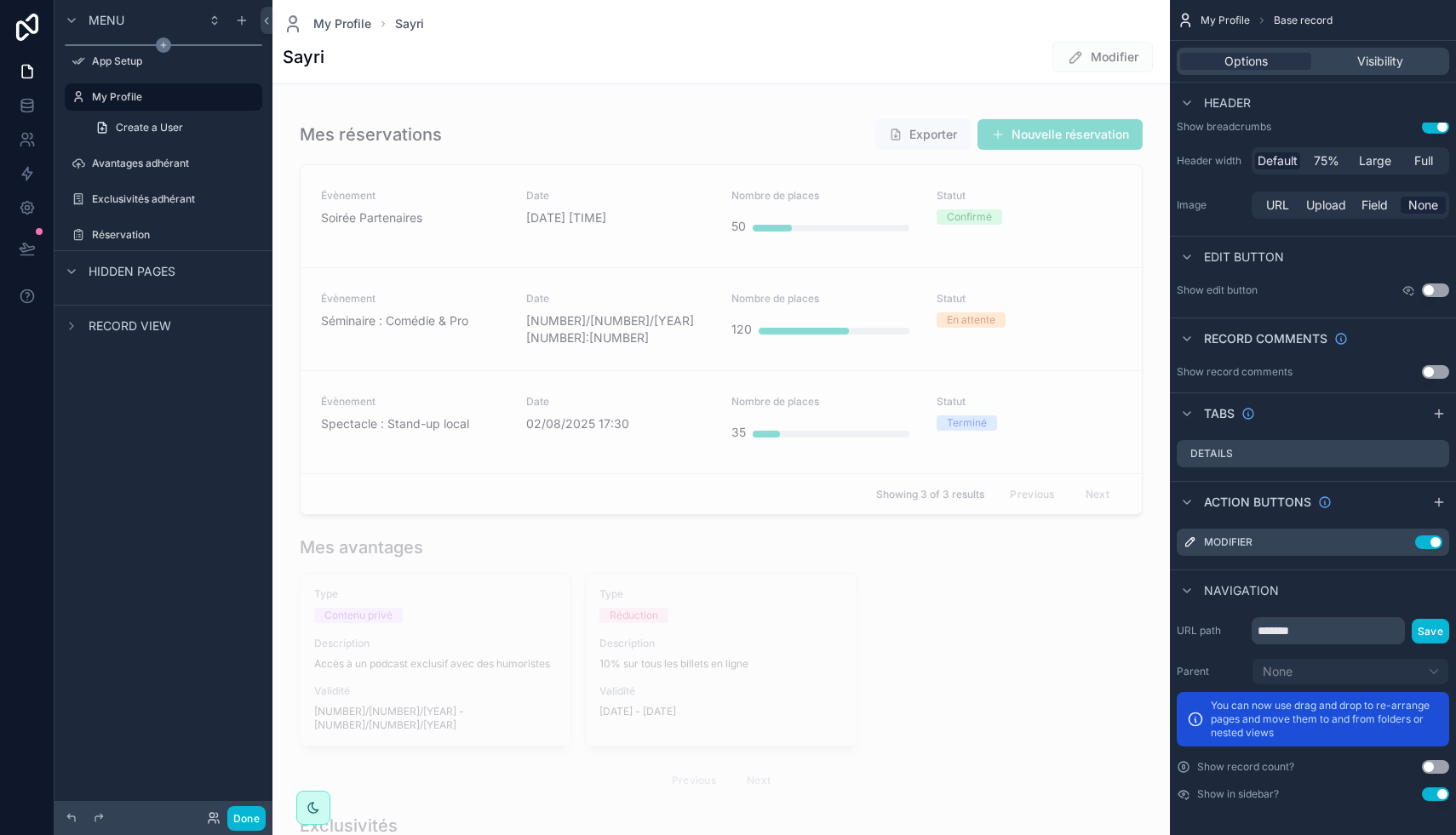 click on "App Setup" at bounding box center [163, 61] 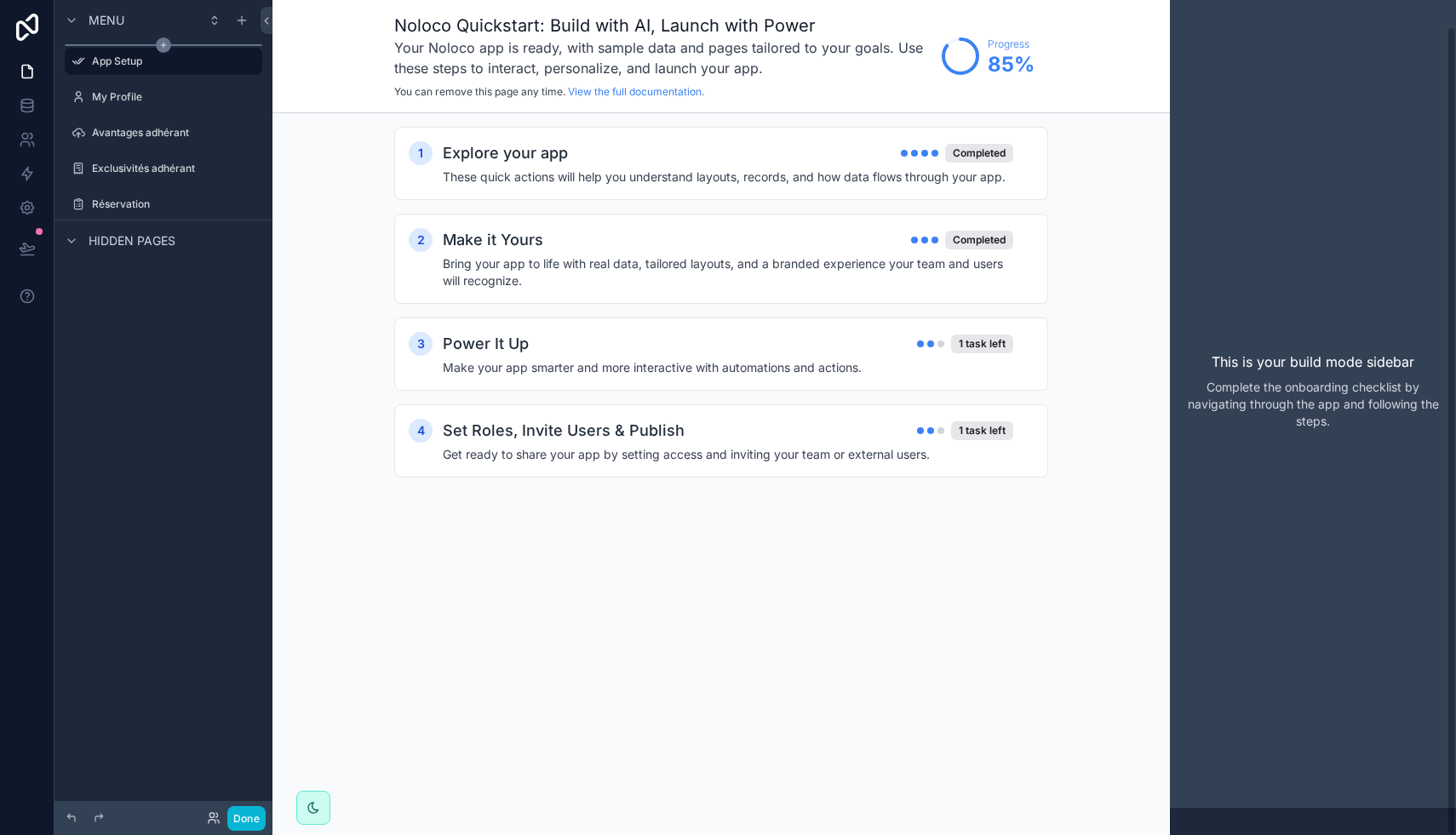 scroll, scrollTop: 27, scrollLeft: 0, axis: vertical 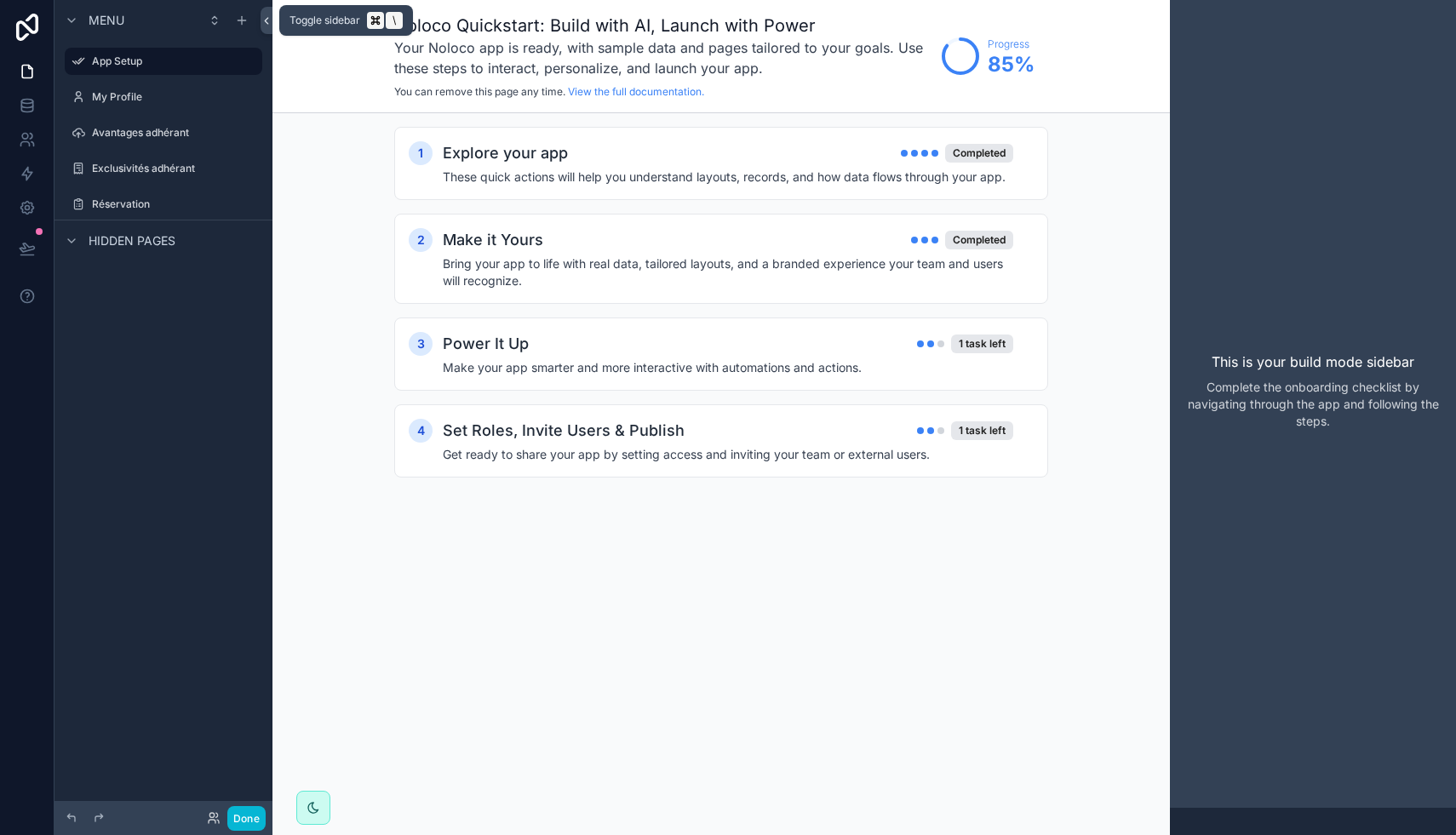 click 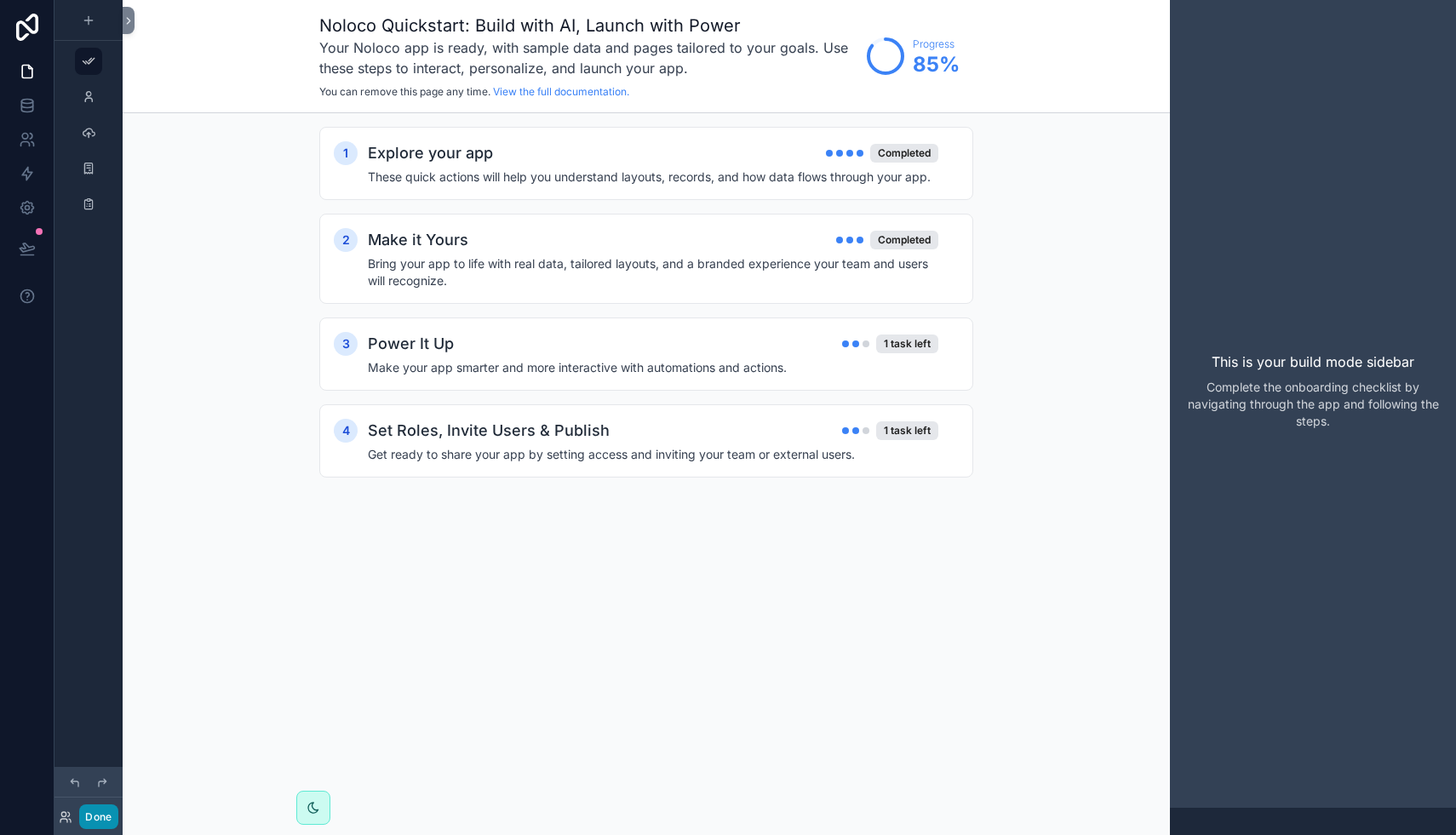 click on "Done" at bounding box center [98, 816] 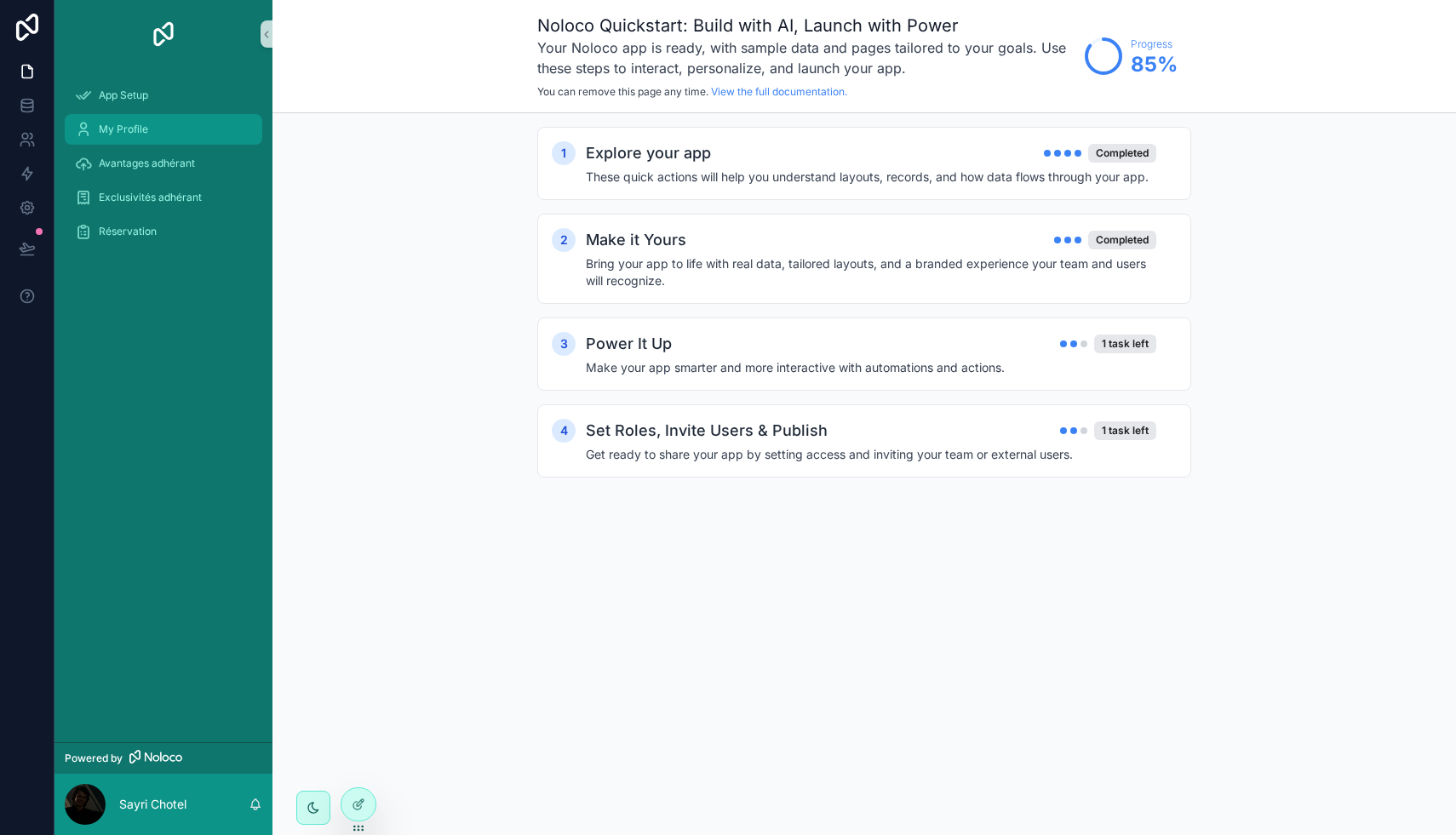 click on "My Profile" at bounding box center [123, 129] 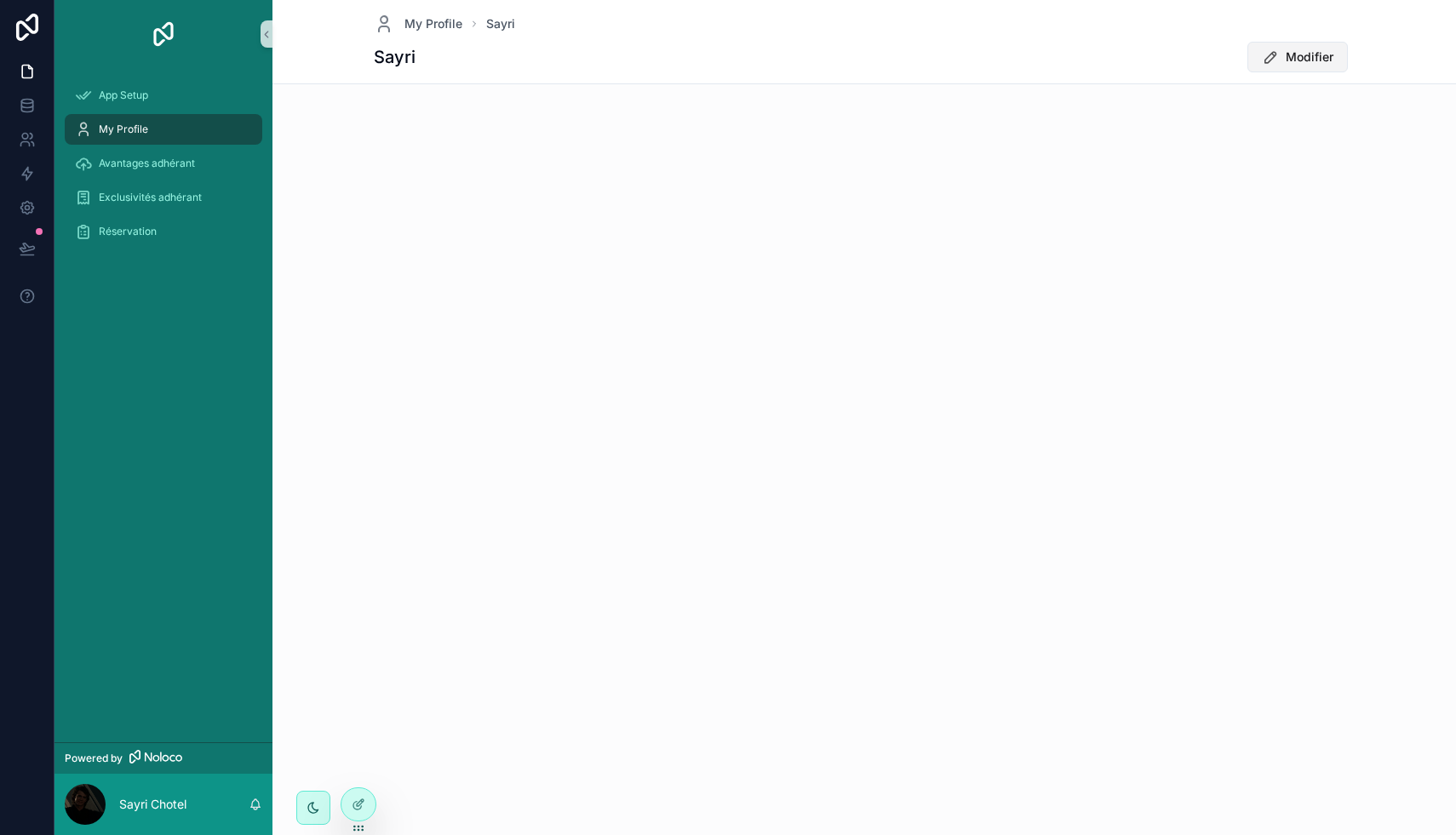 click on "Modifier" at bounding box center [1310, 57] 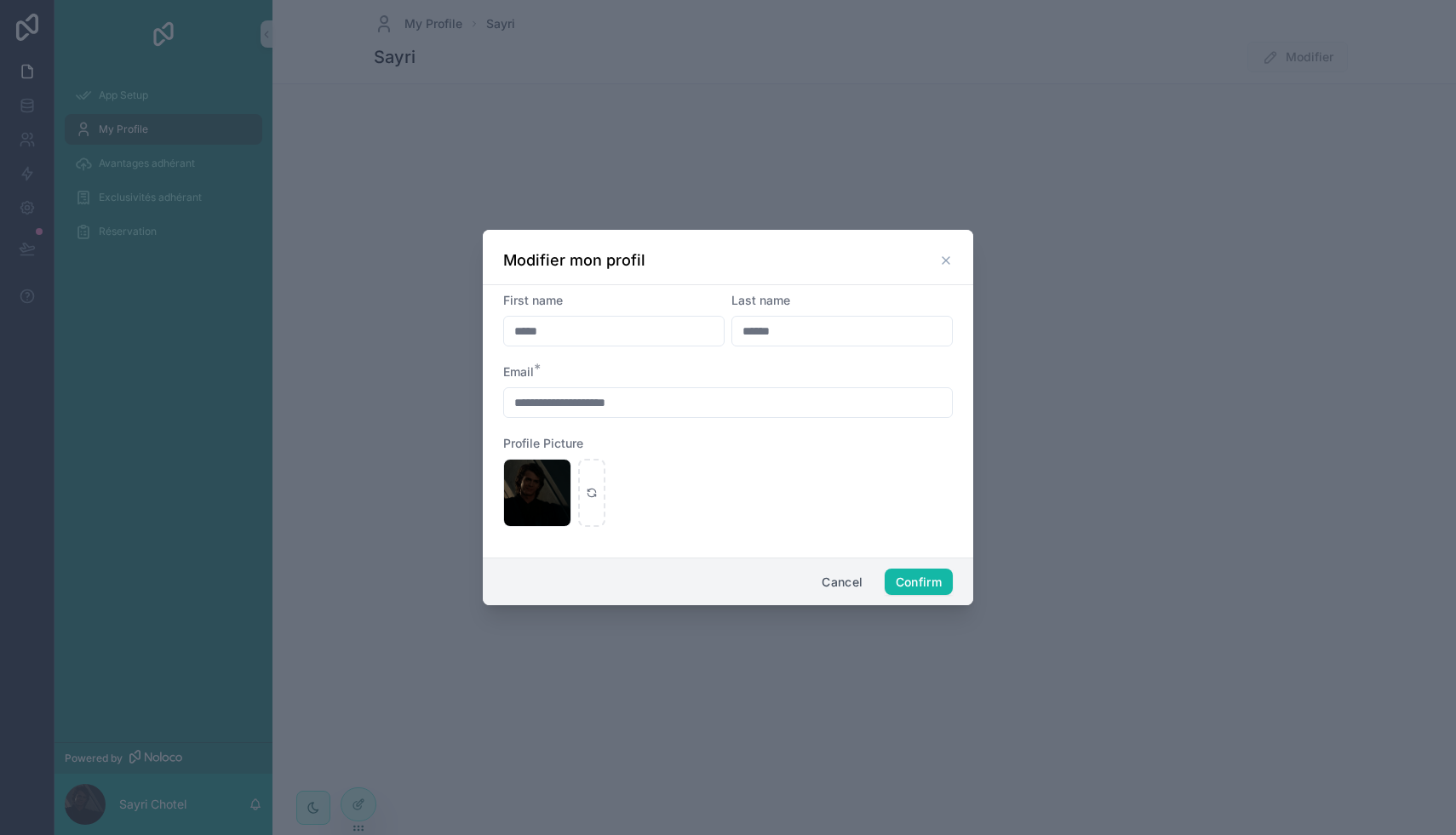 drag, startPoint x: 579, startPoint y: 327, endPoint x: 444, endPoint y: 330, distance: 135.03333 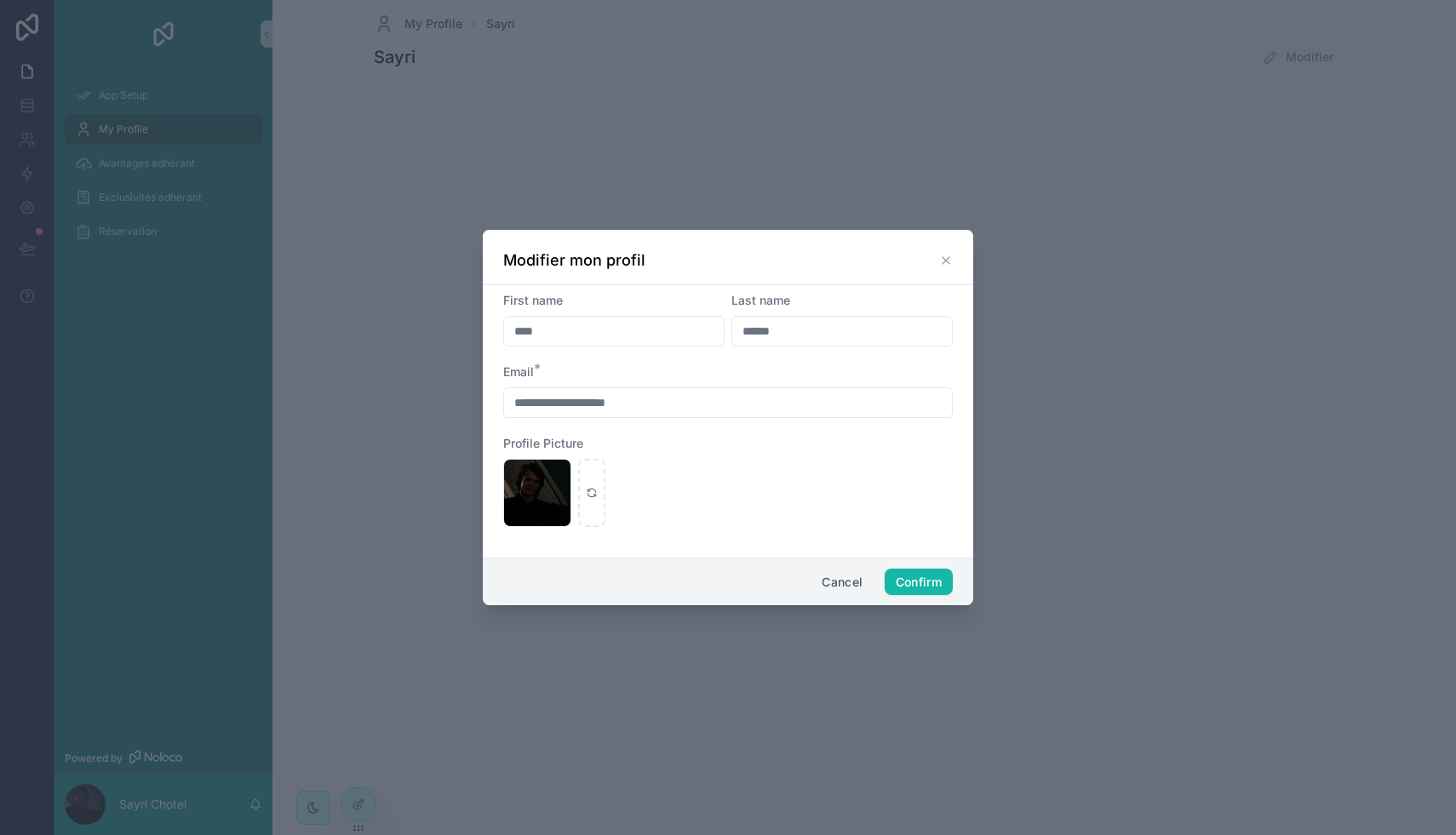 drag, startPoint x: 536, startPoint y: 335, endPoint x: 483, endPoint y: 335, distance: 53 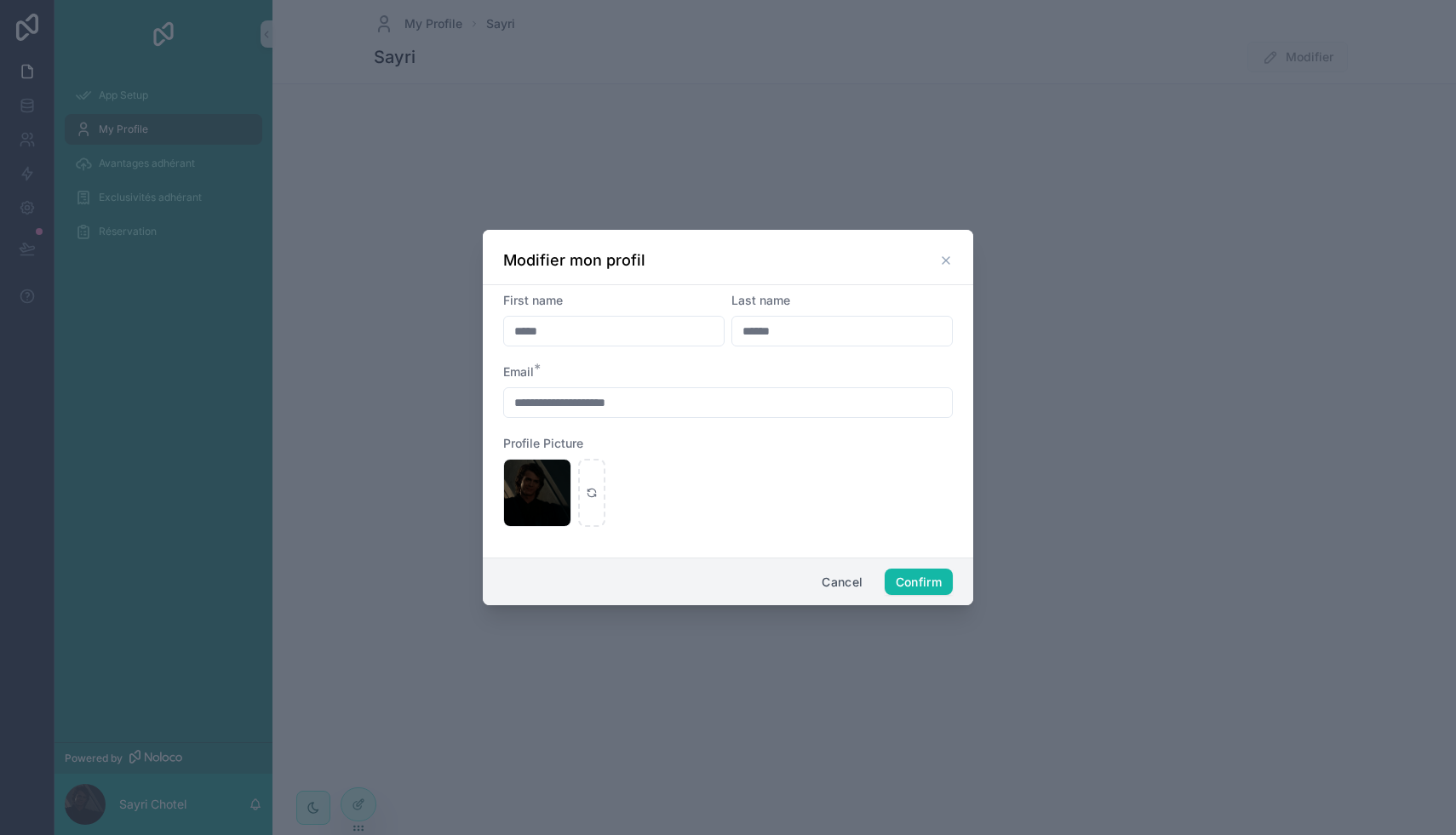 click on "[NAME] .png" at bounding box center (728, 493) 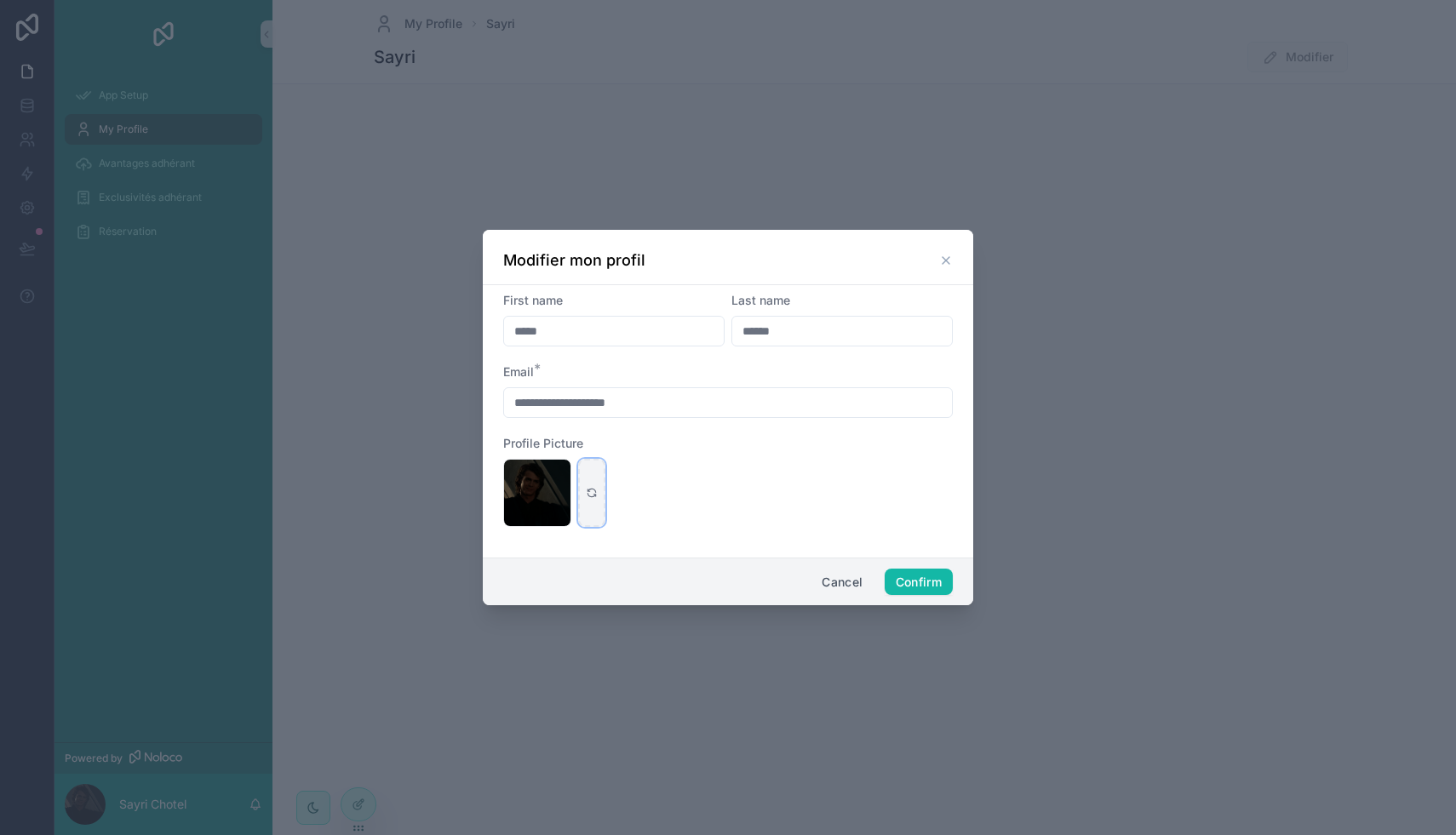 click at bounding box center [592, 493] 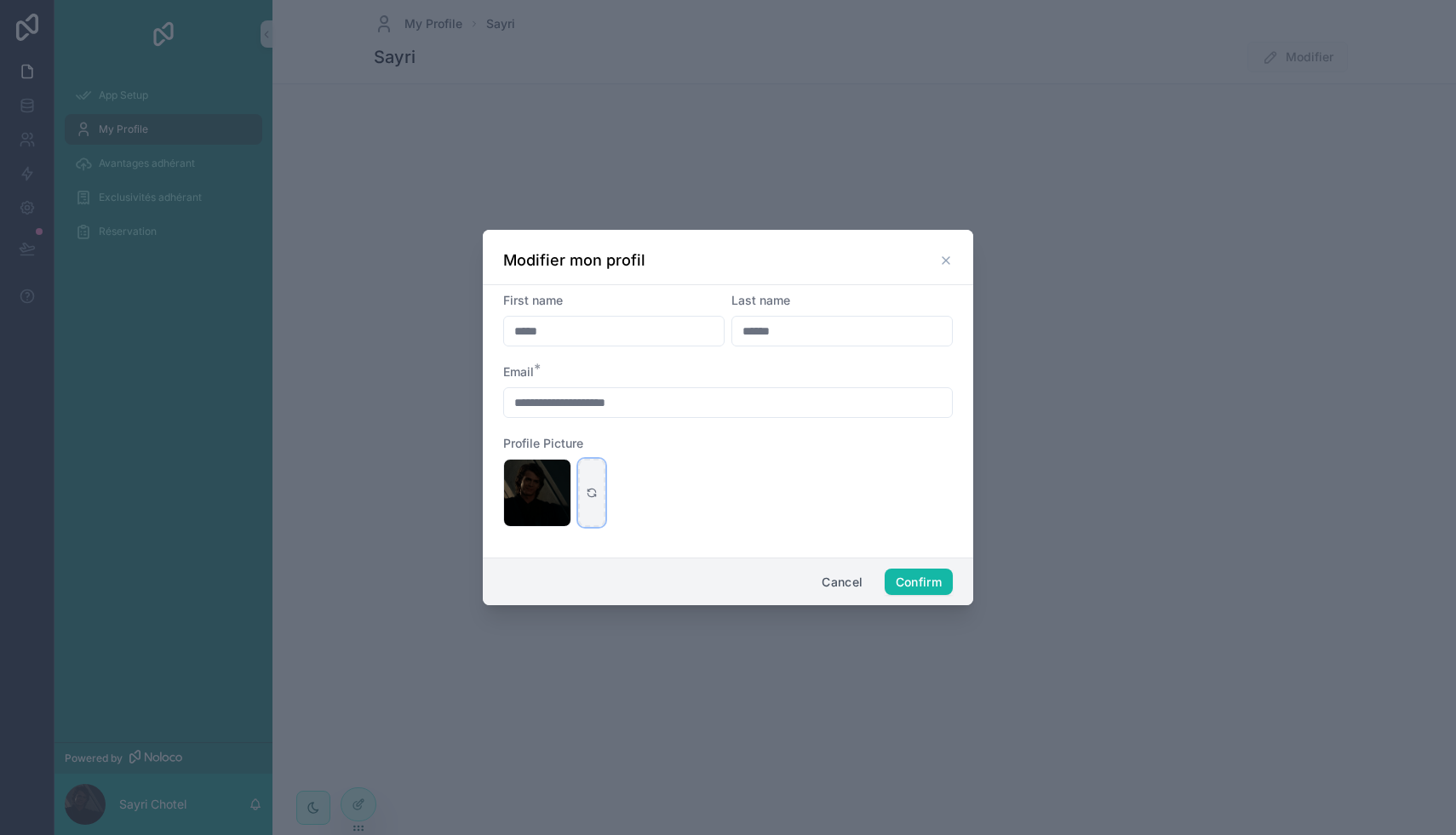 type on "**********" 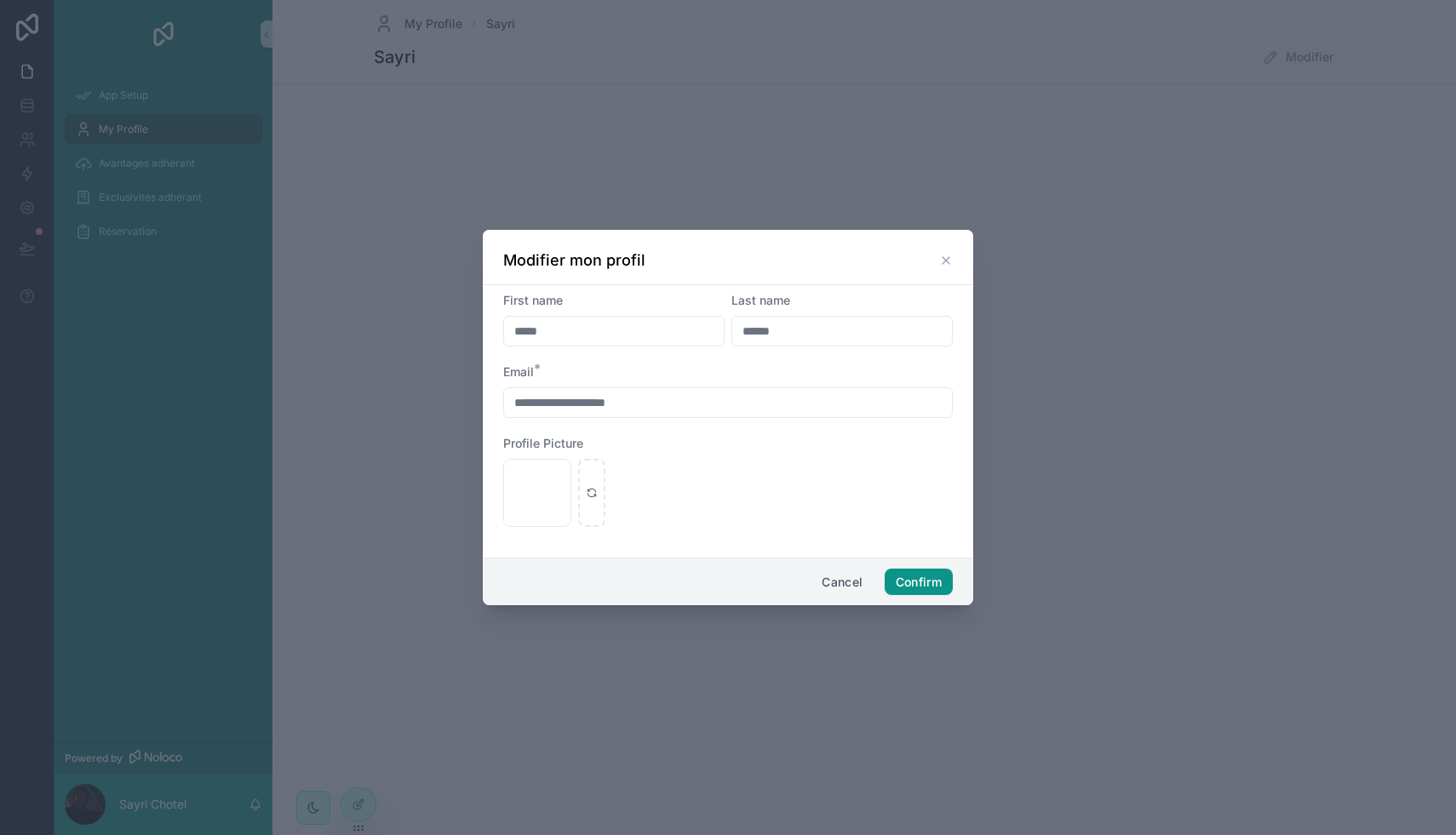 click on "Confirm" at bounding box center [919, 582] 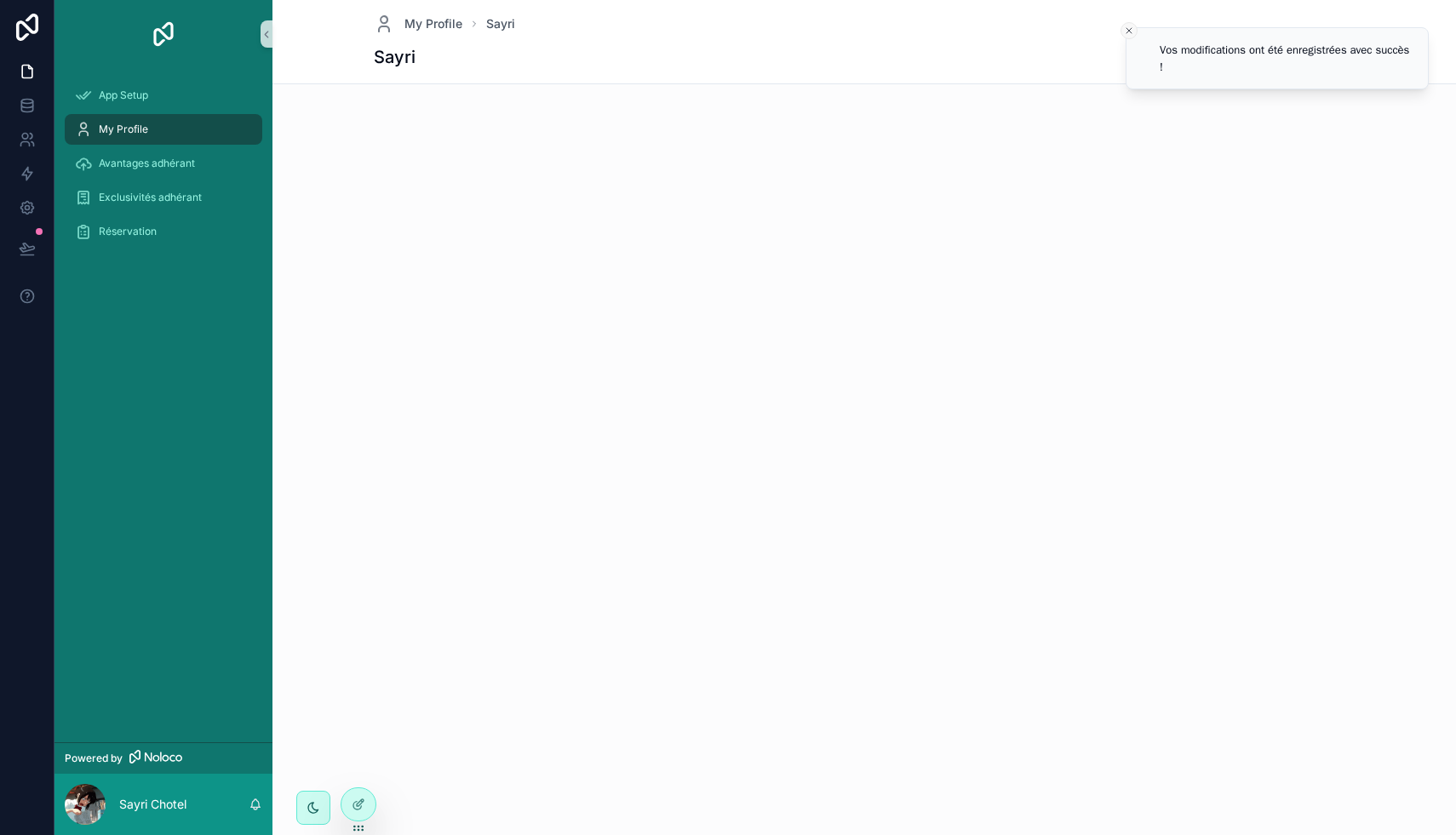 click 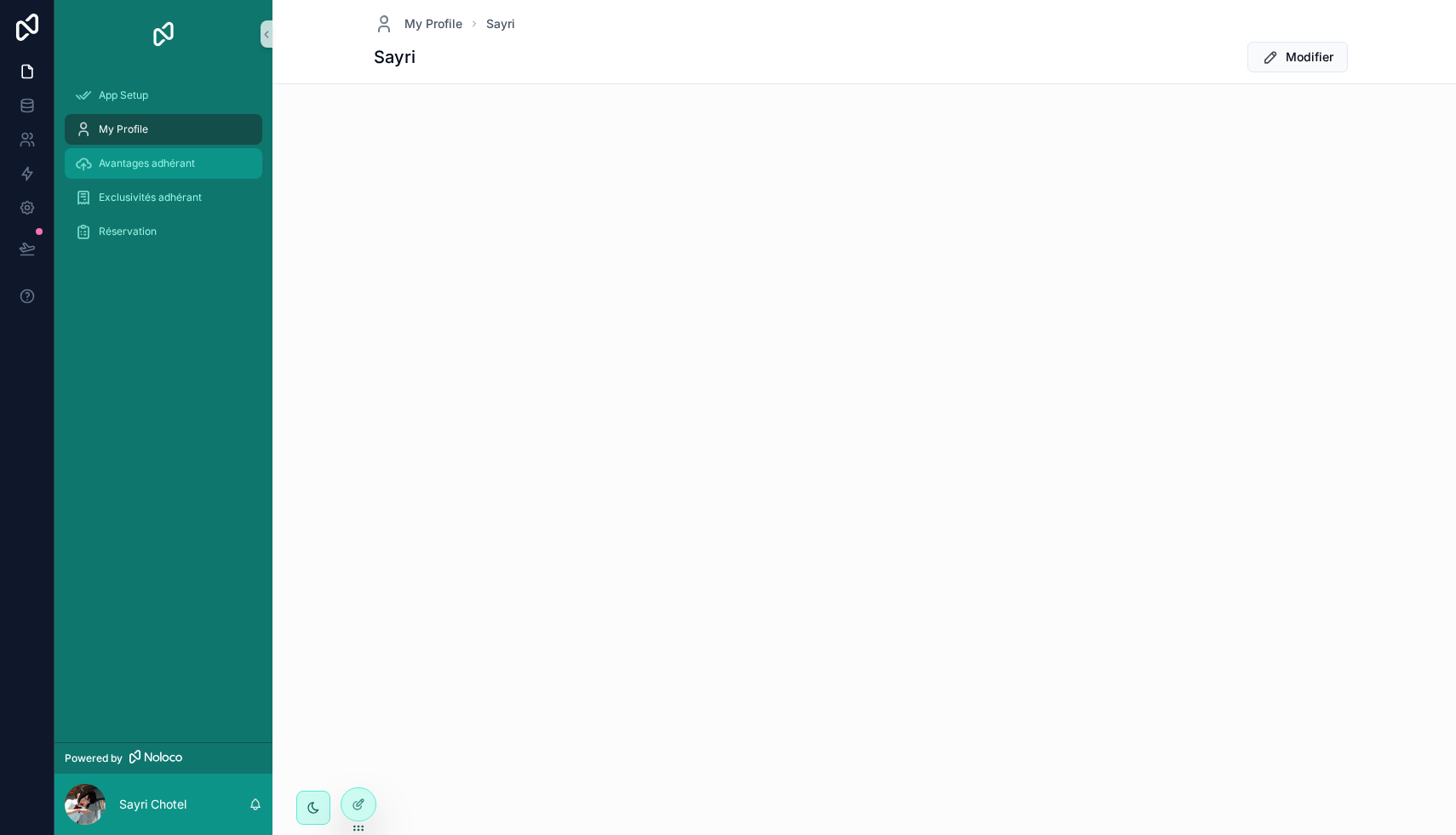 click on "Avantages adhérant" at bounding box center [163, 163] 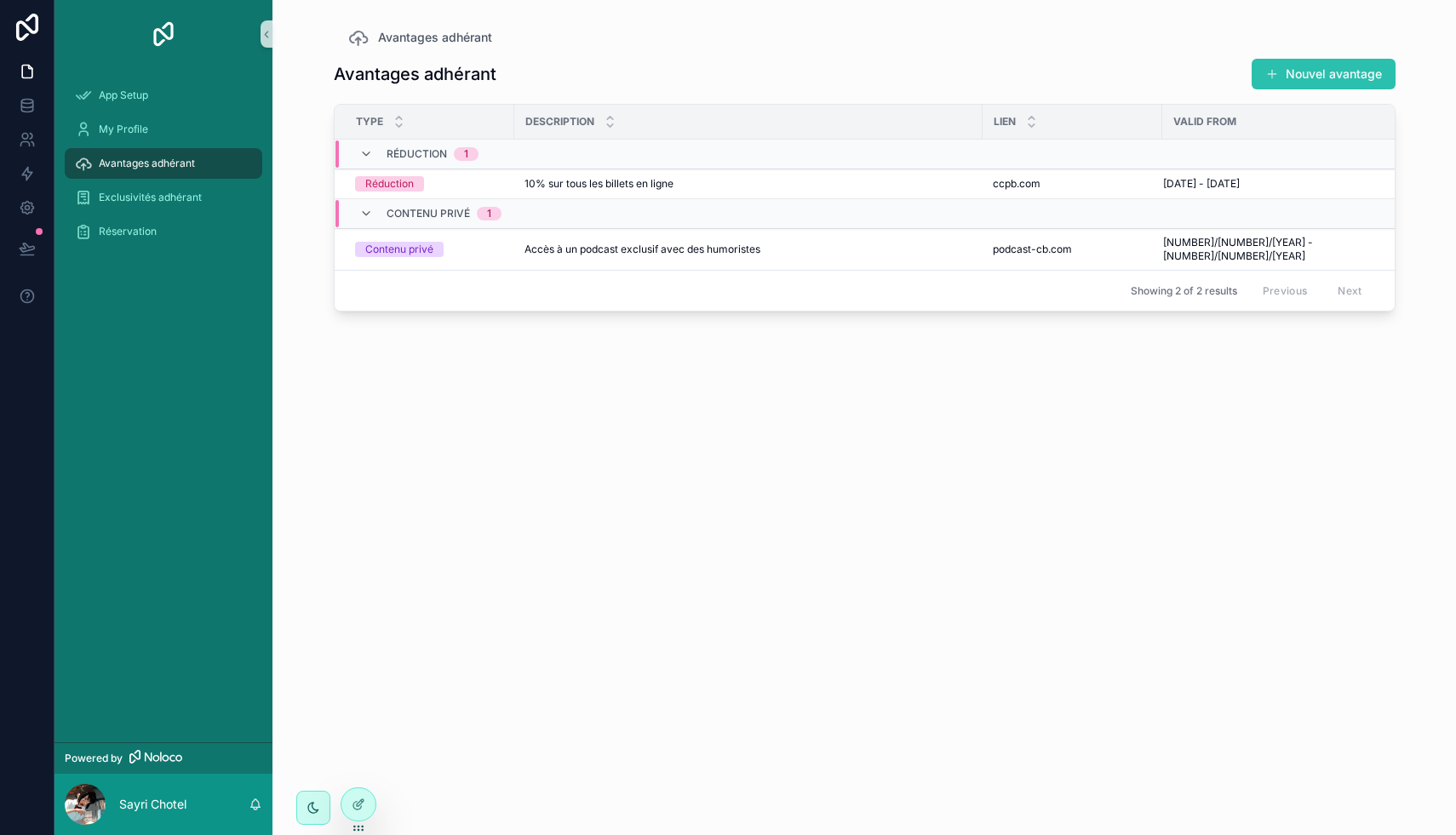 click on "Nouvel avantage" at bounding box center [1323, 74] 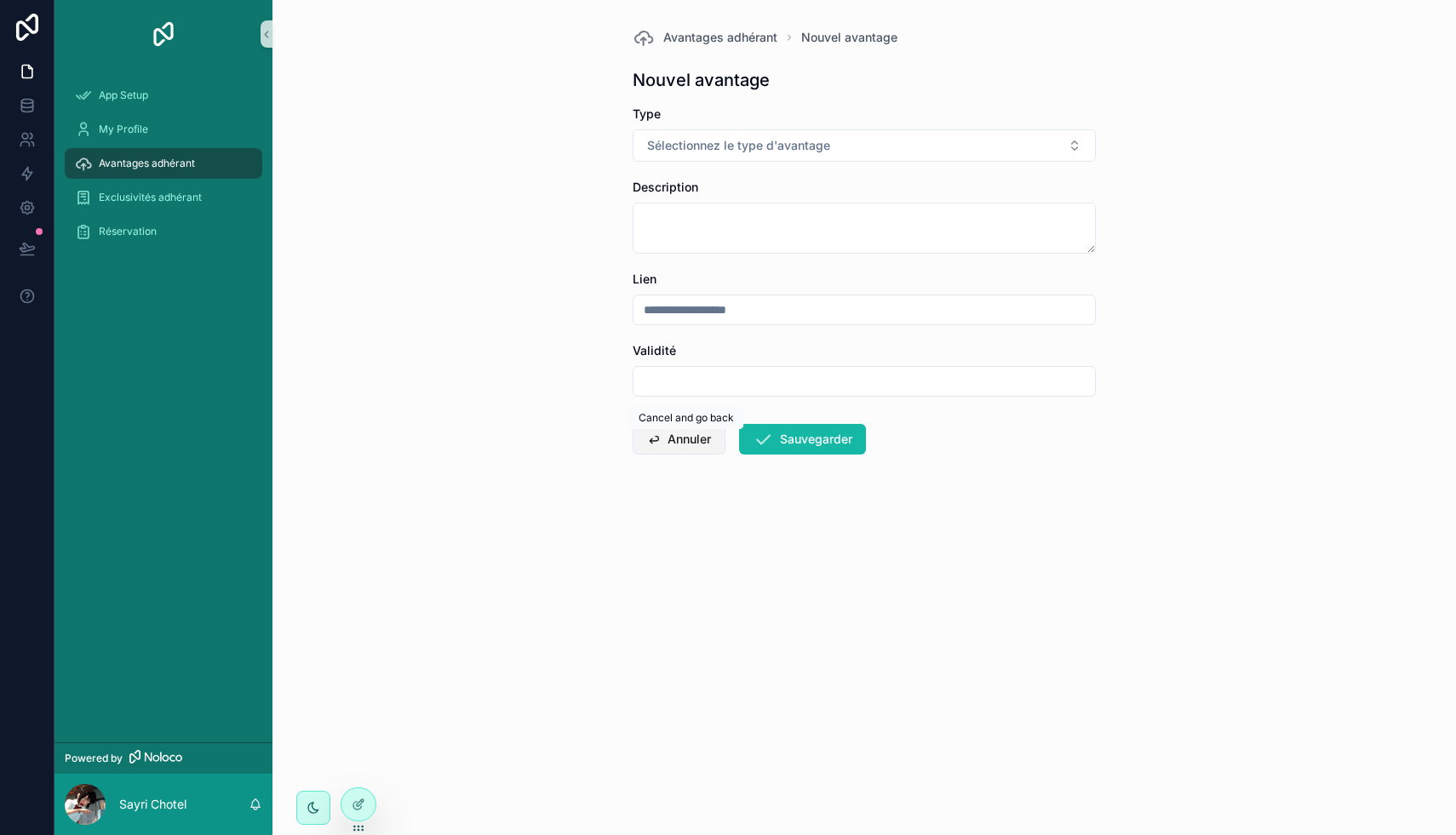 click on "Annuler" at bounding box center [679, 439] 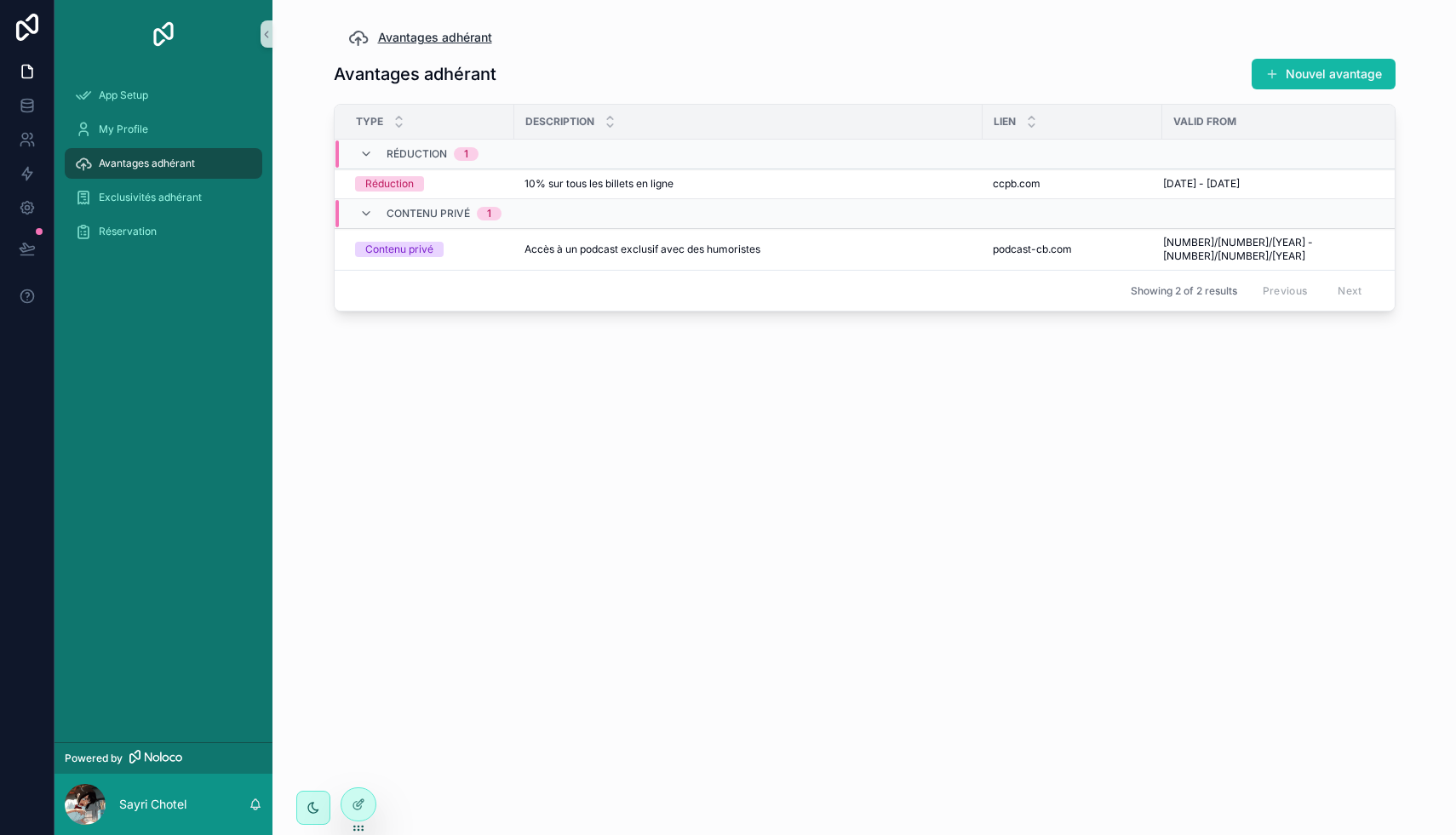 click on "Avantages adhérant" at bounding box center [435, 37] 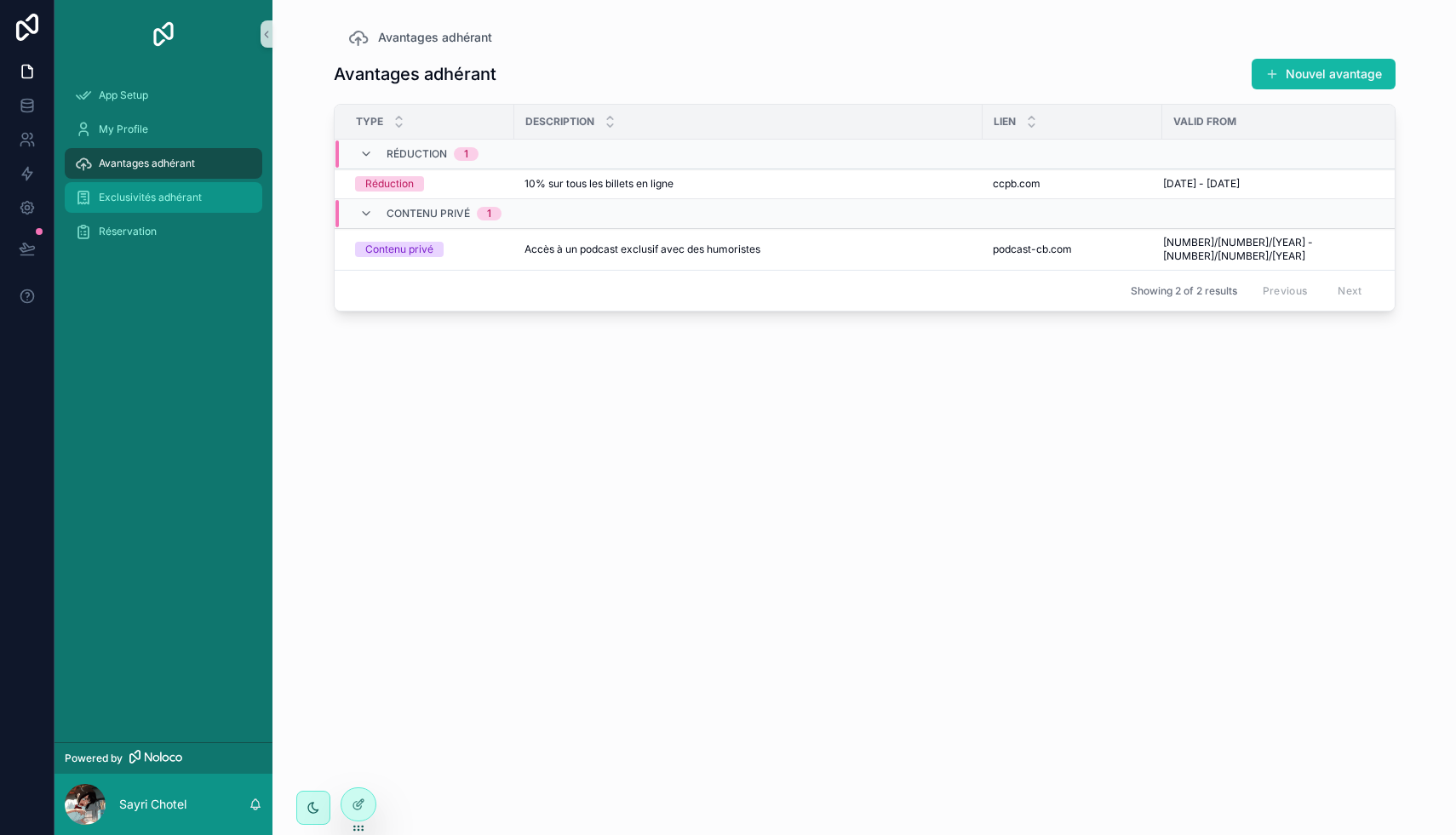 click on "Exclusivités adhérant" at bounding box center (150, 197) 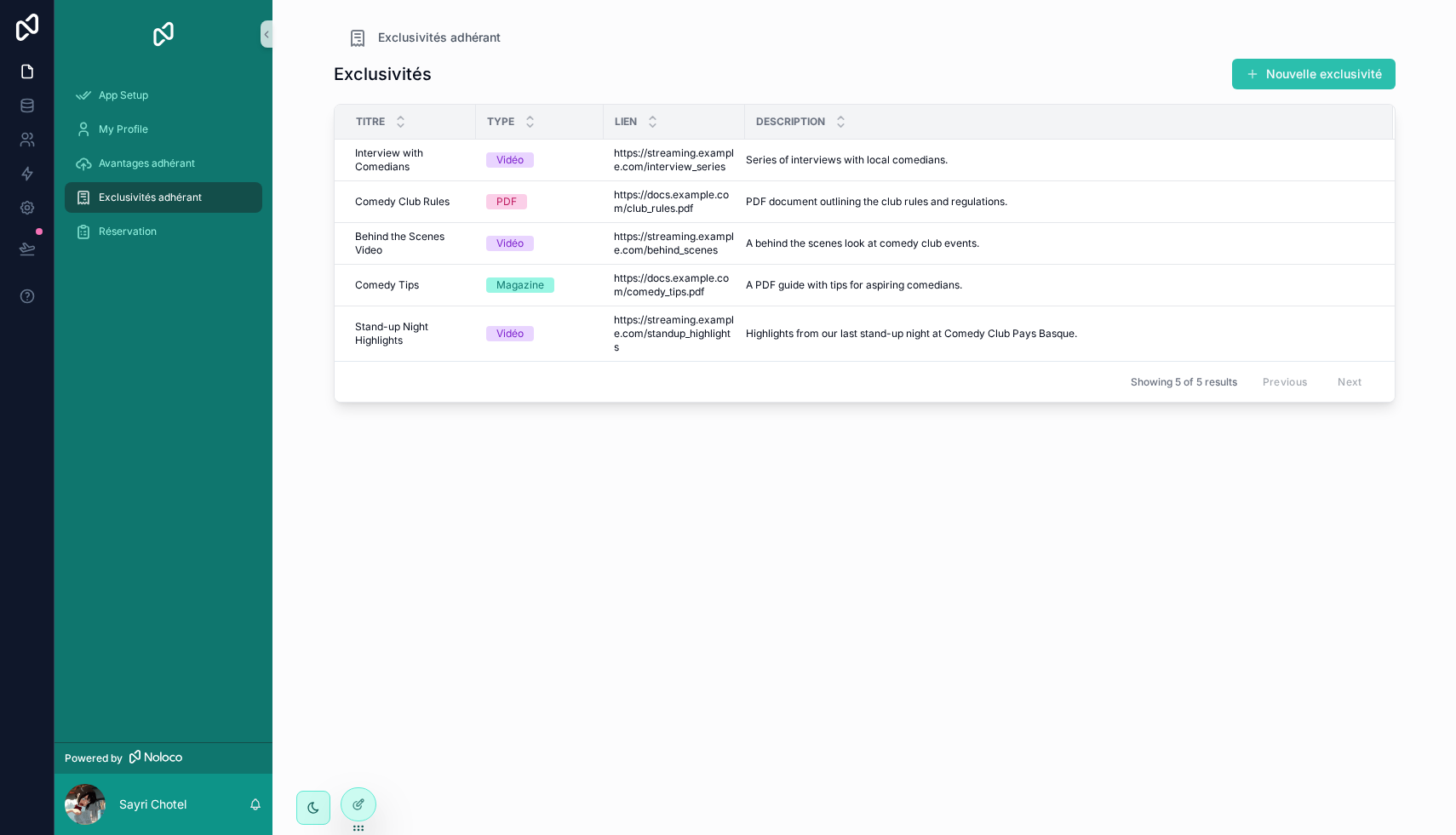 click on "Nouvelle exclusivité" at bounding box center [1314, 74] 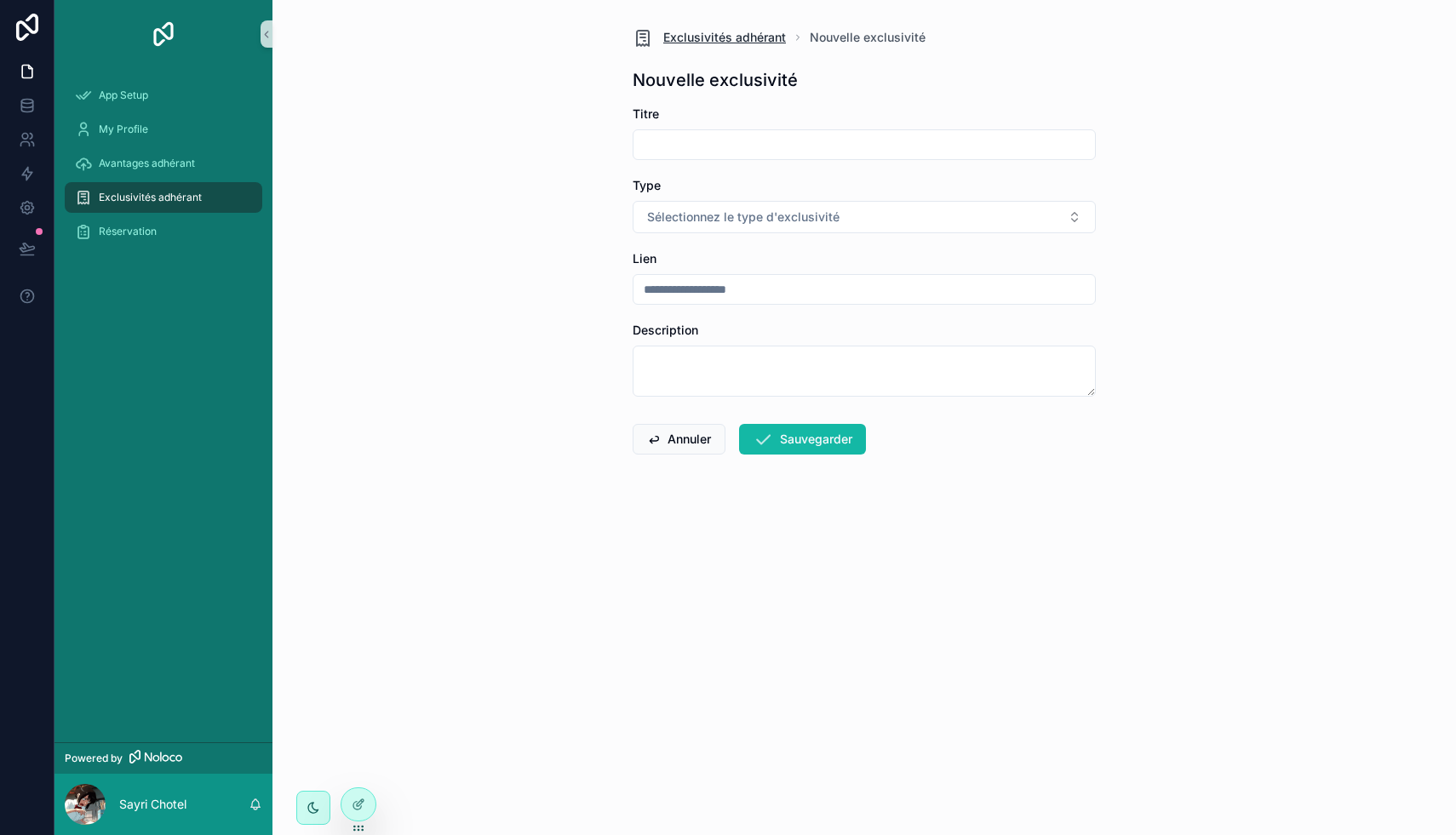 click on "Exclusivités adhérant" at bounding box center [725, 37] 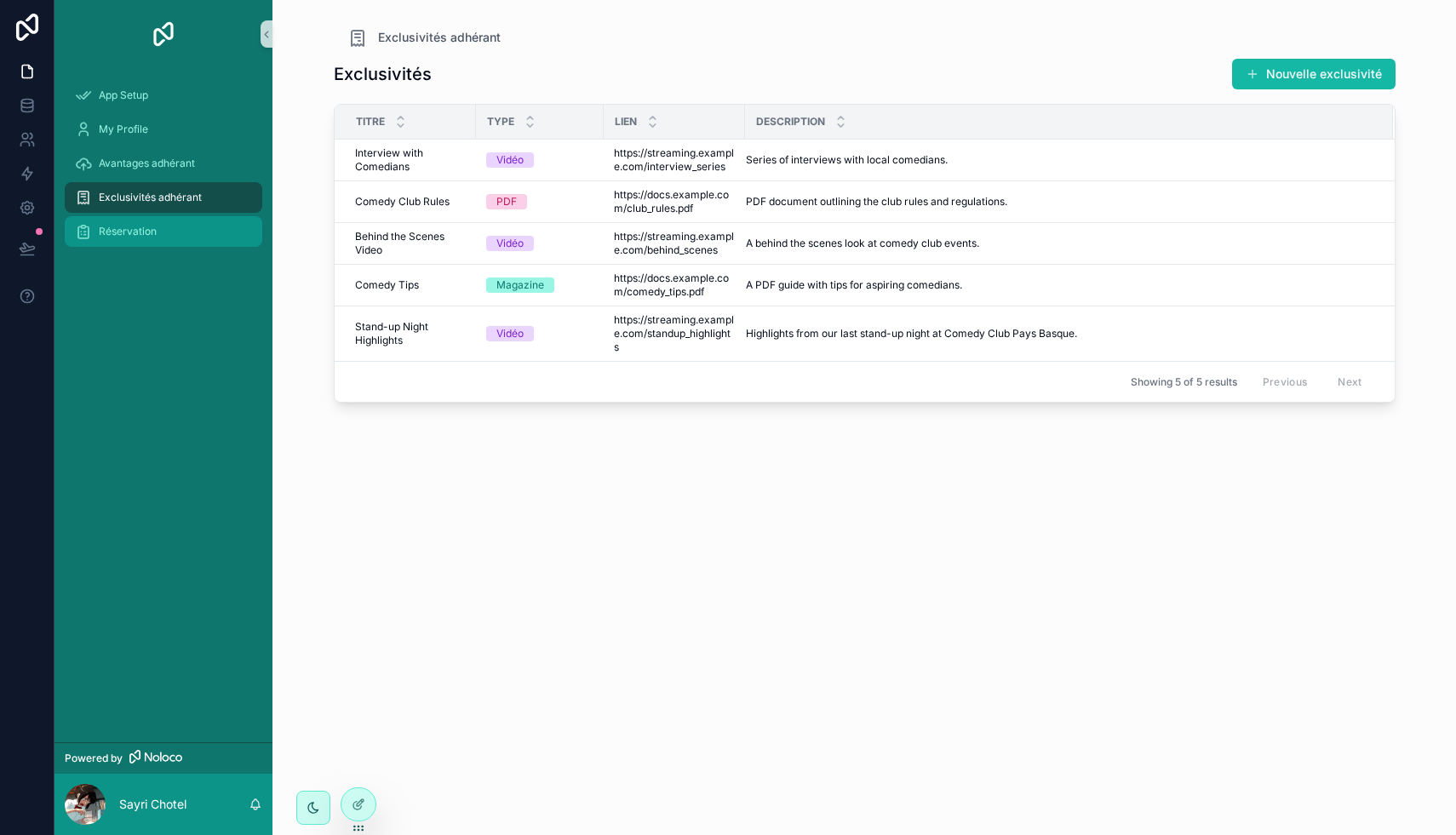 click on "Réservation" at bounding box center [163, 232] 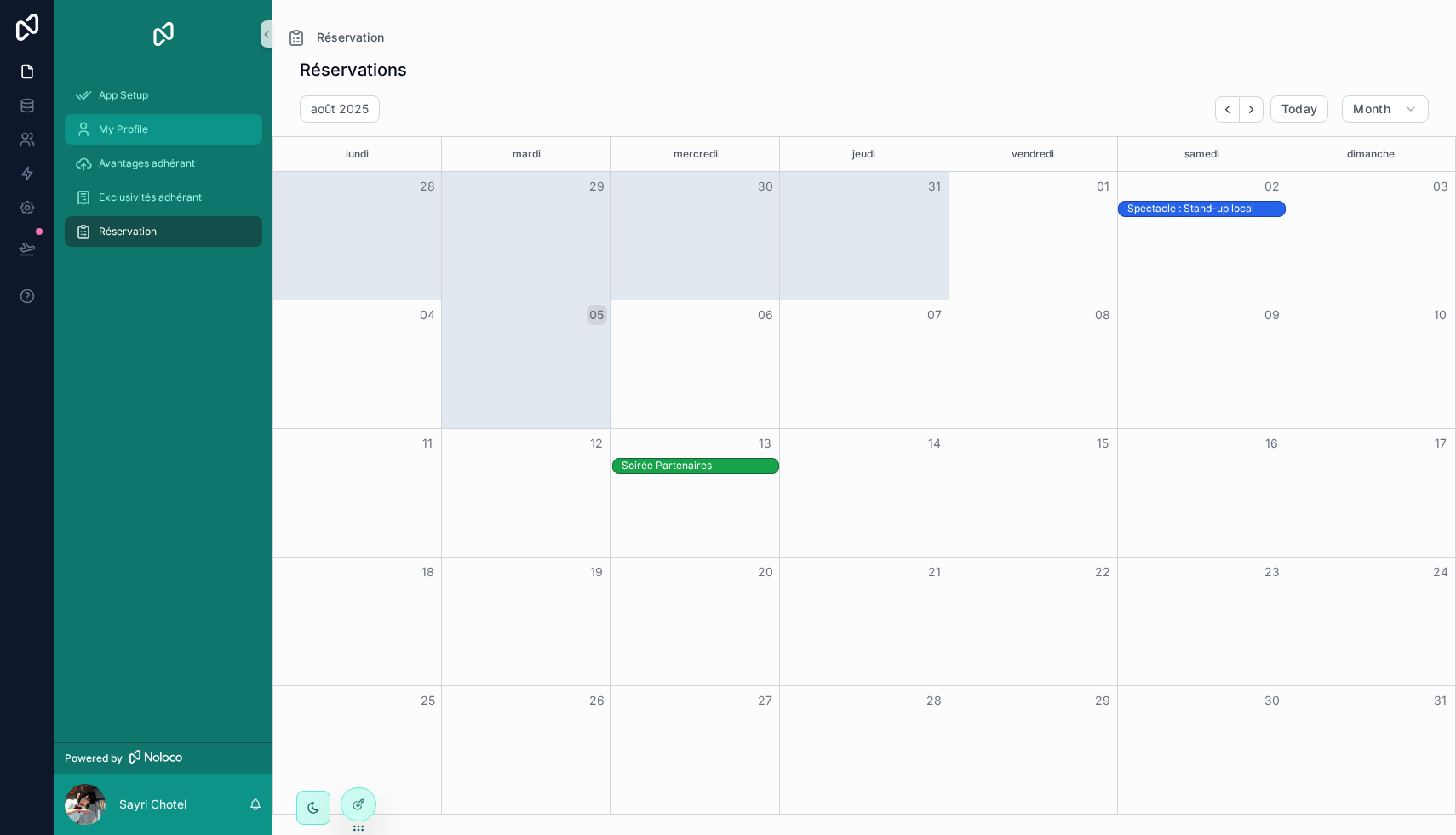 click on "My Profile" at bounding box center (163, 129) 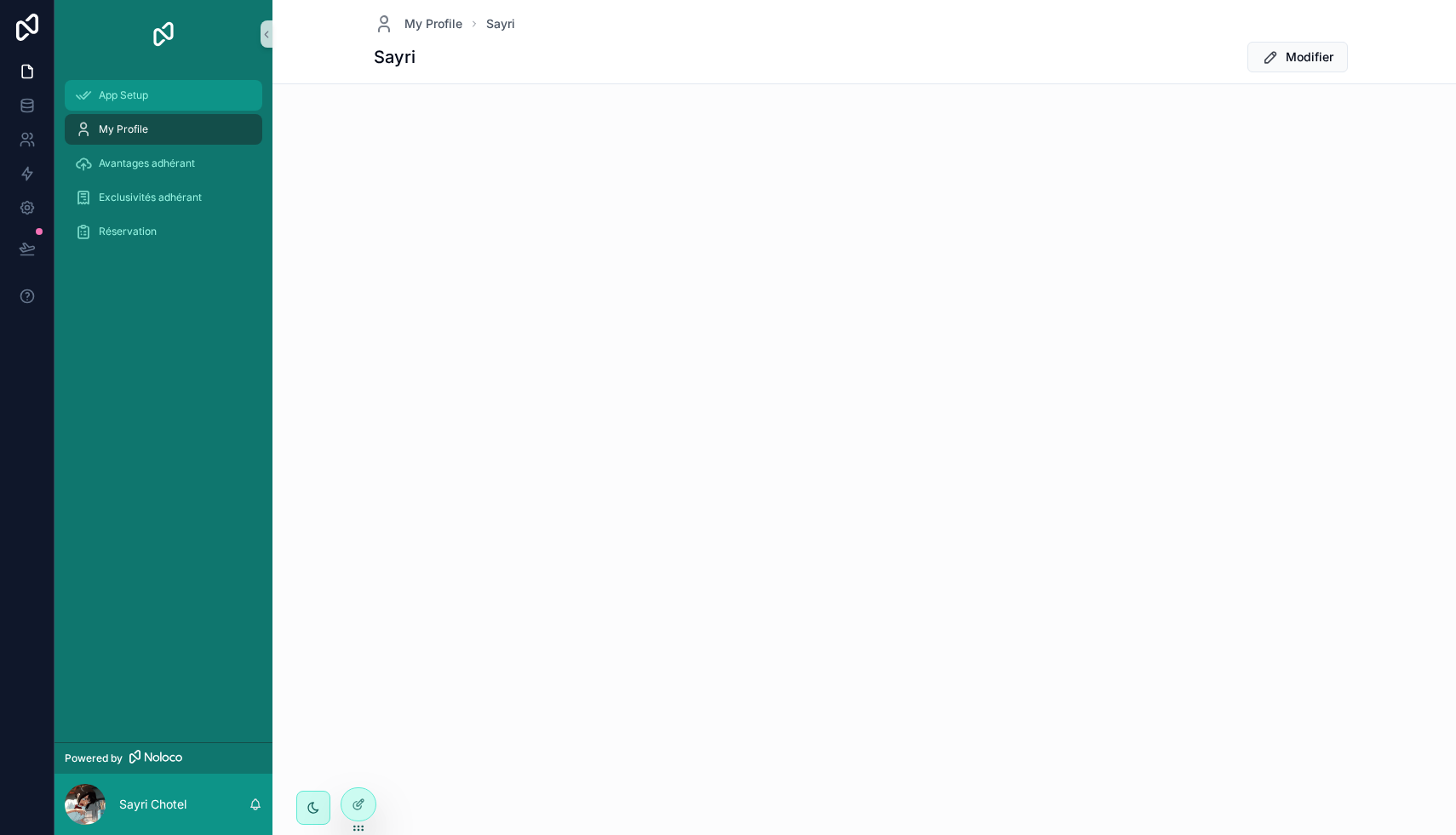 click on "App Setup" at bounding box center (123, 95) 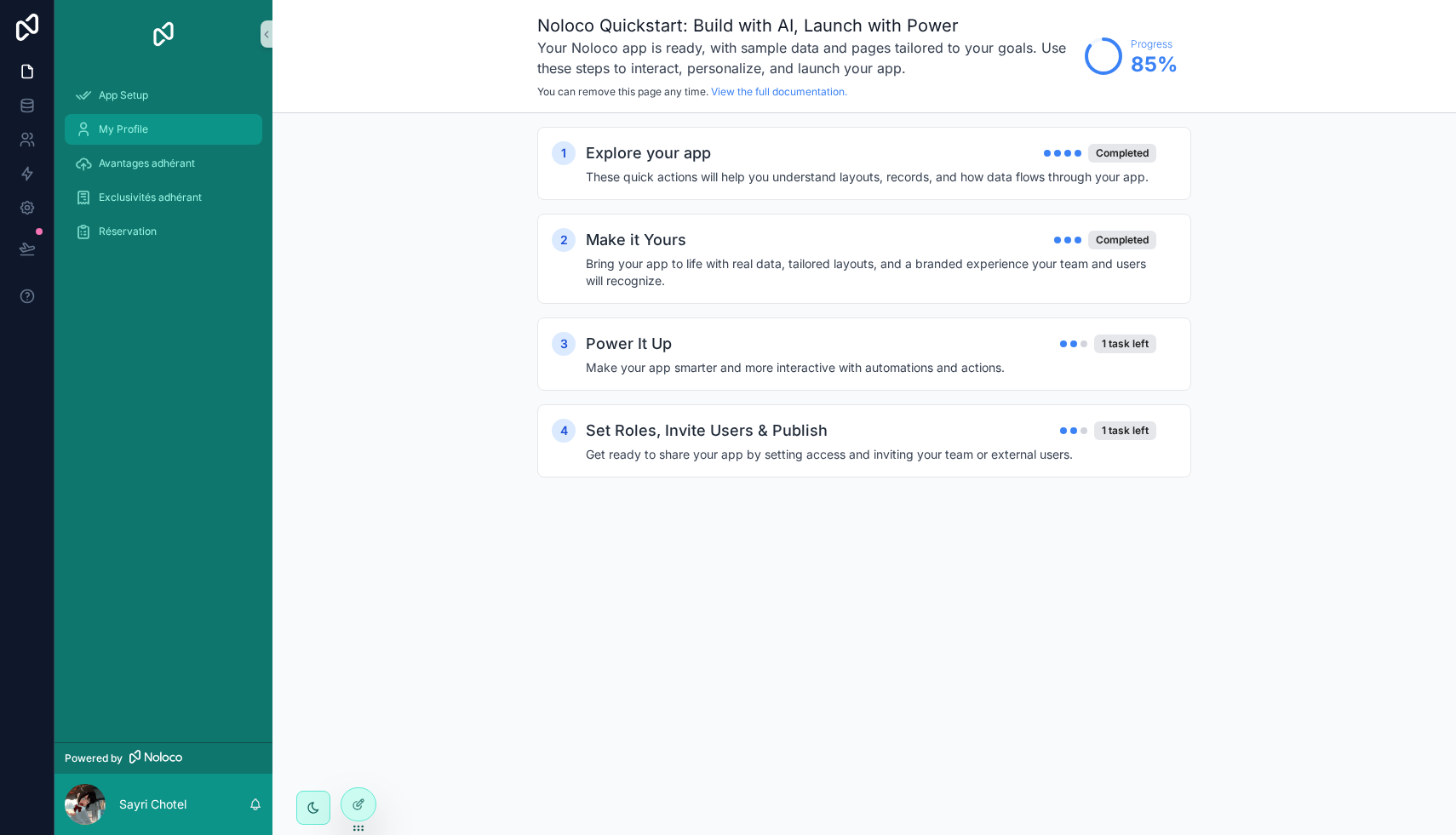 click on "My Profile" at bounding box center [163, 129] 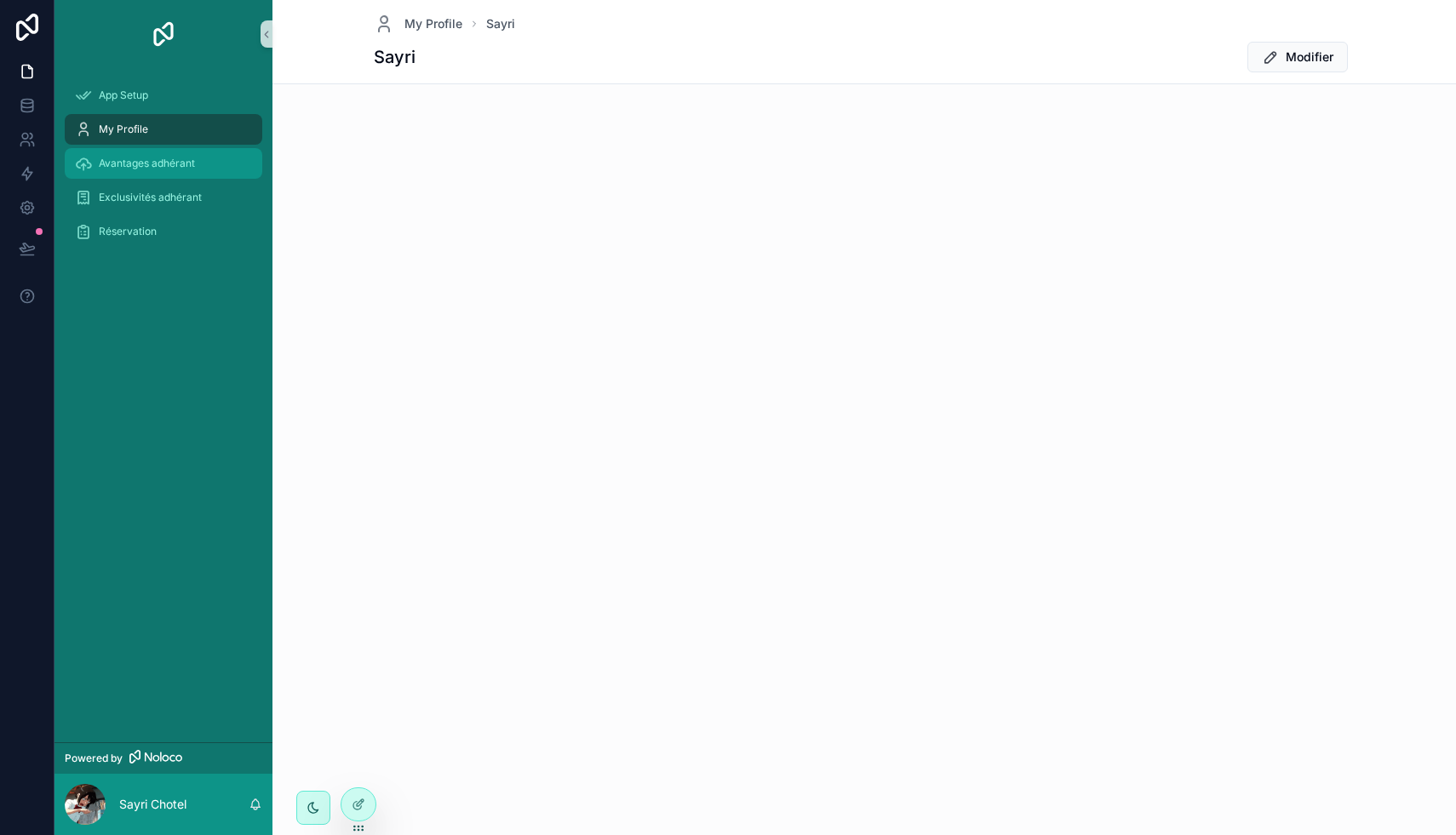 click on "Avantages adhérant" at bounding box center (146, 163) 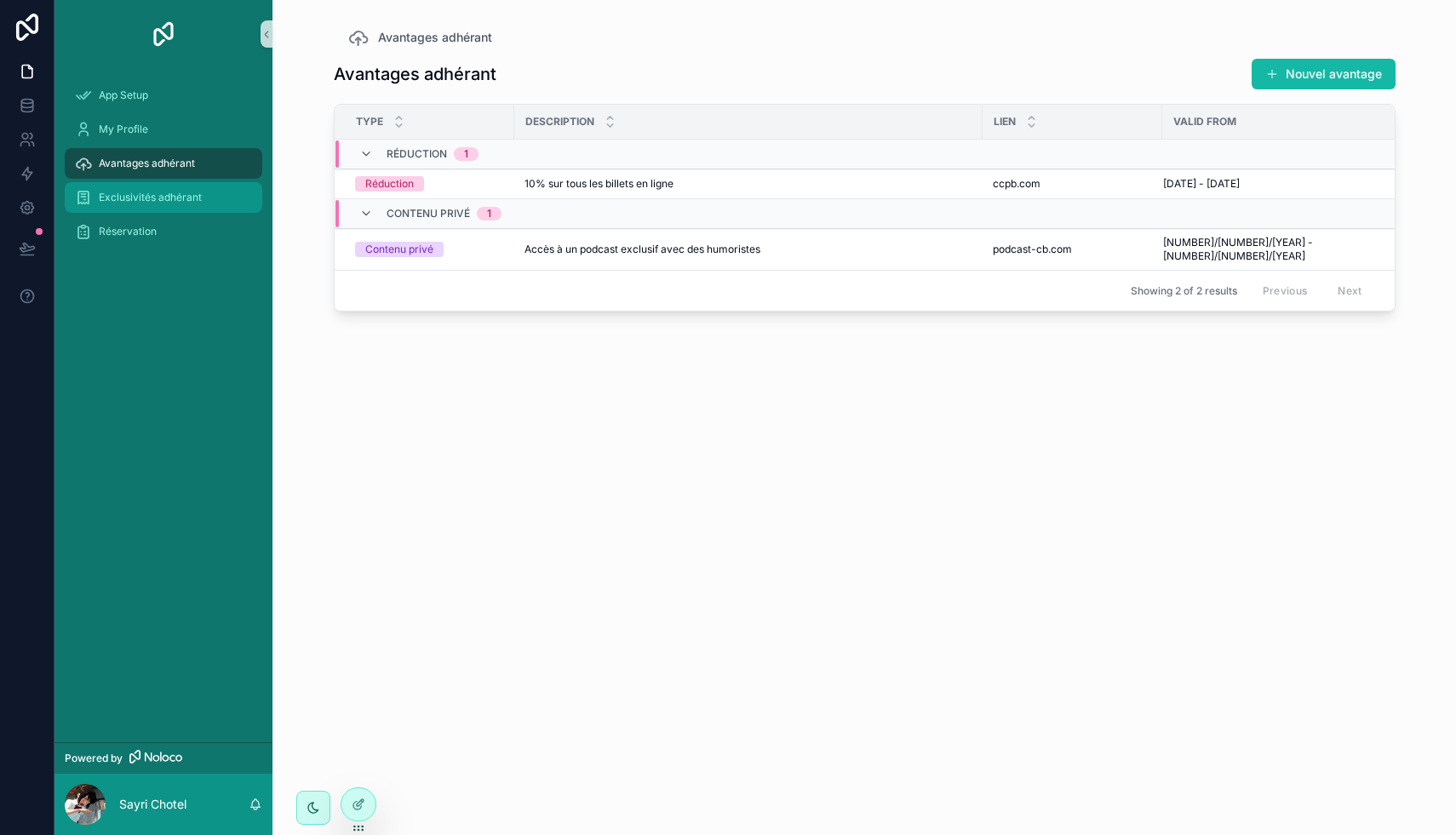 click on "Exclusivités adhérant" at bounding box center [150, 197] 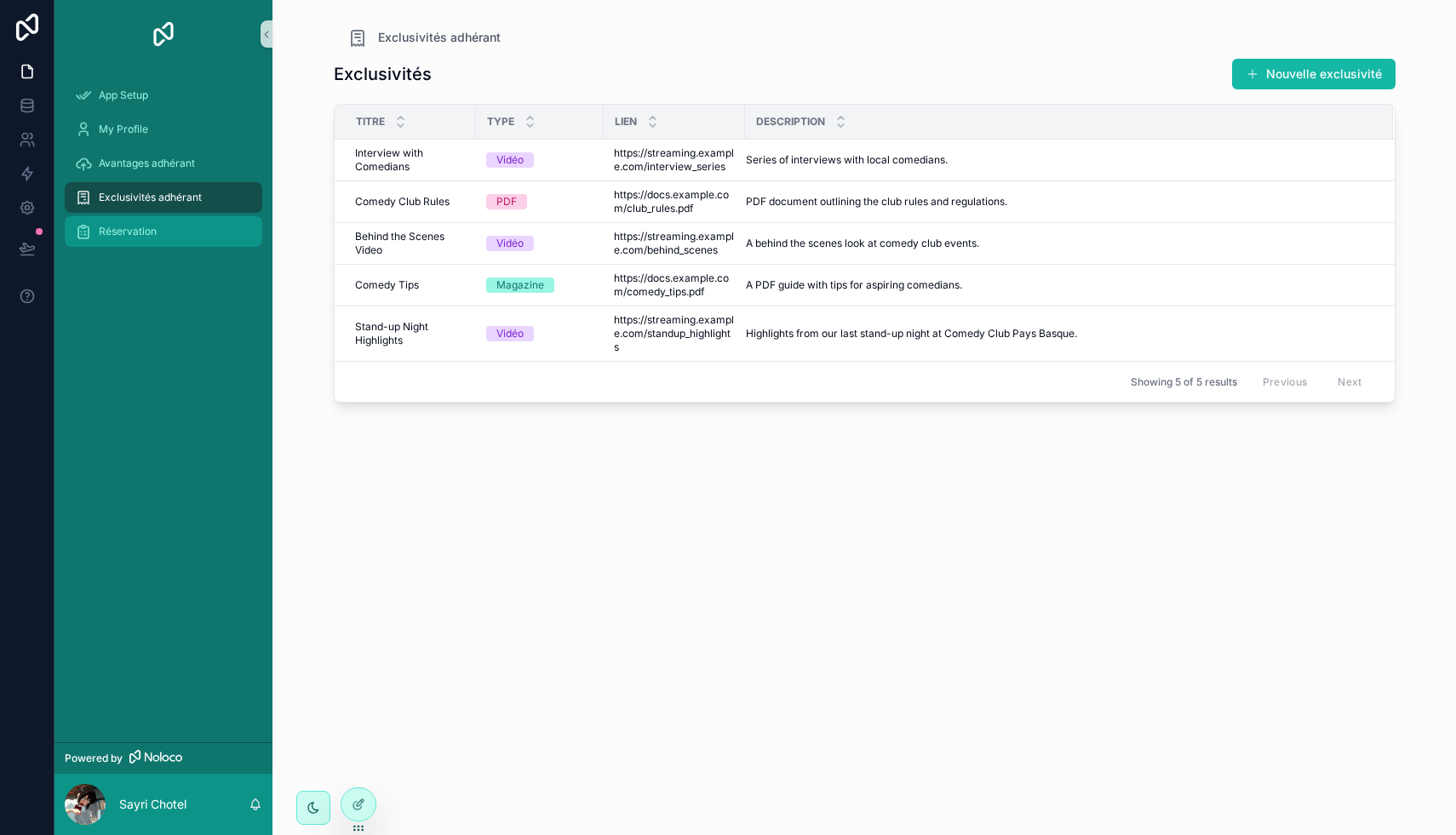click on "Réservation" at bounding box center [163, 232] 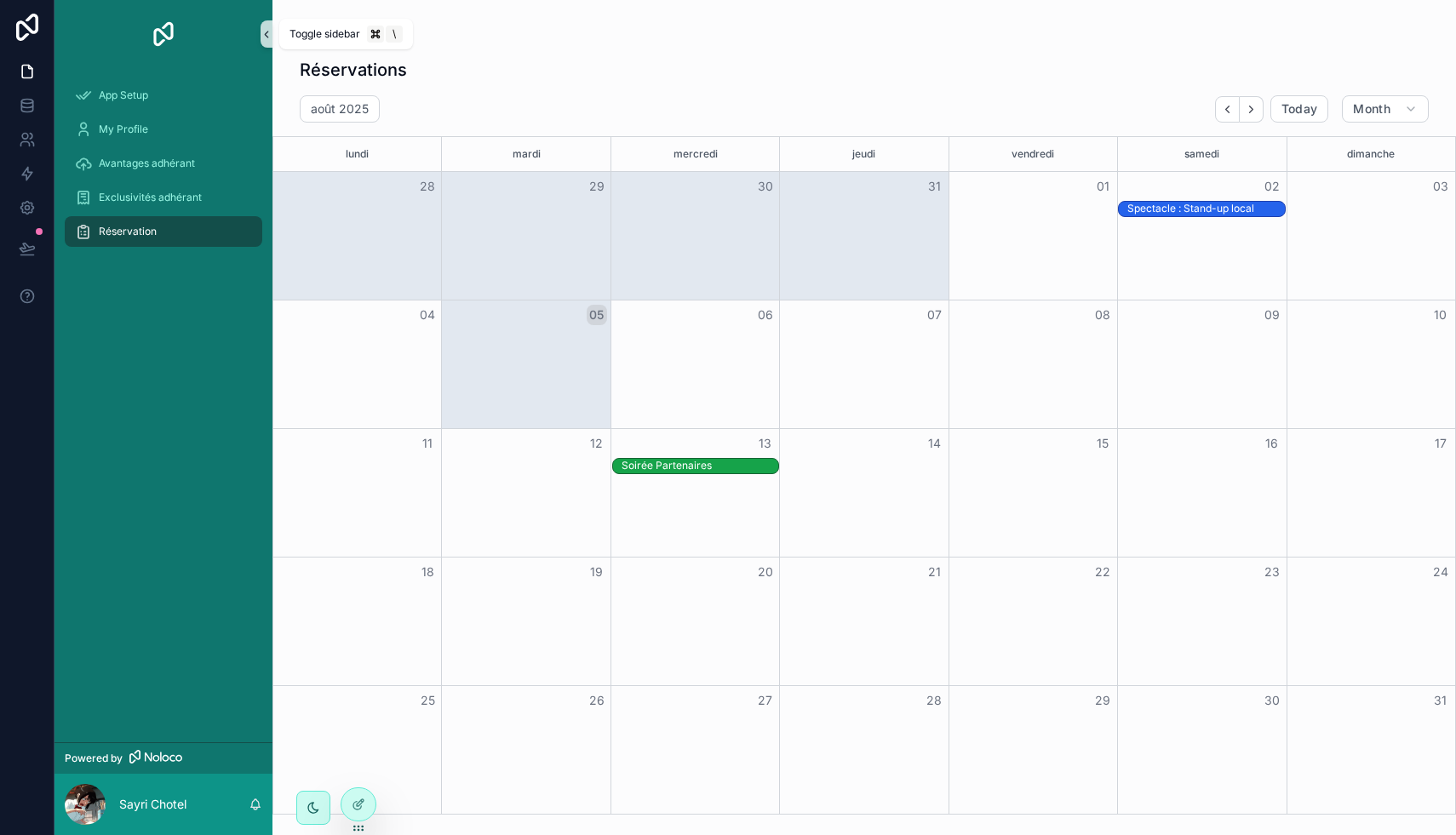 click 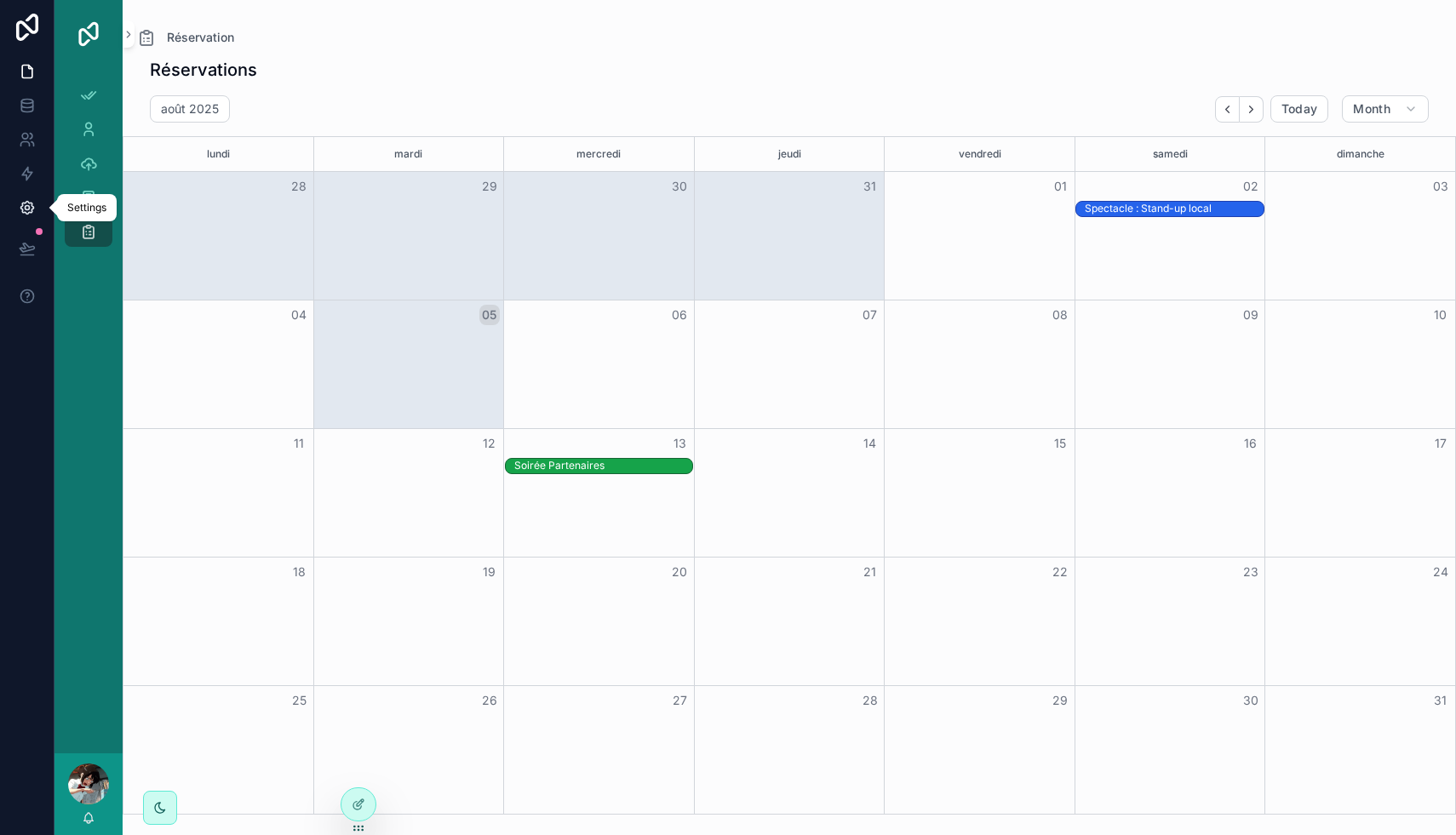 click 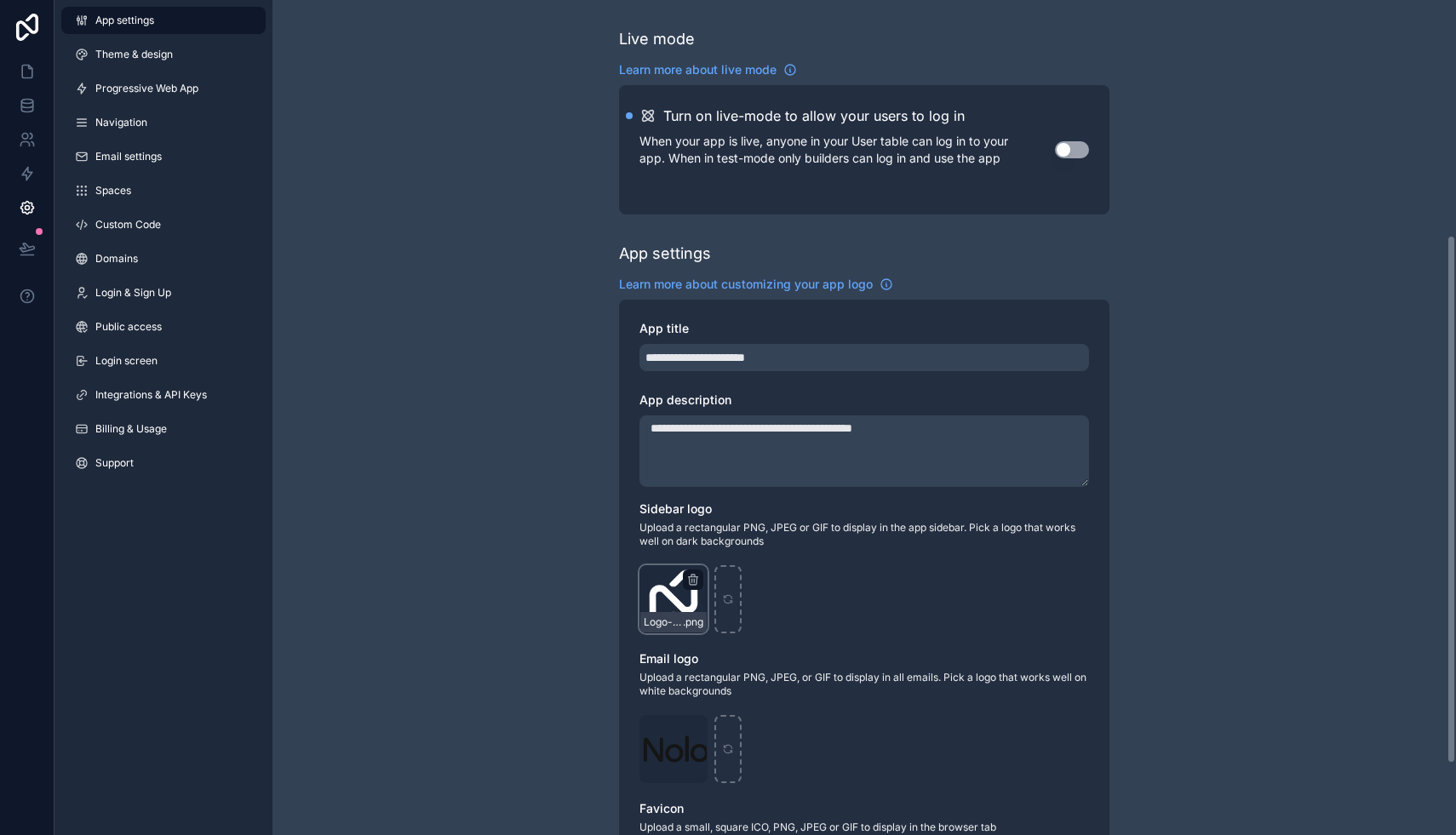 scroll, scrollTop: 483, scrollLeft: 0, axis: vertical 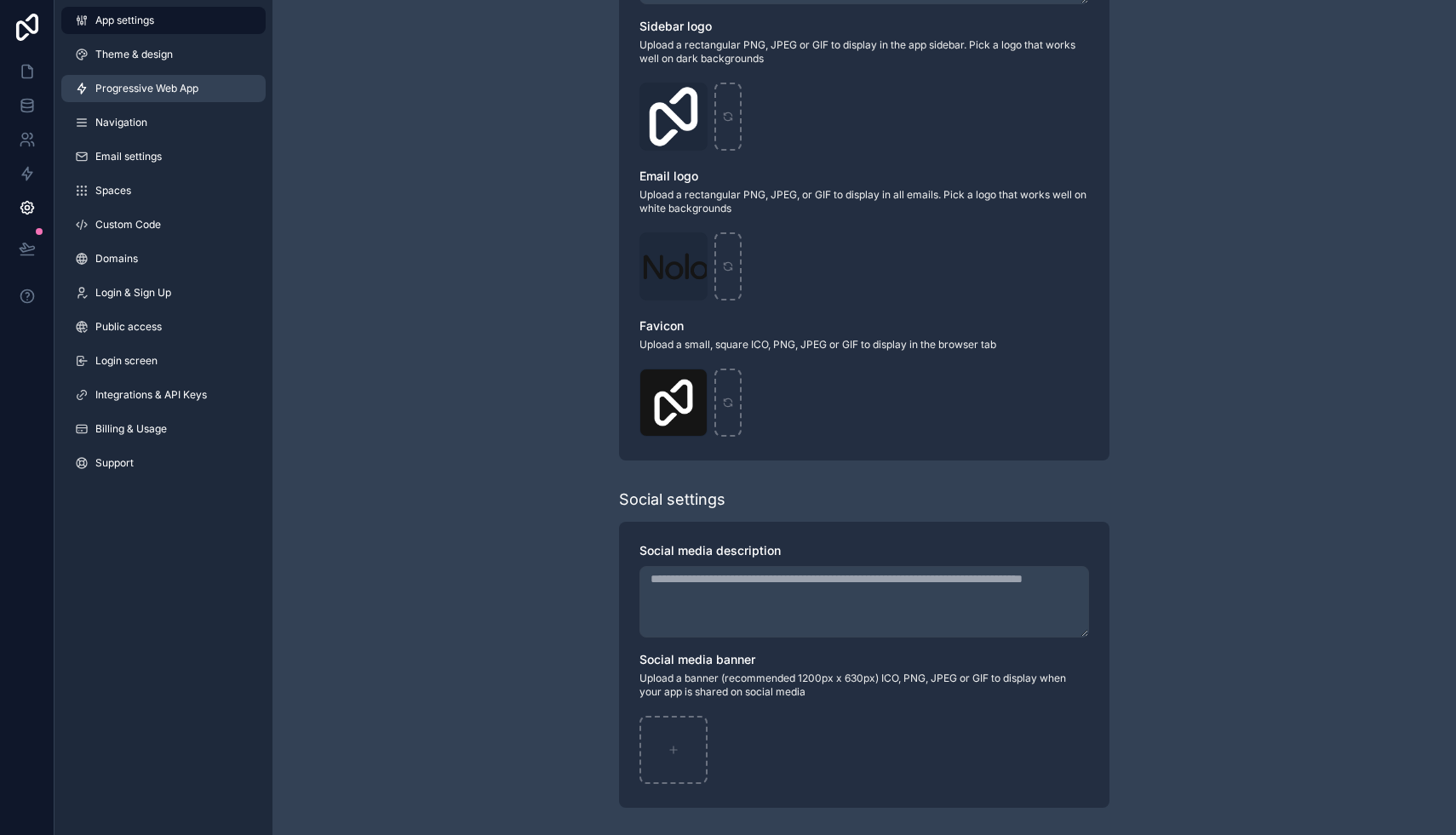 click on "Progressive Web App" at bounding box center [146, 89] 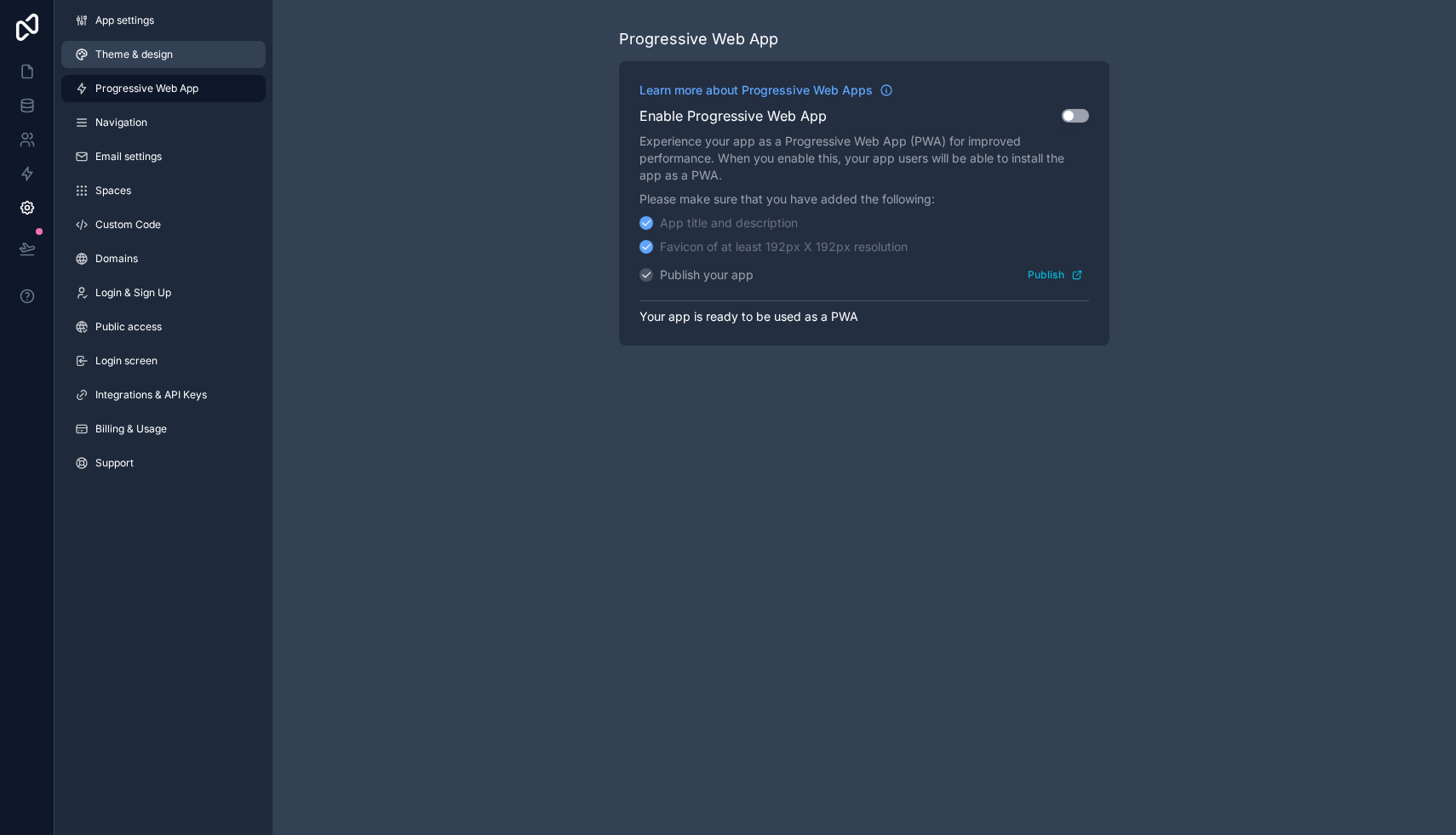 click on "Theme & design" at bounding box center (163, 54) 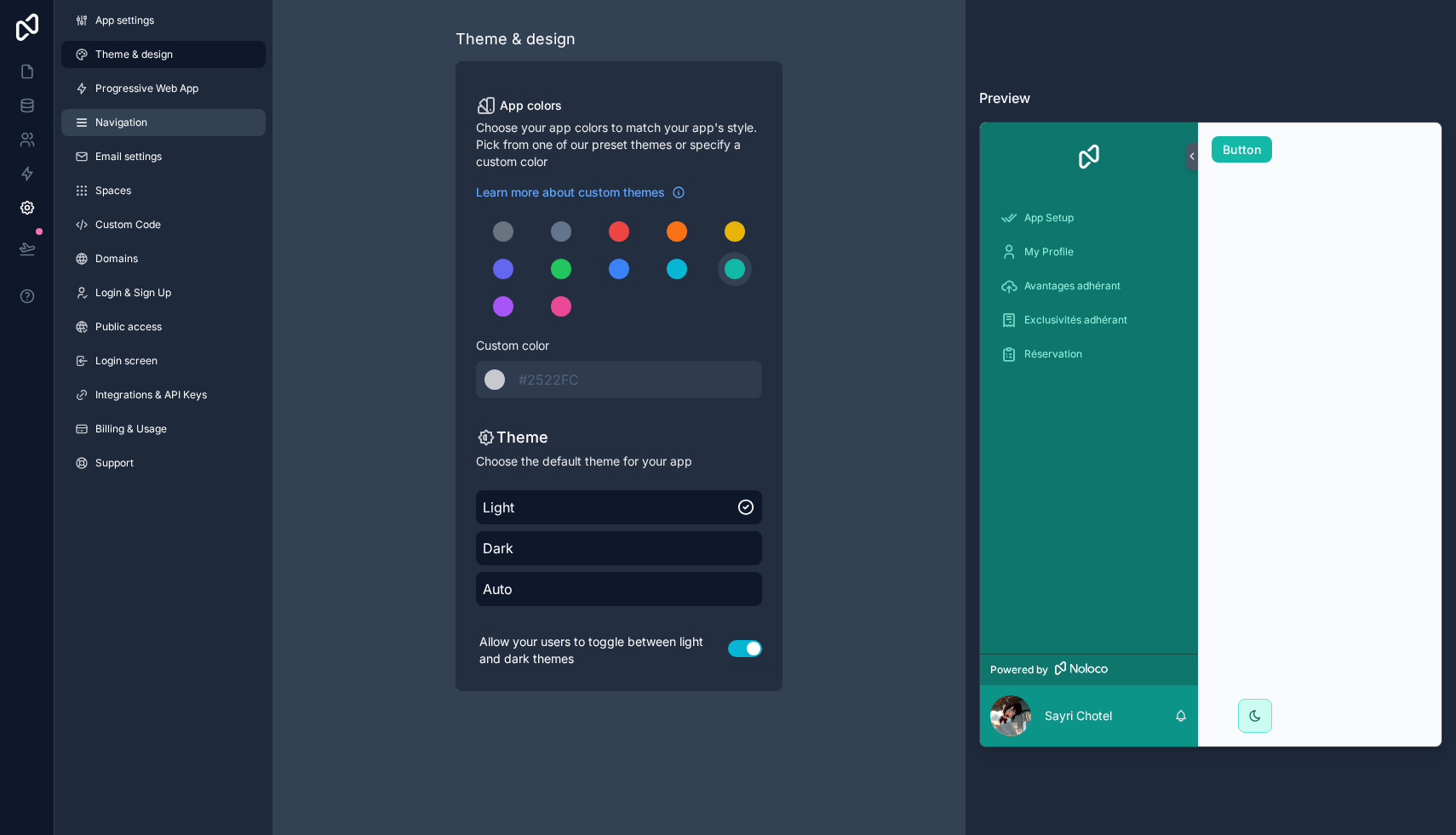 click on "Navigation" at bounding box center (163, 123) 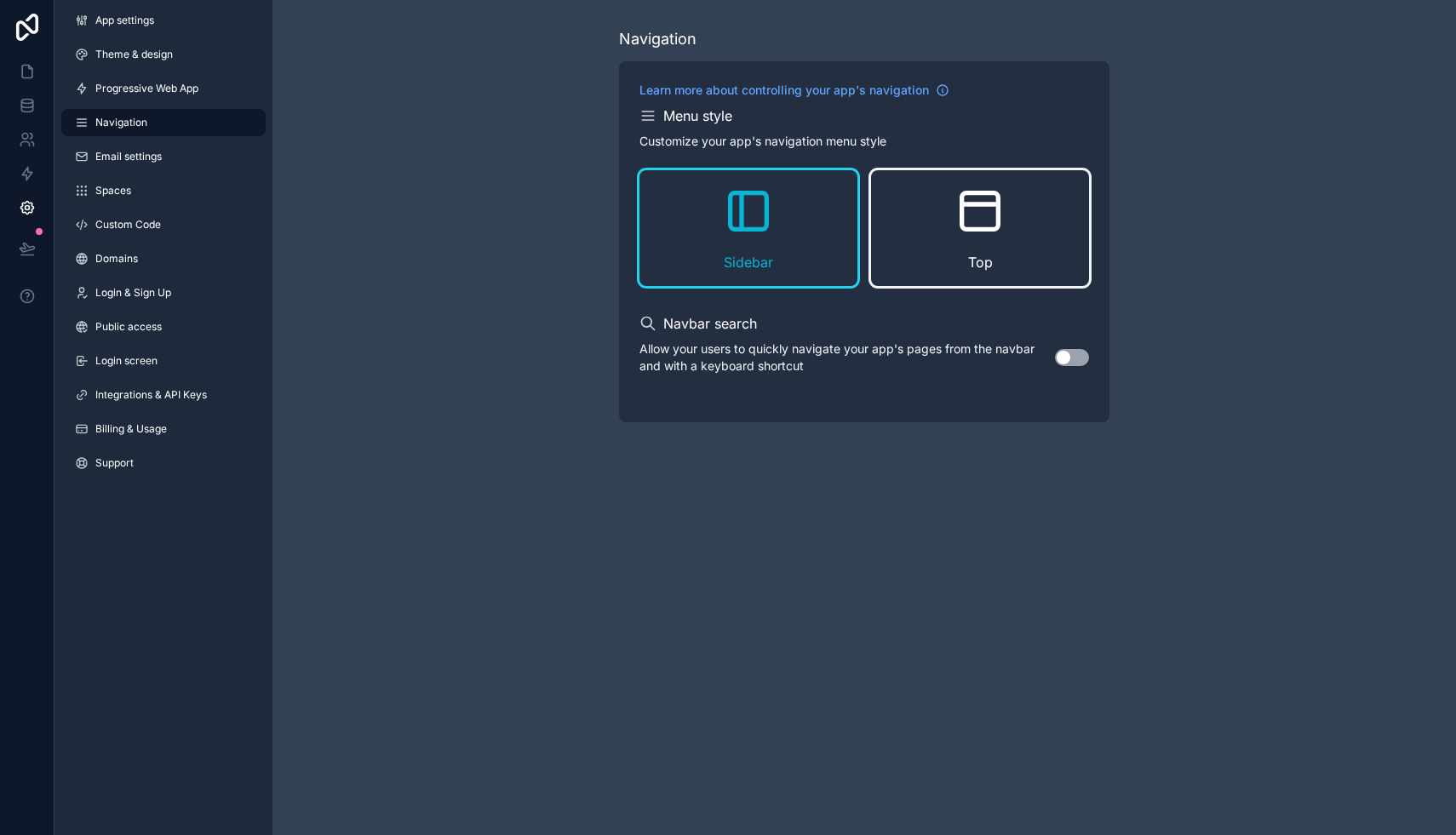 click on "Top" at bounding box center [980, 228] 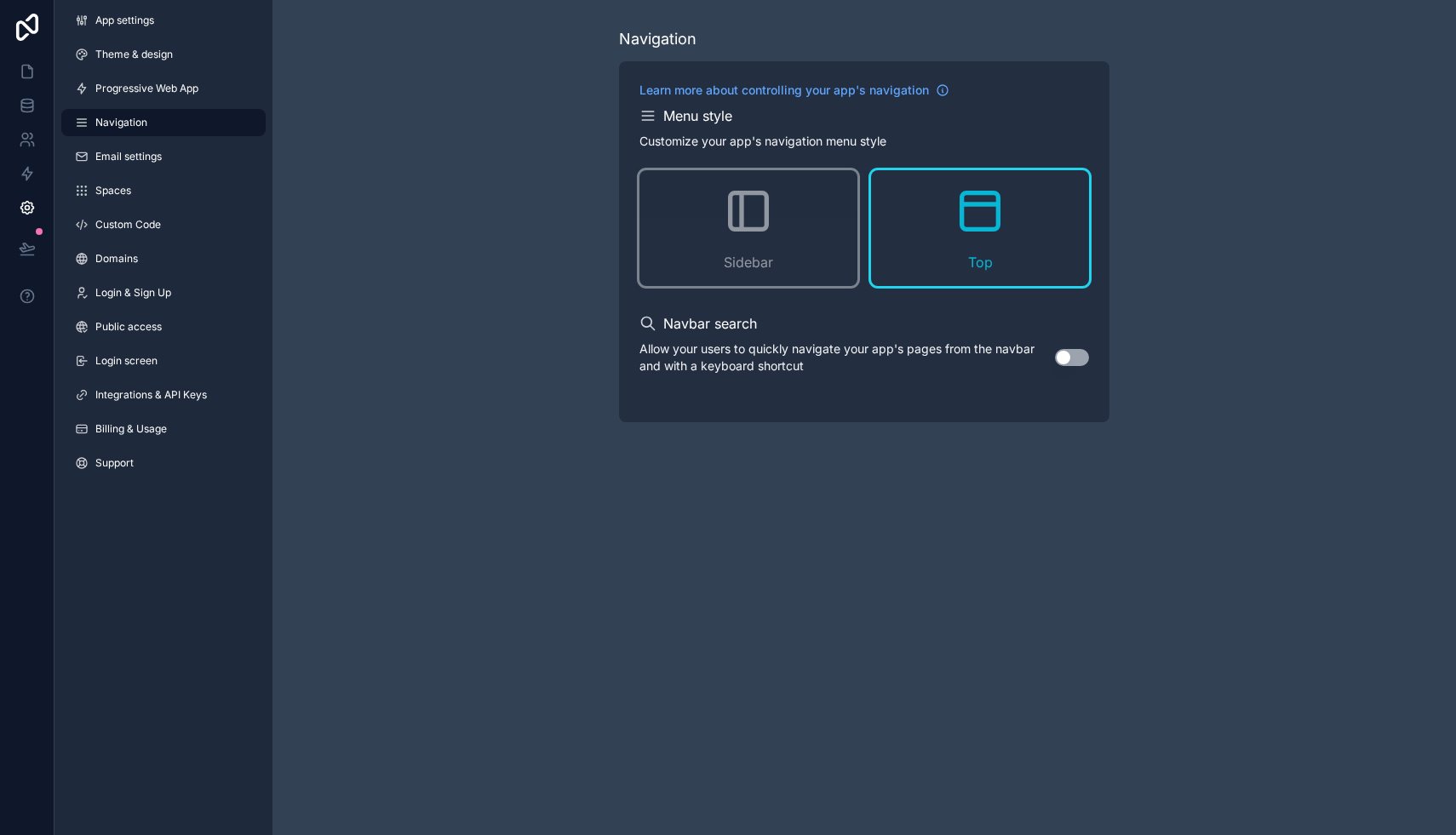 click on "Use setting" at bounding box center (1072, 357) 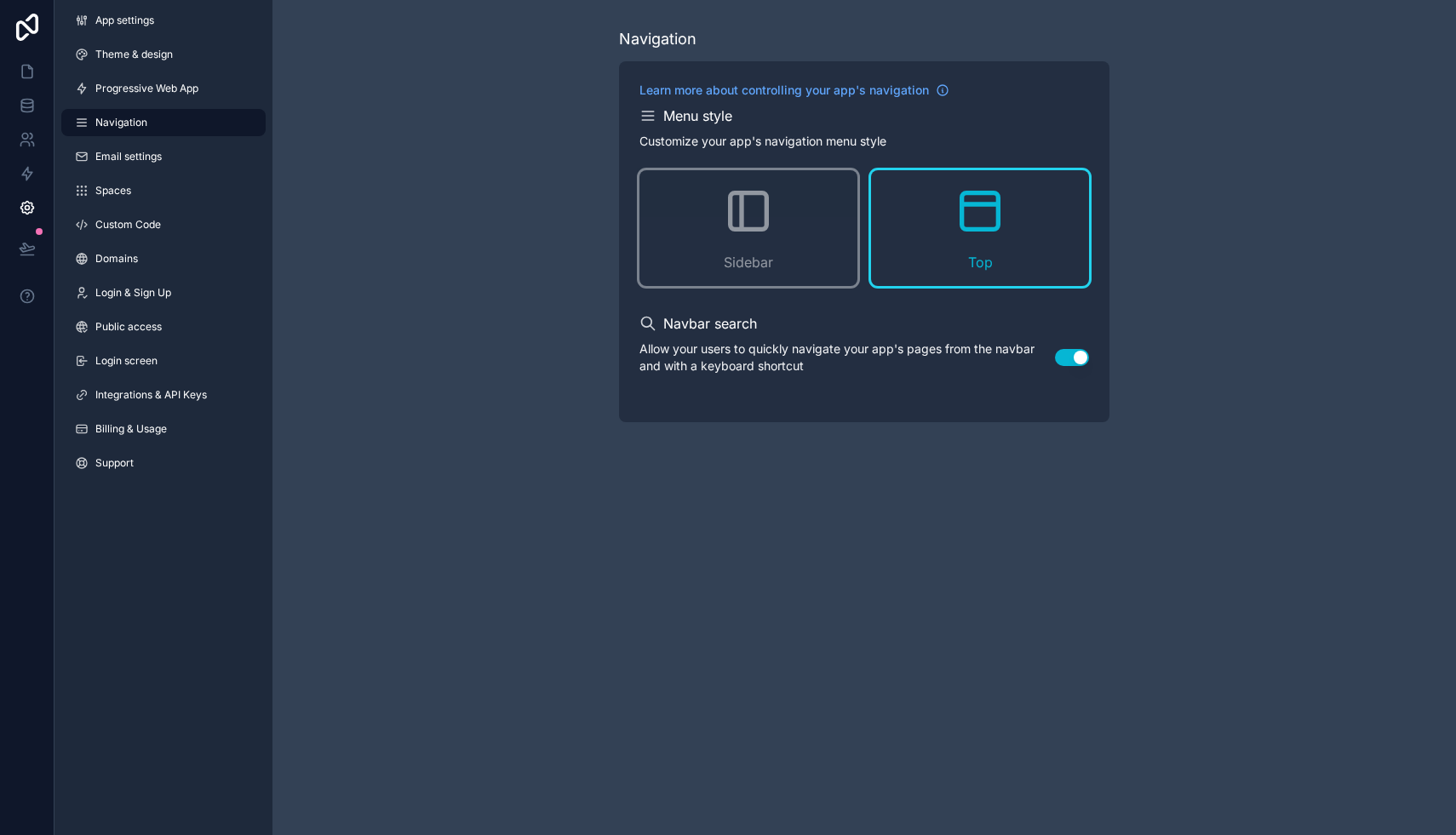 click on "Allow your users to quickly navigate your app's pages from the navbar and with a keyboard shortcut" at bounding box center [847, 357] 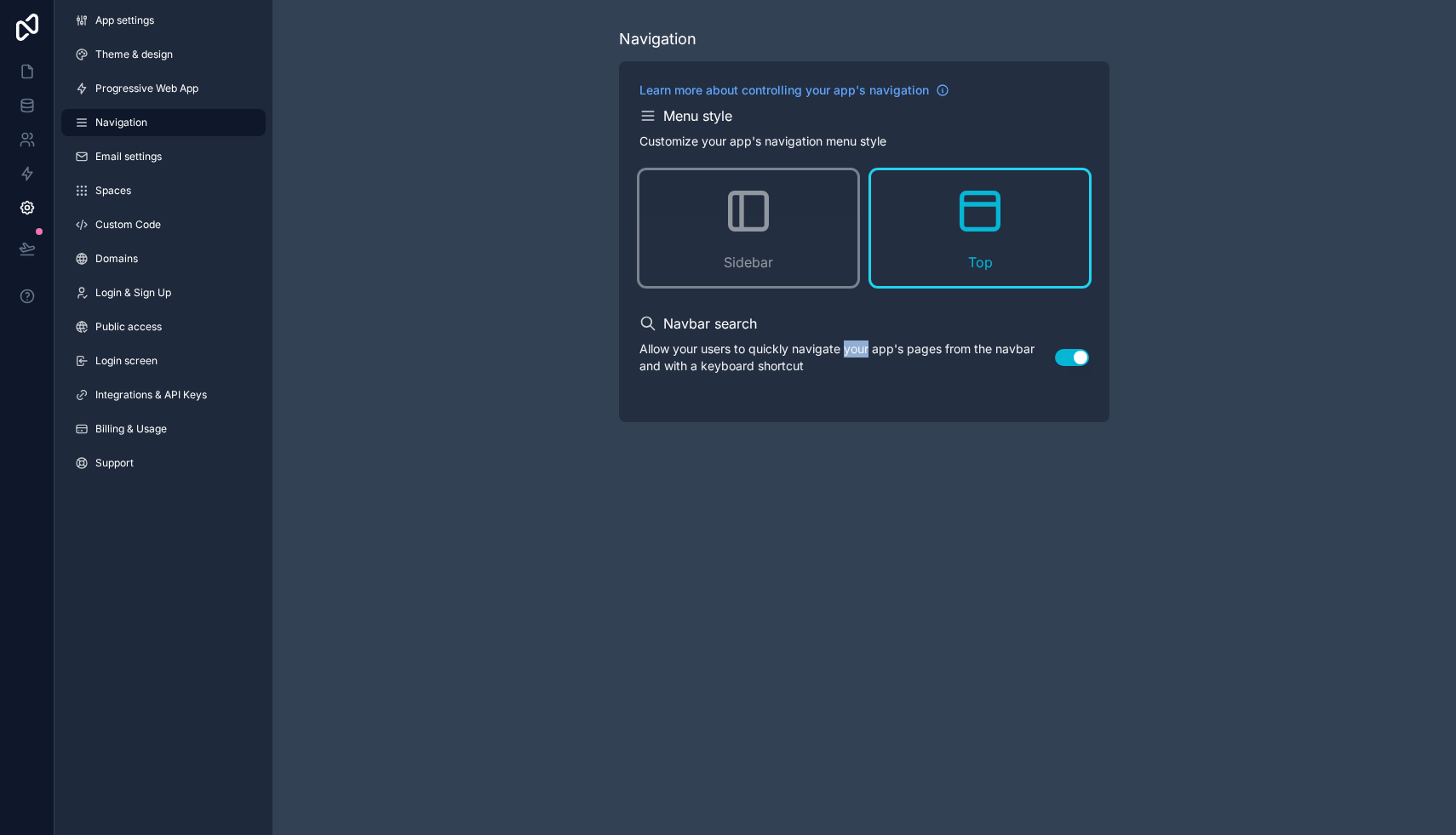 click on "Allow your users to quickly navigate your app's pages from the navbar and with a keyboard shortcut" at bounding box center (847, 357) 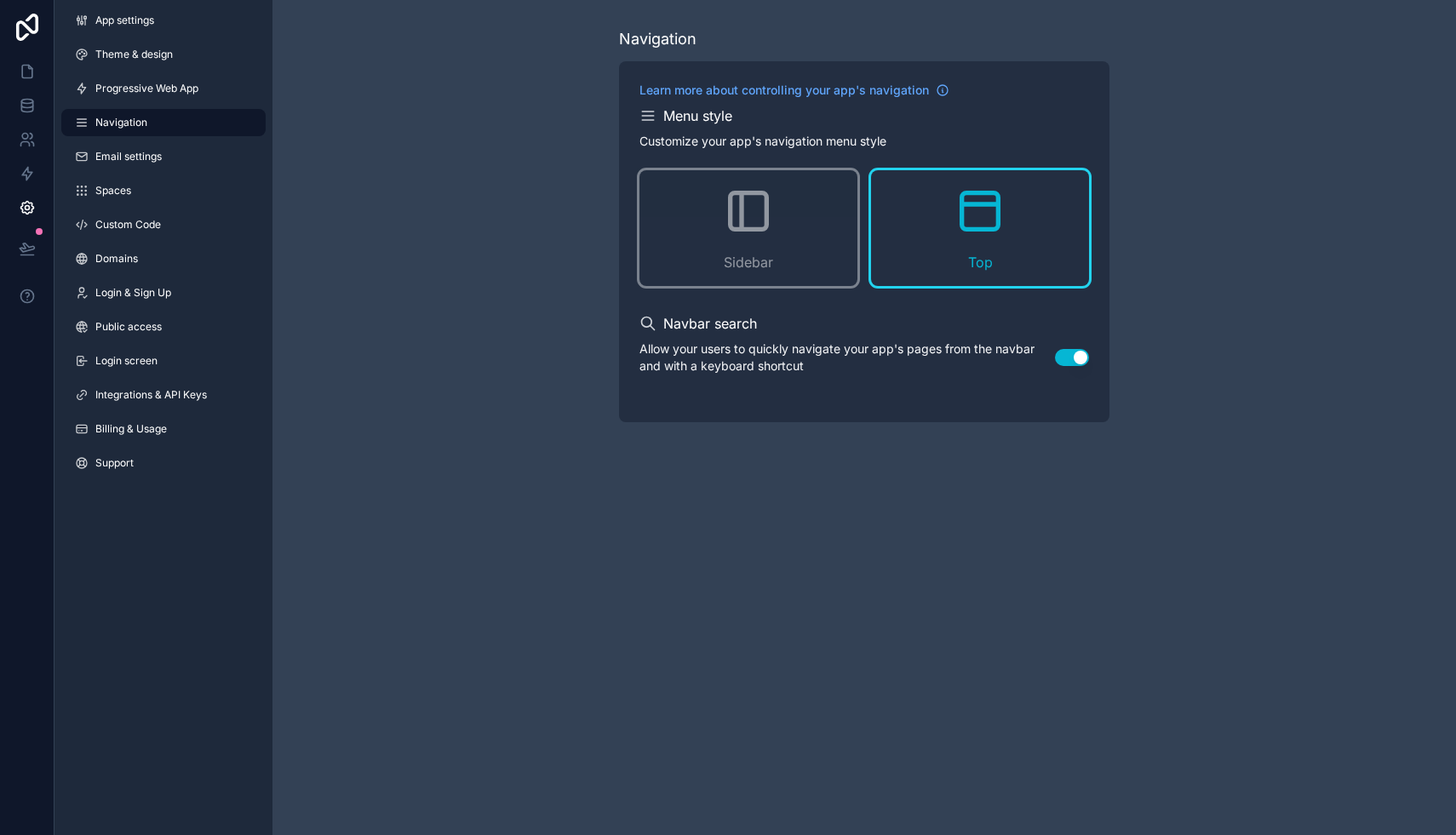click on "Navigation Learn more about controlling your app's navigation Menu style Customize your app's navigation menu style Sidebar Top Navbar search Allow your users to quickly navigate your app's pages from the navbar and with a keyboard shortcut Use setting" at bounding box center (864, 225) 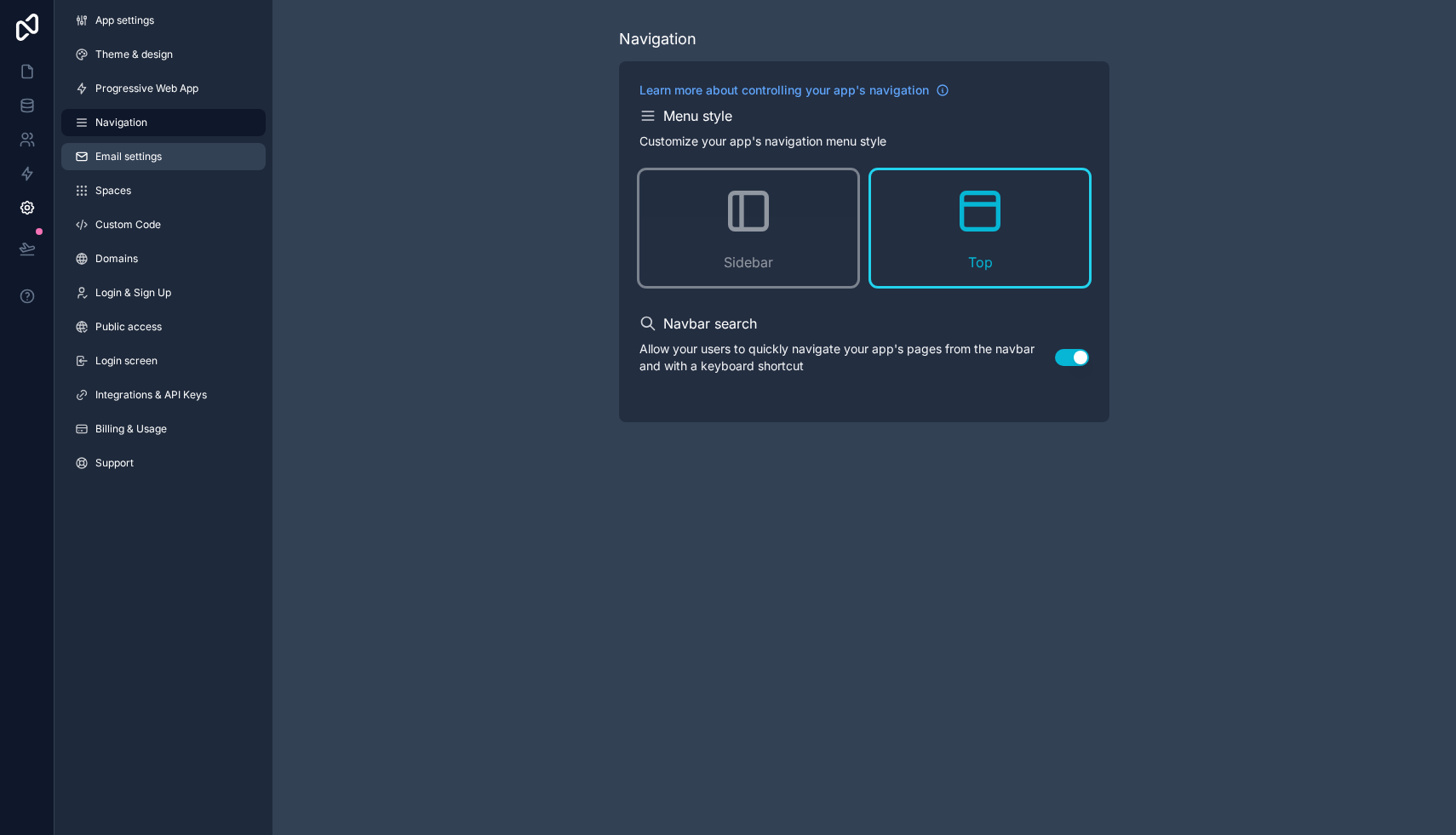 click on "Email settings" at bounding box center (129, 157) 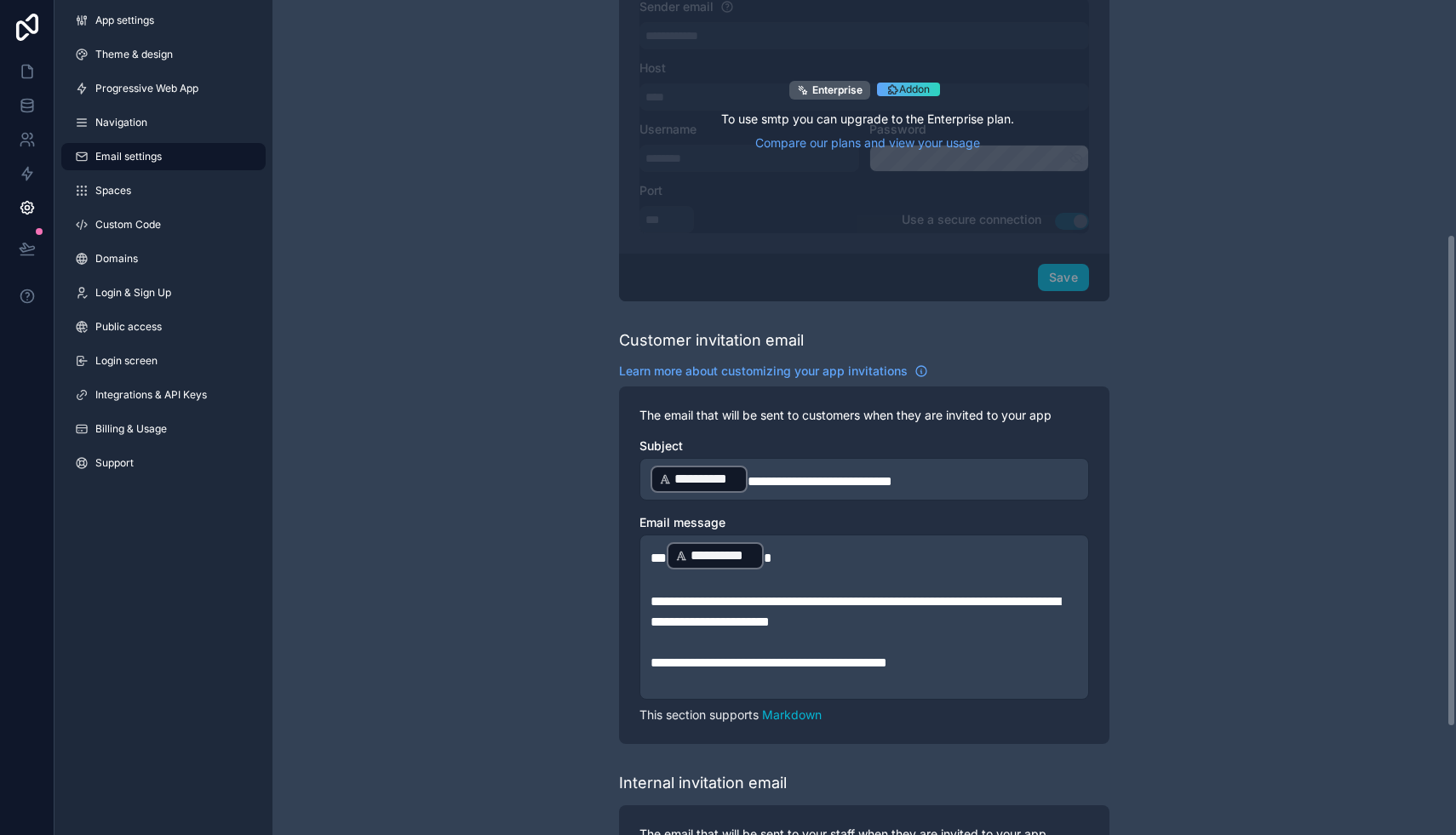 scroll, scrollTop: 507, scrollLeft: 0, axis: vertical 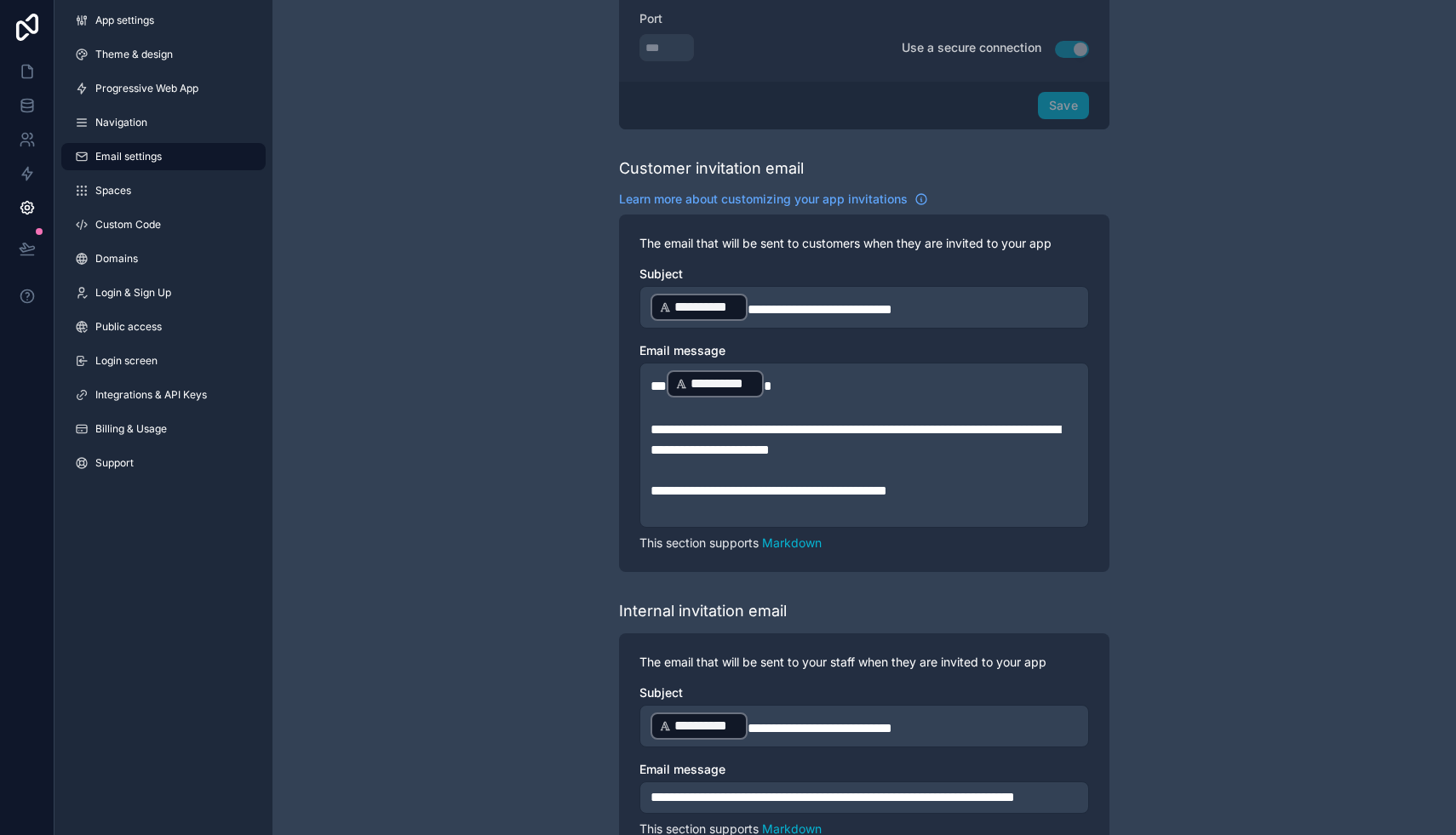 click on "**********" at bounding box center (820, 309) 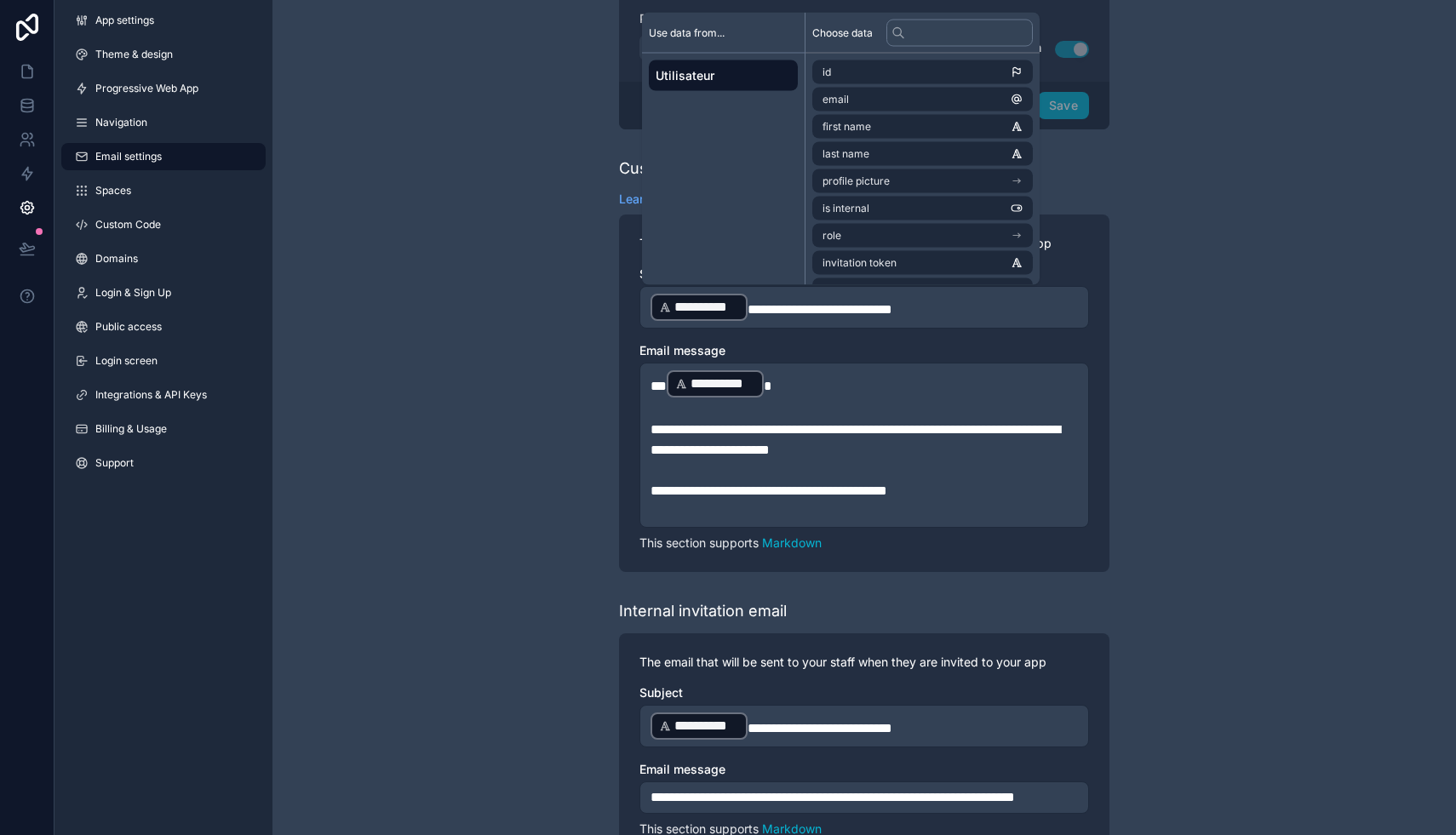 click on "**********" at bounding box center (864, 189) 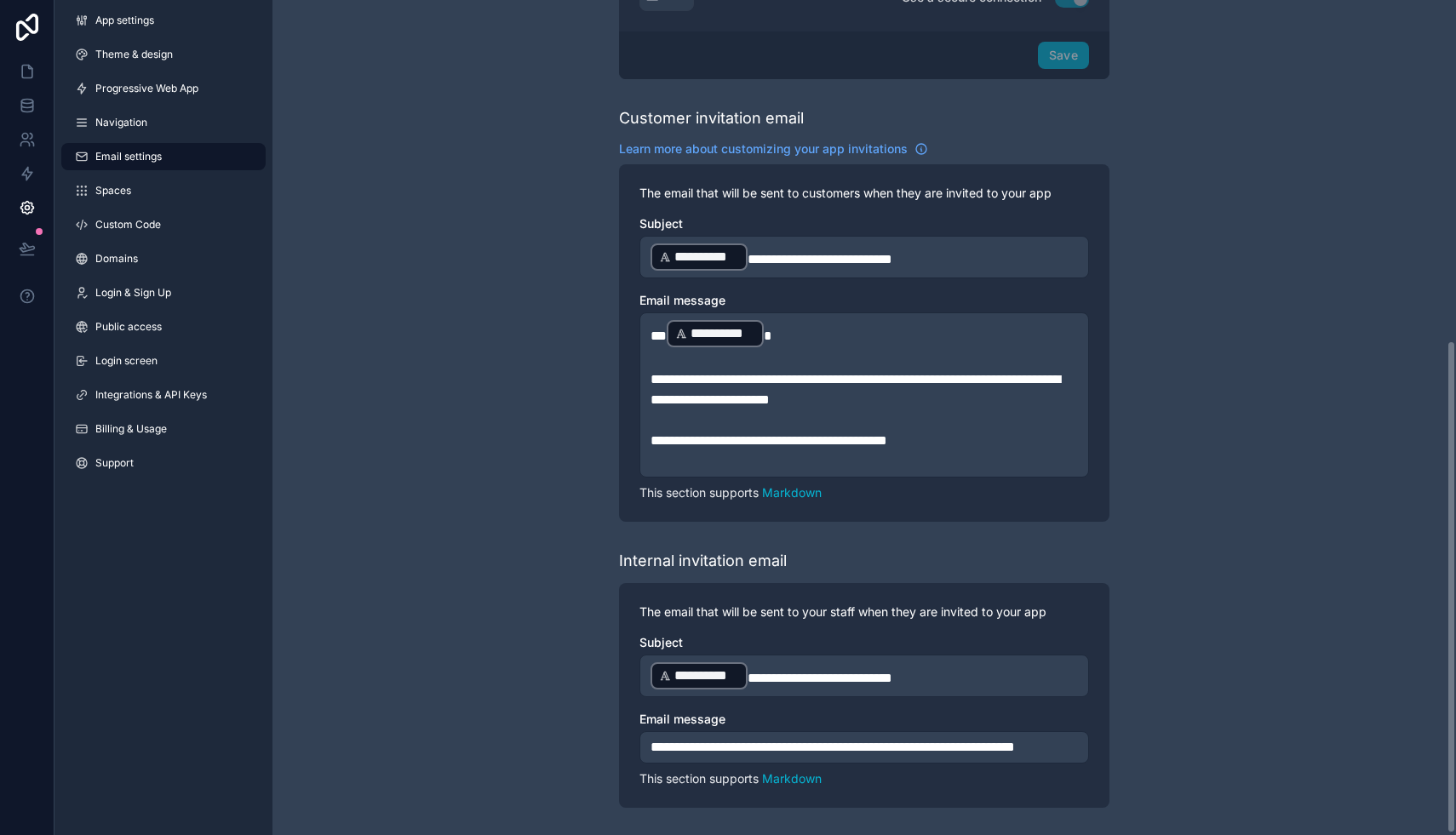 scroll, scrollTop: 0, scrollLeft: 0, axis: both 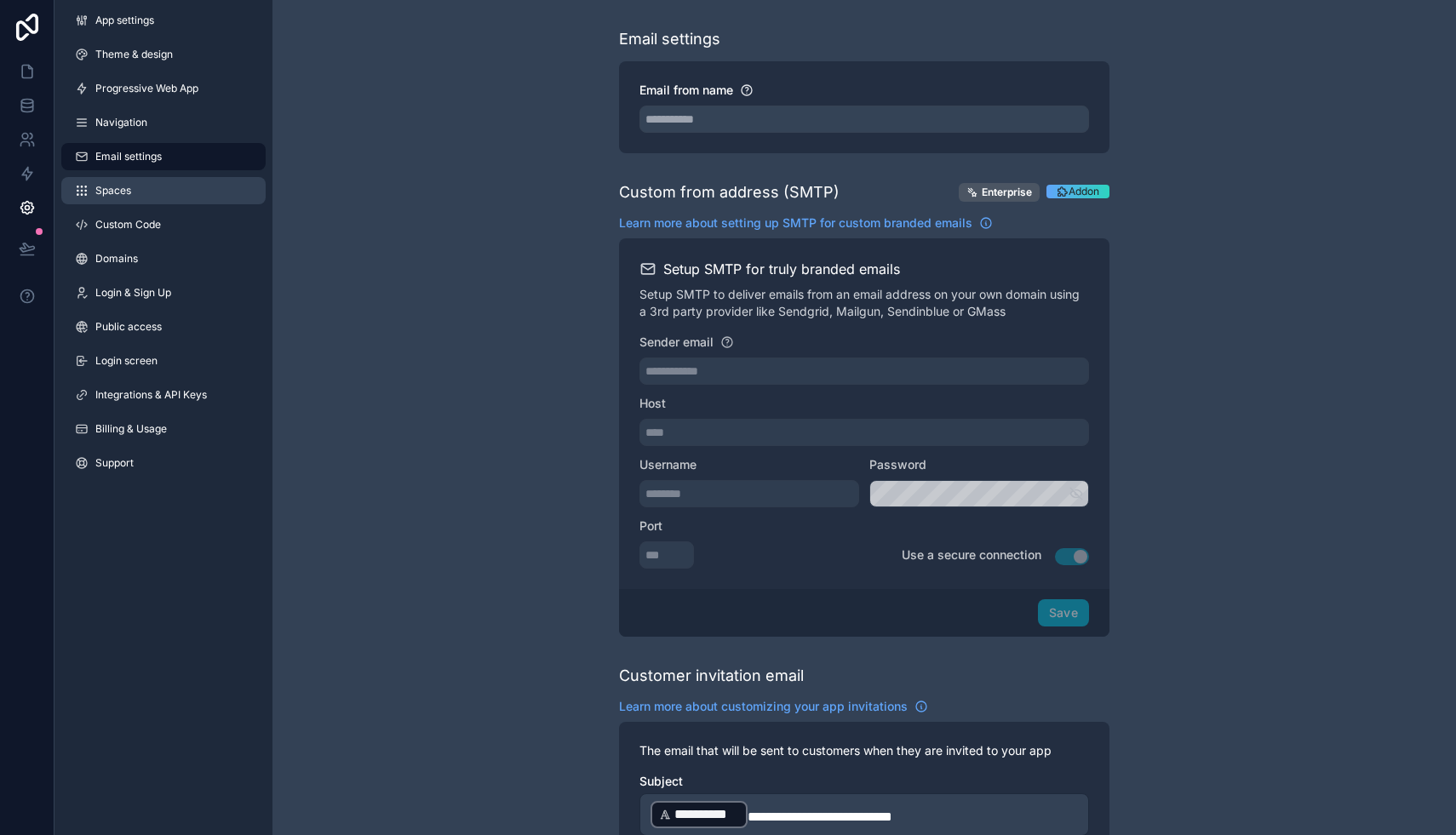 click on "Spaces" at bounding box center [113, 191] 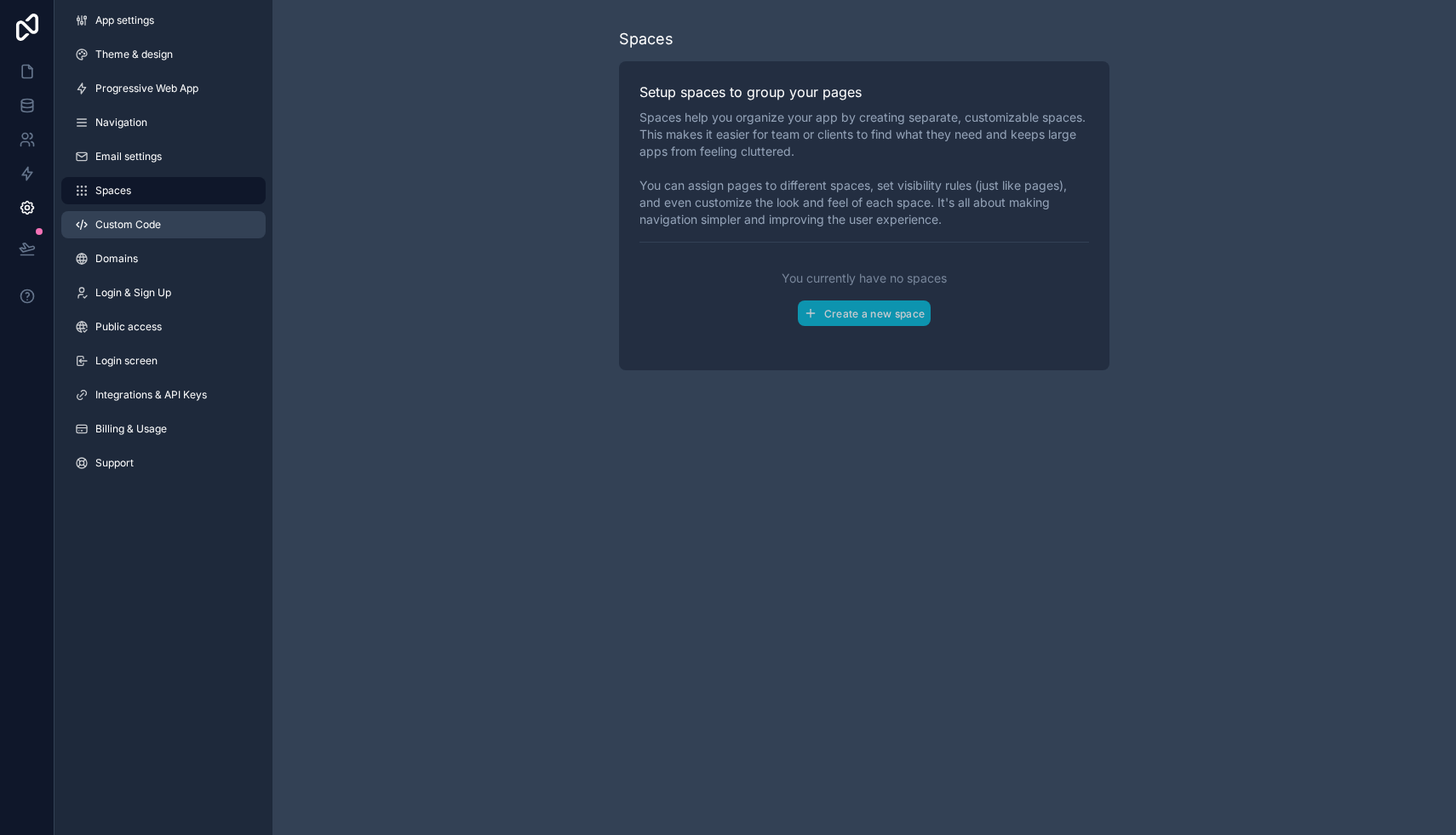 click on "Custom Code" at bounding box center (128, 225) 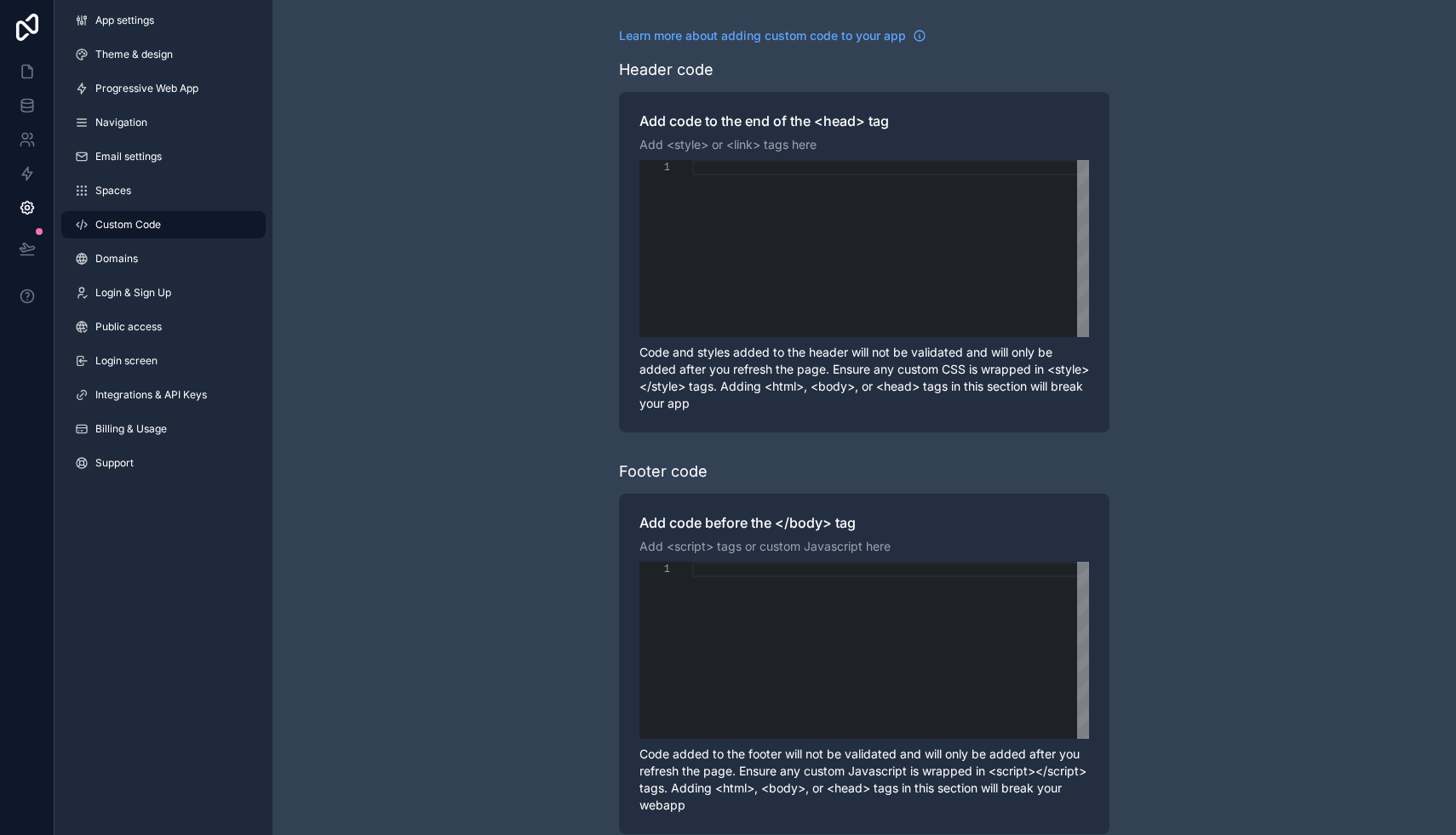 click on "App settings Theme & design Progressive Web App Navigation Email settings Spaces Custom Code Domains Login & Sign Up Public access Login screen Integrations & API Keys Billing & Usage Support" at bounding box center (163, 245) 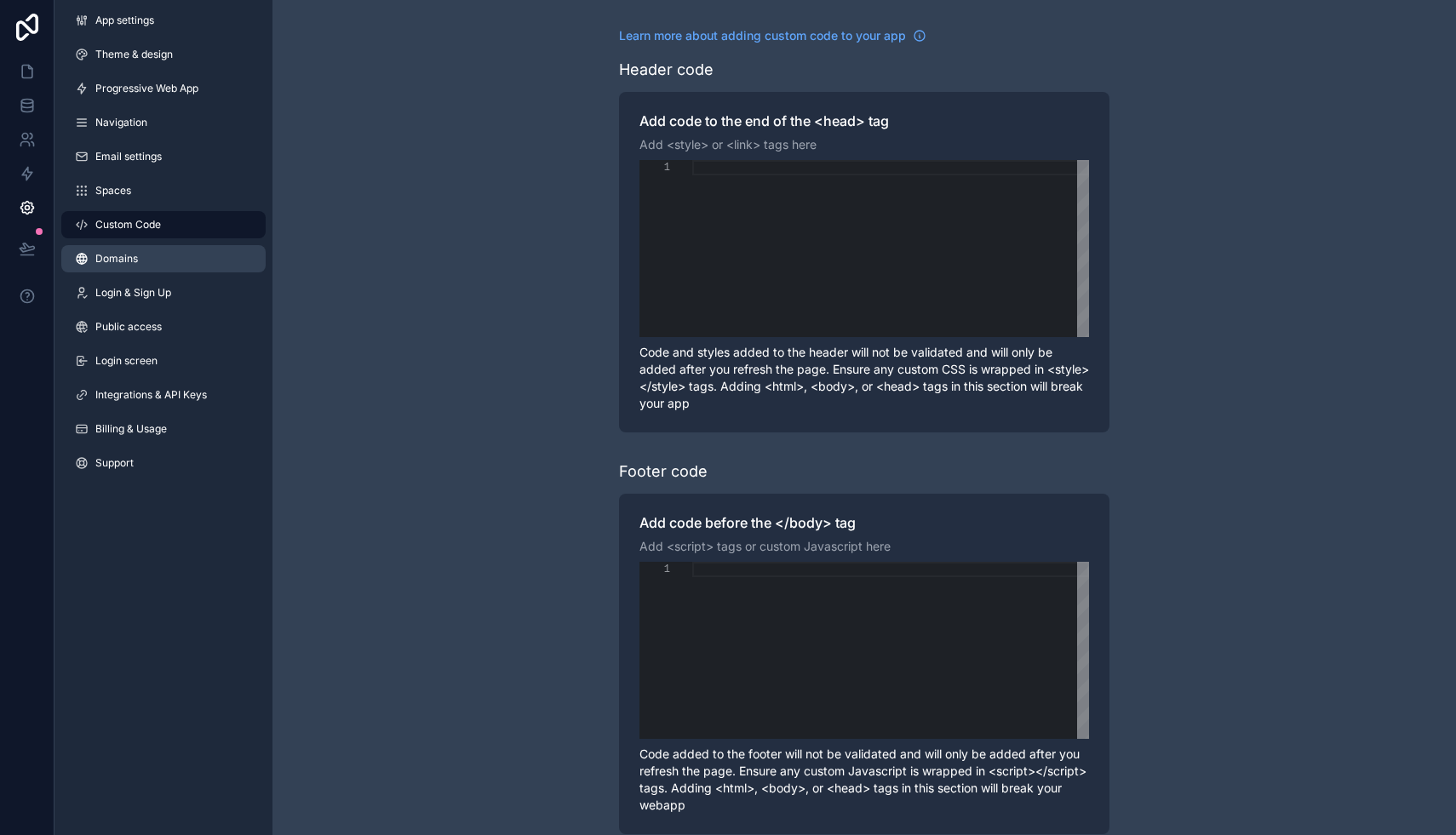 click on "Domains" at bounding box center [117, 259] 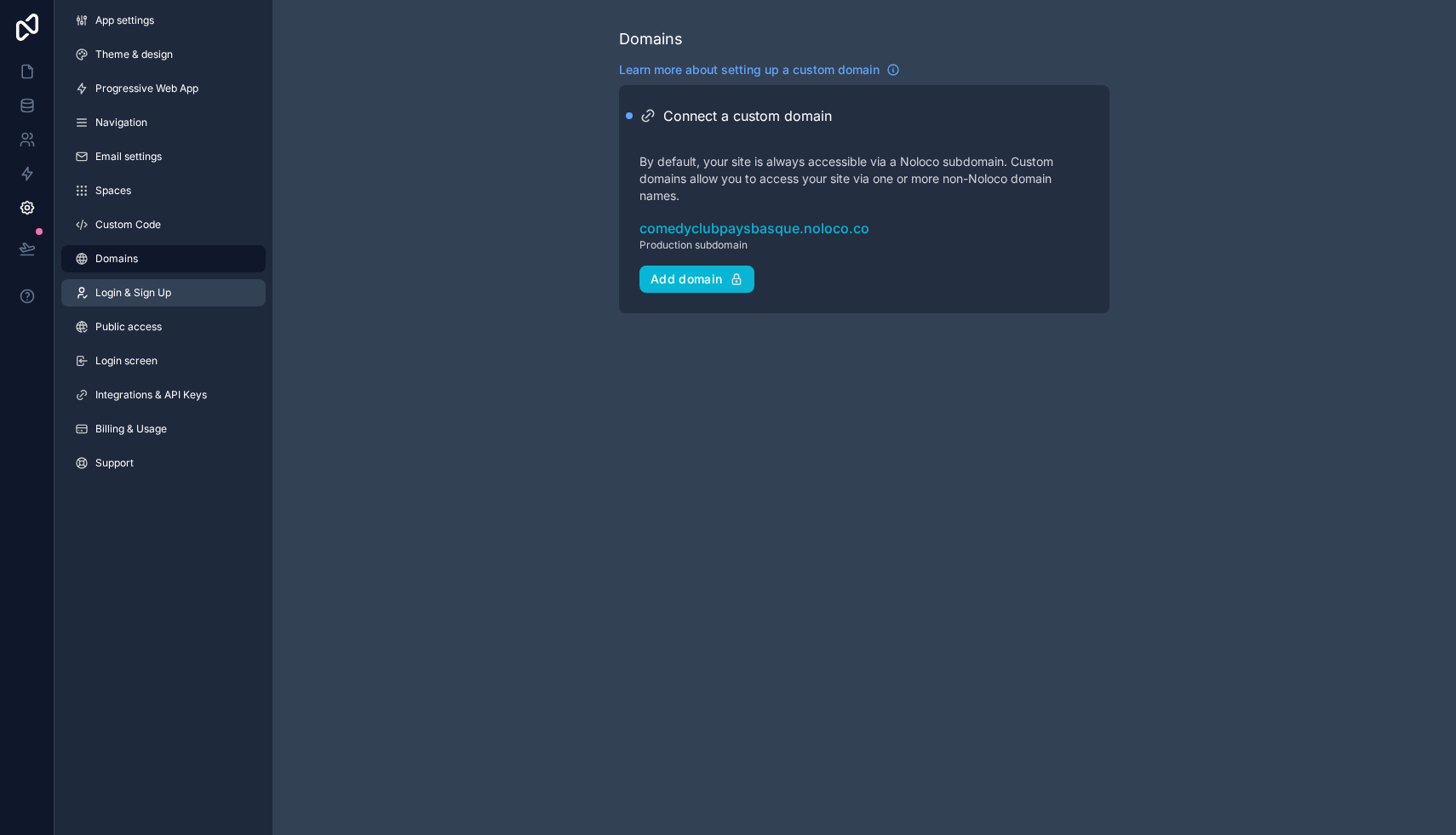click on "Login & Sign Up" at bounding box center [133, 293] 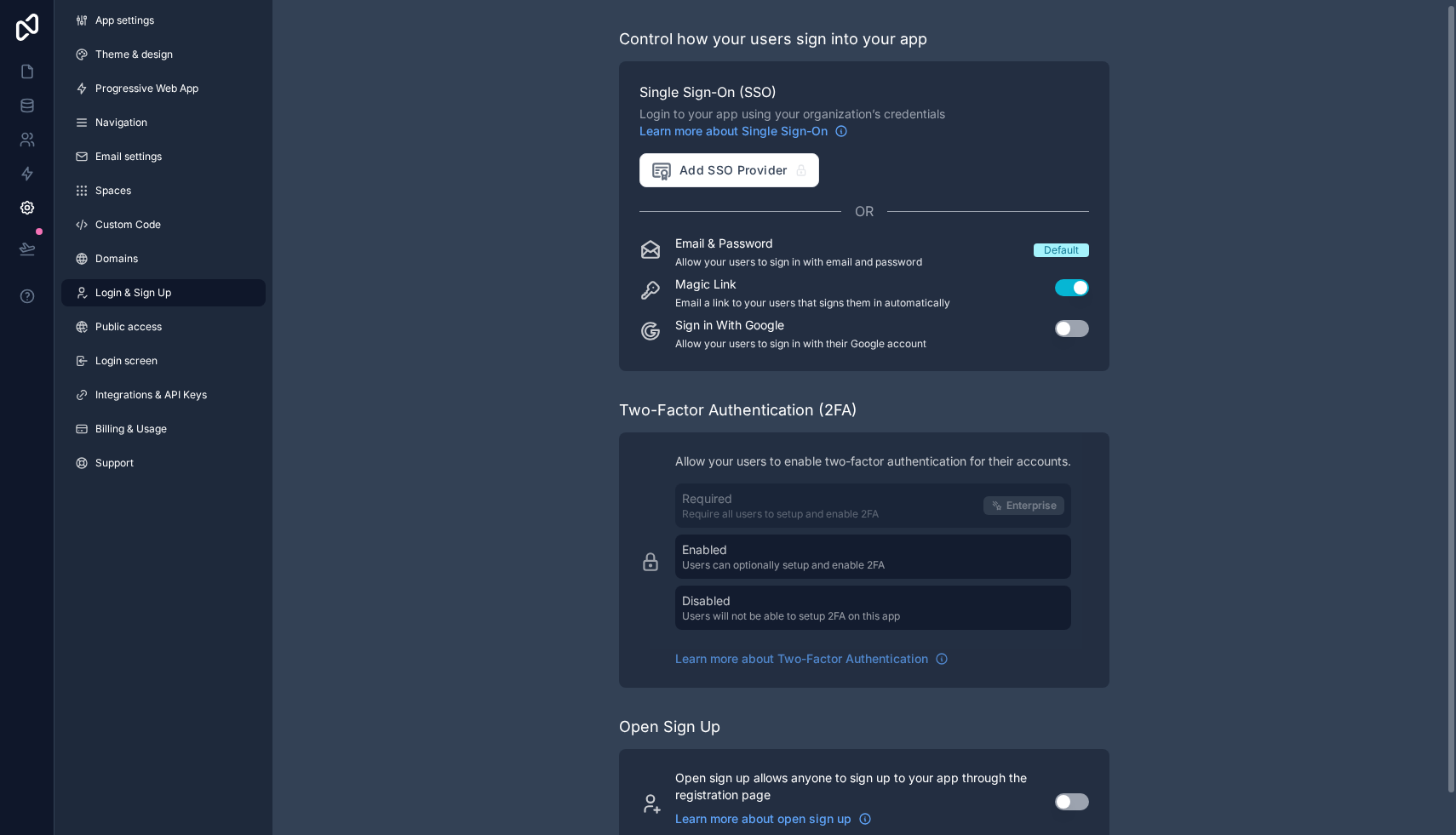 scroll, scrollTop: 47, scrollLeft: 0, axis: vertical 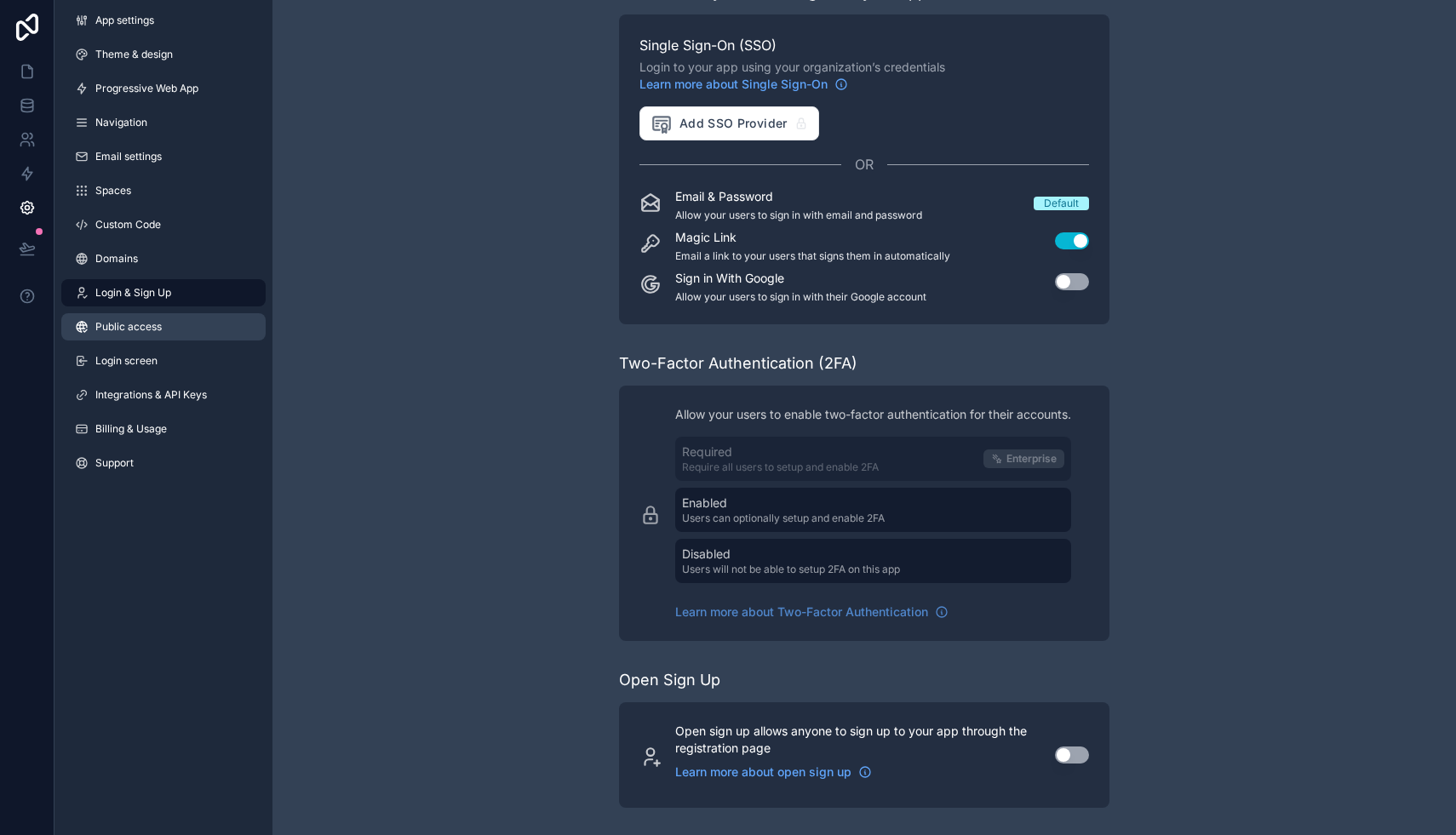 click on "Public access" at bounding box center (129, 327) 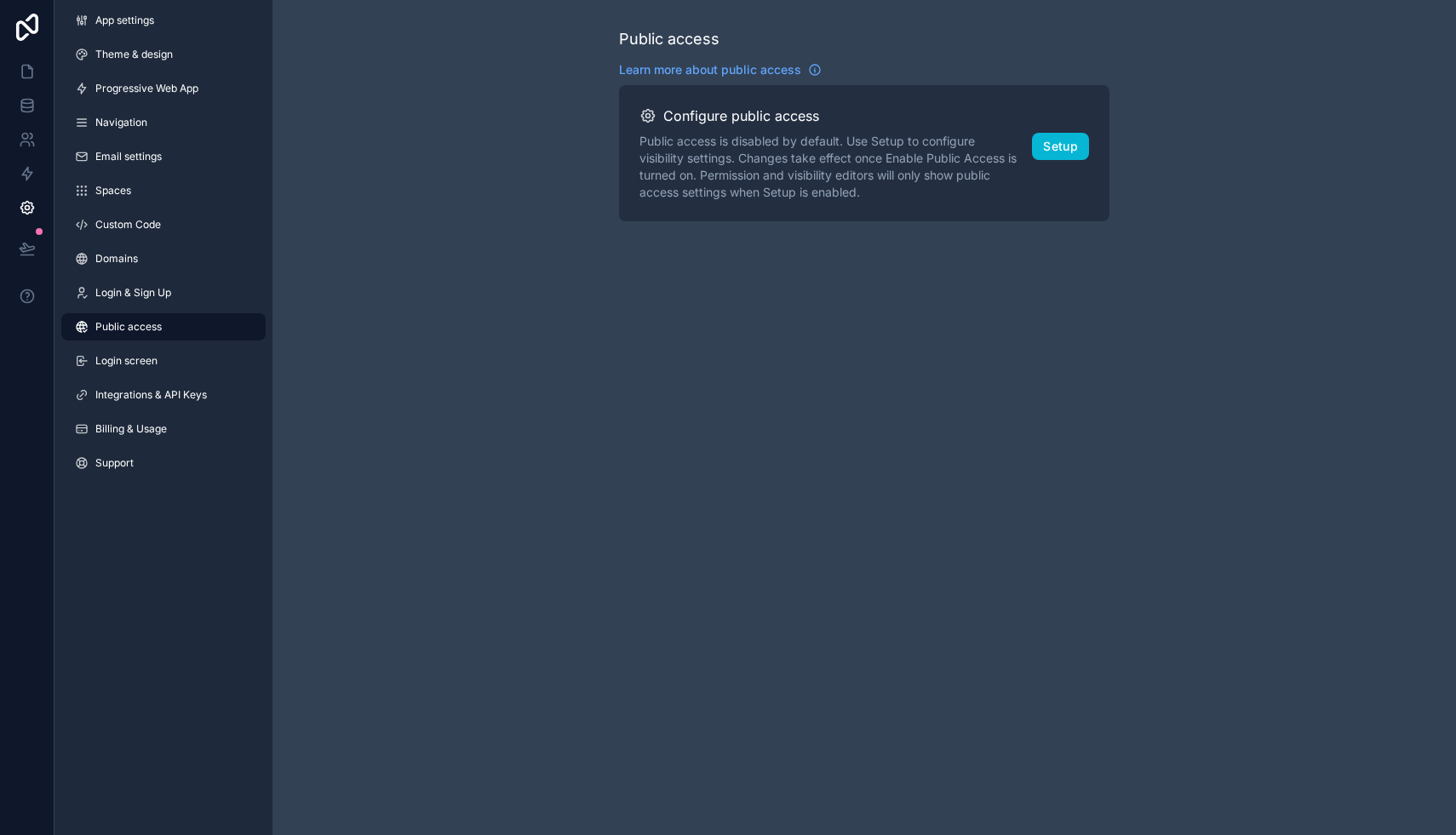 scroll, scrollTop: 0, scrollLeft: 0, axis: both 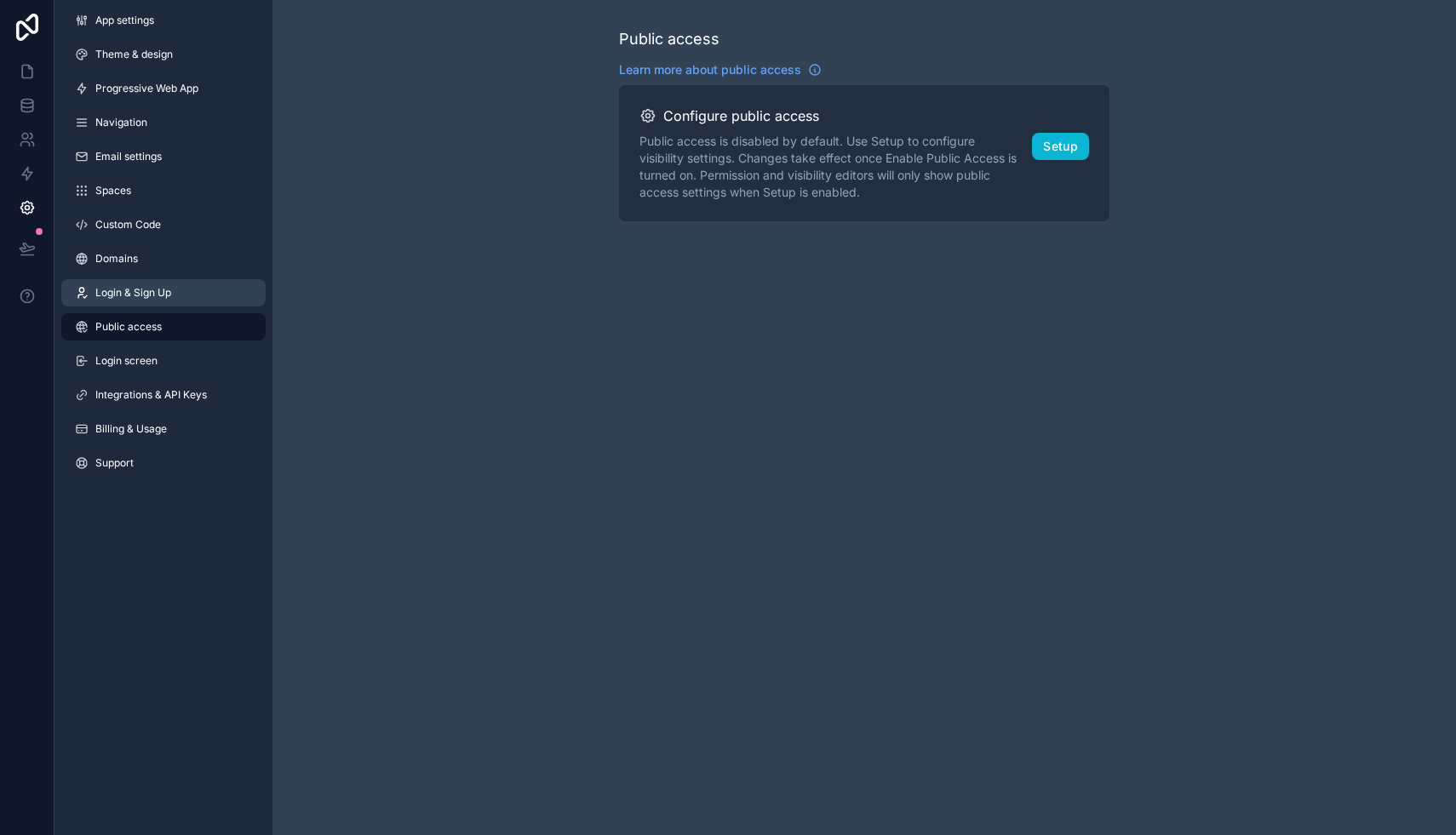 click on "Login & Sign Up" at bounding box center [133, 293] 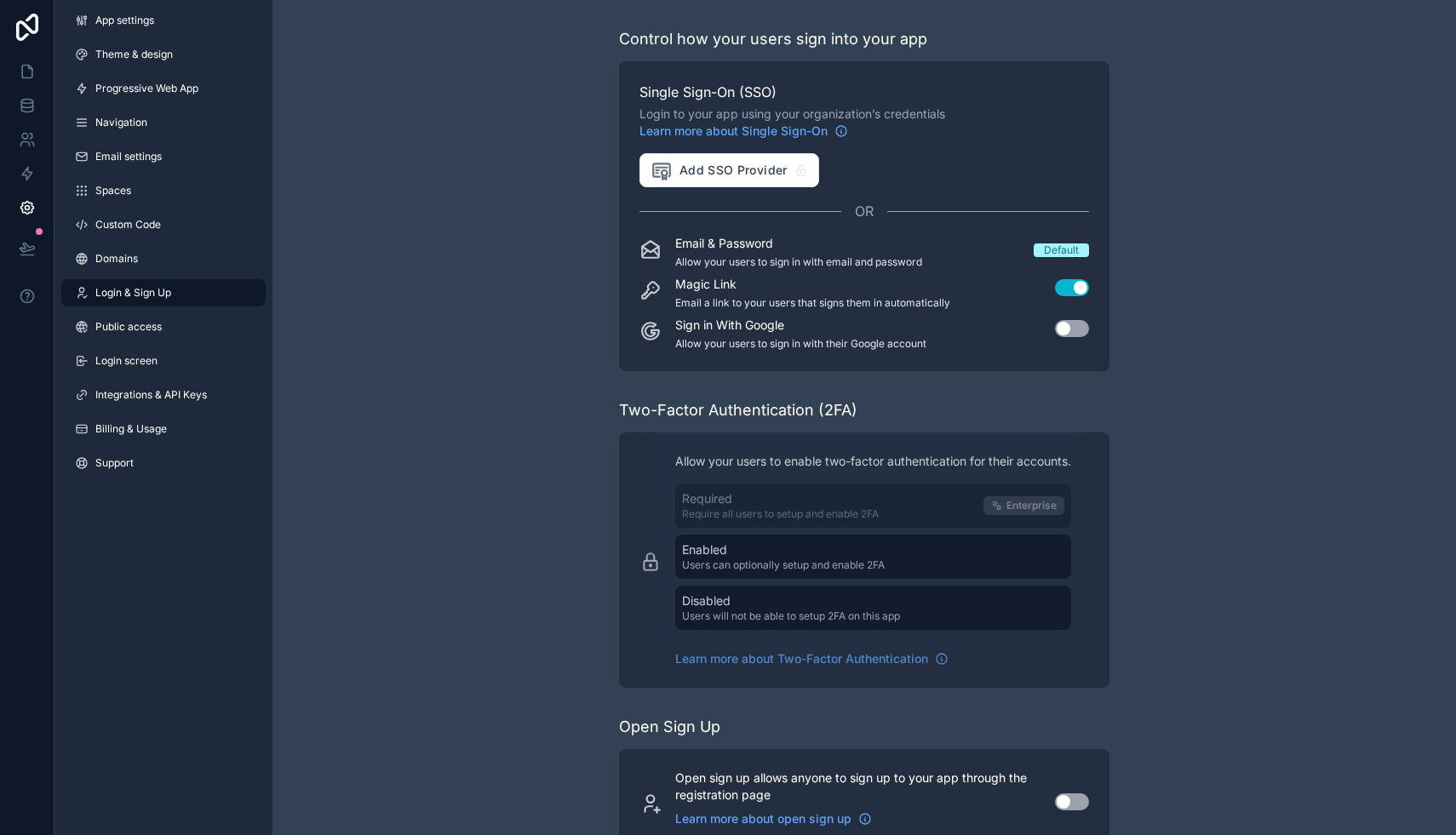click on "App settings Theme & design Progressive Web App Navigation Email settings Spaces Custom Code Domains Login & Sign Up Public access Login screen Integrations & API Keys Billing & Usage Support" at bounding box center (163, 245) 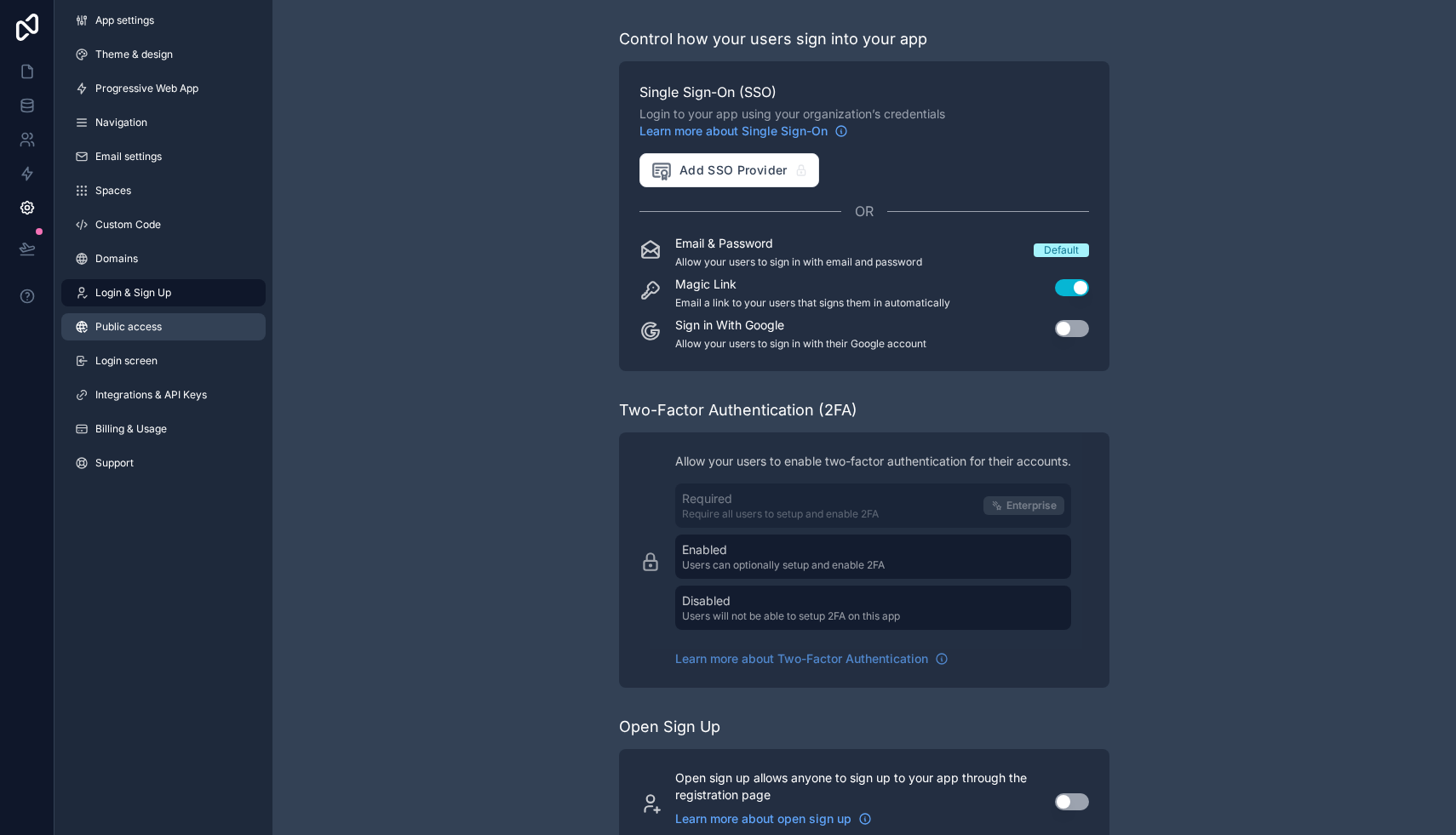 click on "Public access" at bounding box center [129, 327] 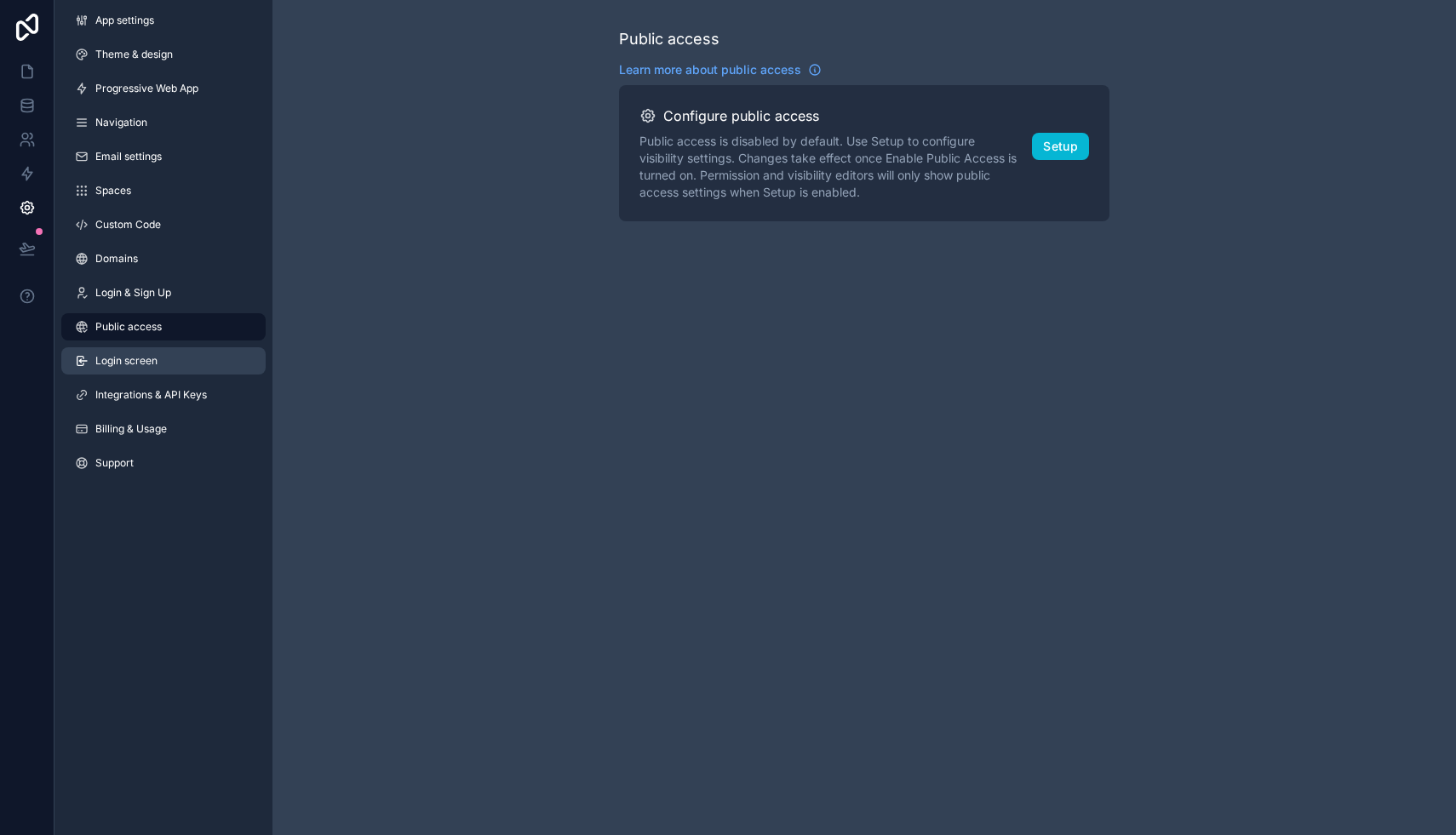 click on "Login screen" at bounding box center (163, 361) 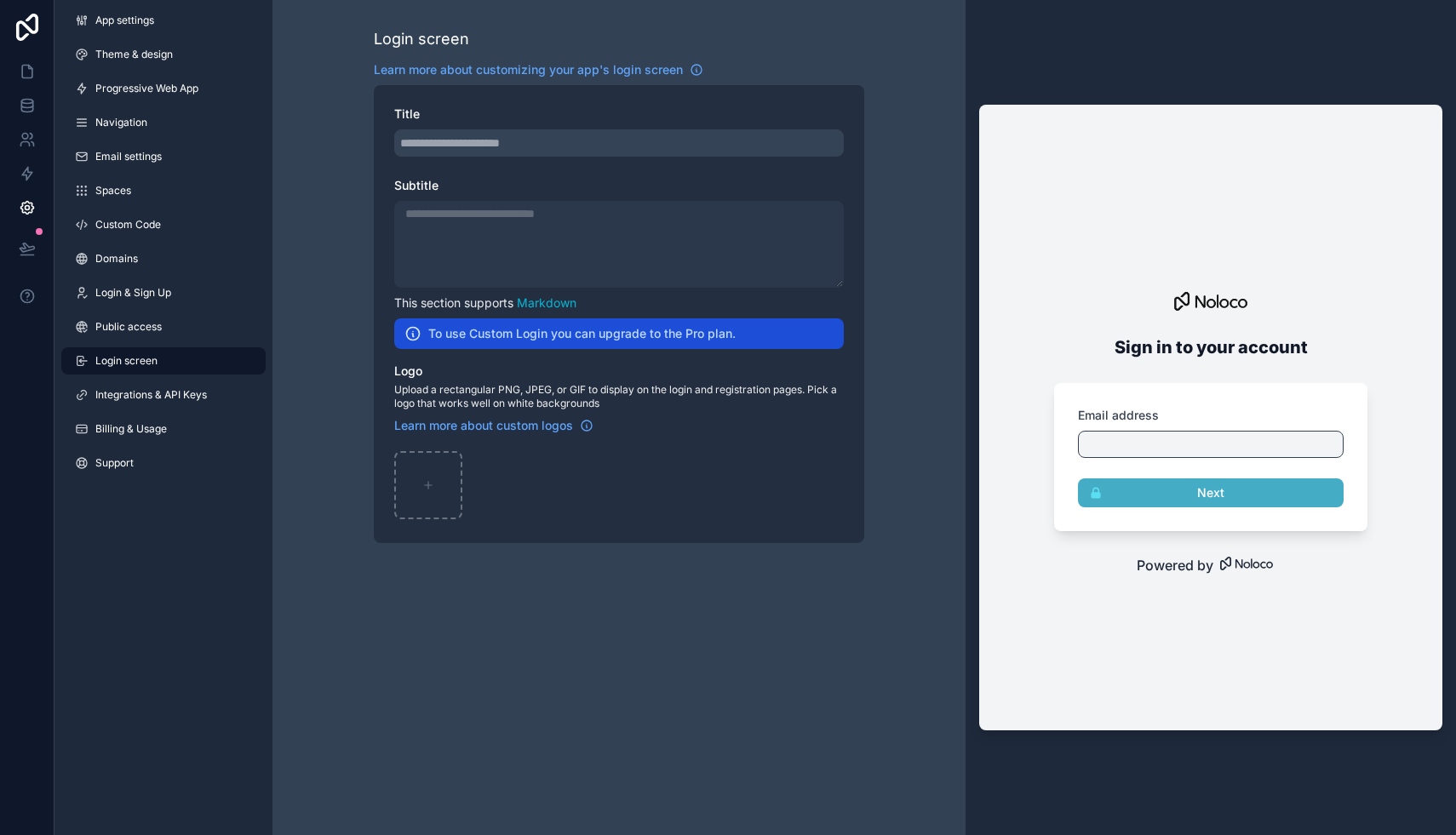 click at bounding box center (619, 143) 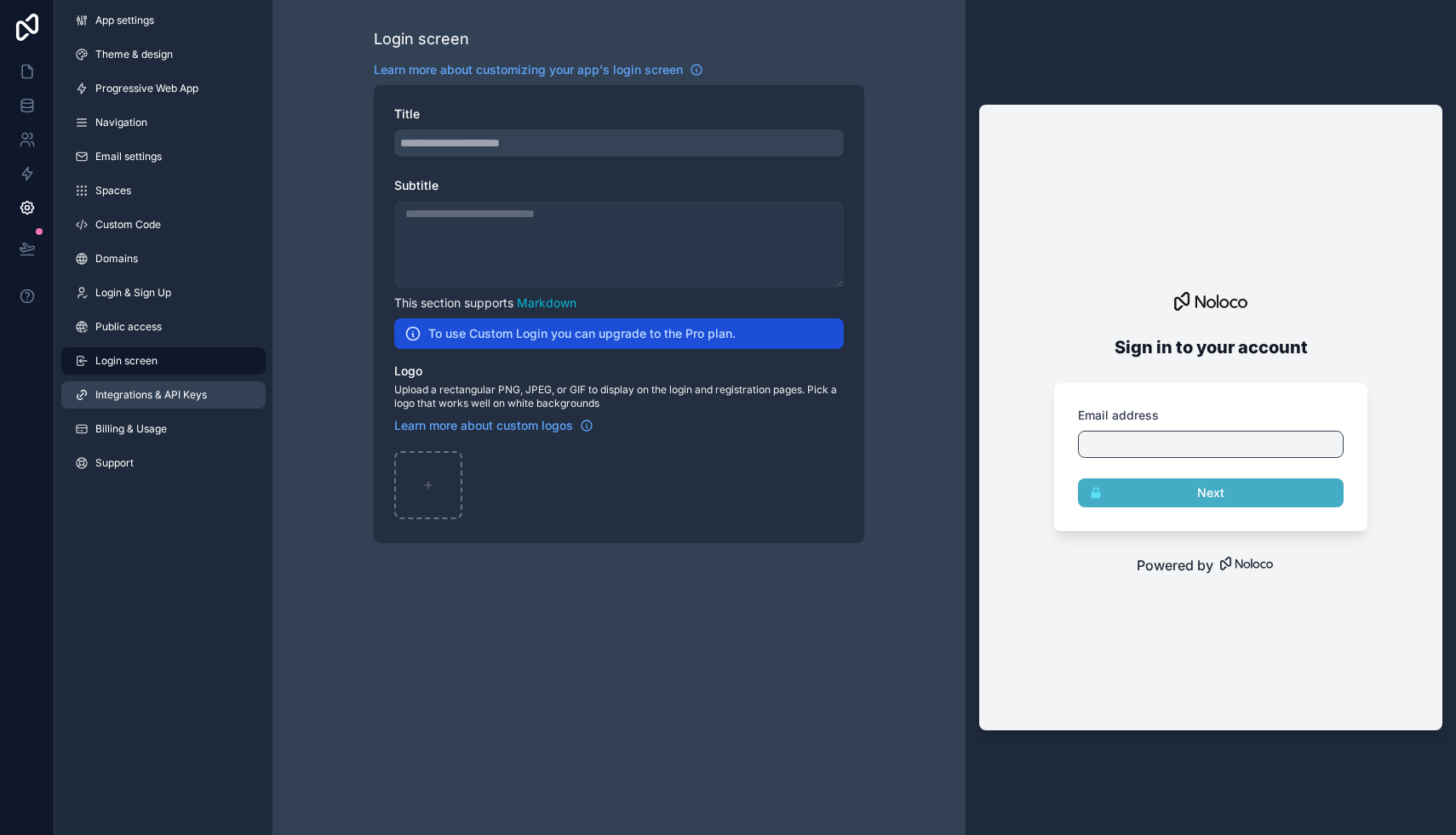 click on "Integrations & API Keys" at bounding box center [151, 395] 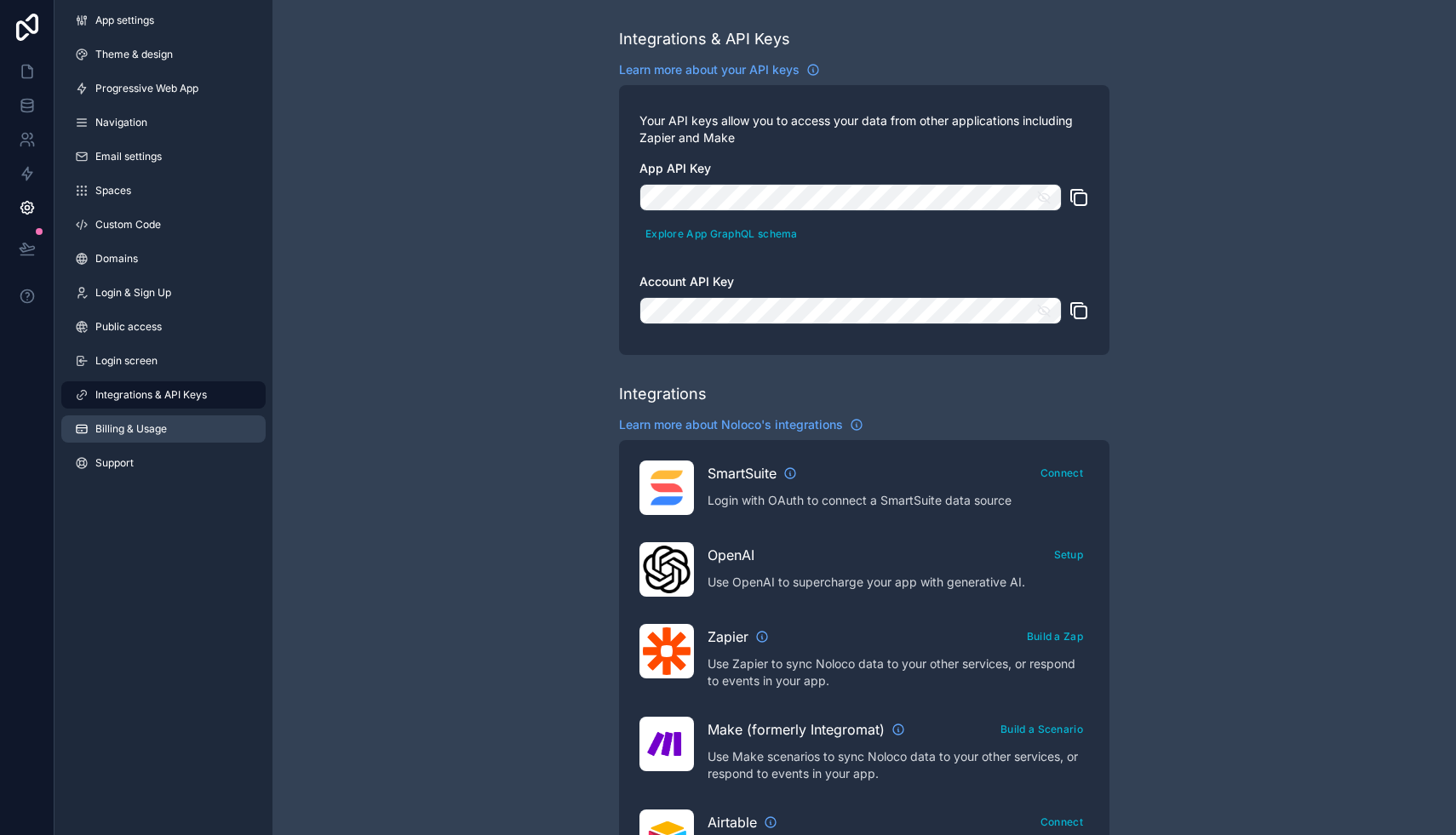 click on "Billing & Usage" at bounding box center [163, 429] 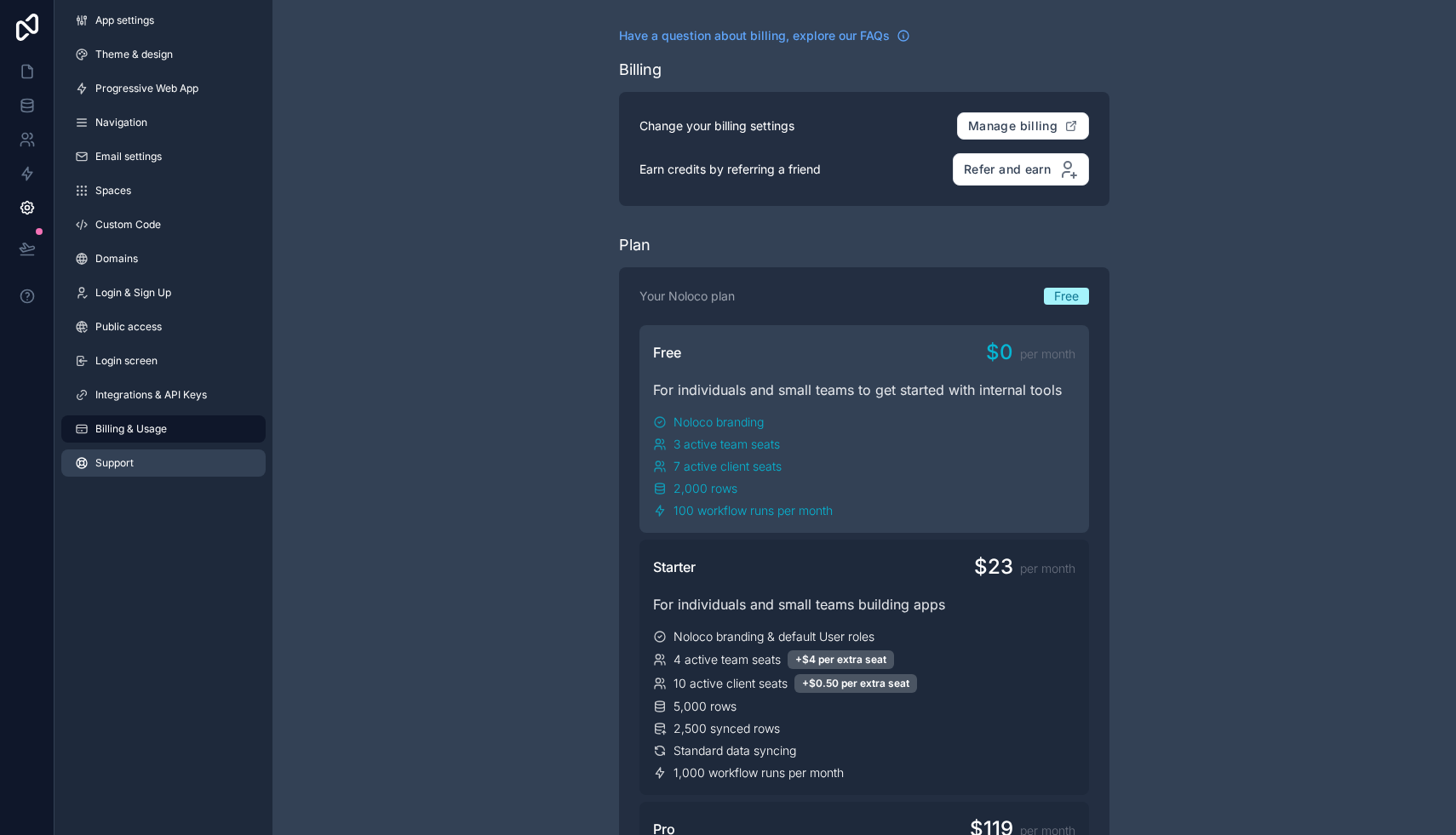 click on "Support" at bounding box center (163, 463) 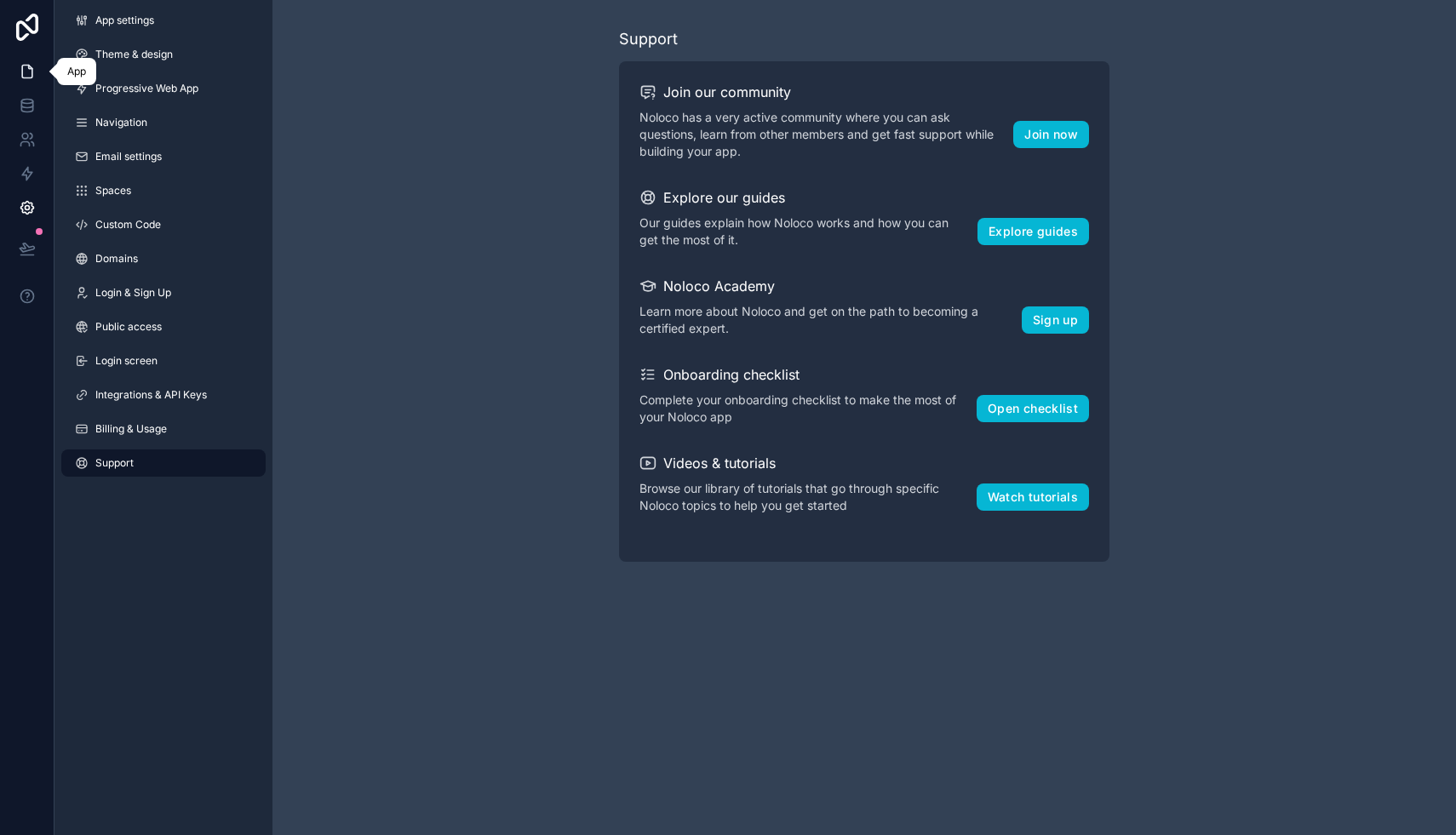 click 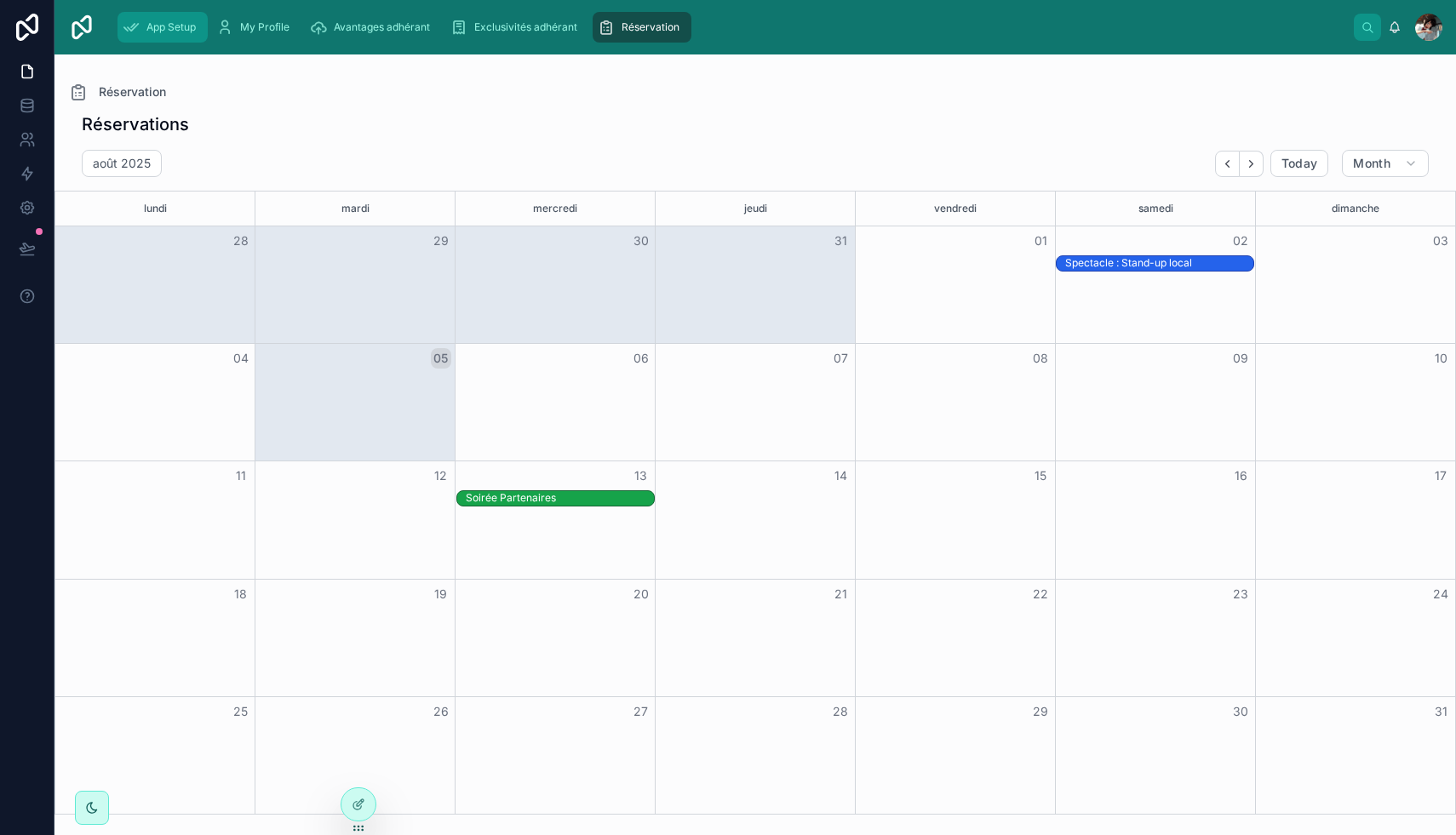 click on "App Setup" at bounding box center (163, 27) 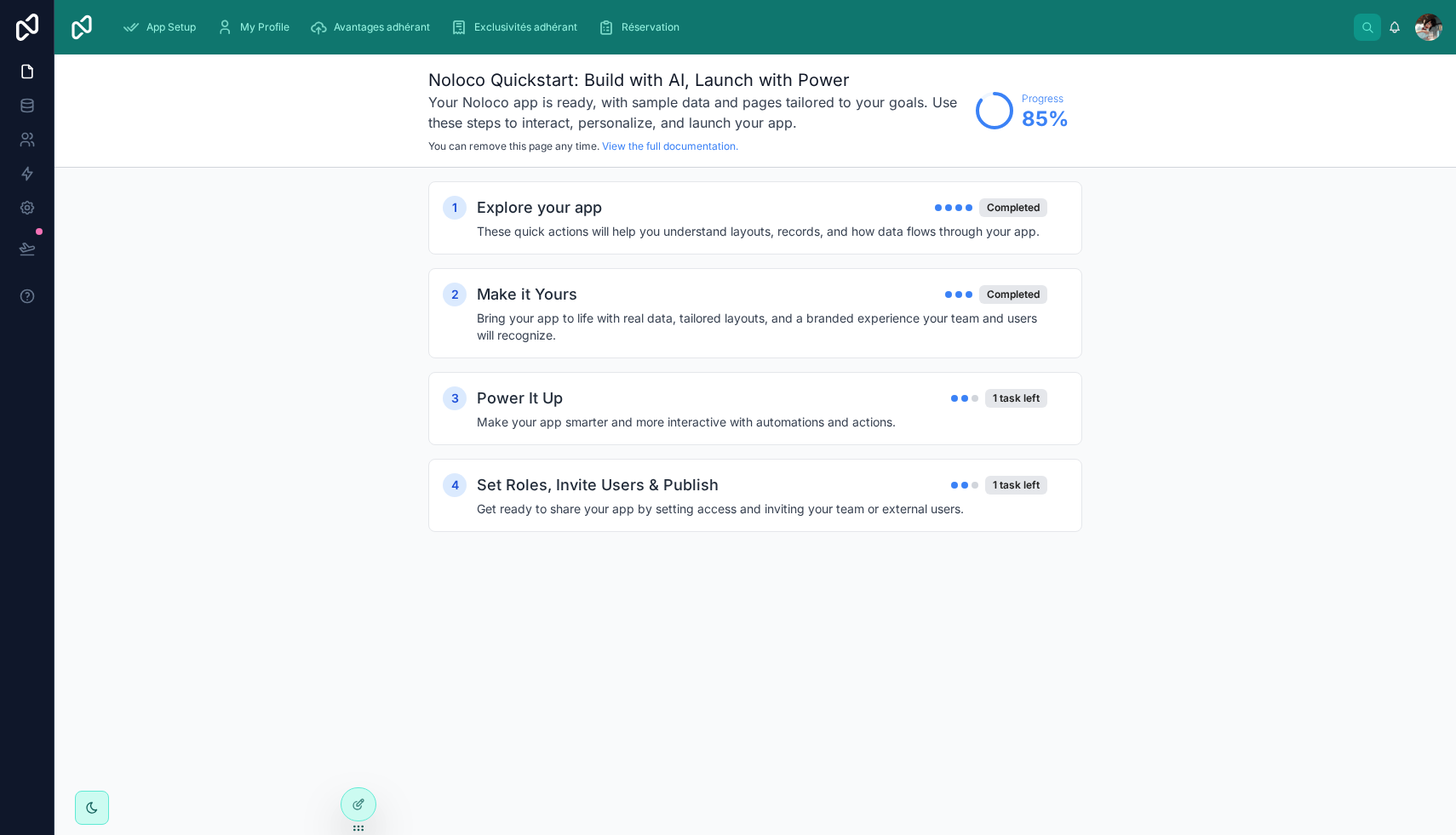 click at bounding box center [1429, 27] 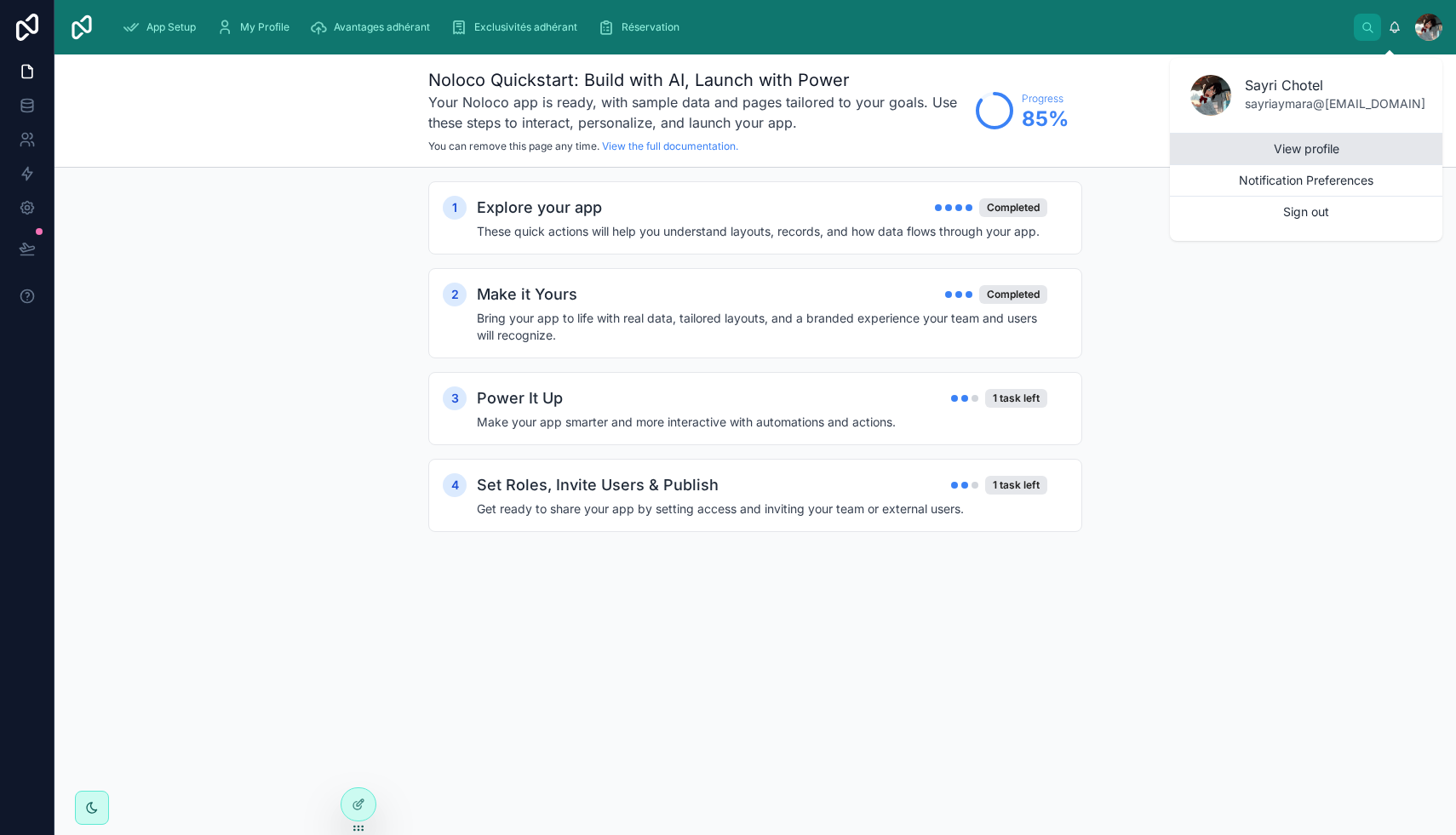 click on "View profile" at bounding box center (1306, 149) 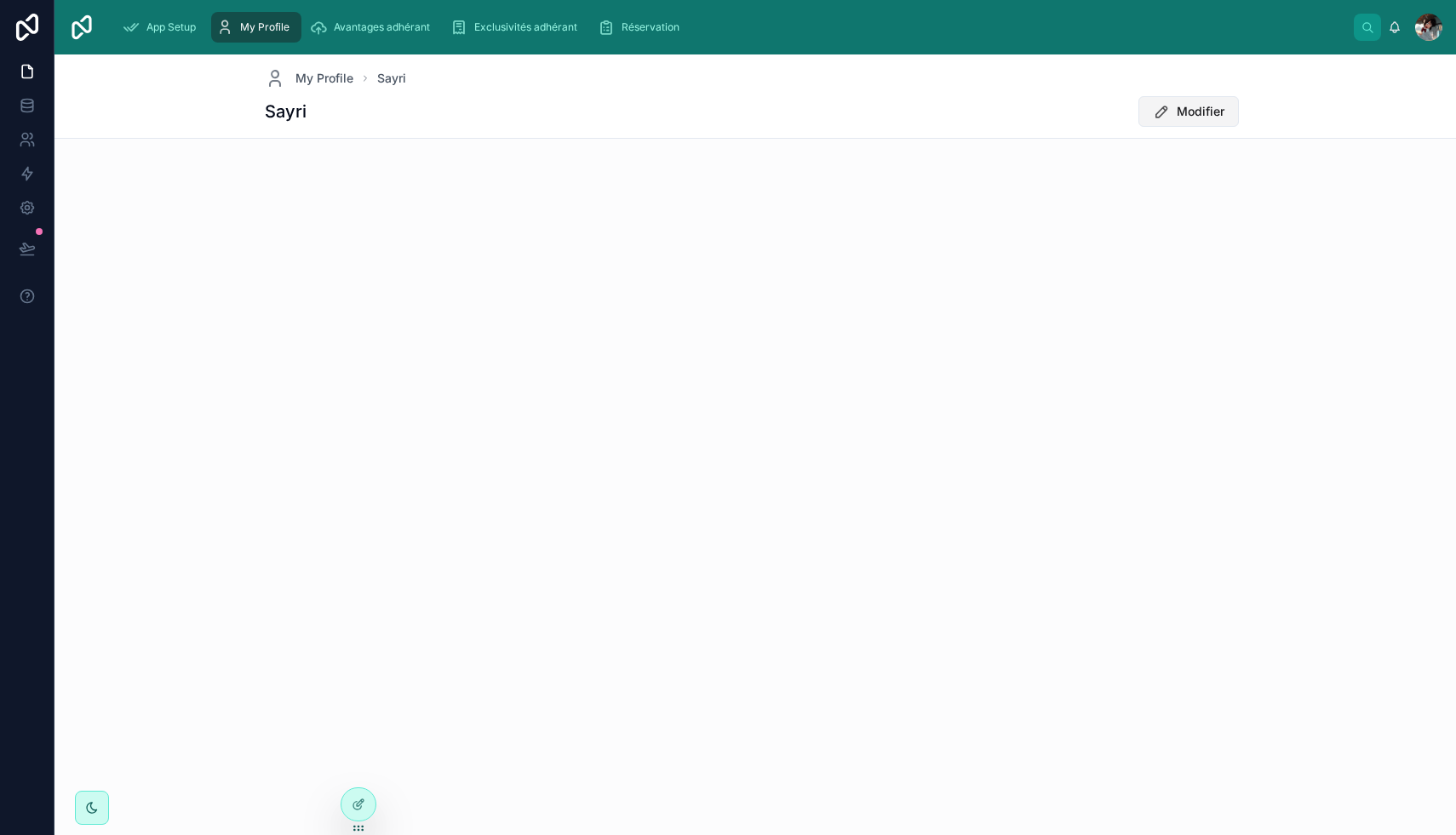 click on "Modifier" at bounding box center [1201, 112] 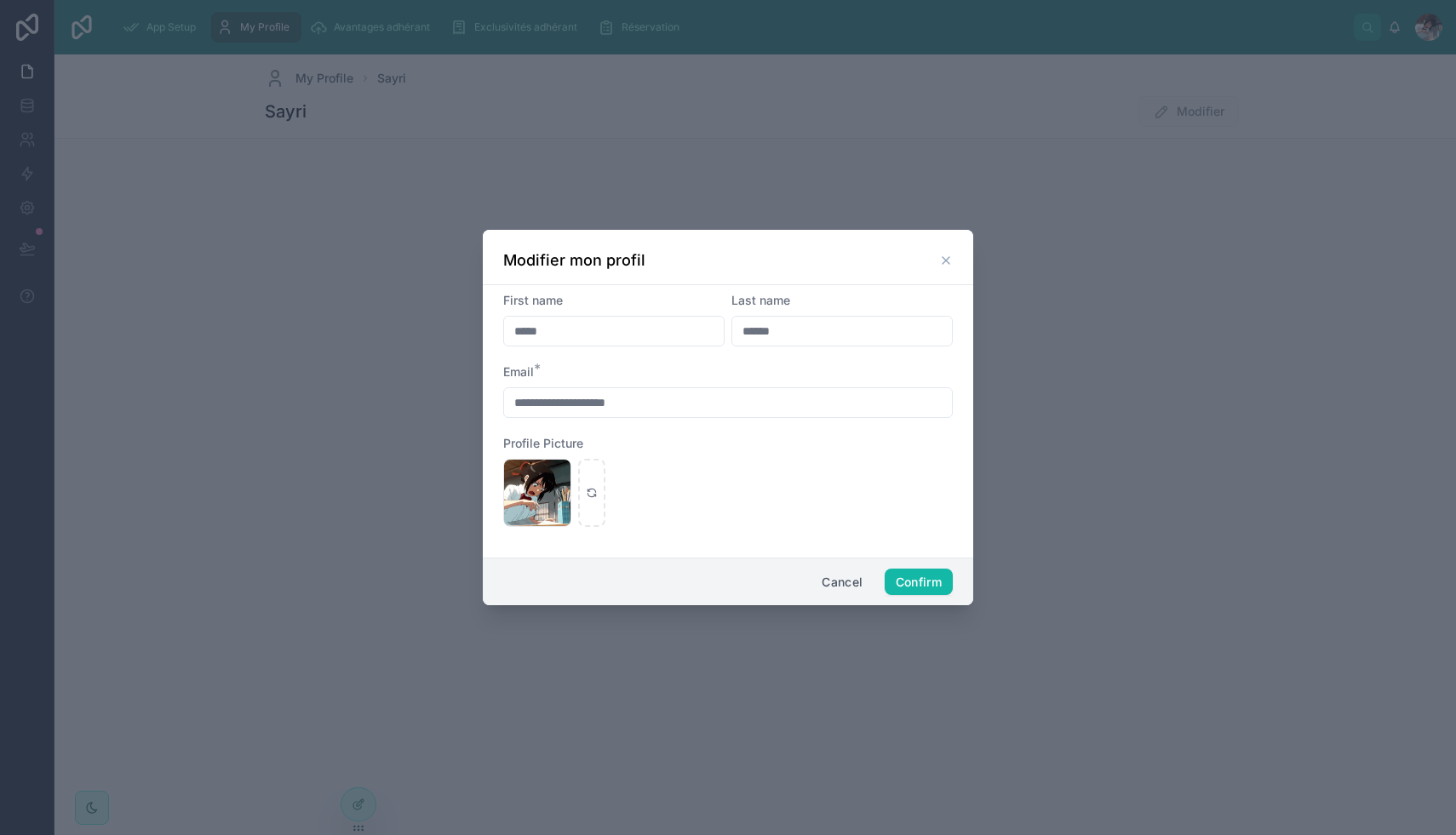 click 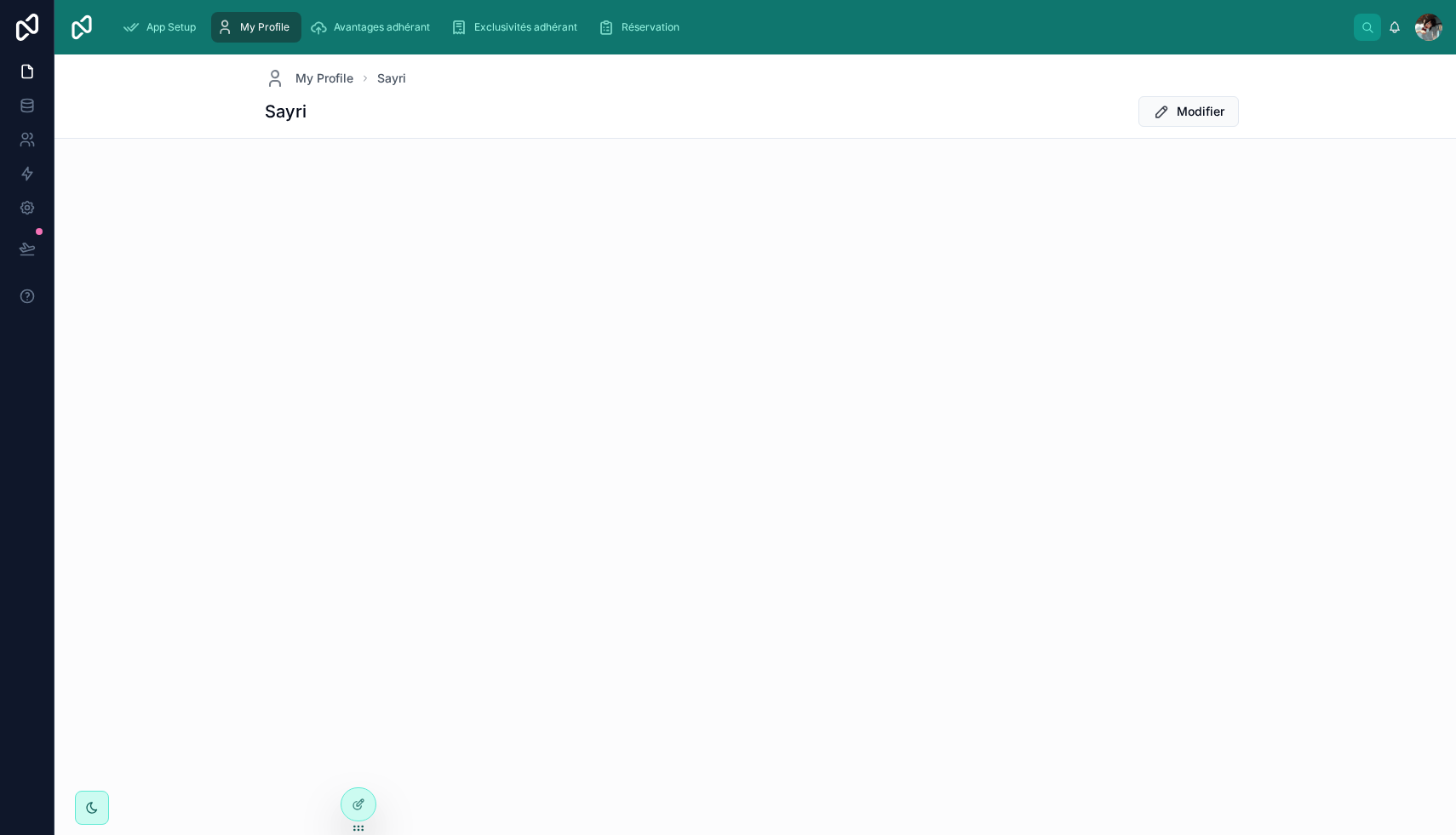 click at bounding box center [1429, 27] 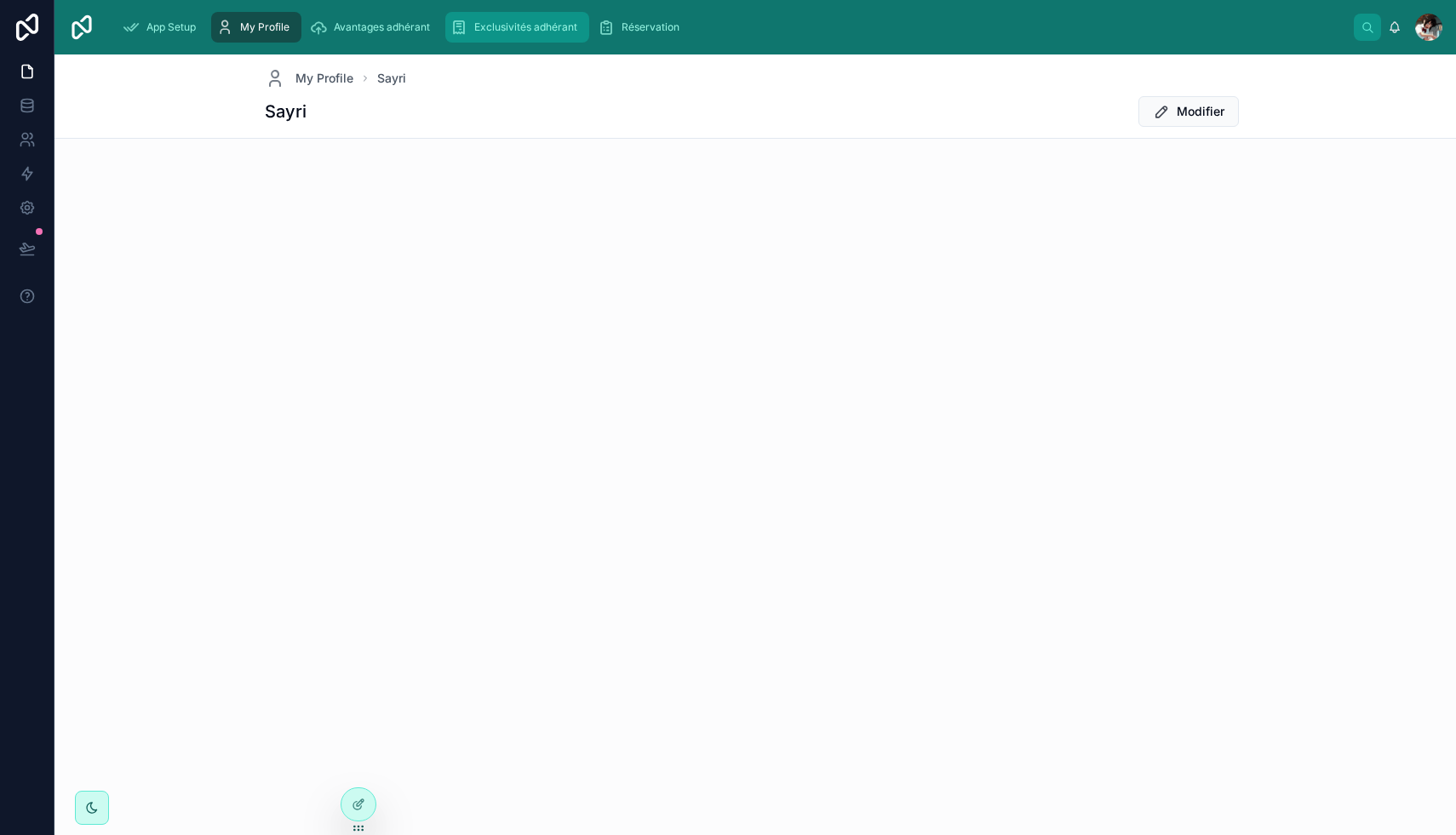 click on "Exclusivités adhérant" at bounding box center [517, 27] 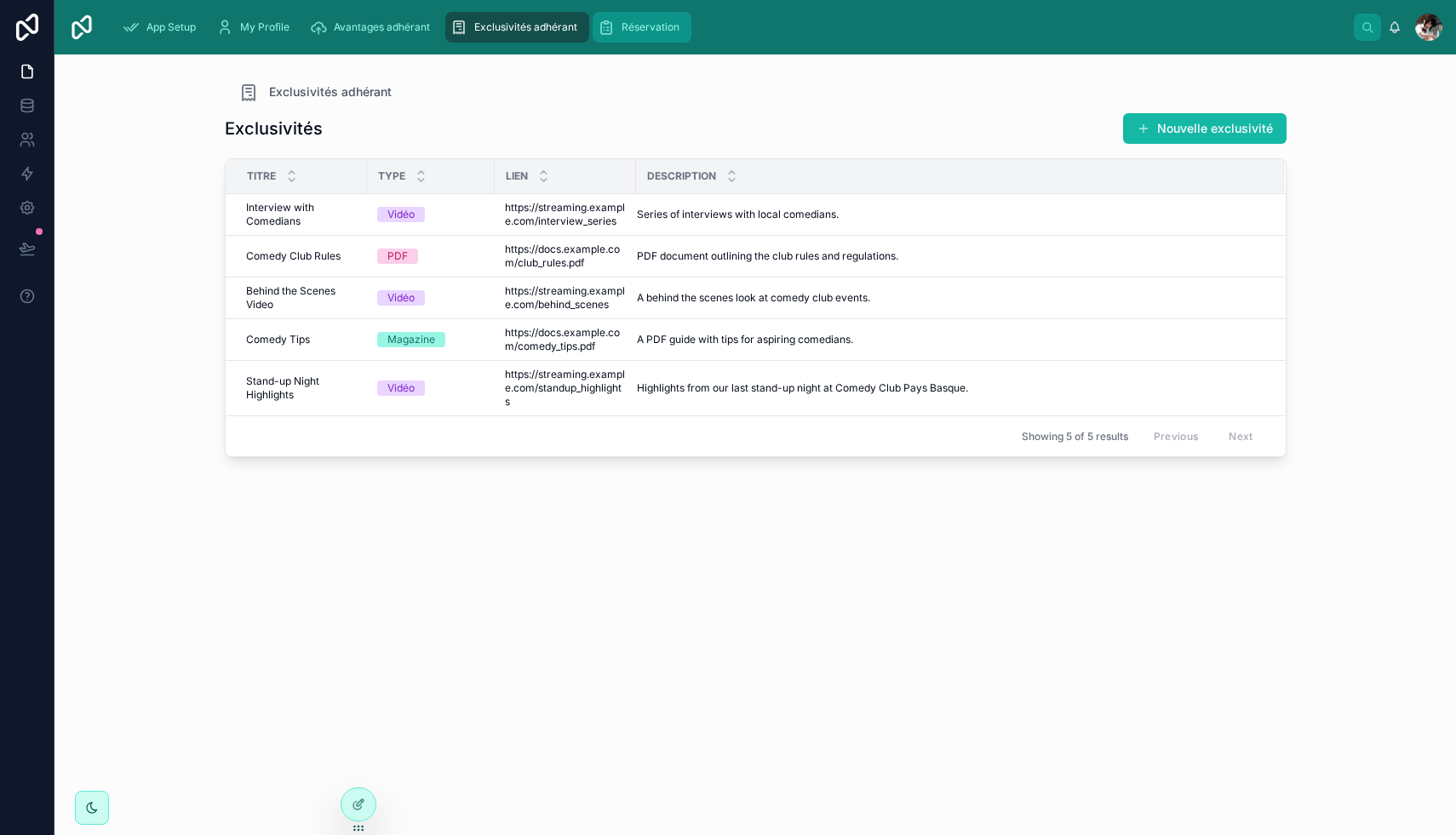 click on "Réservation" at bounding box center (651, 27) 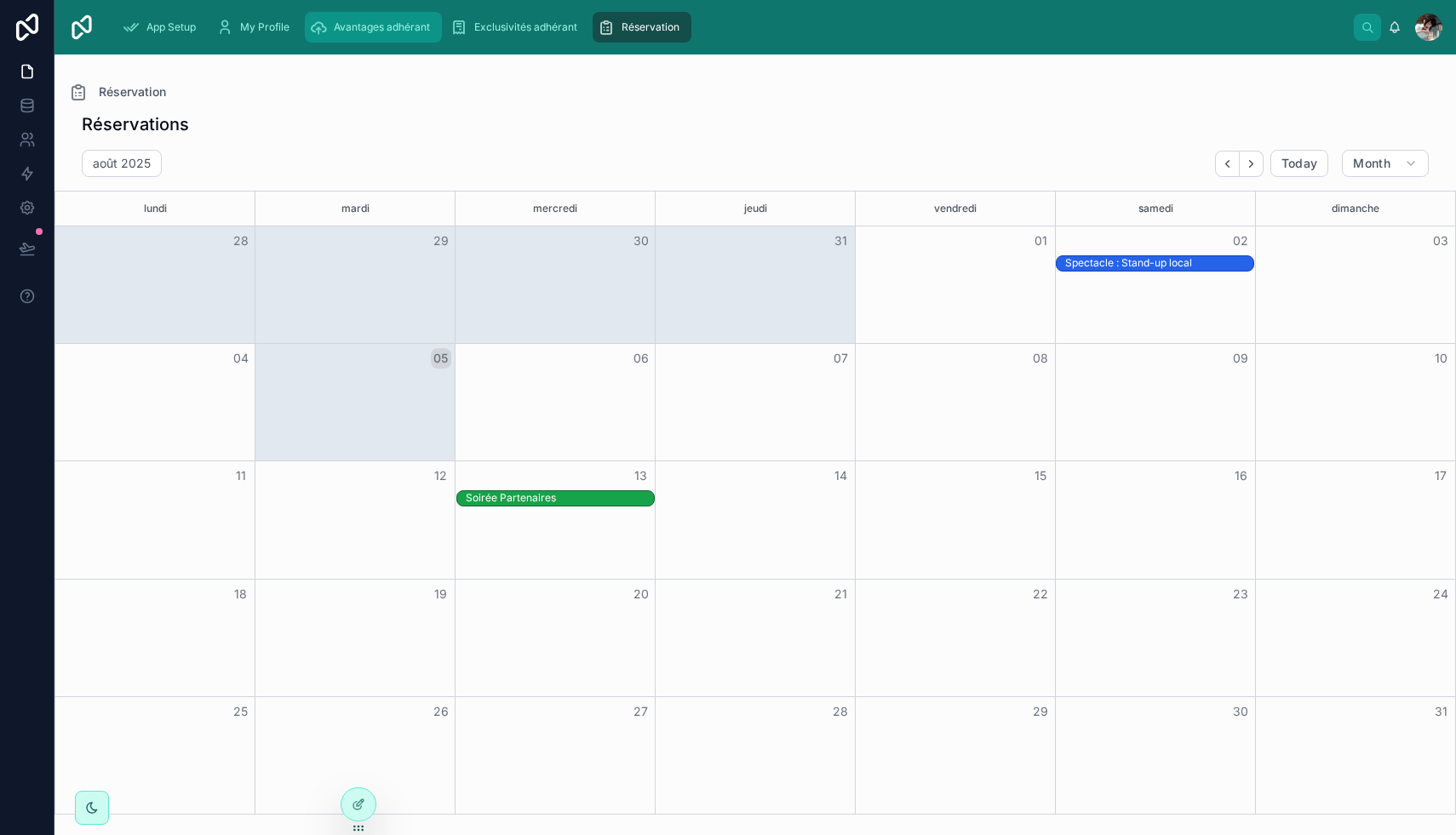 click on "Avantages adhérant" at bounding box center (381, 27) 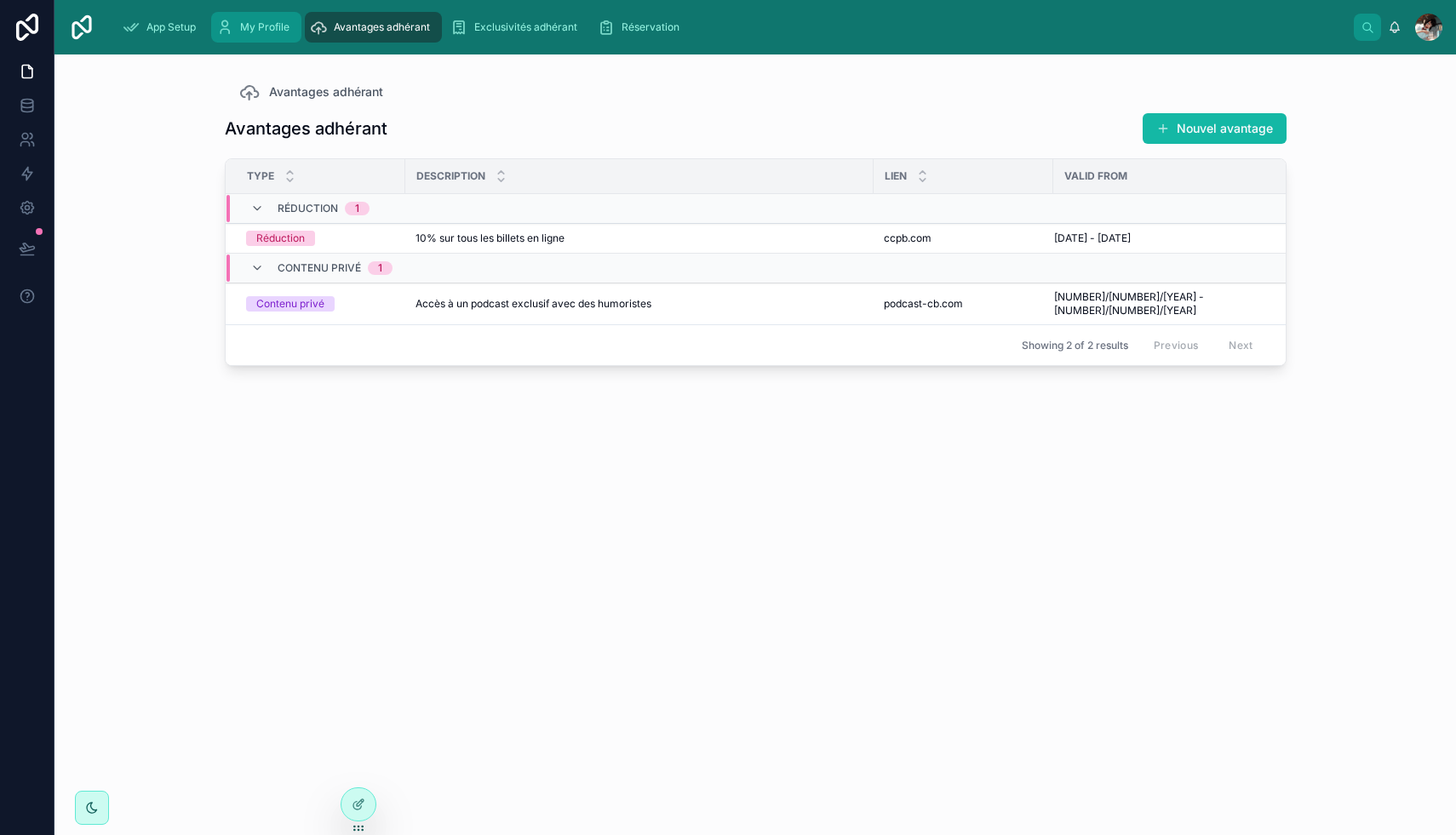 click on "My Profile" at bounding box center [256, 27] 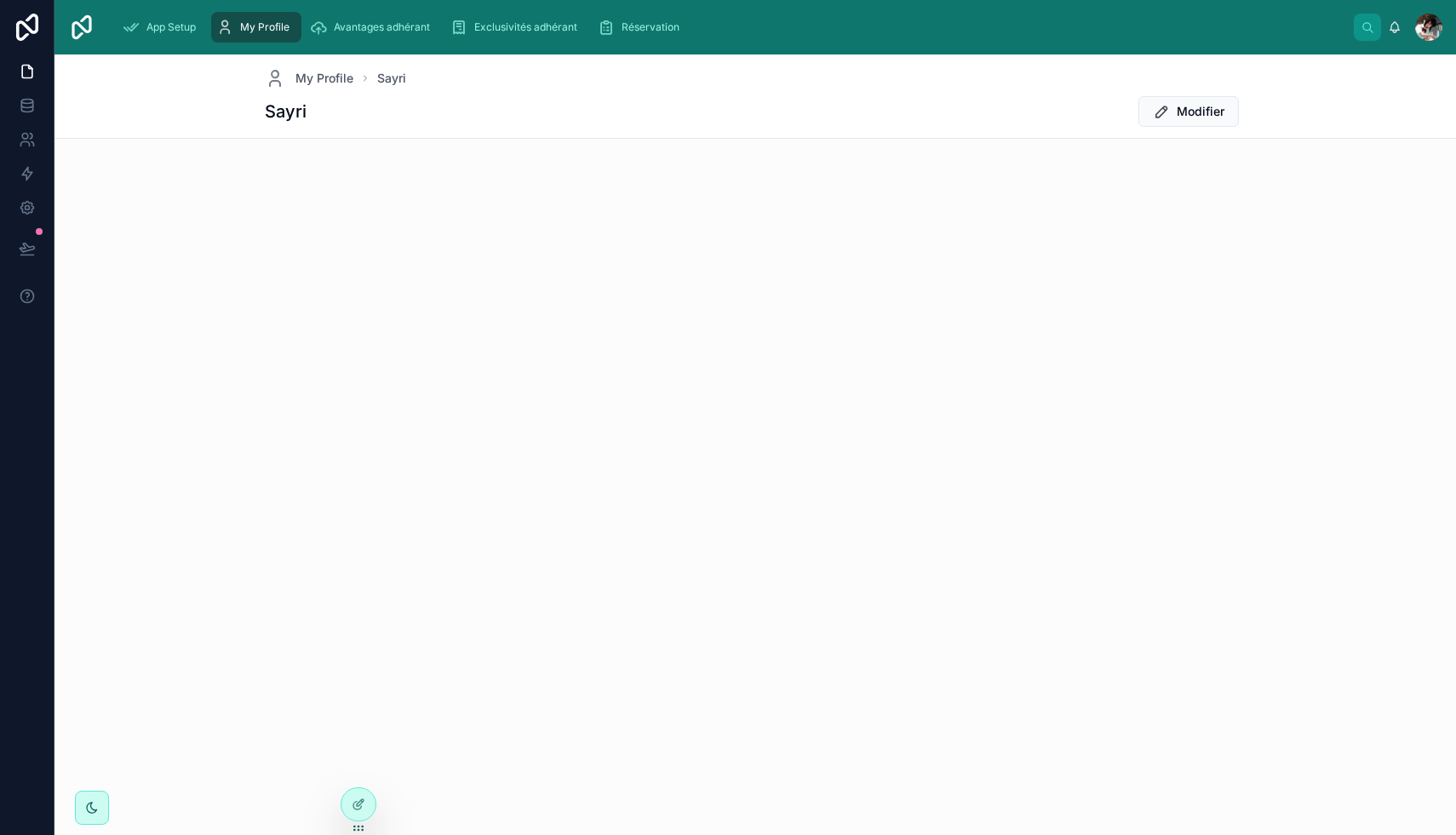 click on "App Setup" at bounding box center (163, 27) 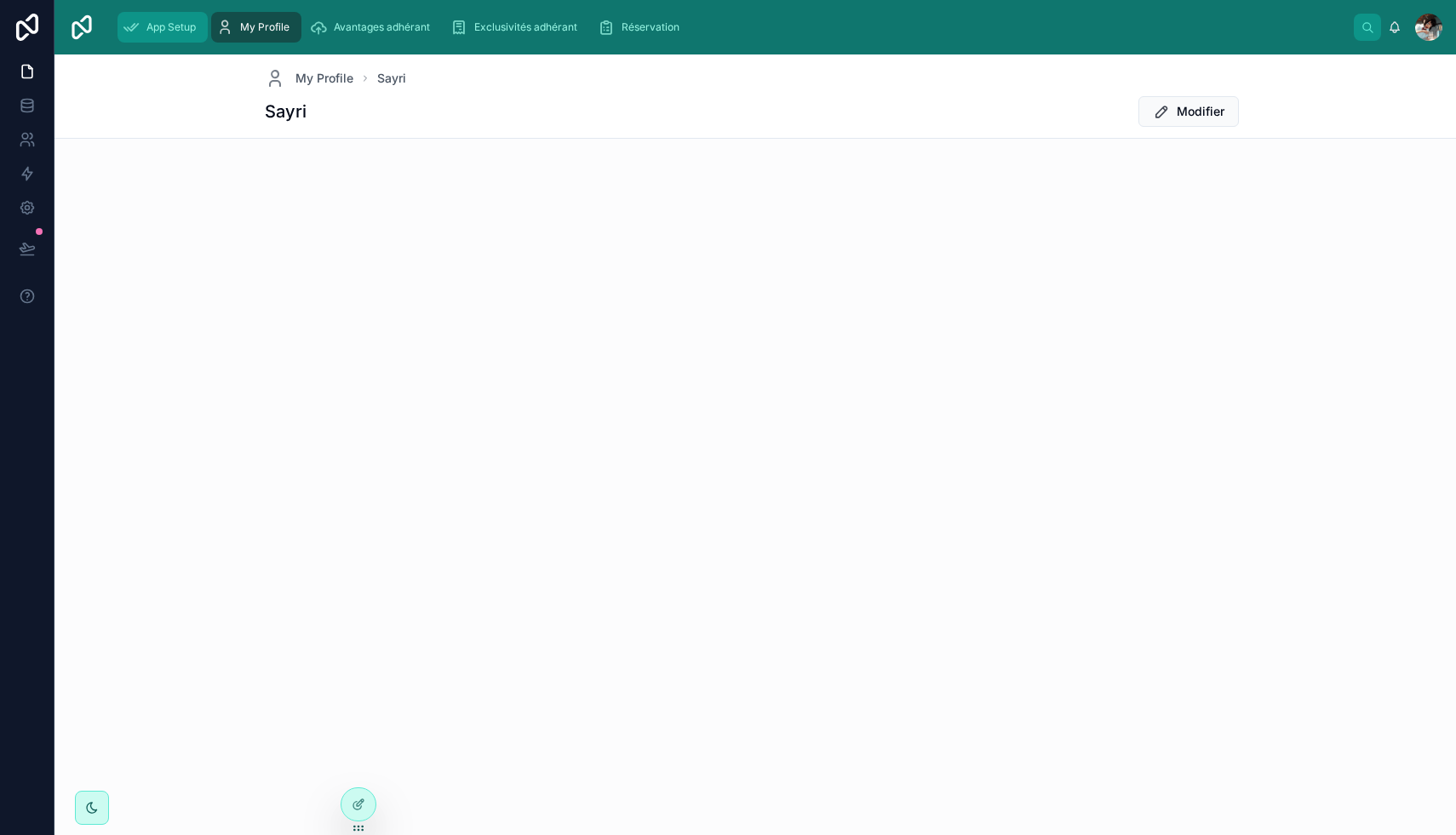 click on "App Setup" at bounding box center [171, 27] 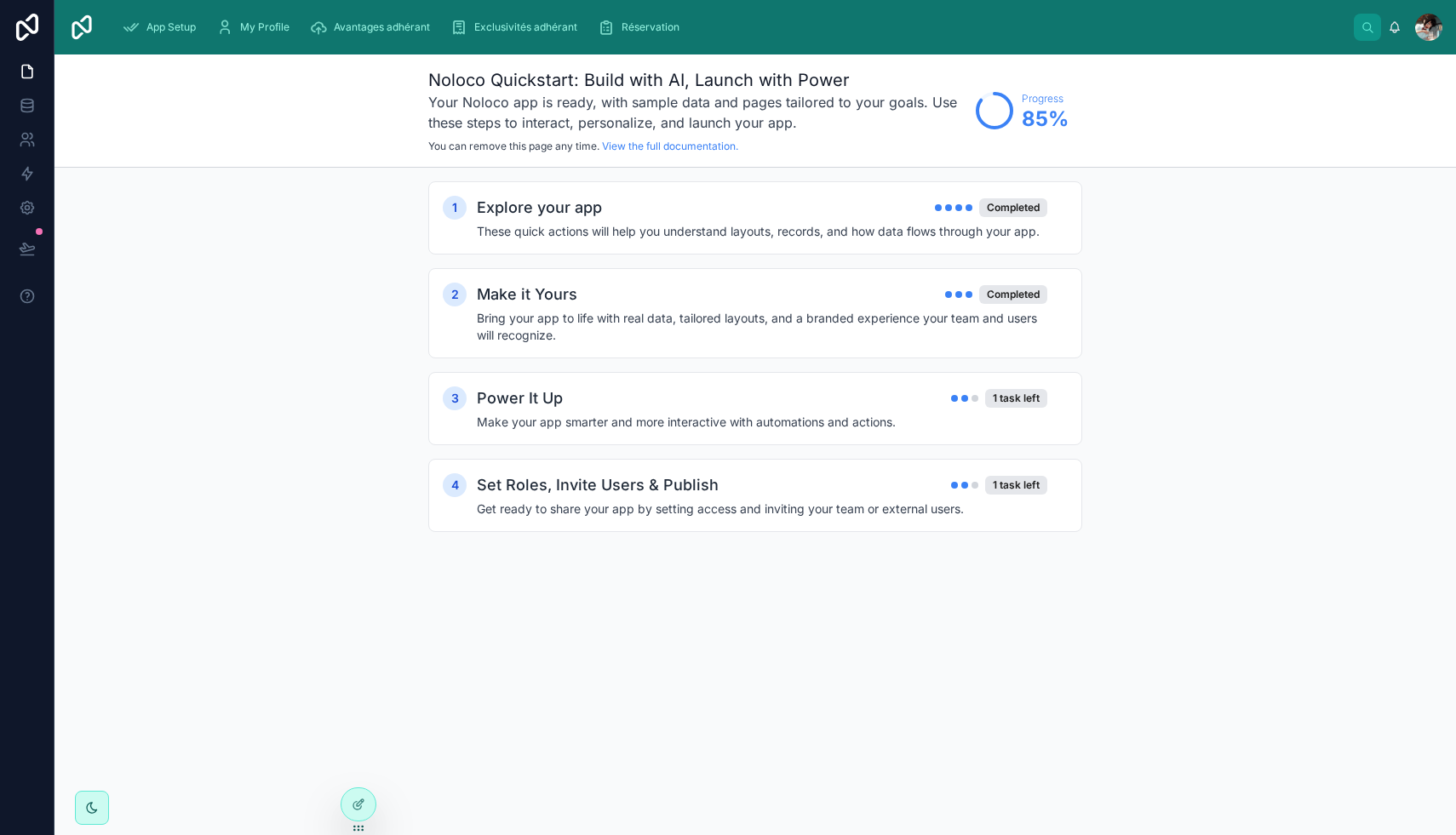 click at bounding box center [1429, 27] 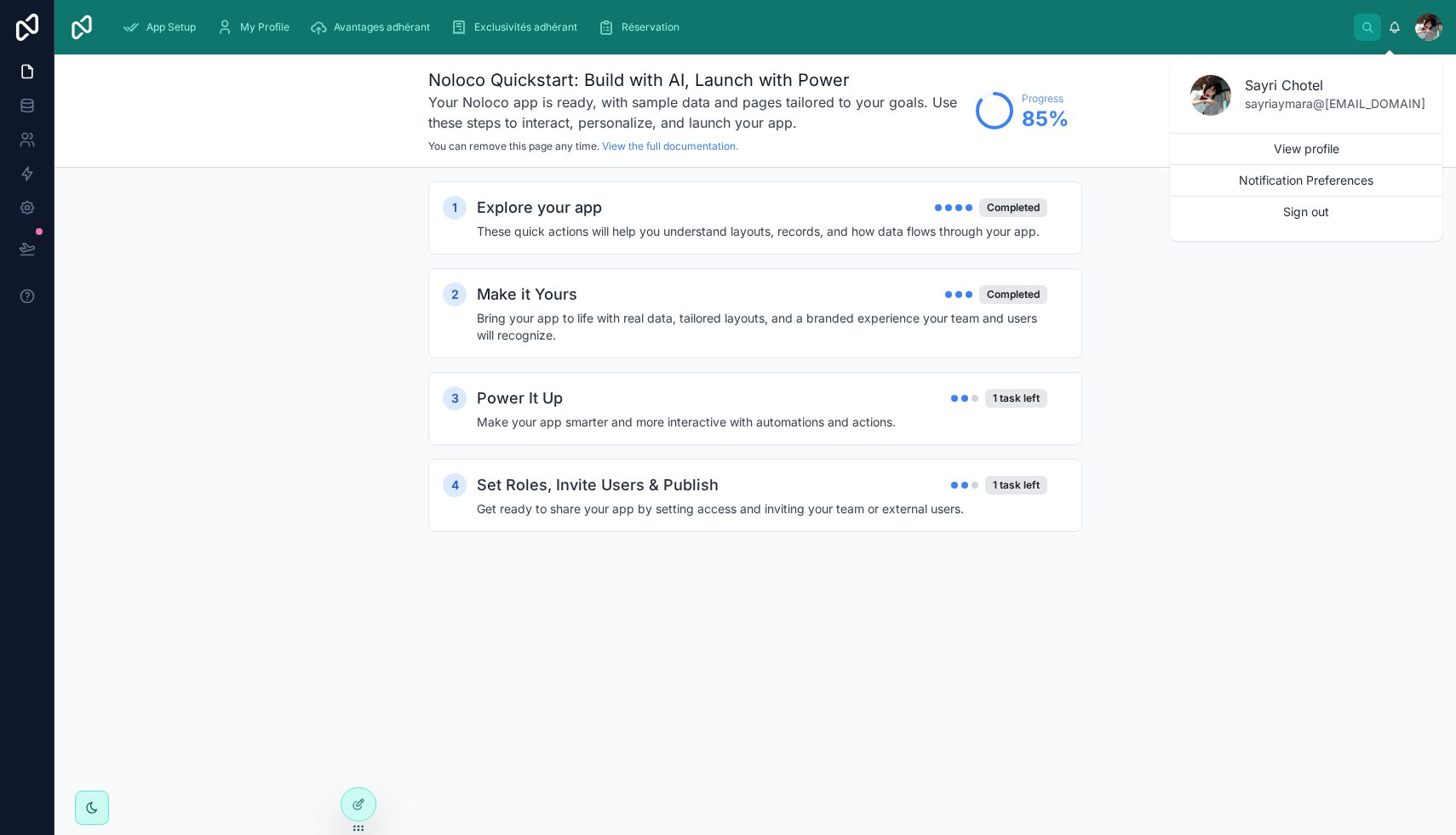click on "Sayri Chotel" at bounding box center [1415, 27] 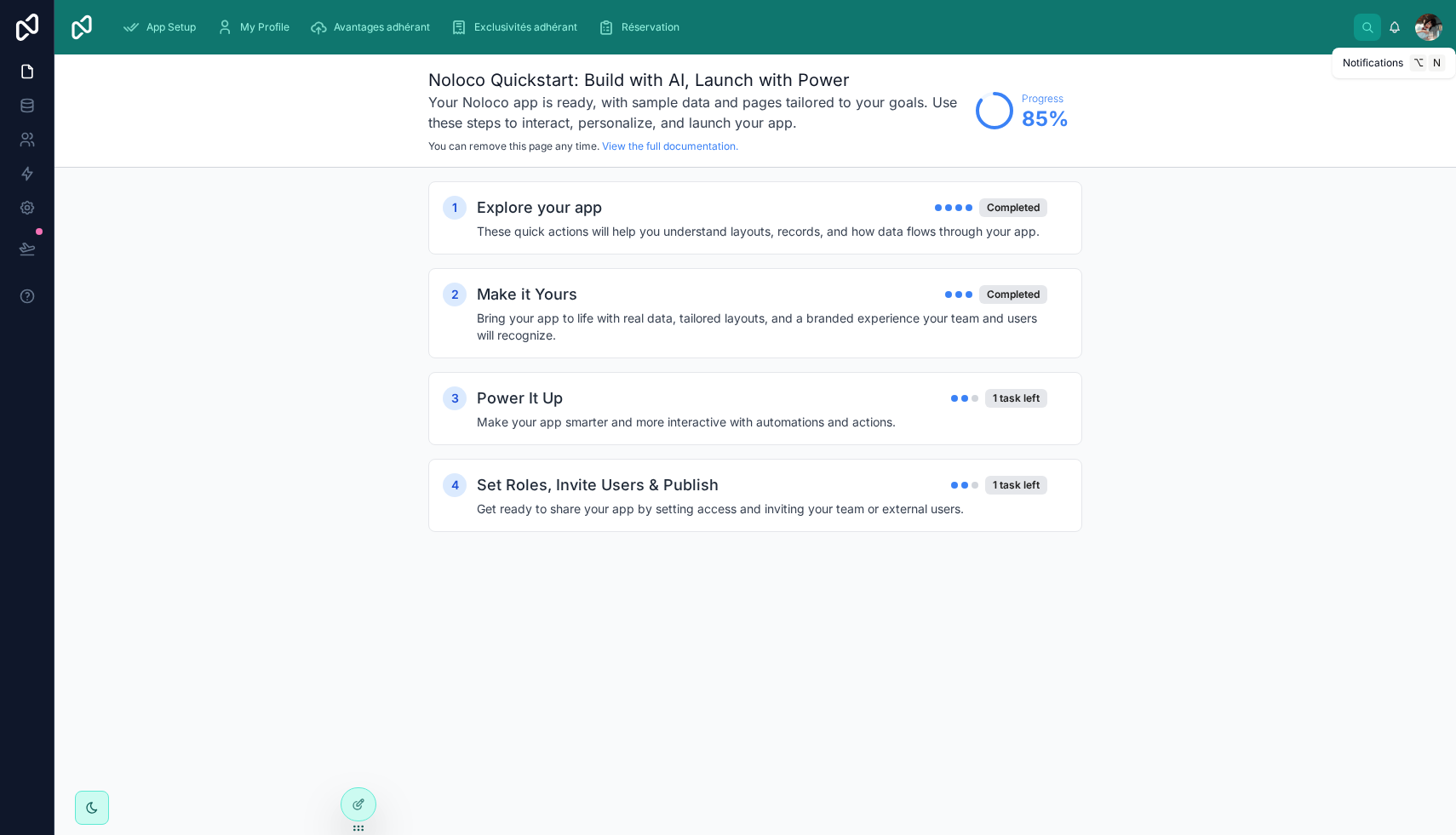 click 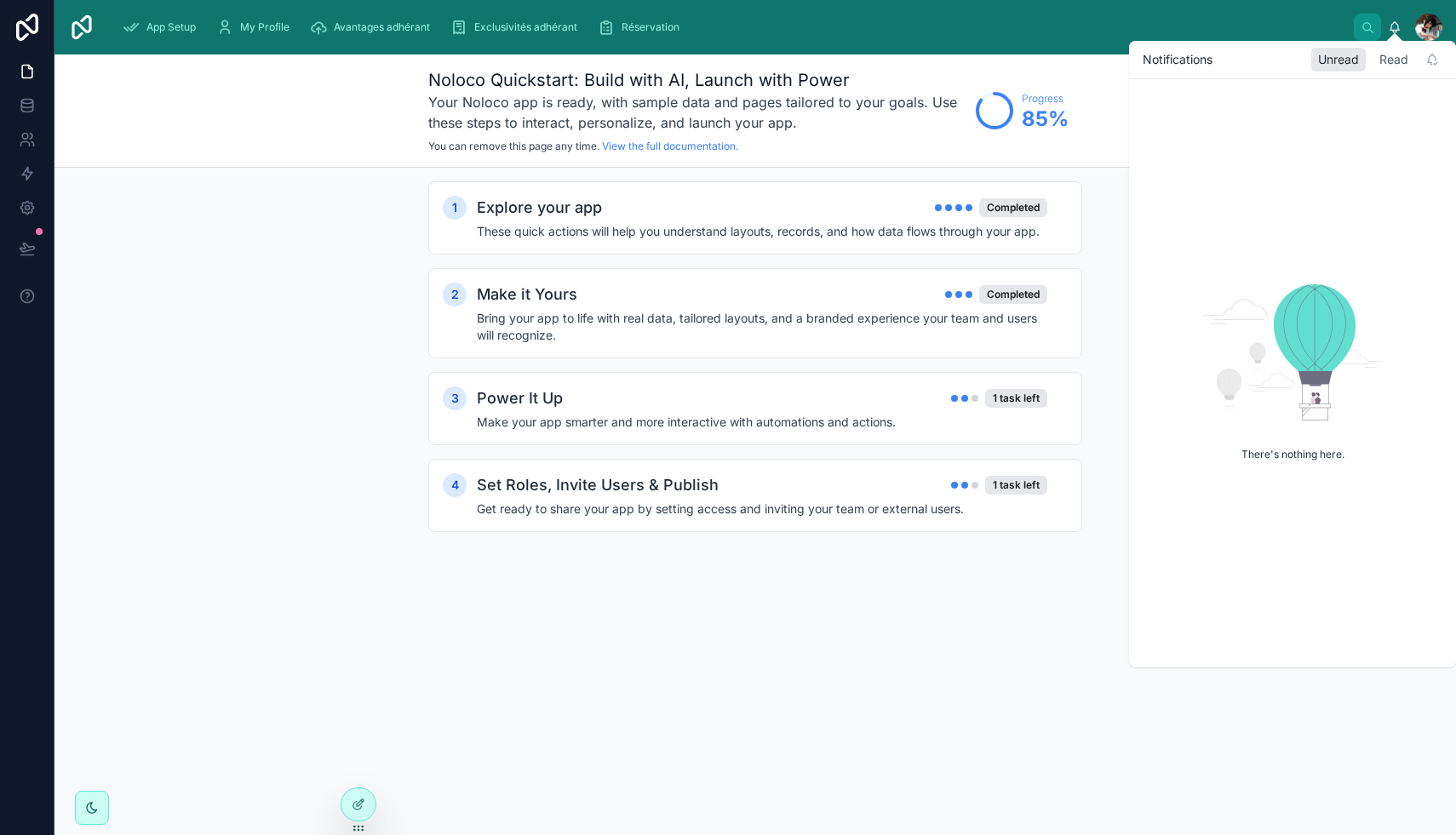 click on "Read" at bounding box center (1394, 60) 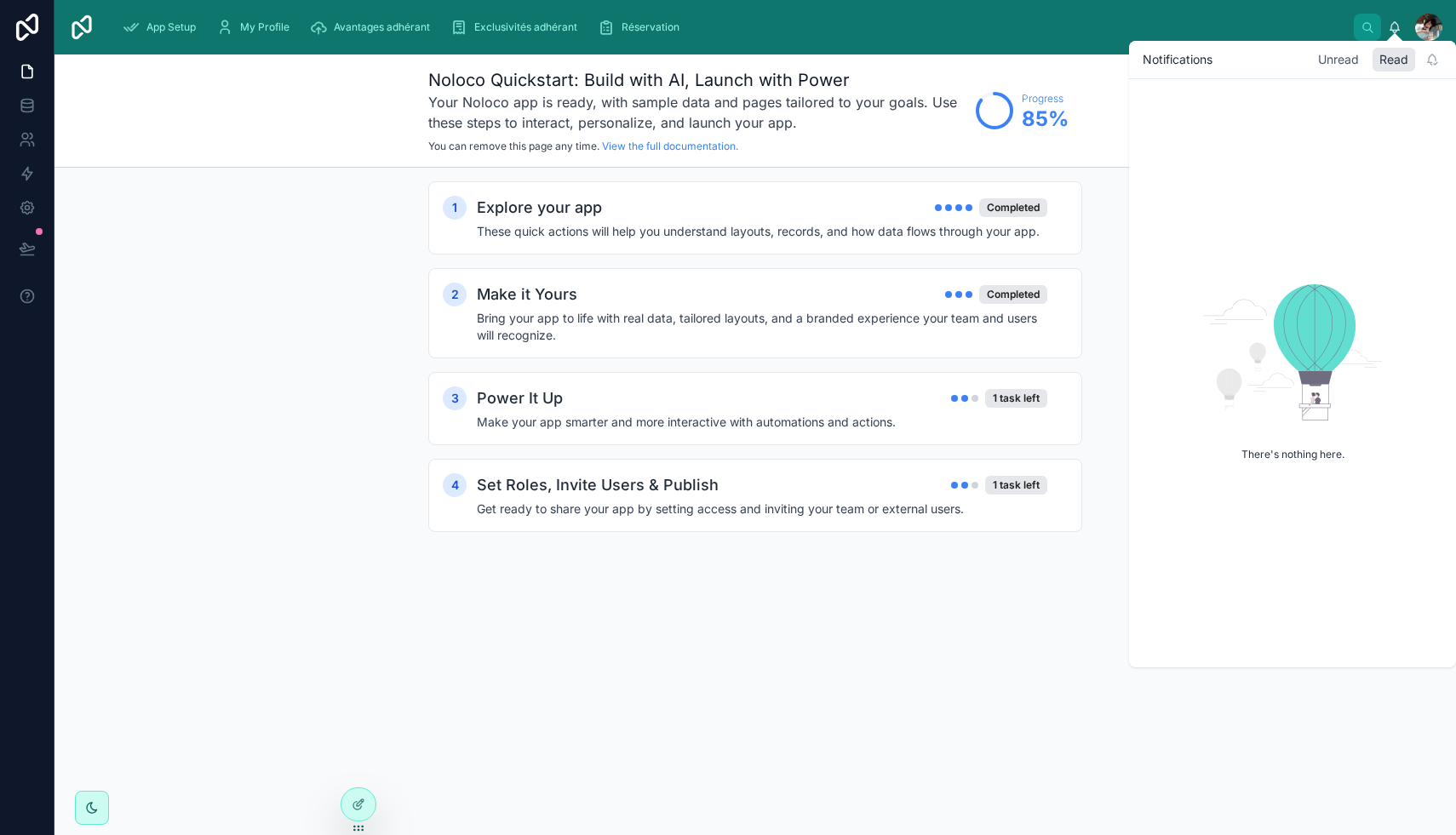 click on "Unread" at bounding box center [1338, 60] 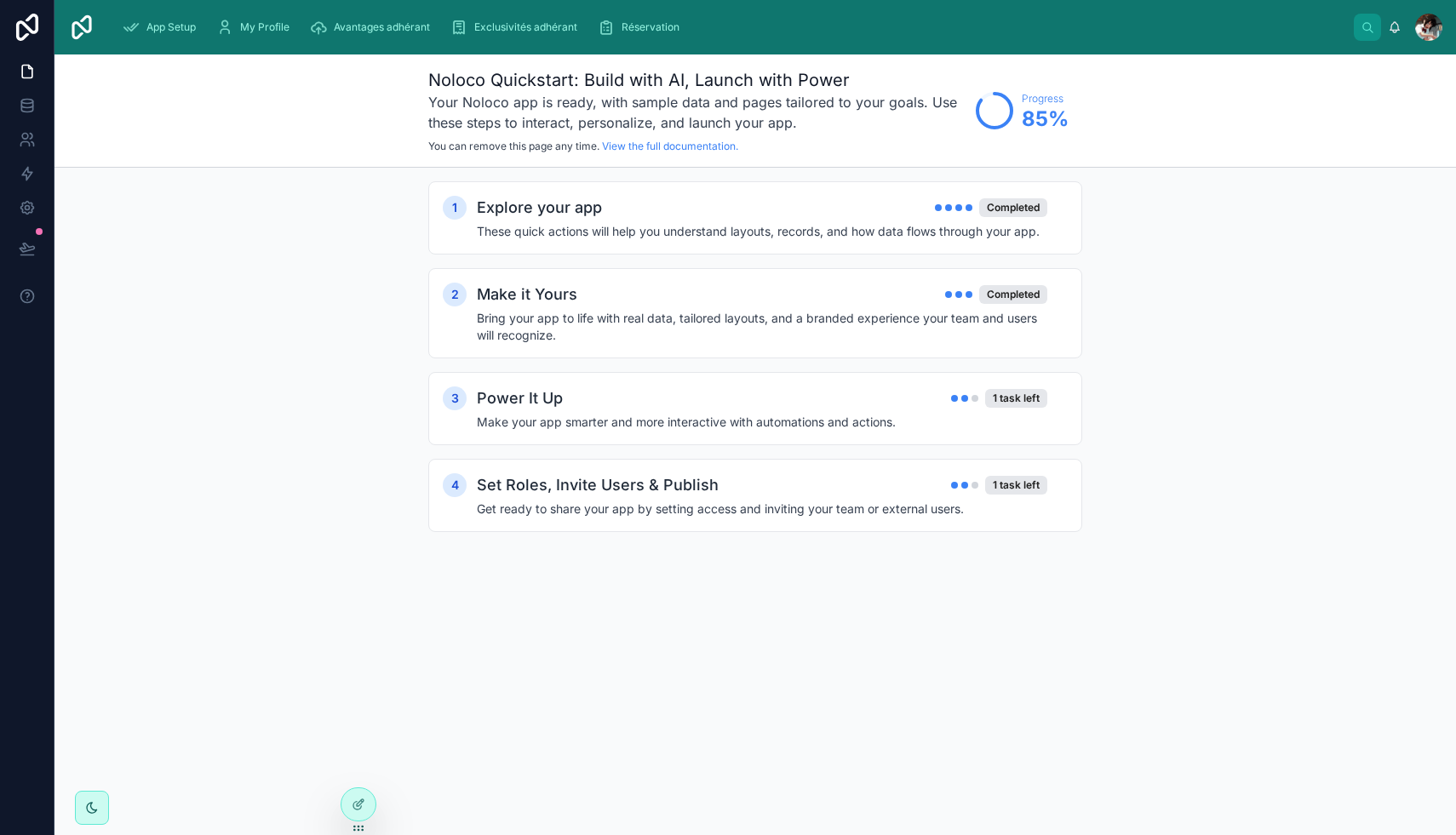 click on "App Setup My Profile Avantages adhérant Exclusivités adhérant Réservation" at bounding box center [731, 27] 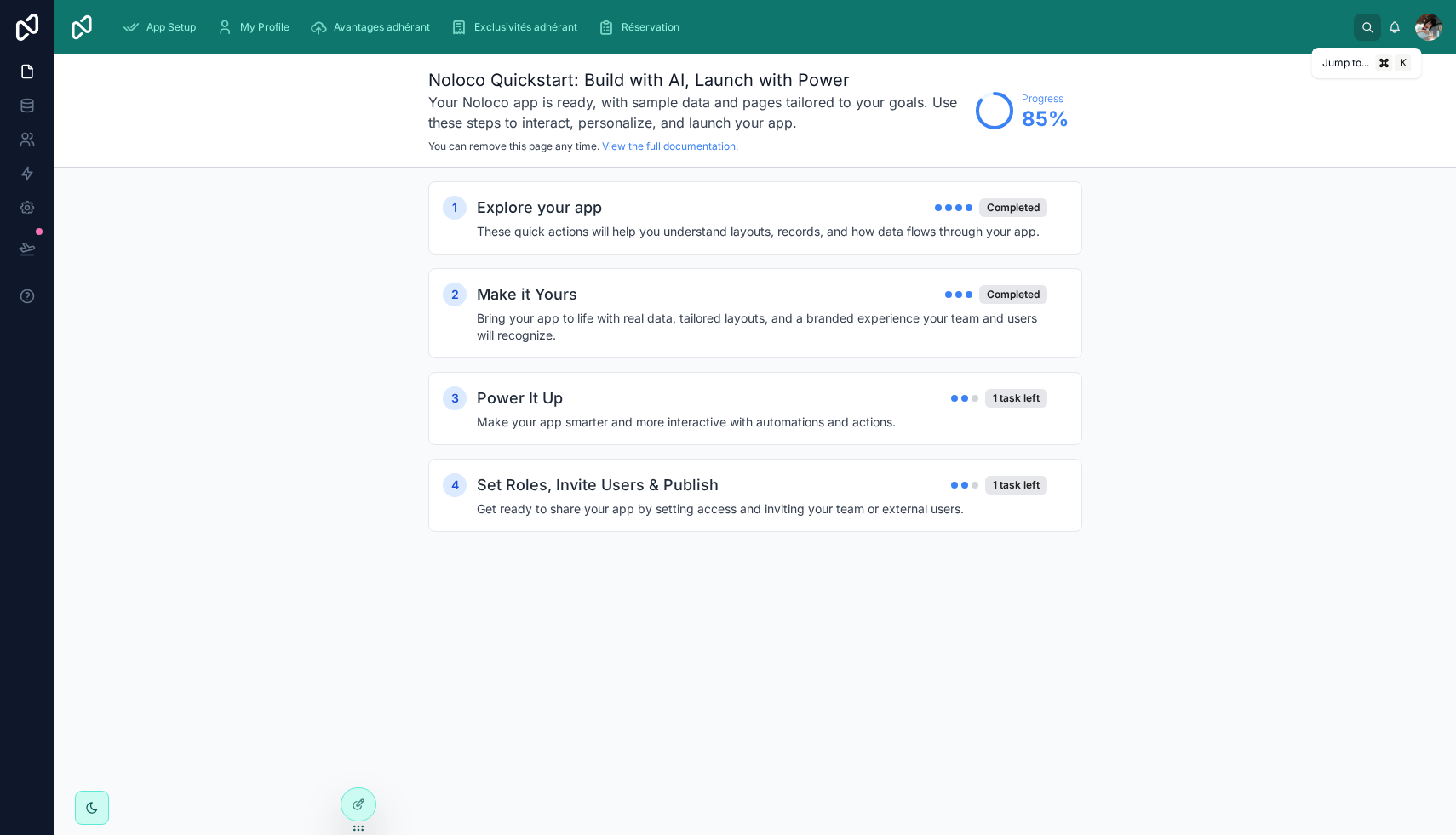 click 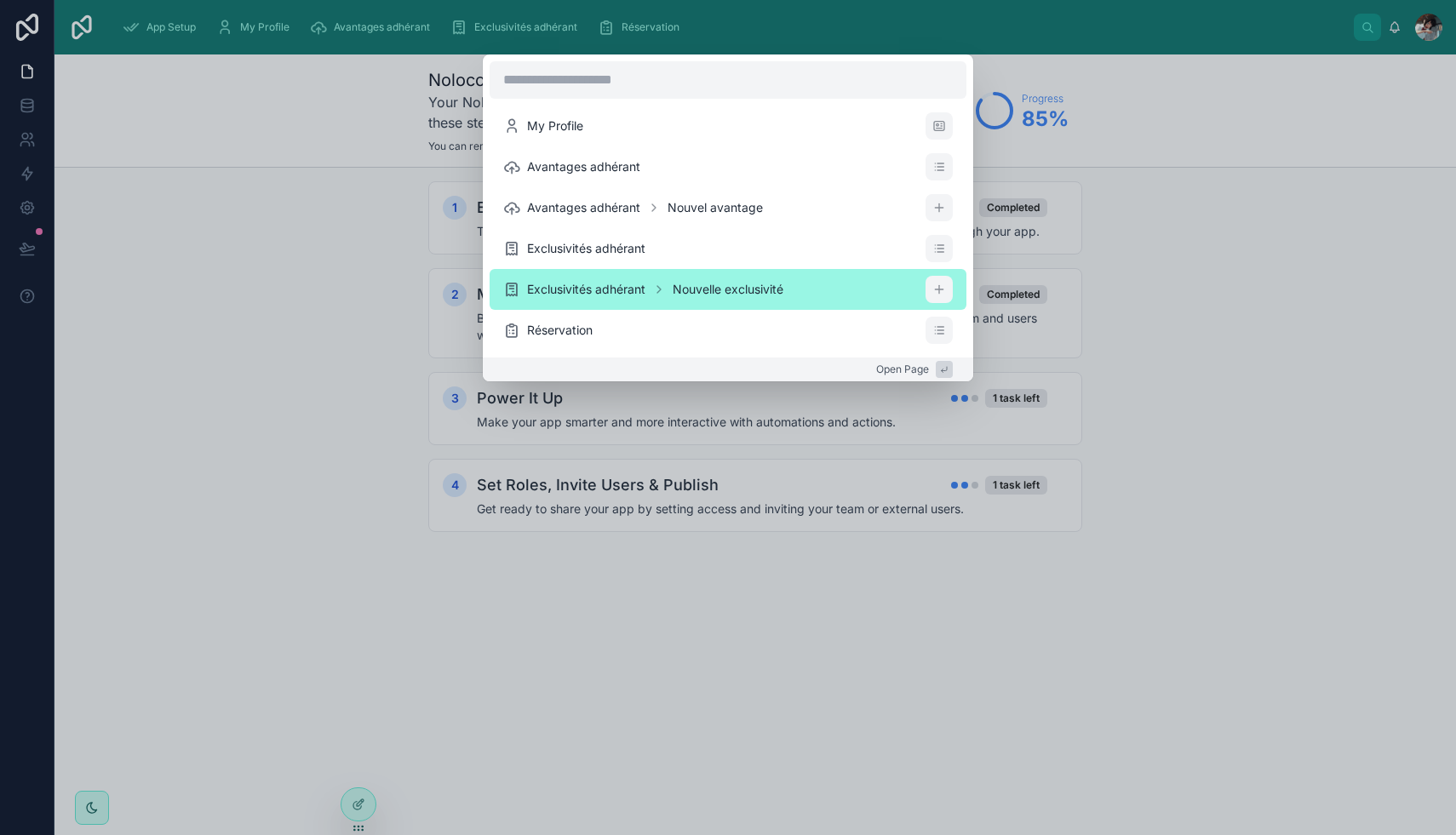 scroll, scrollTop: 41, scrollLeft: 0, axis: vertical 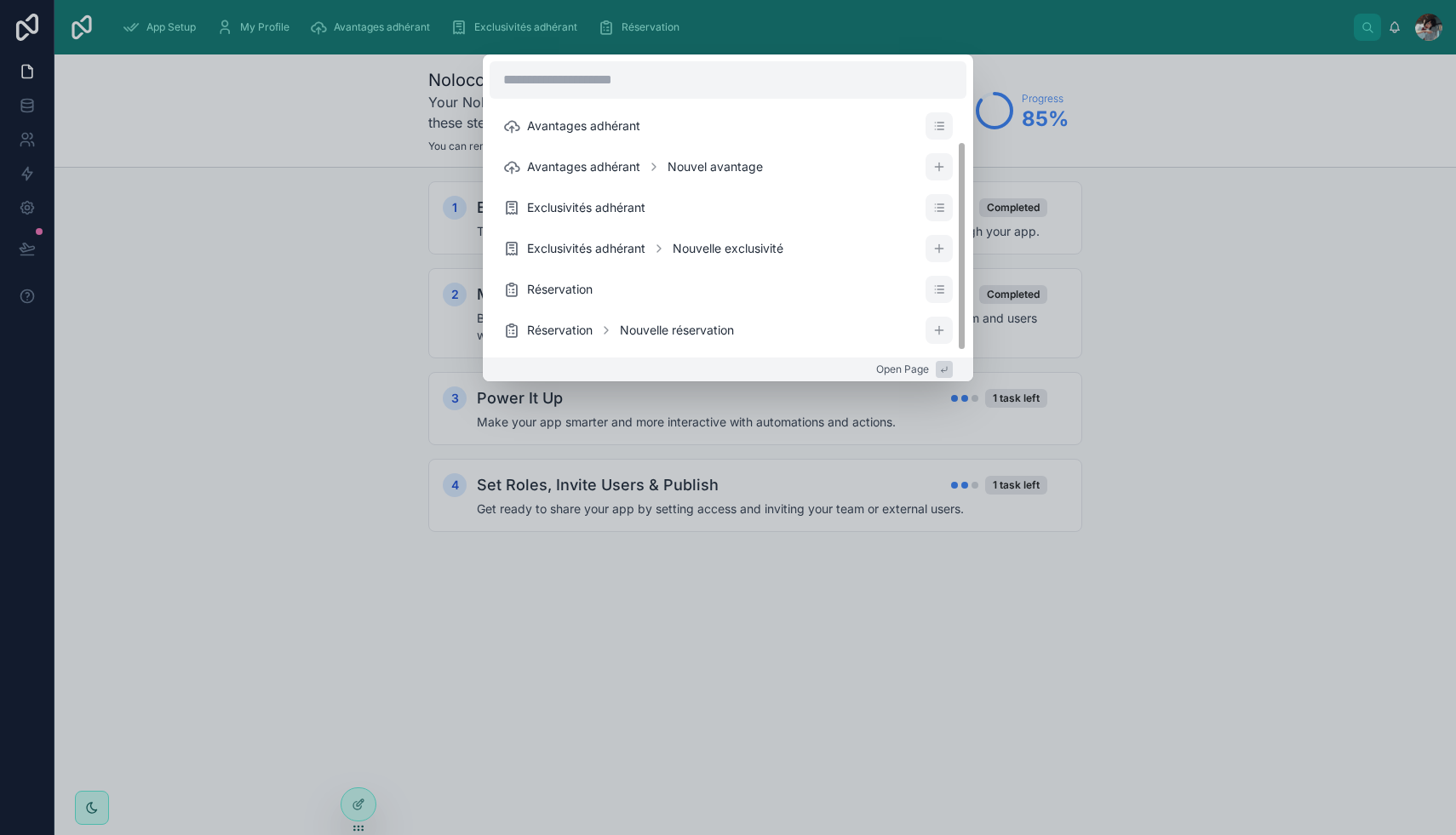 click on "My Profile Avantages adhérant Avantages adhérant Nouvel avantage Exclusivités adhérant Exclusivités adhérant Nouvelle exclusivité Réservation Réservation Nouvelle réservation Open Page" at bounding box center (728, 417) 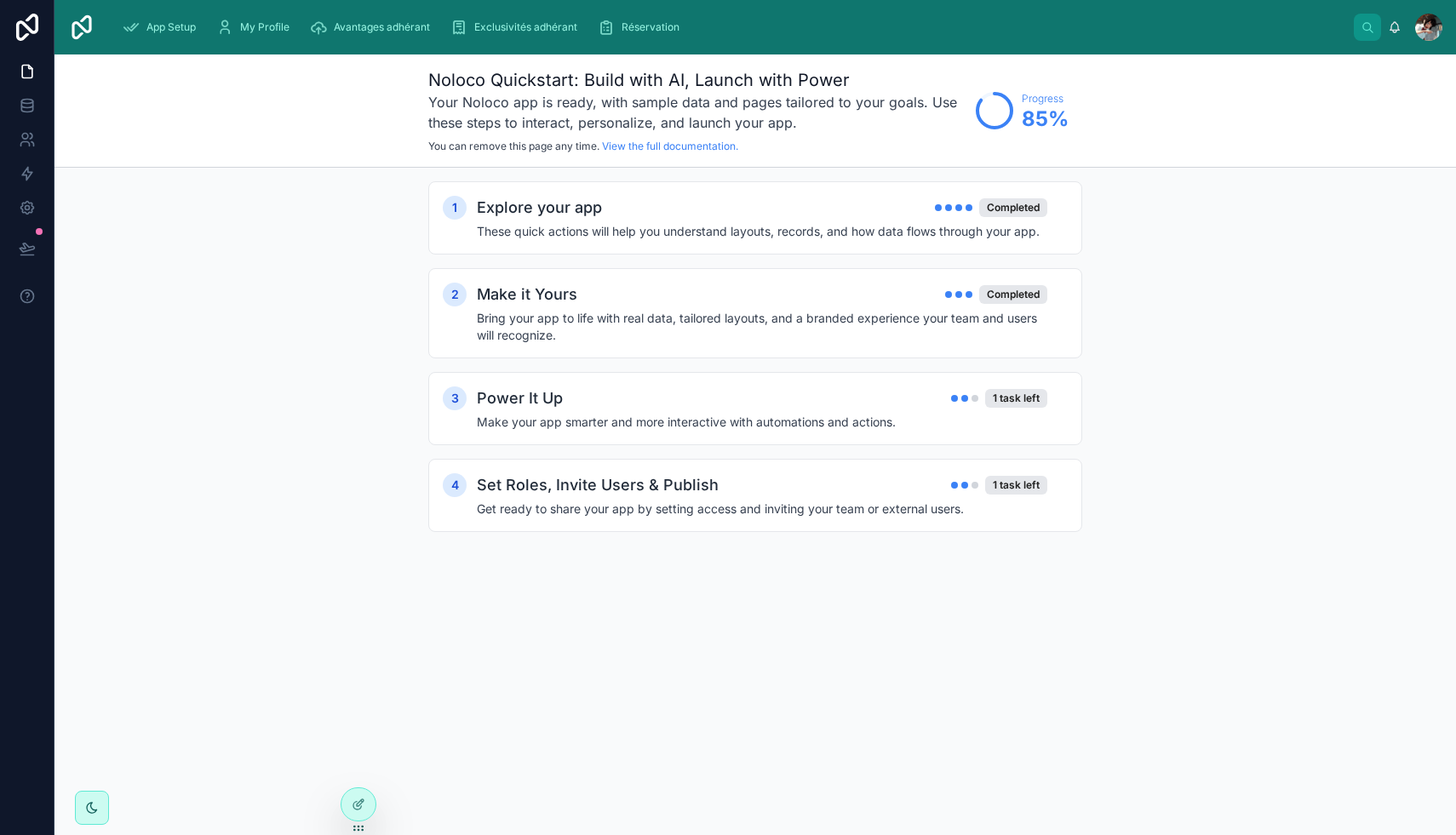 click at bounding box center [1429, 27] 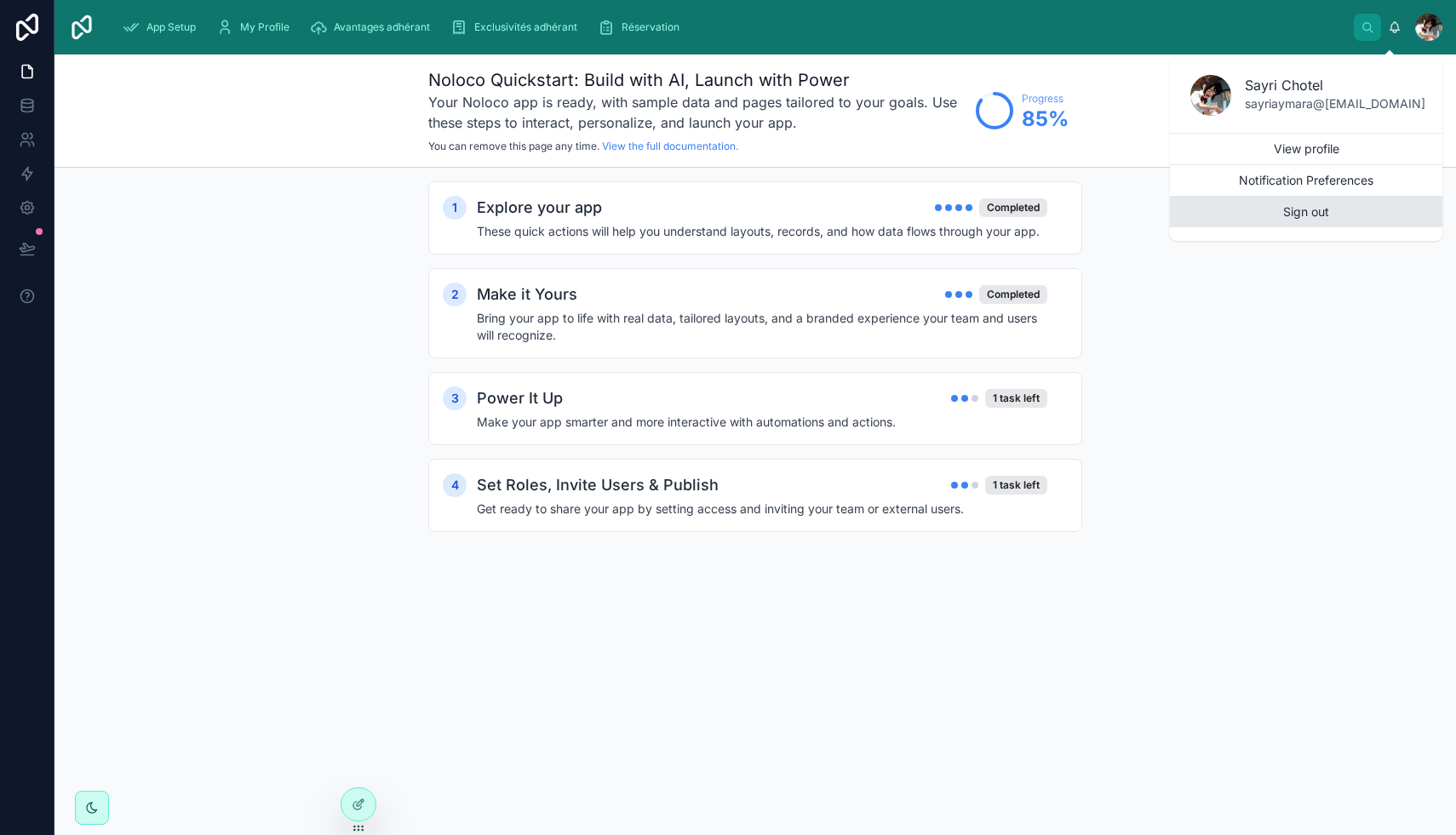 click on "Sign out" at bounding box center (1306, 212) 